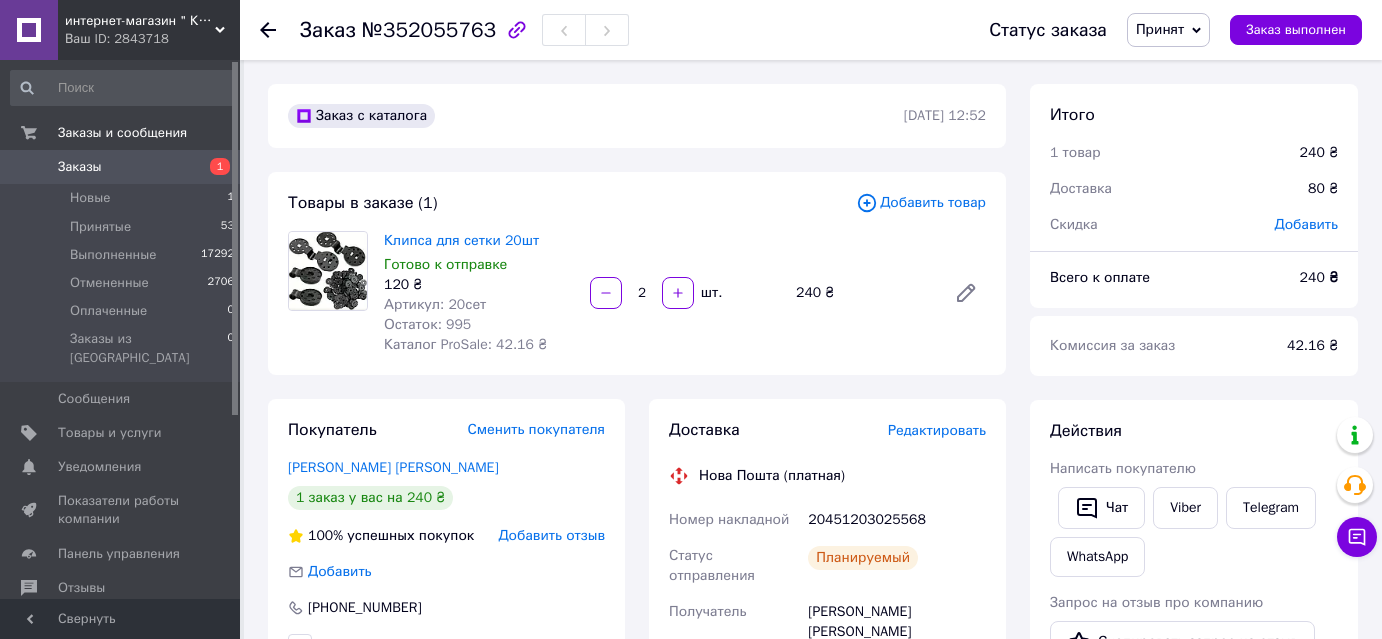 scroll, scrollTop: 363, scrollLeft: 0, axis: vertical 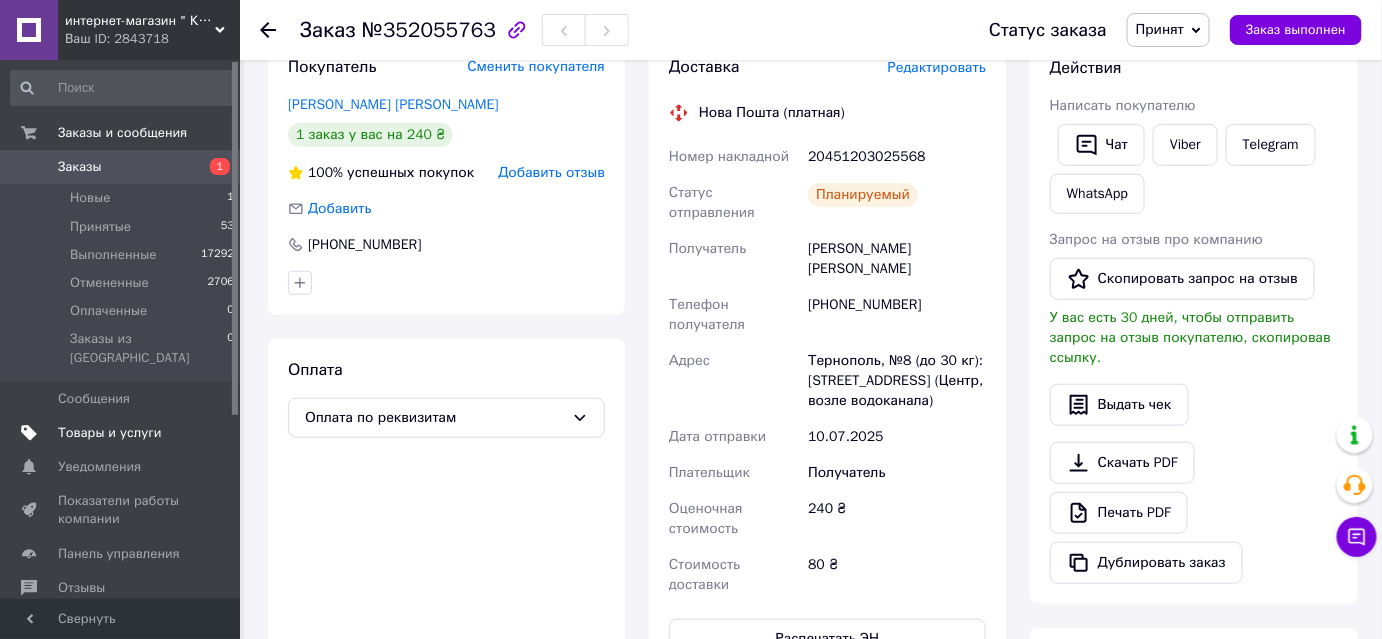 click on "Товары и услуги" at bounding box center (110, 433) 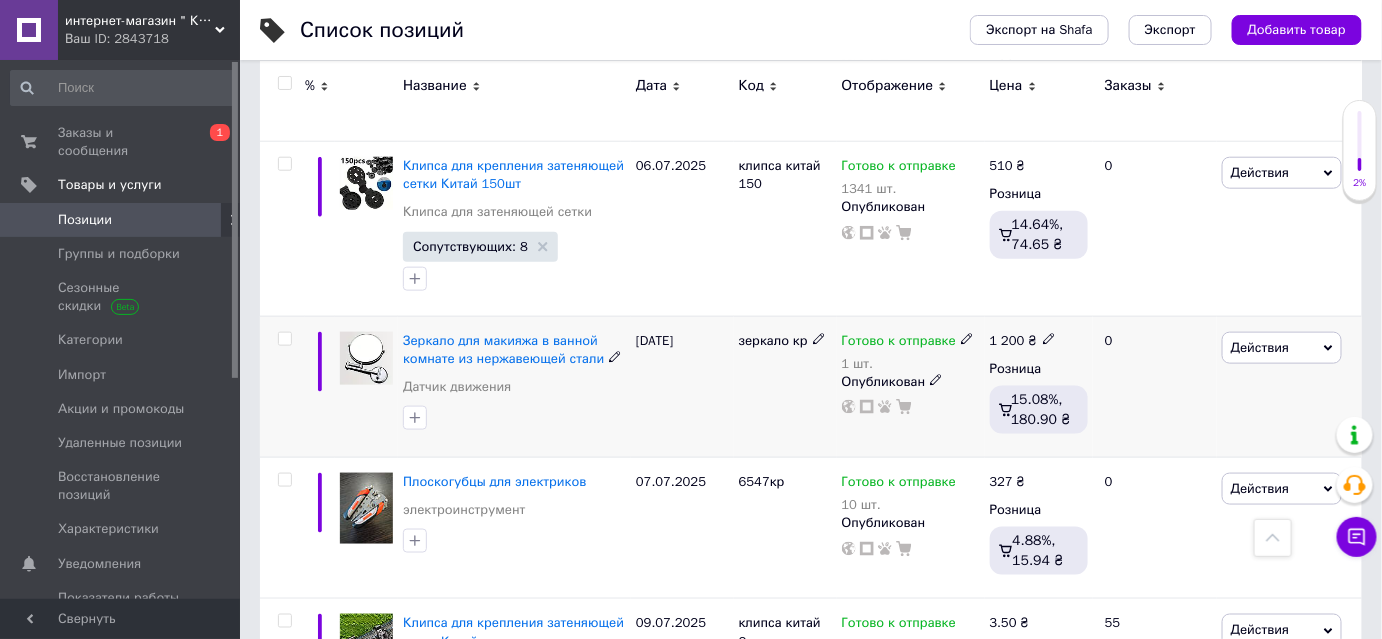 scroll, scrollTop: 727, scrollLeft: 0, axis: vertical 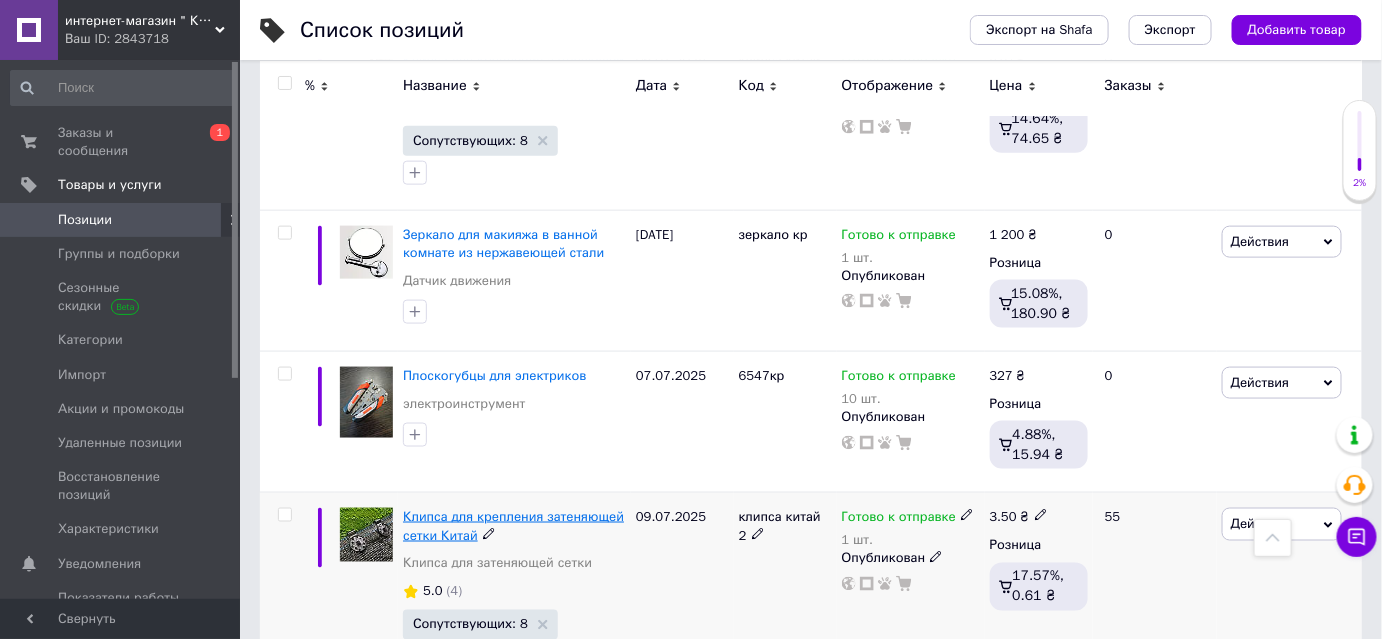 click on "Клипса для крепления затеняющей сетки Китай" at bounding box center [513, 525] 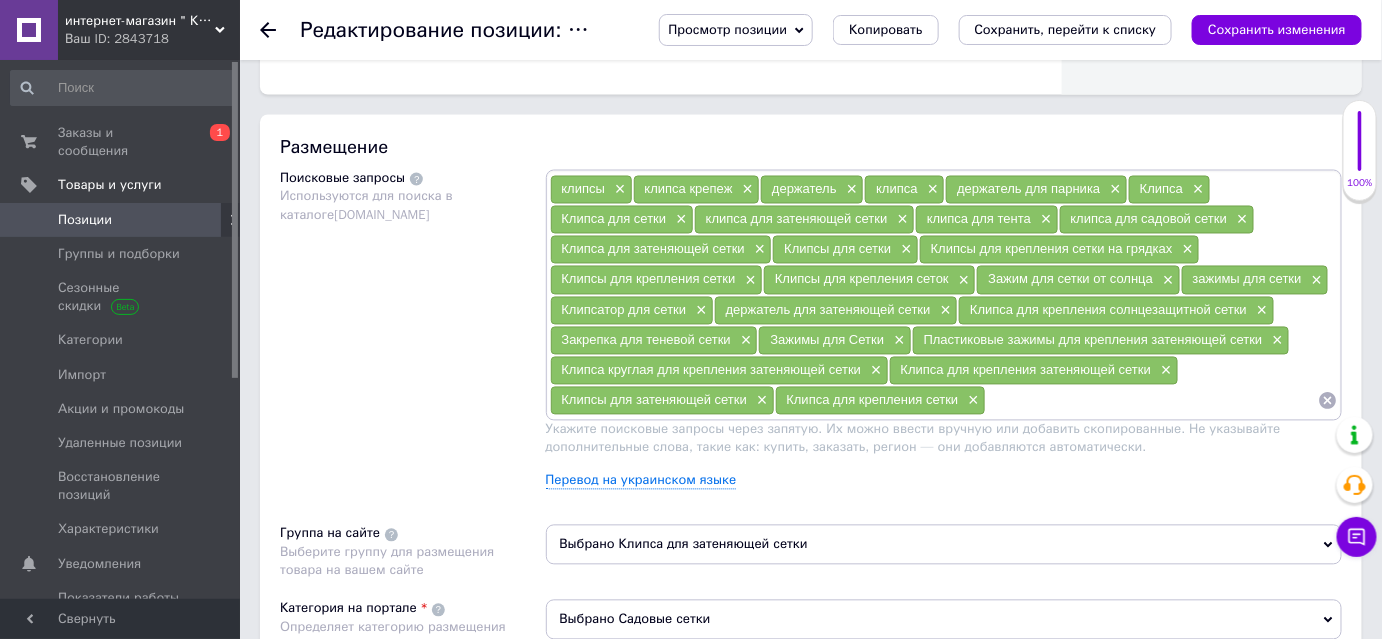 scroll, scrollTop: 1272, scrollLeft: 0, axis: vertical 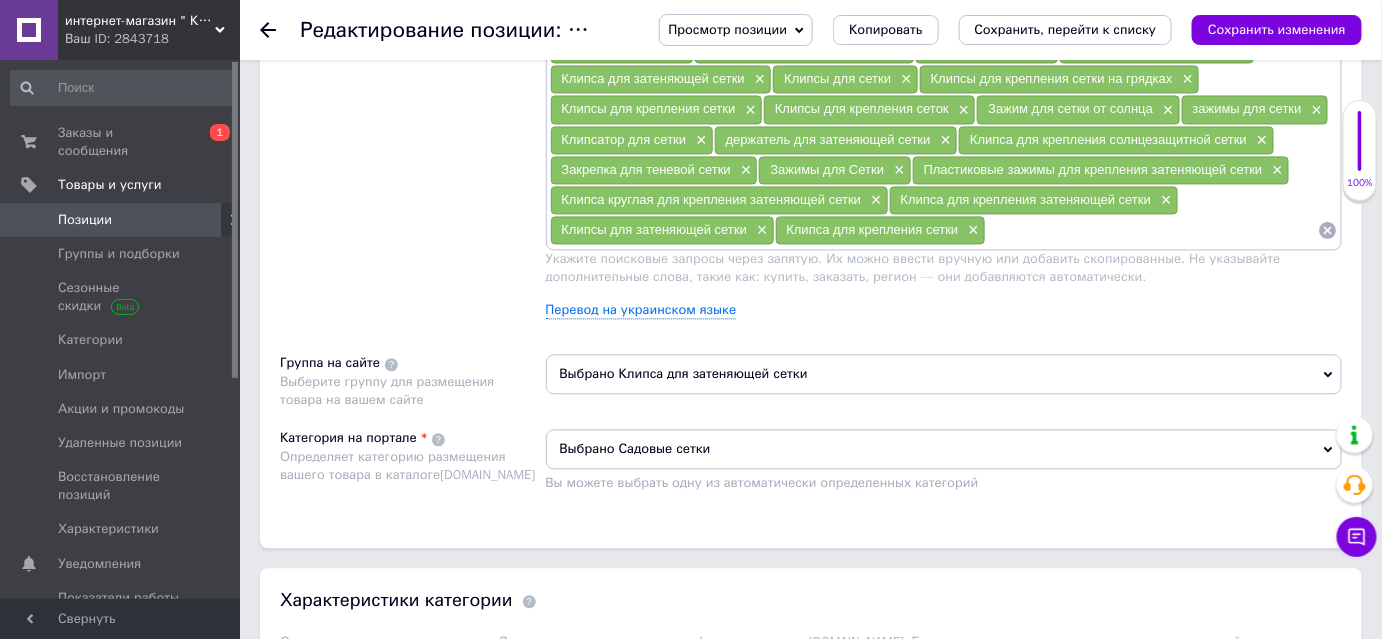click at bounding box center [1152, 230] 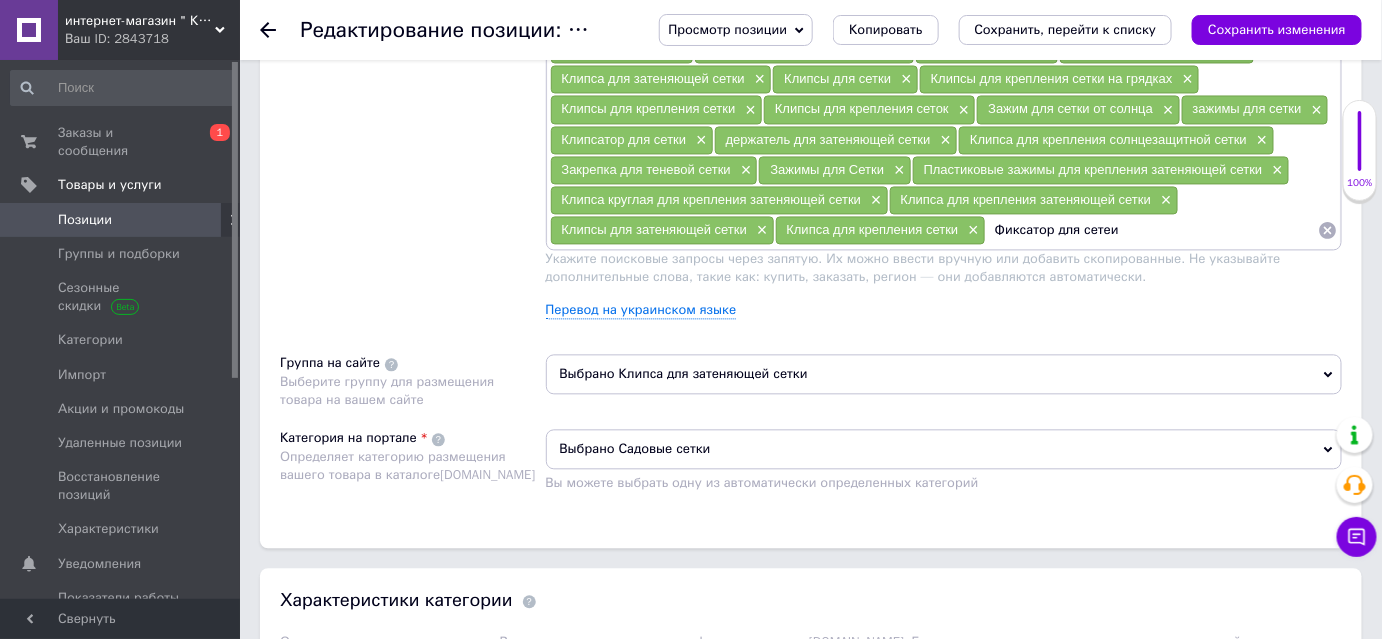 click on "Фиксатор для сетеи" at bounding box center [1152, 230] 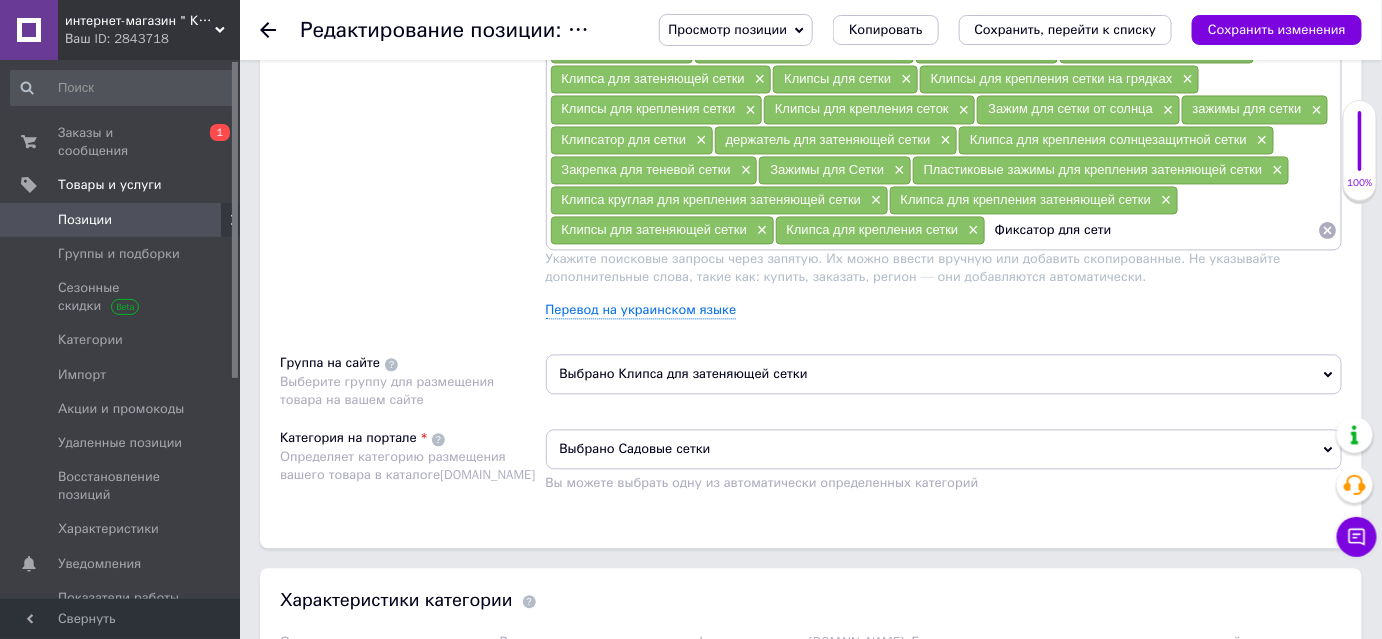 type on "Фиксатор для сетки" 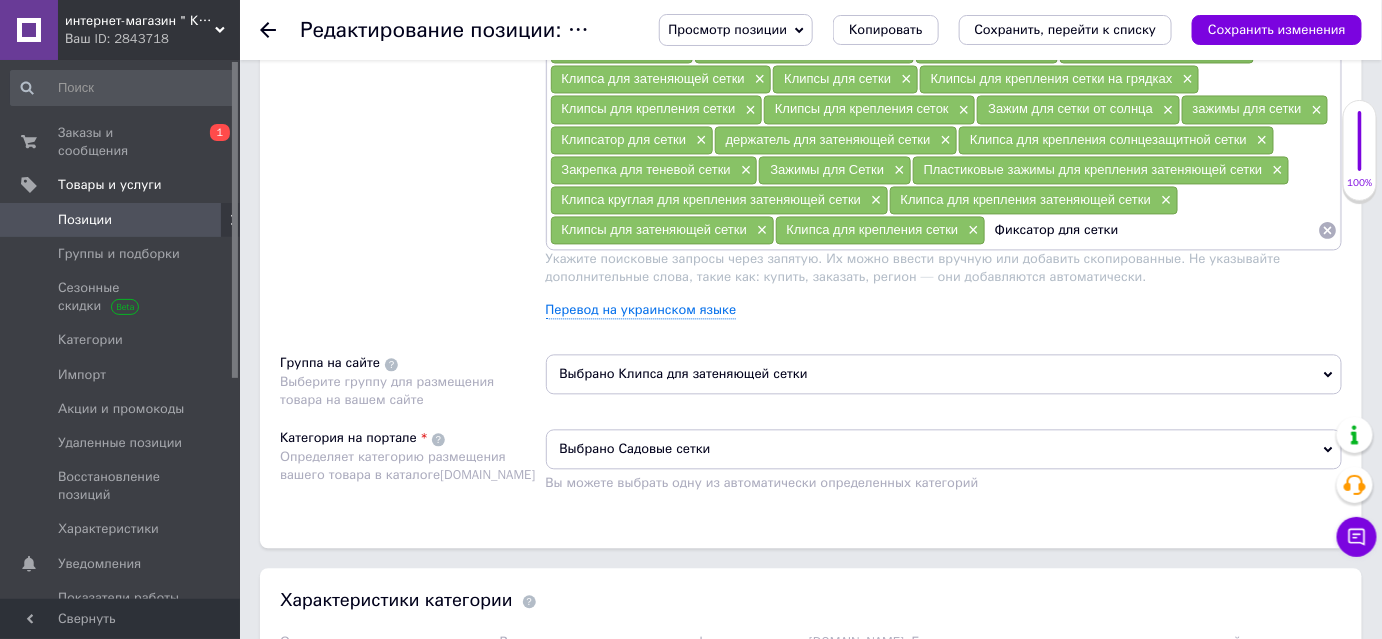 drag, startPoint x: 1116, startPoint y: 221, endPoint x: 984, endPoint y: 246, distance: 134.34657 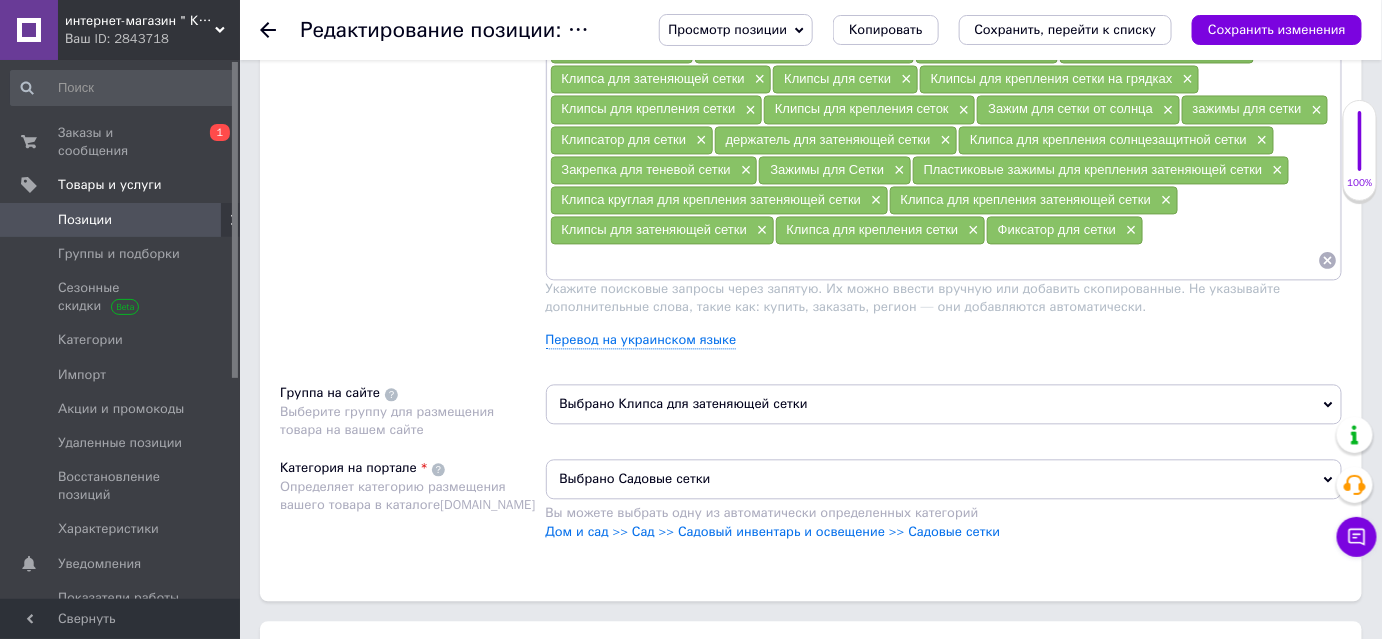 paste on "Фиксатор для сетки" 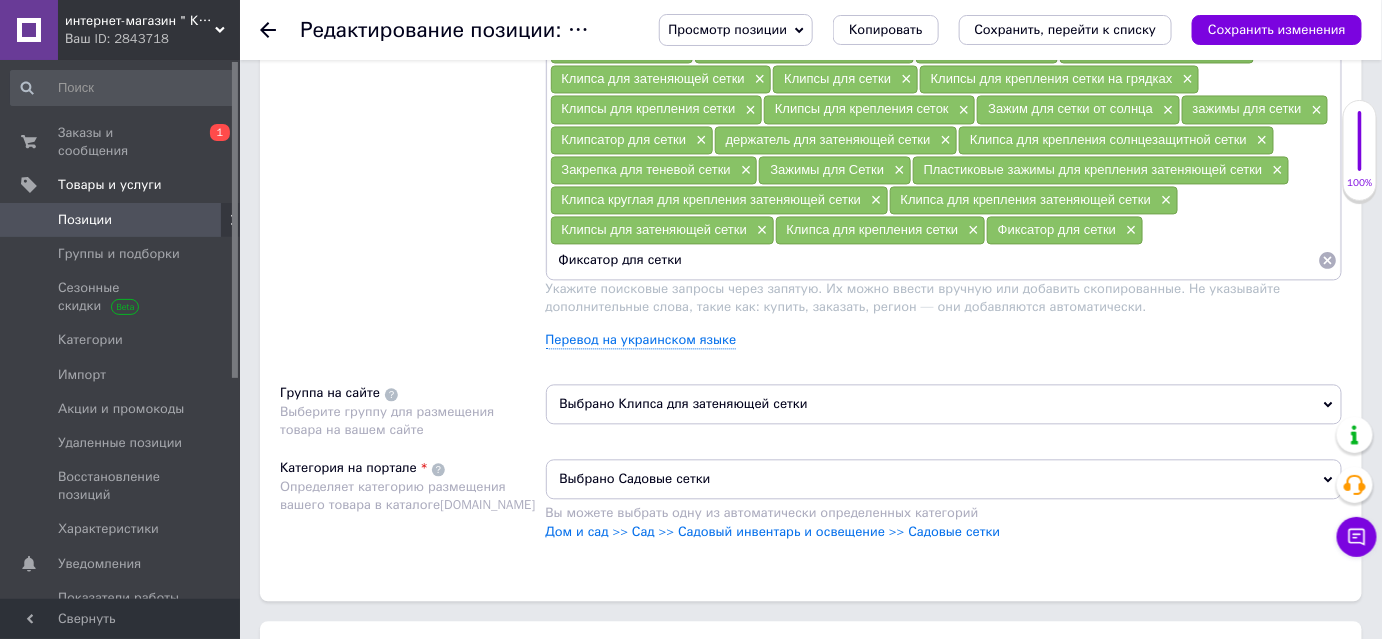 click on "Фиксатор для сетки" at bounding box center (934, 260) 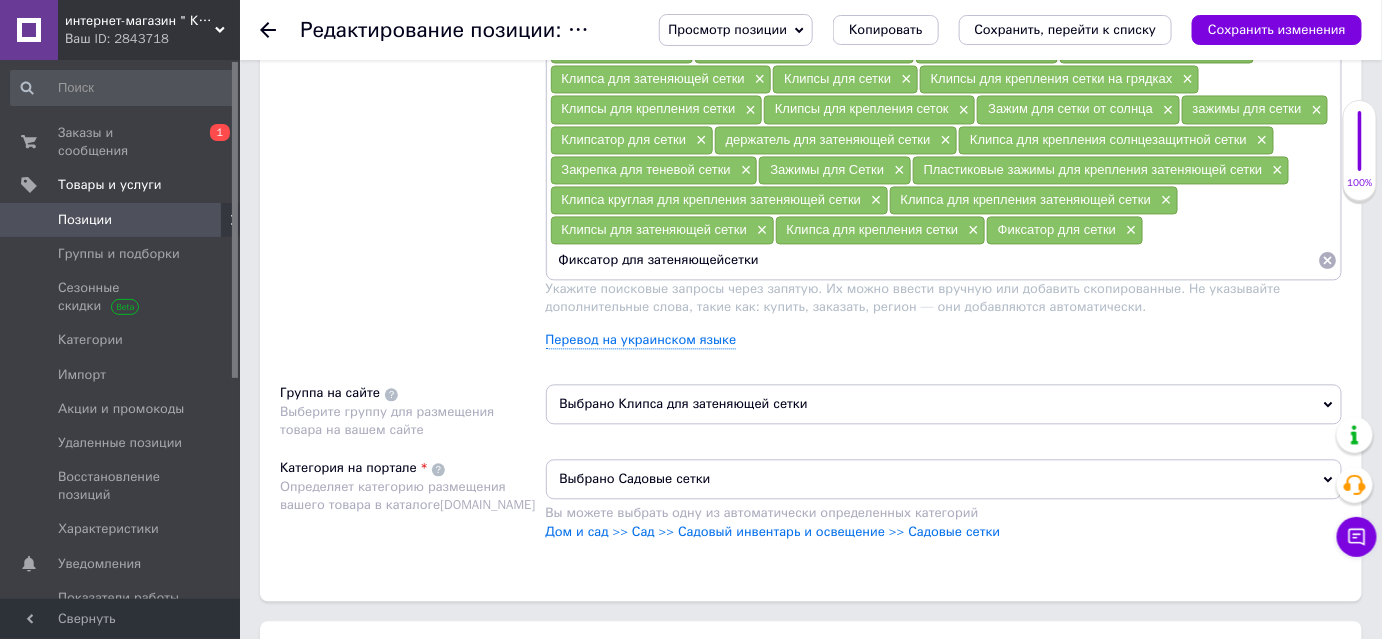 type on "Фиксатор для затеняющей сетки" 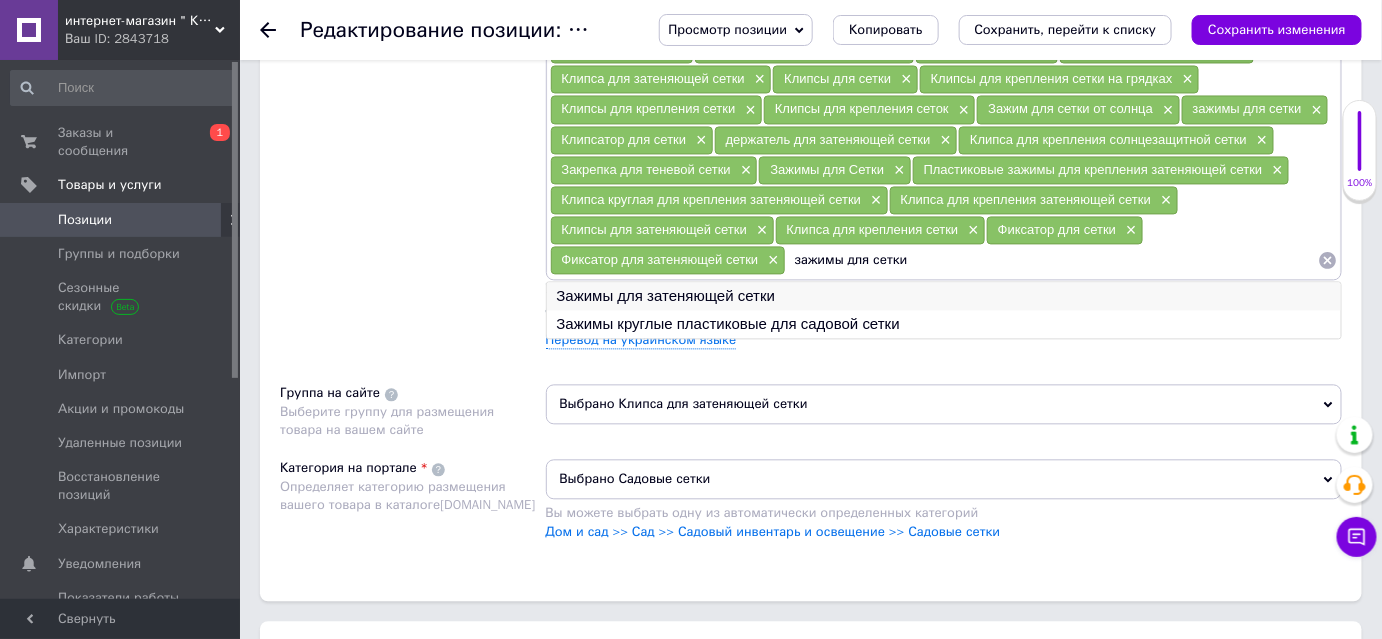 type on "зажимы для сетки" 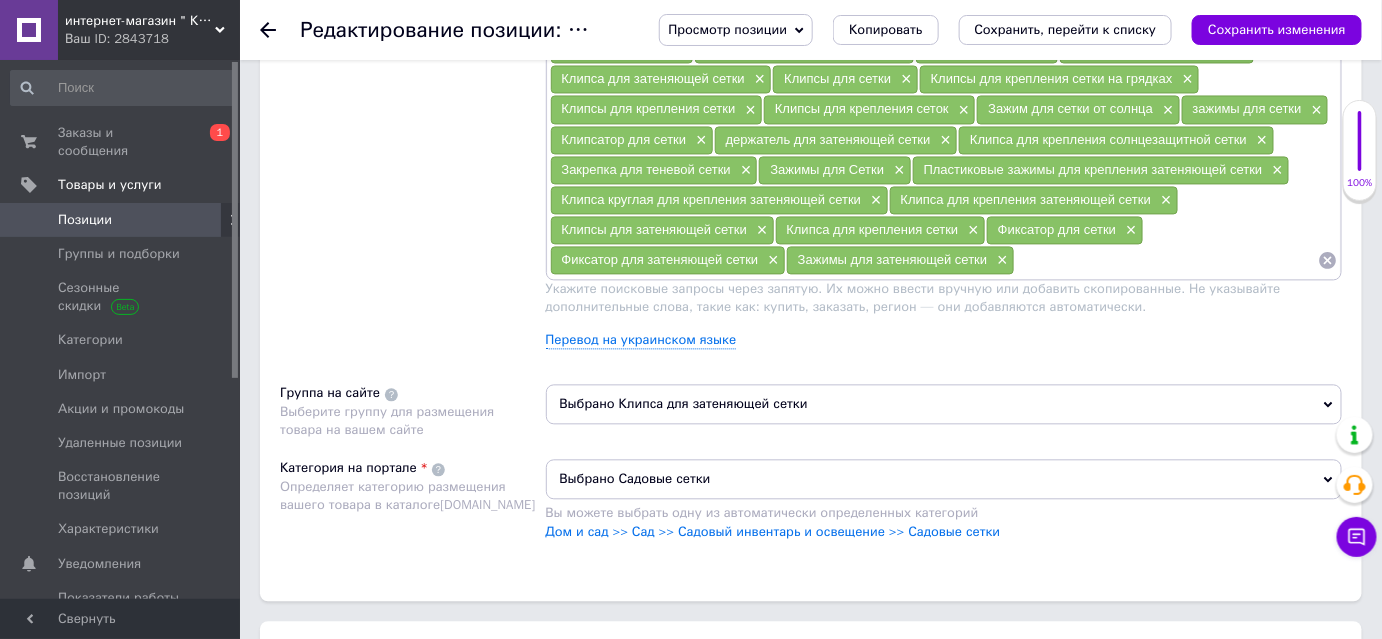 click at bounding box center (1166, 260) 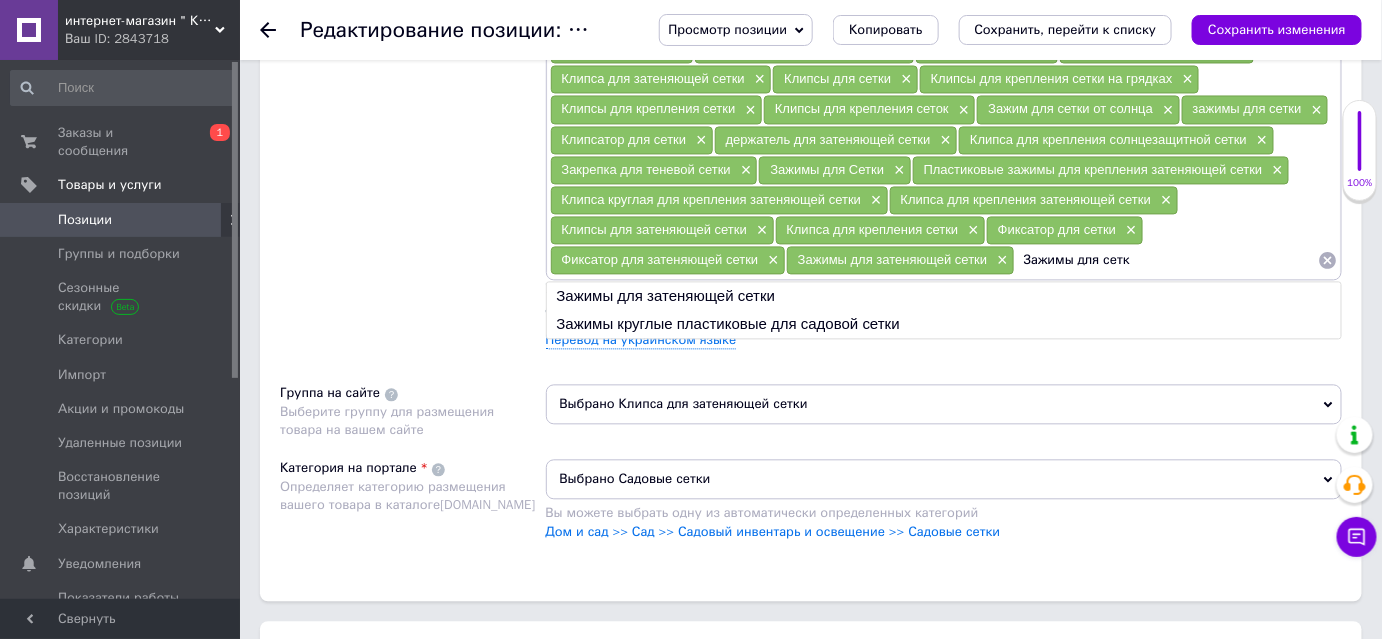 type on "Зажимы для сетки" 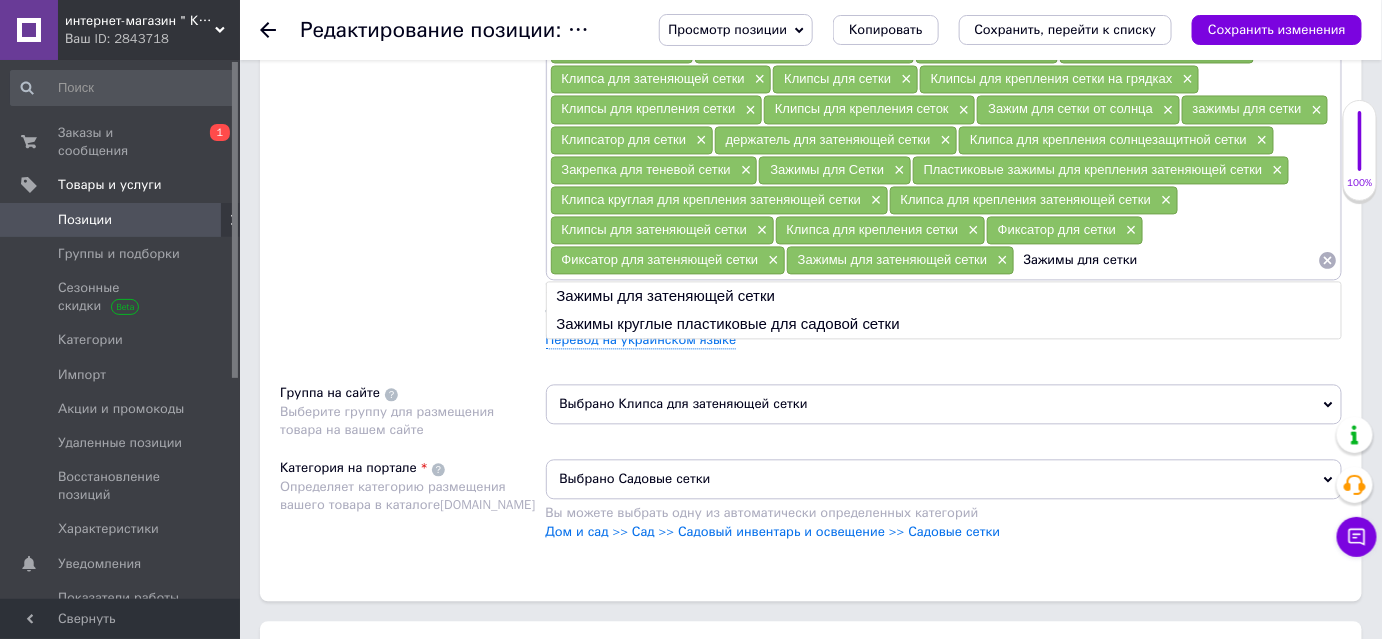 drag, startPoint x: 1139, startPoint y: 250, endPoint x: 1030, endPoint y: 263, distance: 109.77249 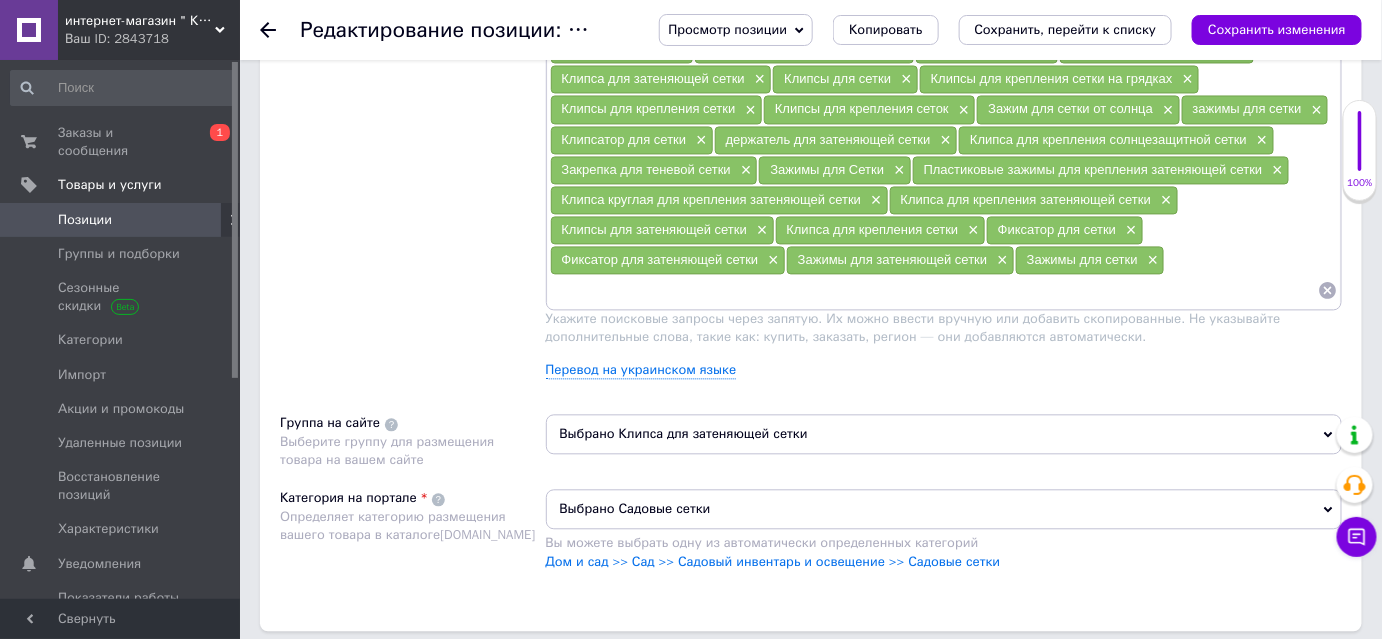 paste on "Зажимы для сетки" 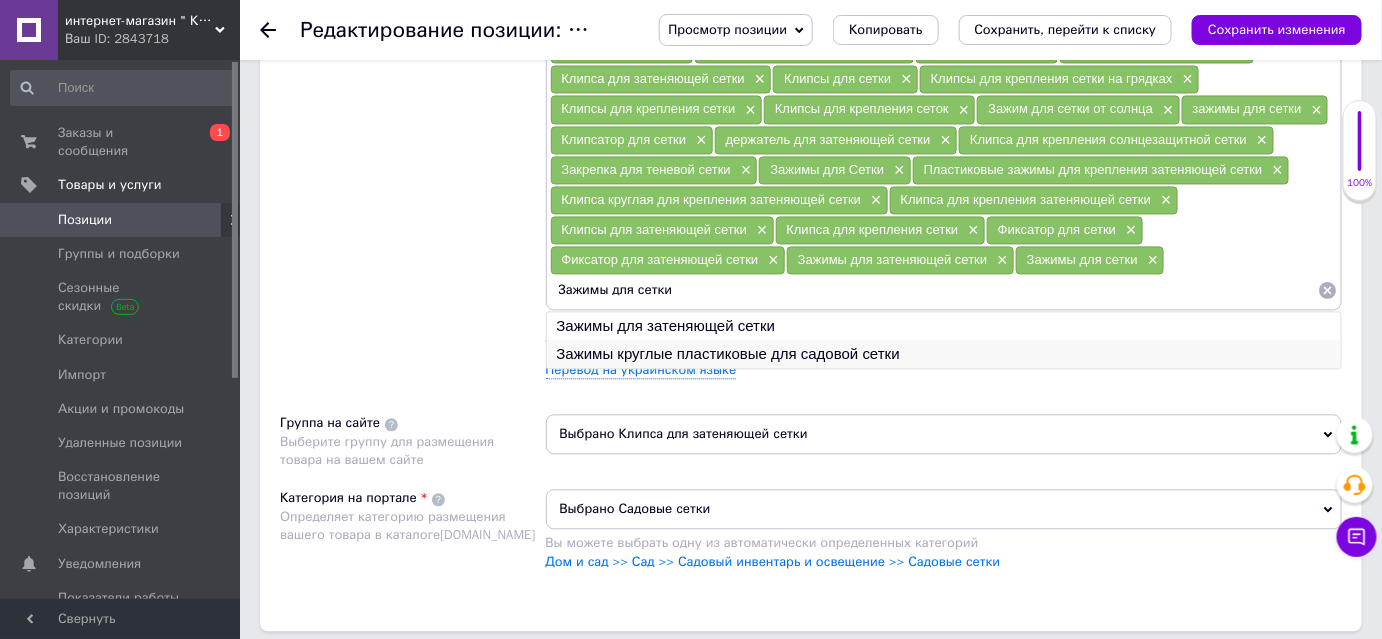 type on "Зажимы для сетки" 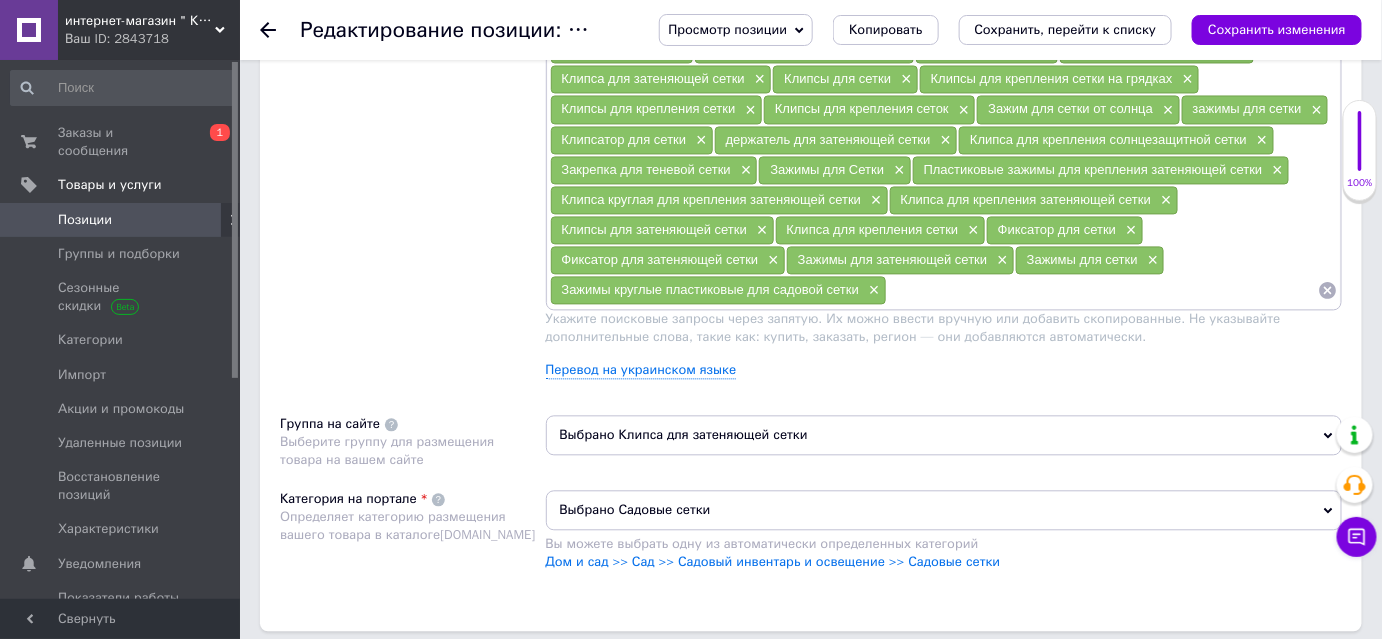 click at bounding box center (1102, 290) 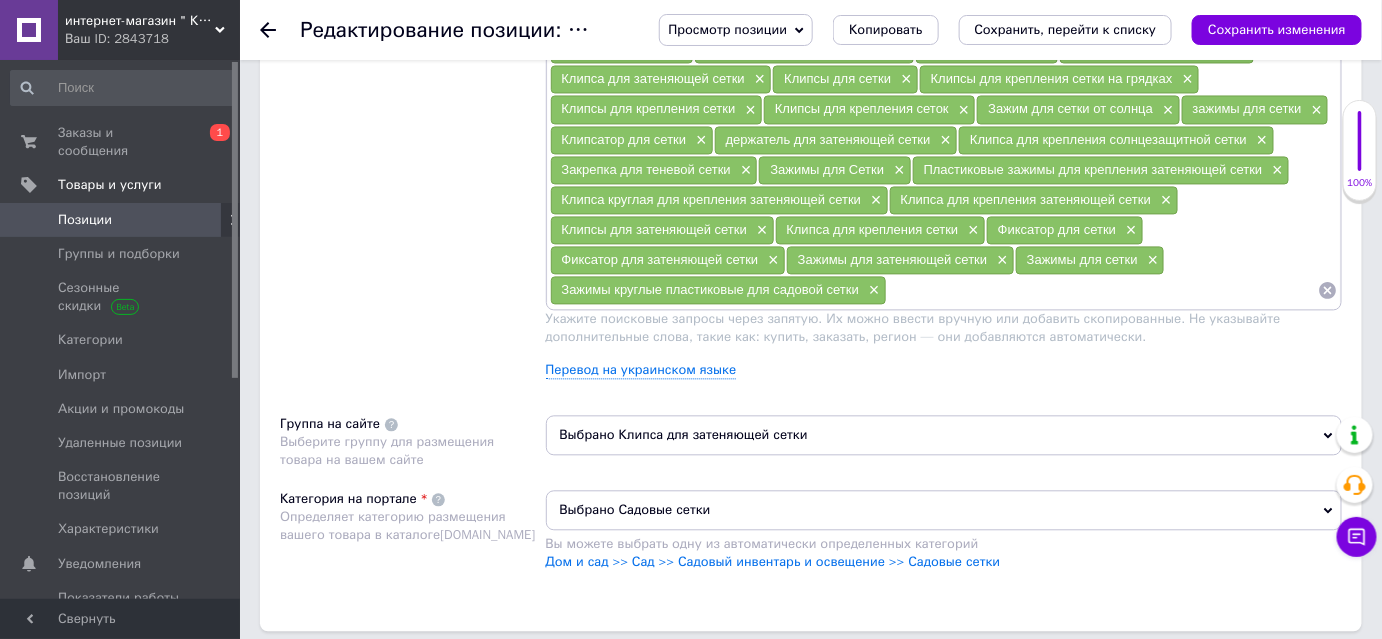 paste on "Зажимы для сетки" 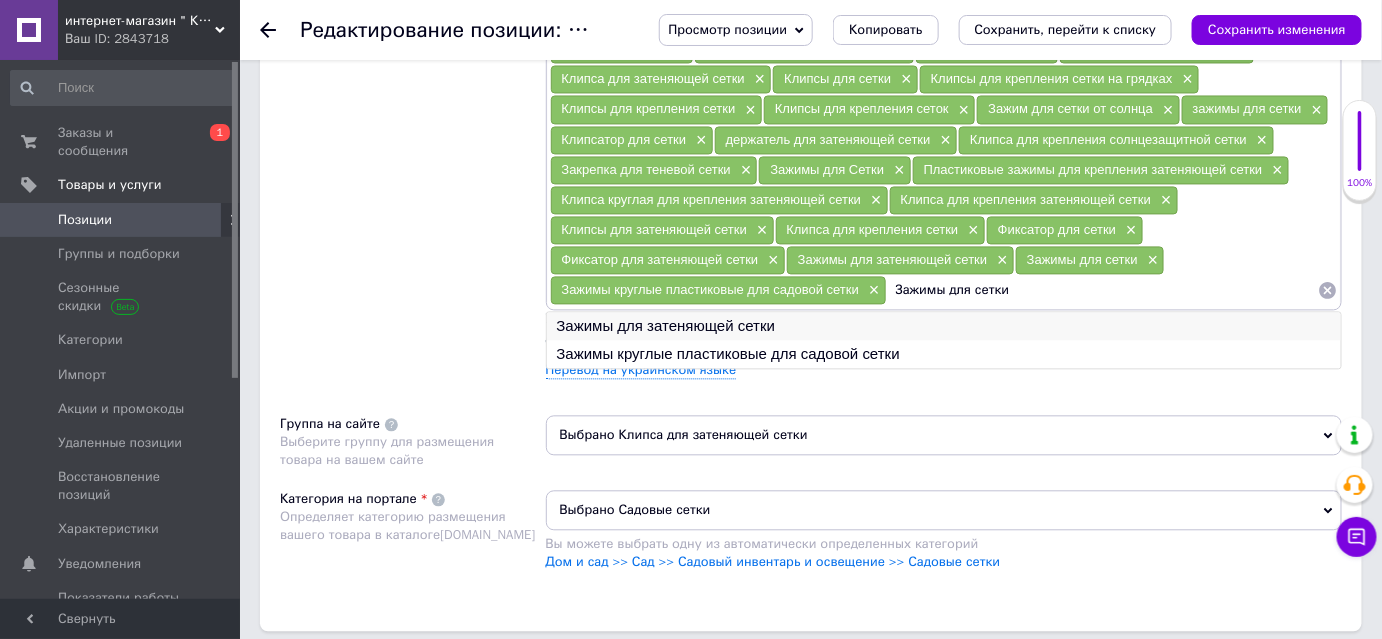 click on "Зажимы для затеняющей сетки" at bounding box center [944, 326] 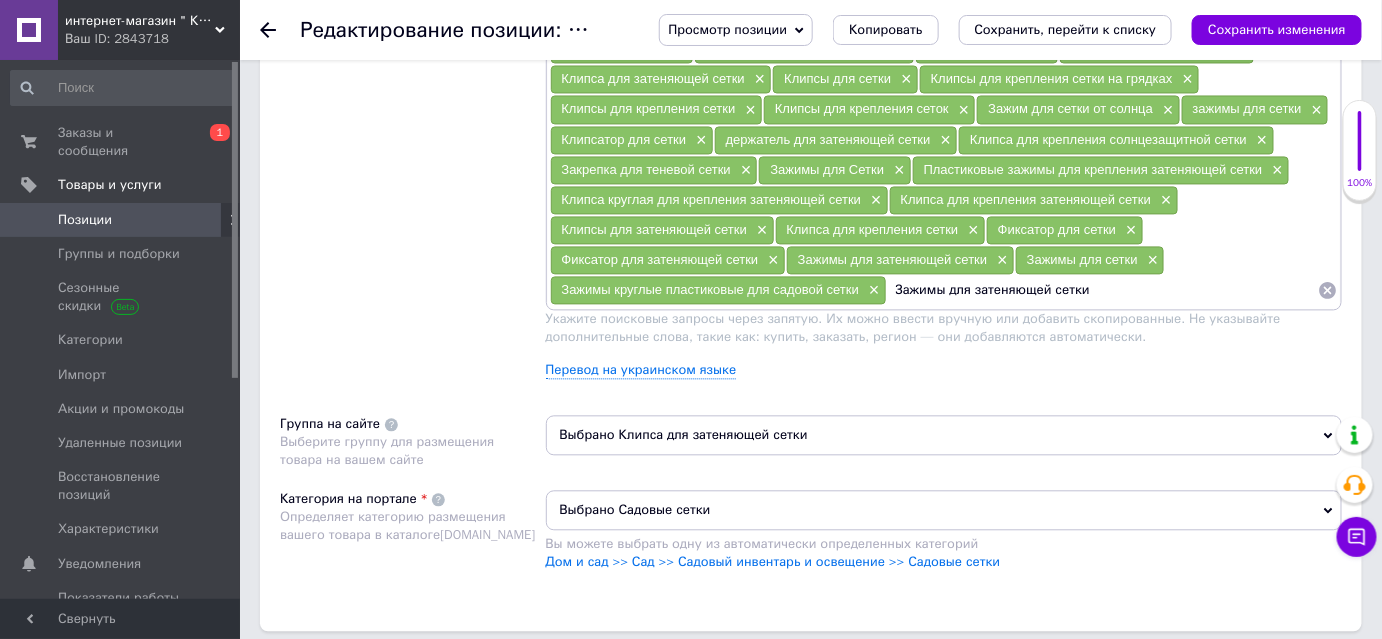 drag, startPoint x: 968, startPoint y: 276, endPoint x: 943, endPoint y: 282, distance: 25.70992 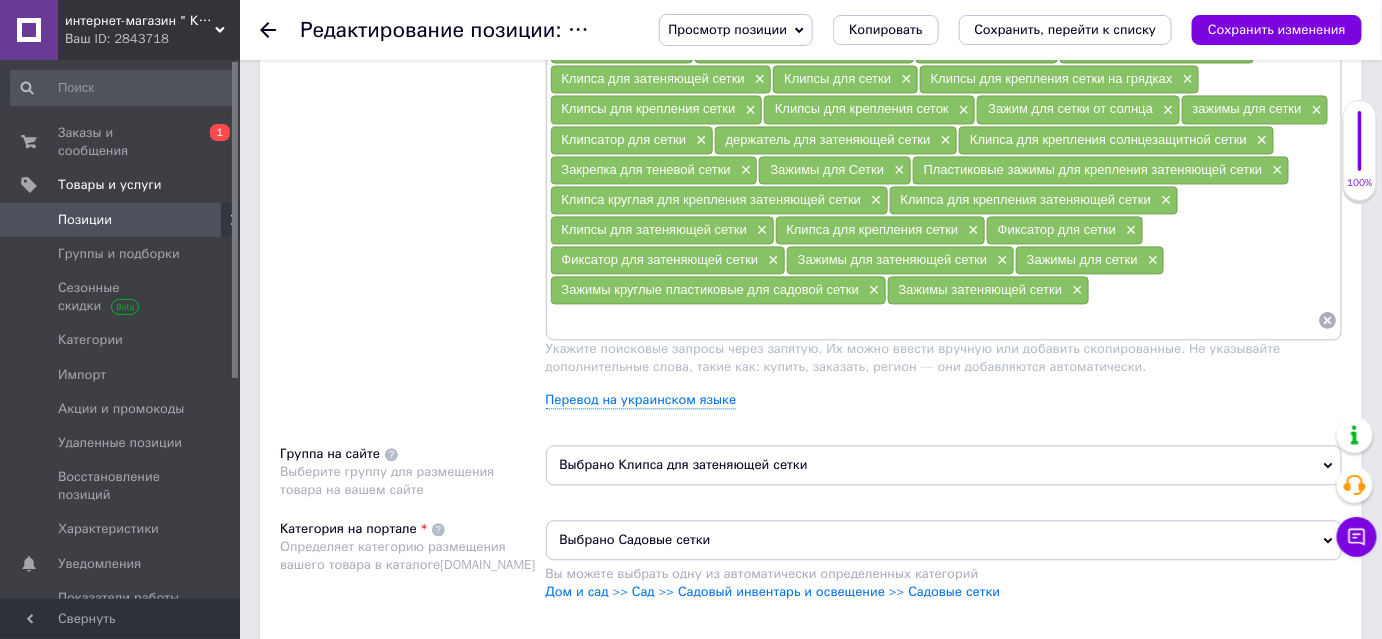 click at bounding box center (934, 320) 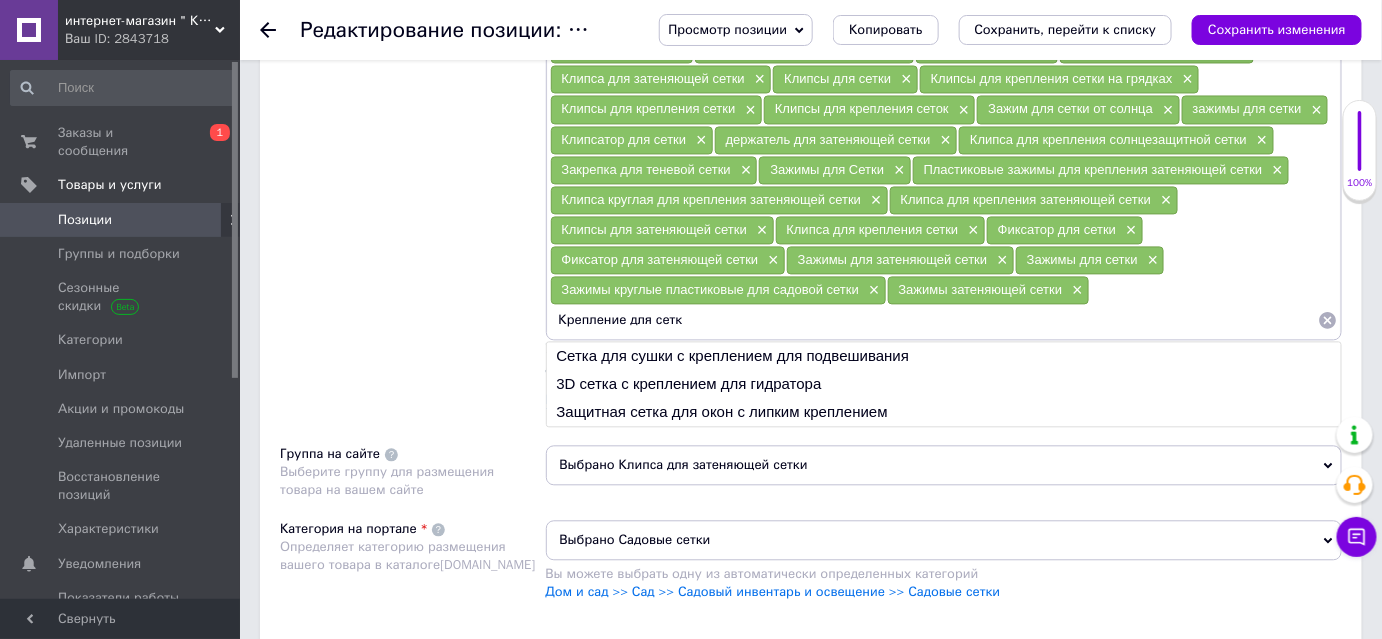 type on "Крепление для сетки" 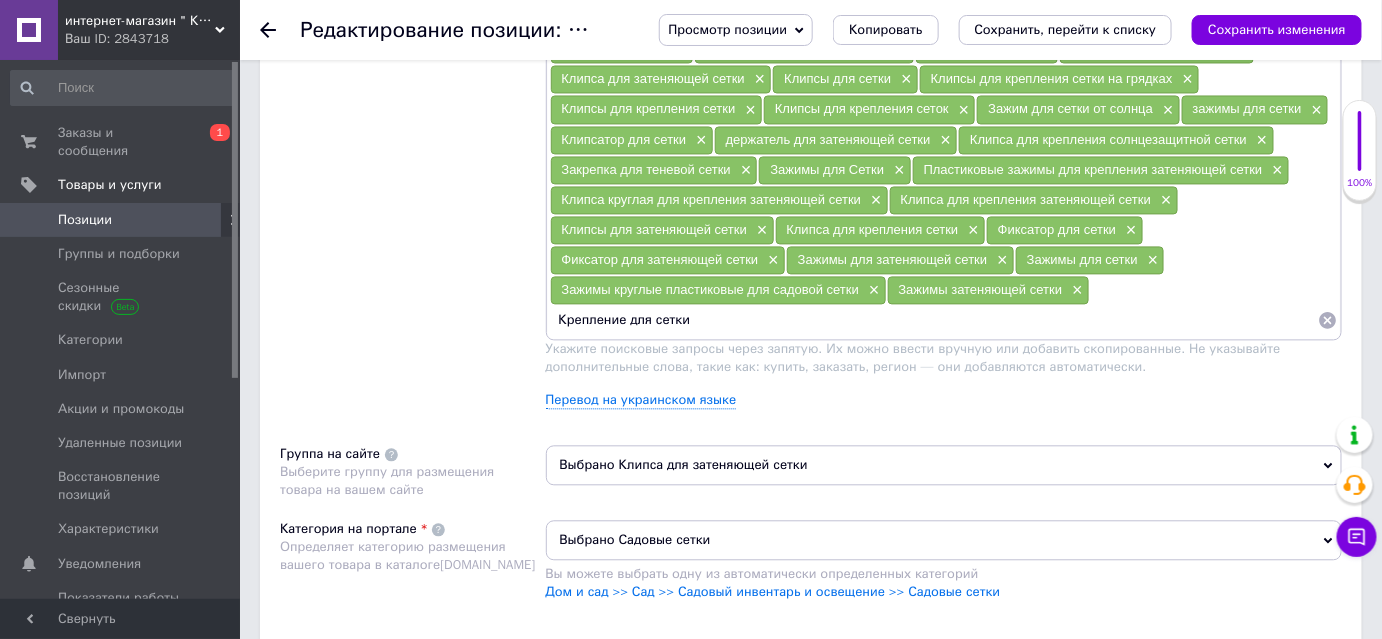 drag, startPoint x: 687, startPoint y: 307, endPoint x: 551, endPoint y: 330, distance: 137.93114 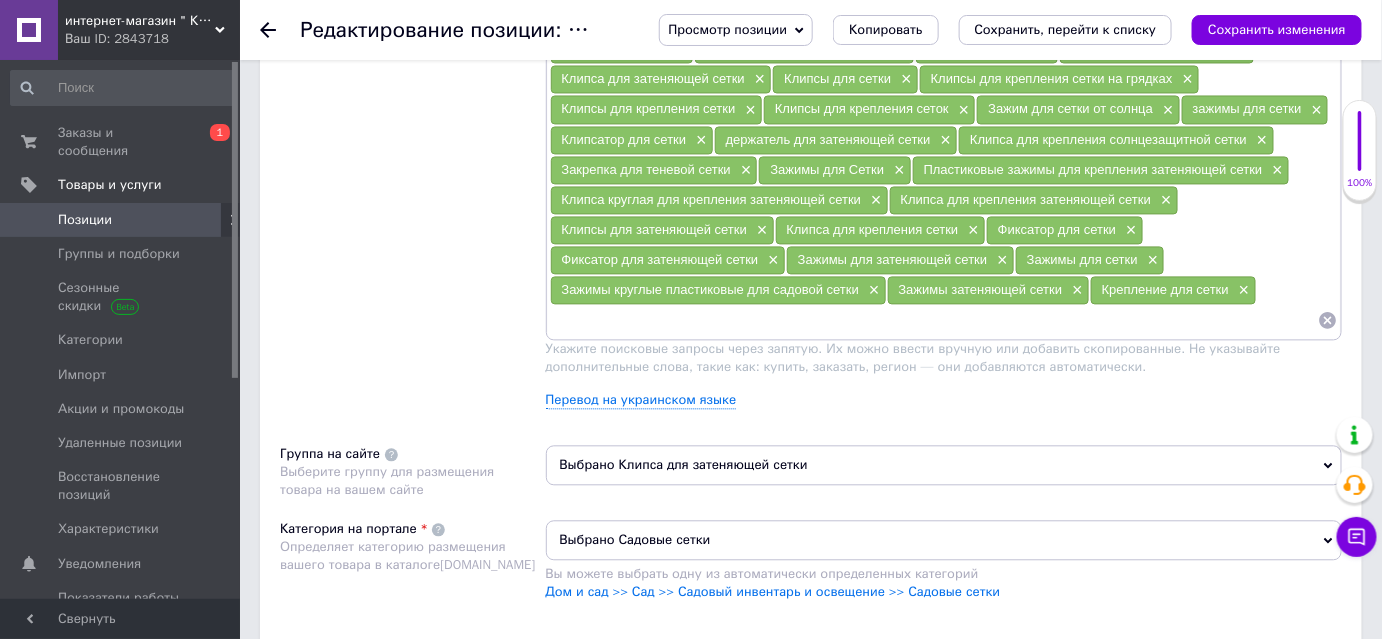 click at bounding box center (934, 320) 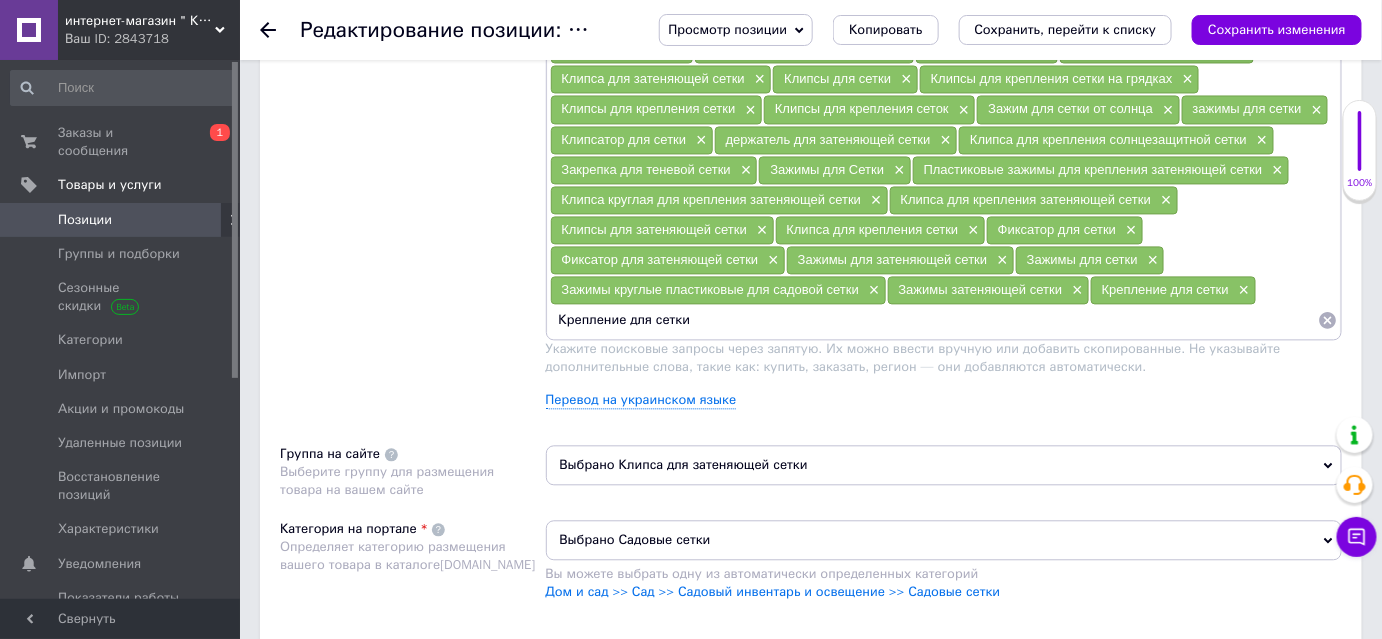 click on "Крепление для сетки" at bounding box center (934, 320) 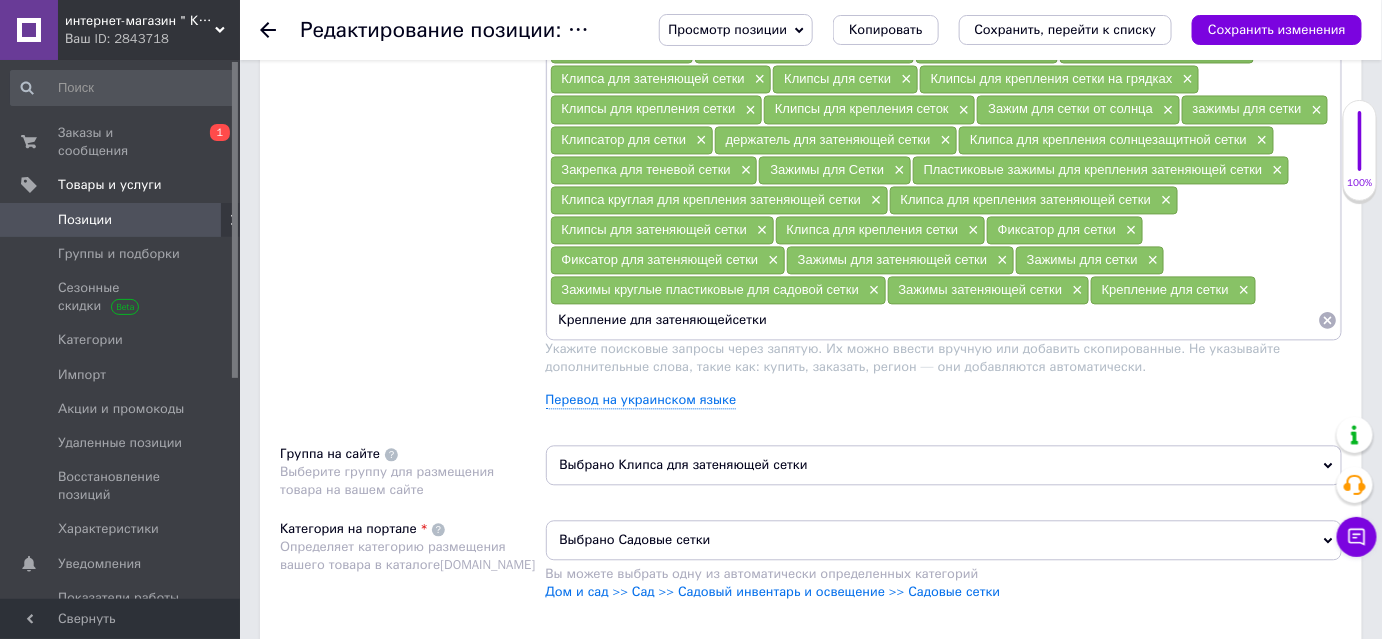 type on "Крепление для затеняющей сетки" 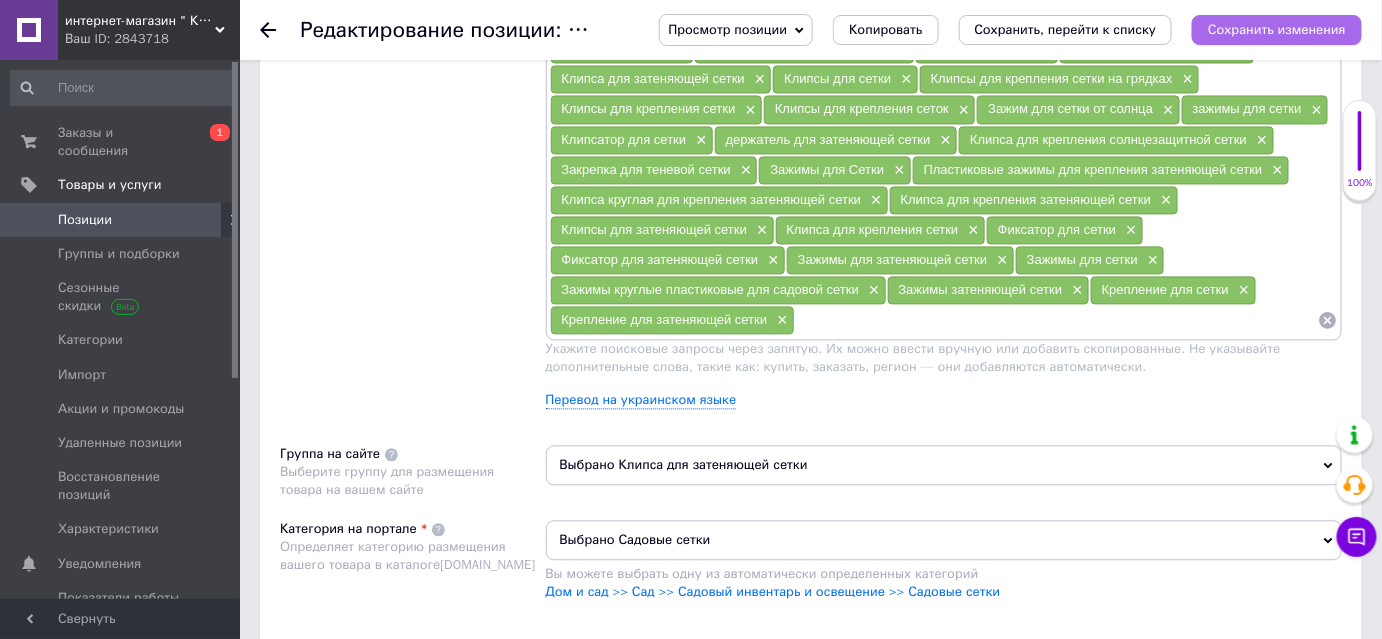 click on "Сохранить изменения" at bounding box center (1277, 29) 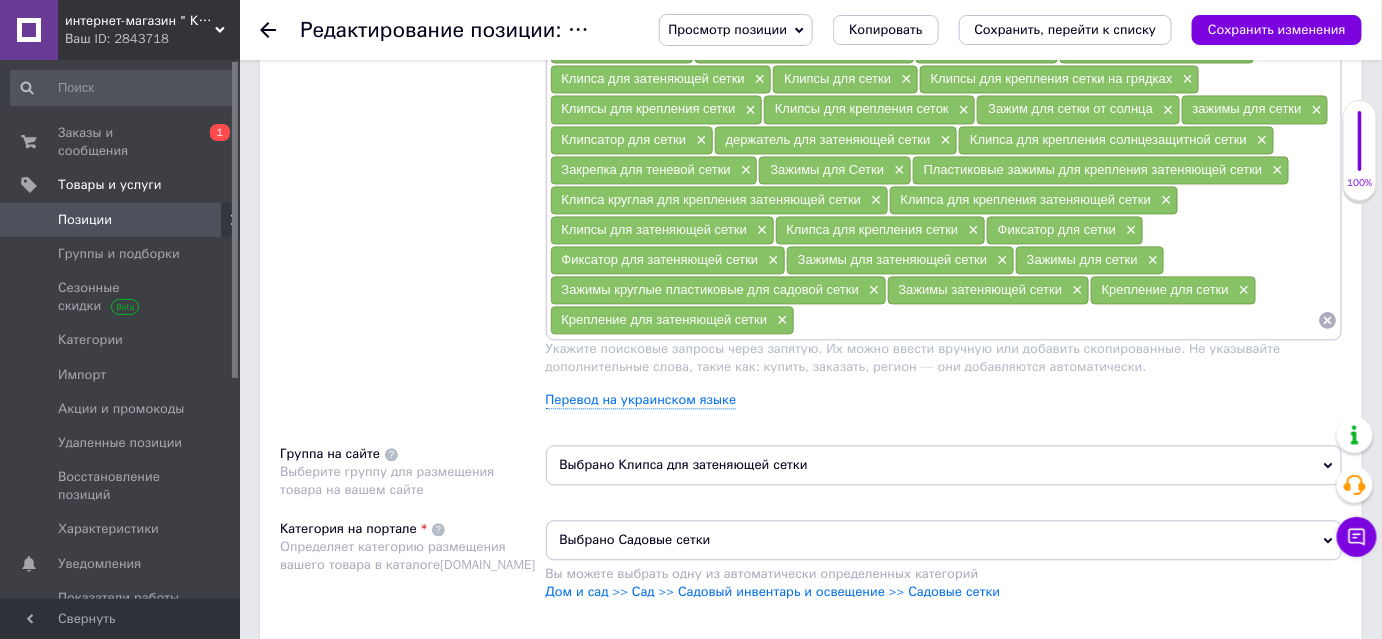 click at bounding box center (1056, 320) 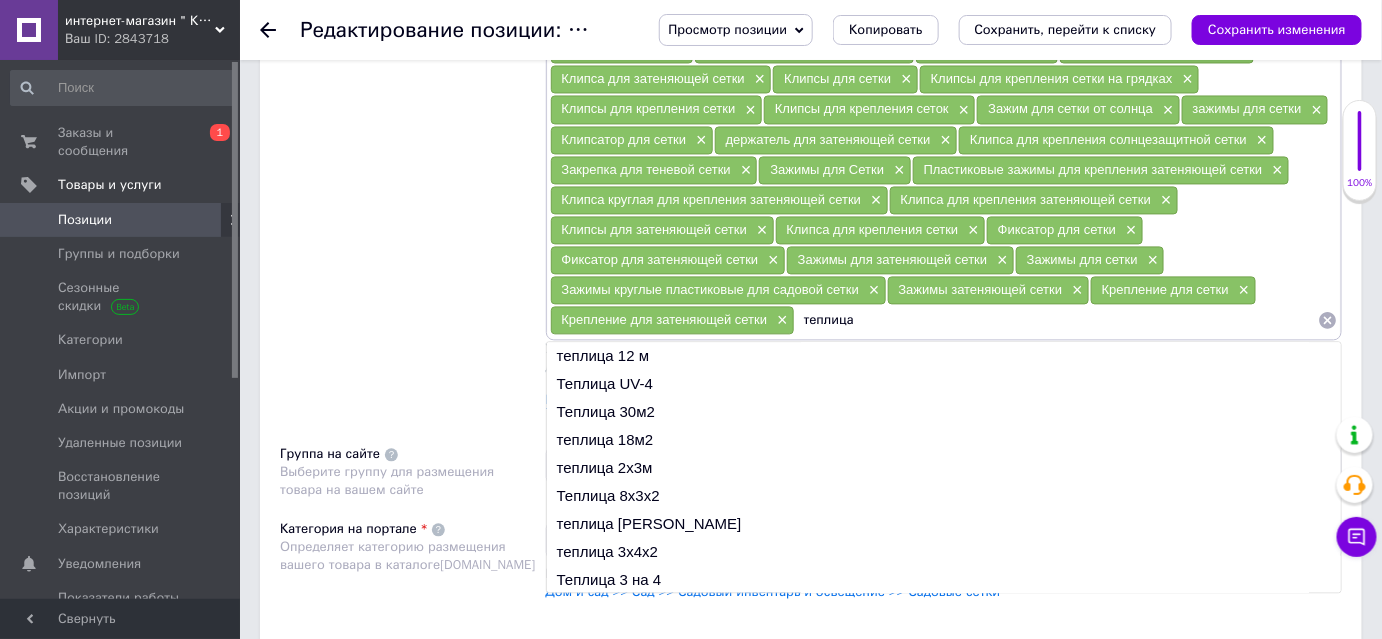 click on "теплица" at bounding box center [1056, 320] 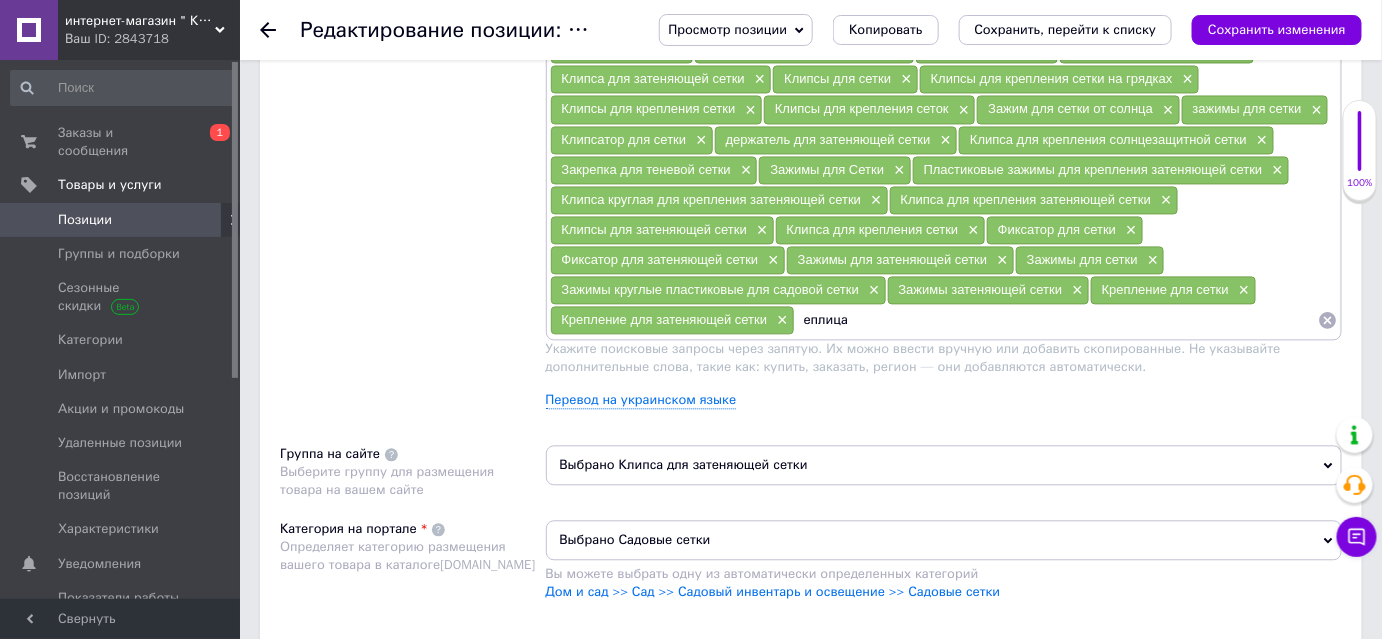 type on "Теплица" 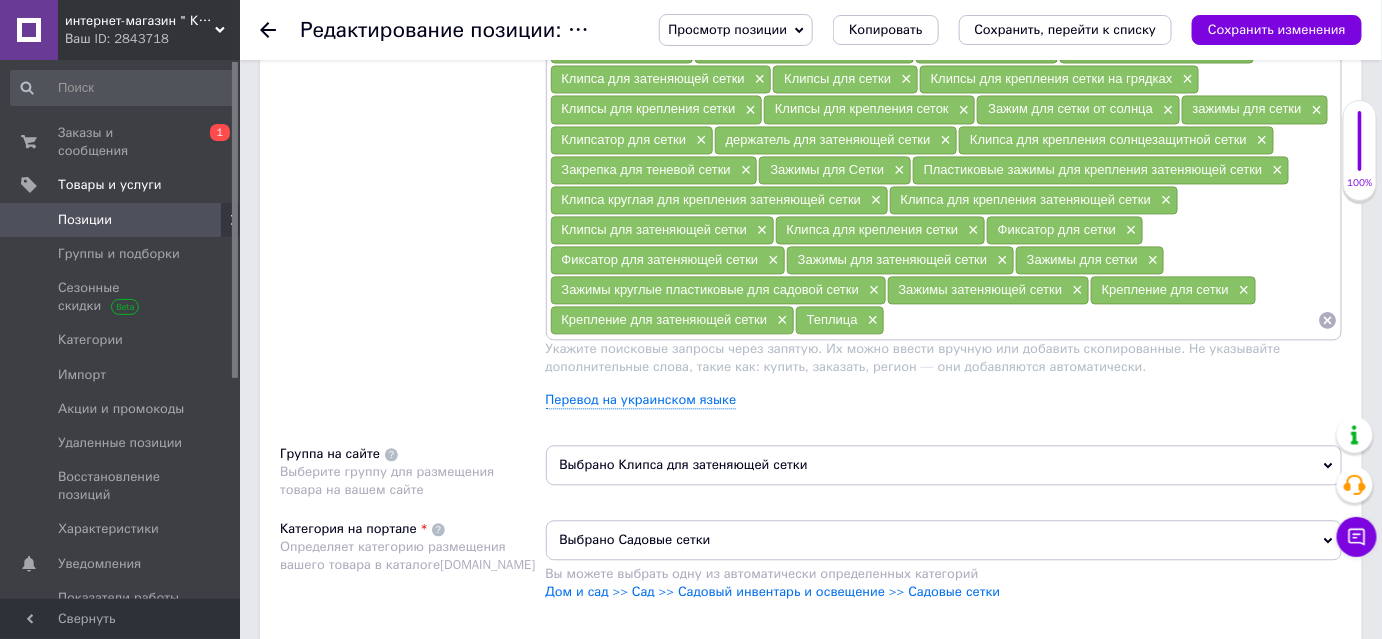click at bounding box center (1101, 320) 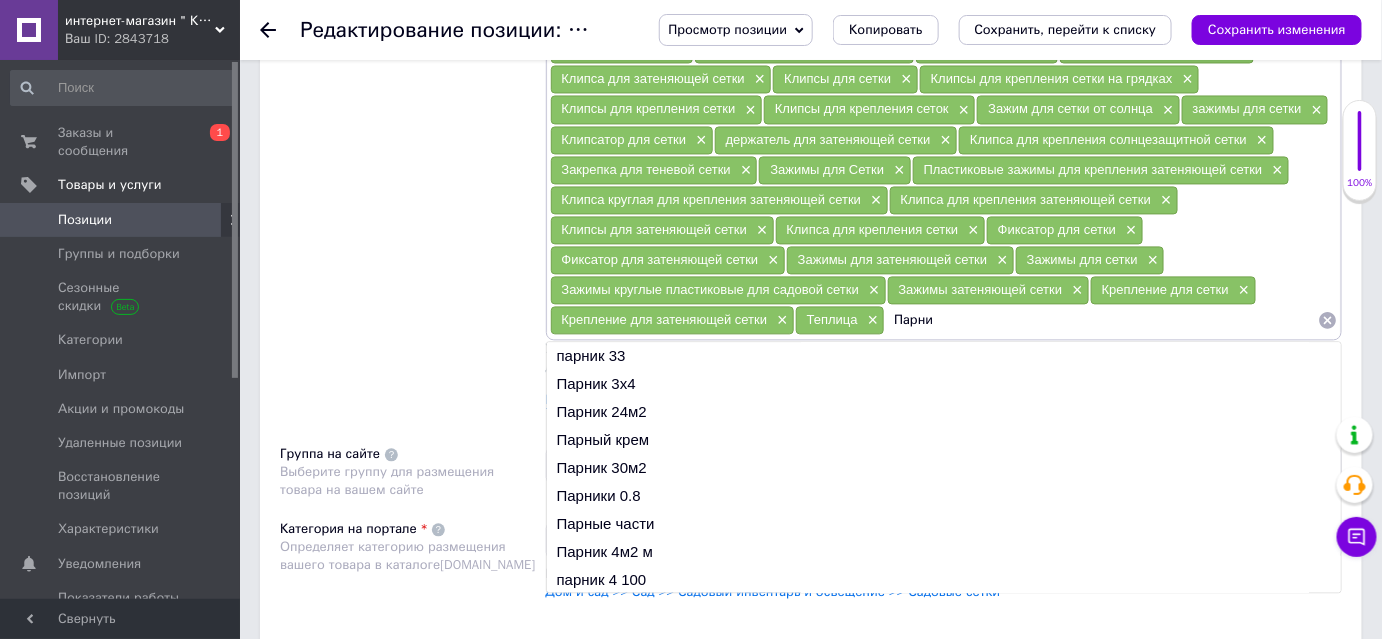 type on "Парник" 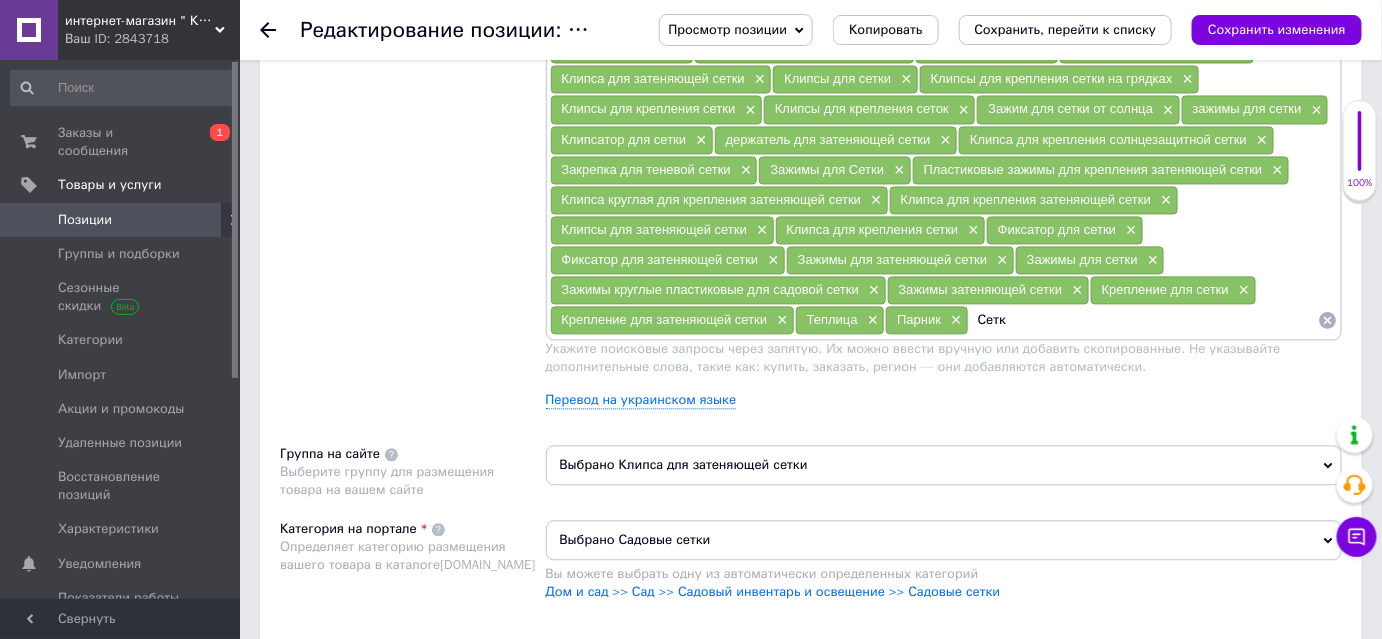 type on "Сетка" 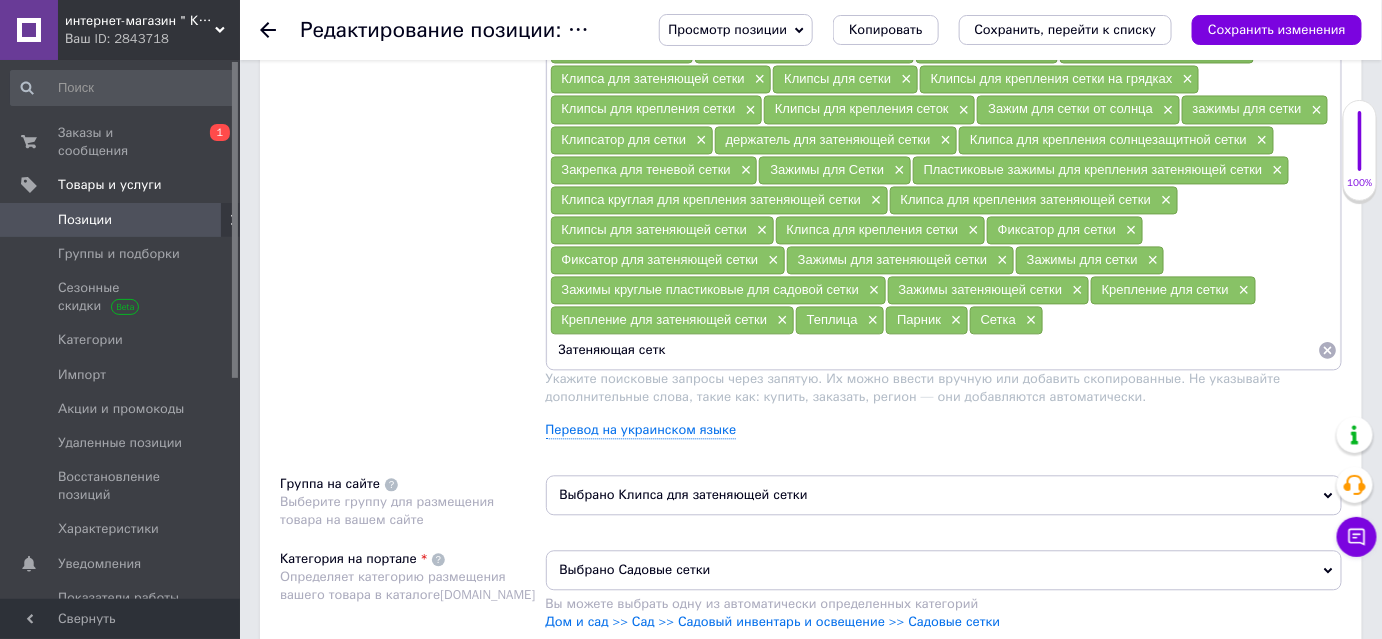 type on "Затеняющая сетка" 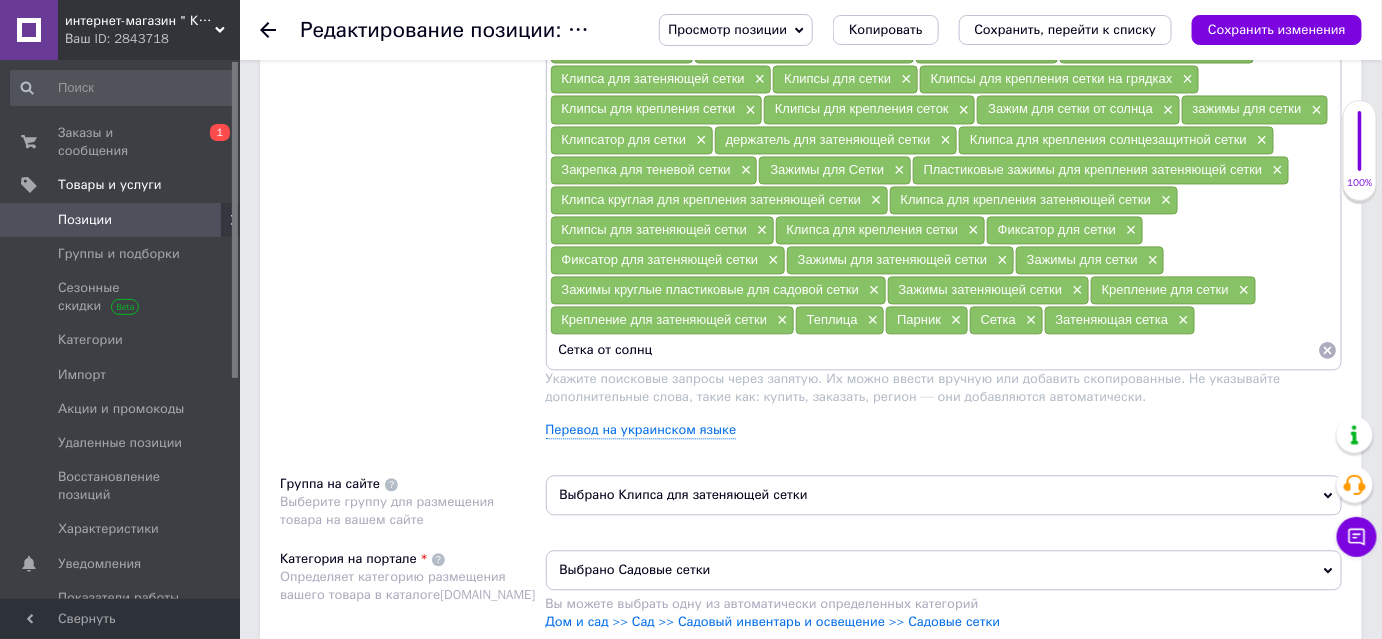 type on "Сетка от солнца" 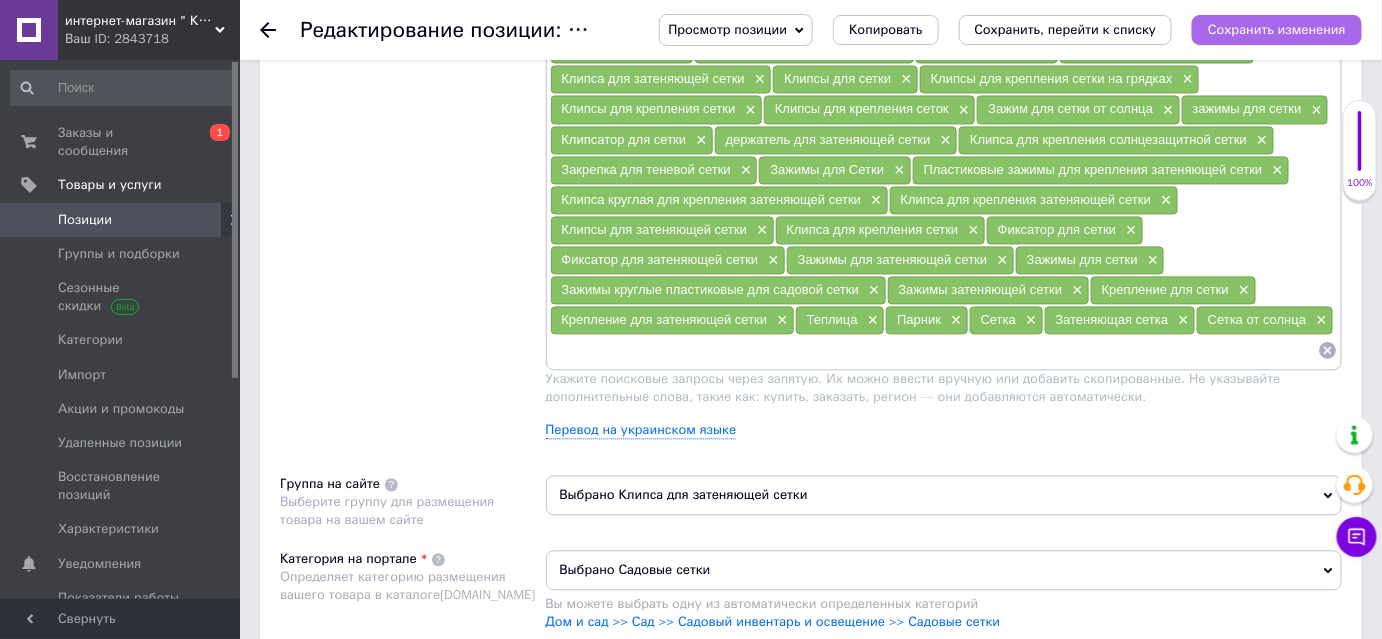 click on "Сохранить изменения" at bounding box center (1277, 29) 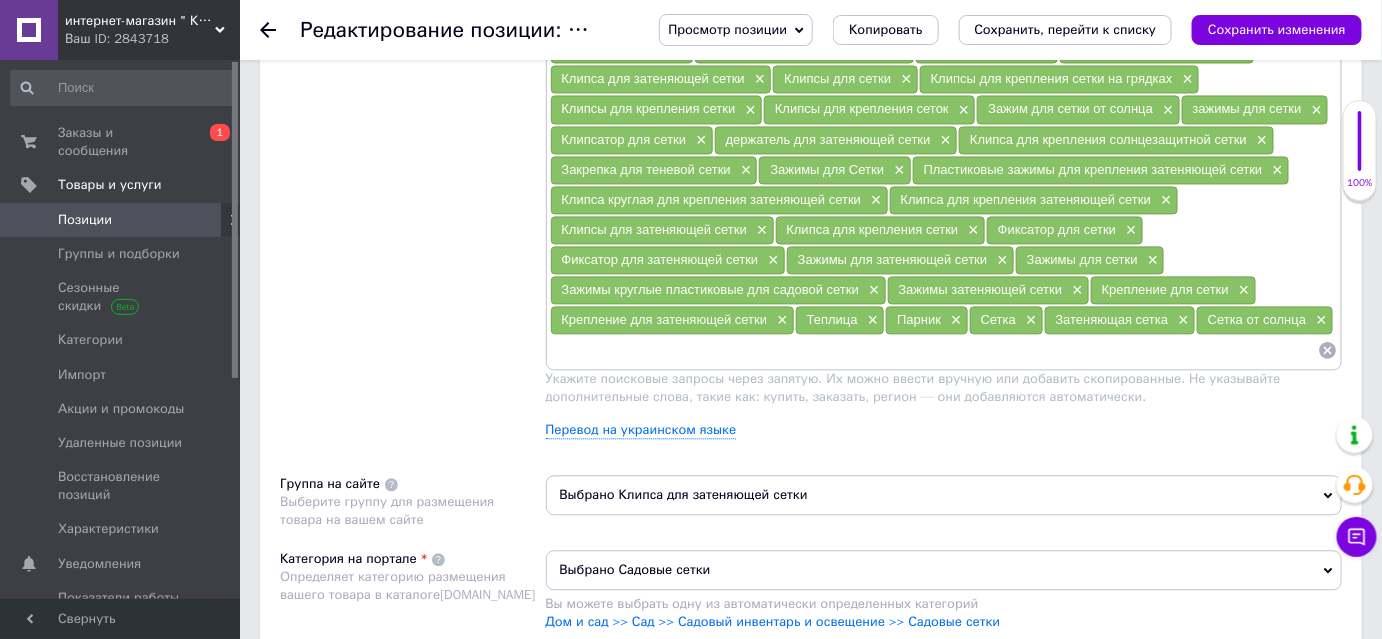 click at bounding box center (934, 350) 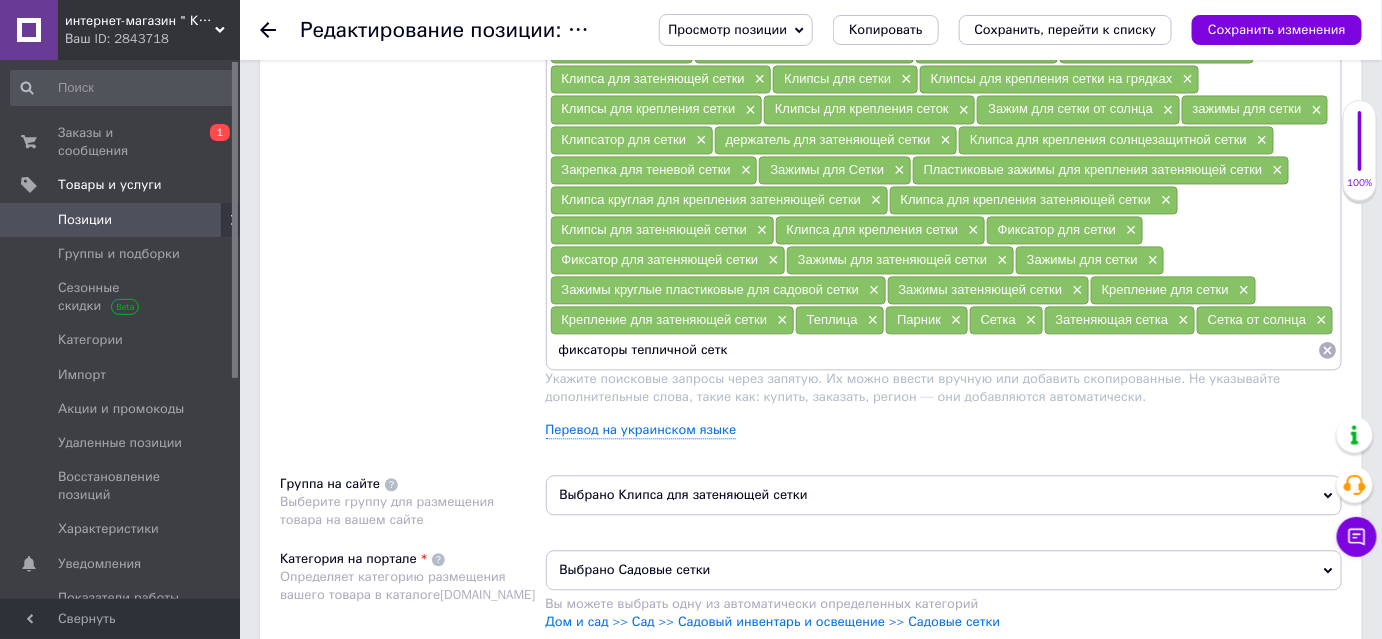 type on "фиксаторы тепличной сетки" 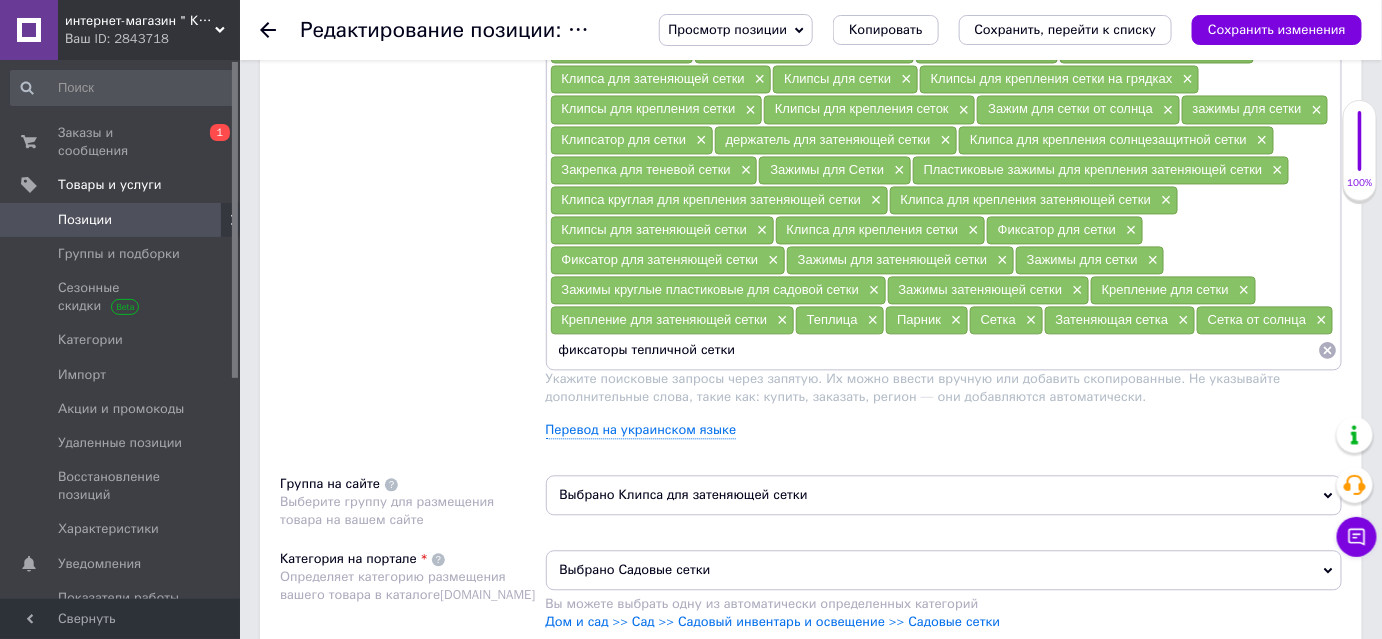 type 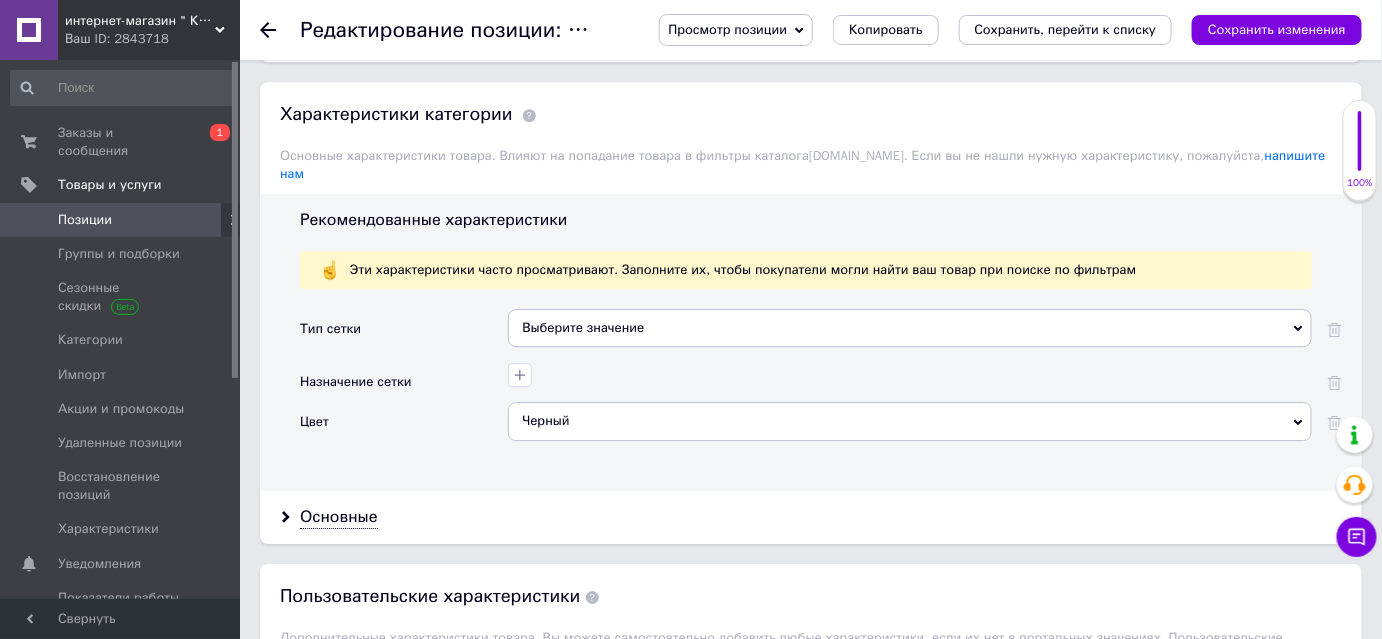 scroll, scrollTop: 1909, scrollLeft: 0, axis: vertical 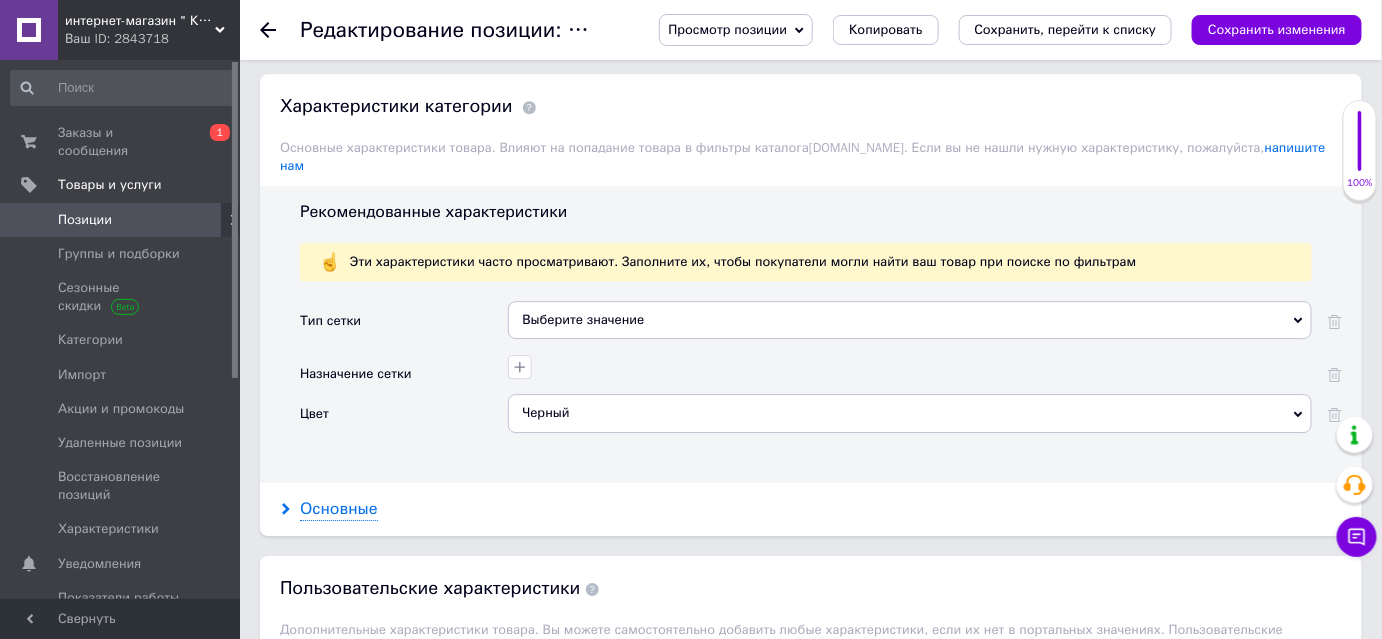click on "Основные" at bounding box center [339, 509] 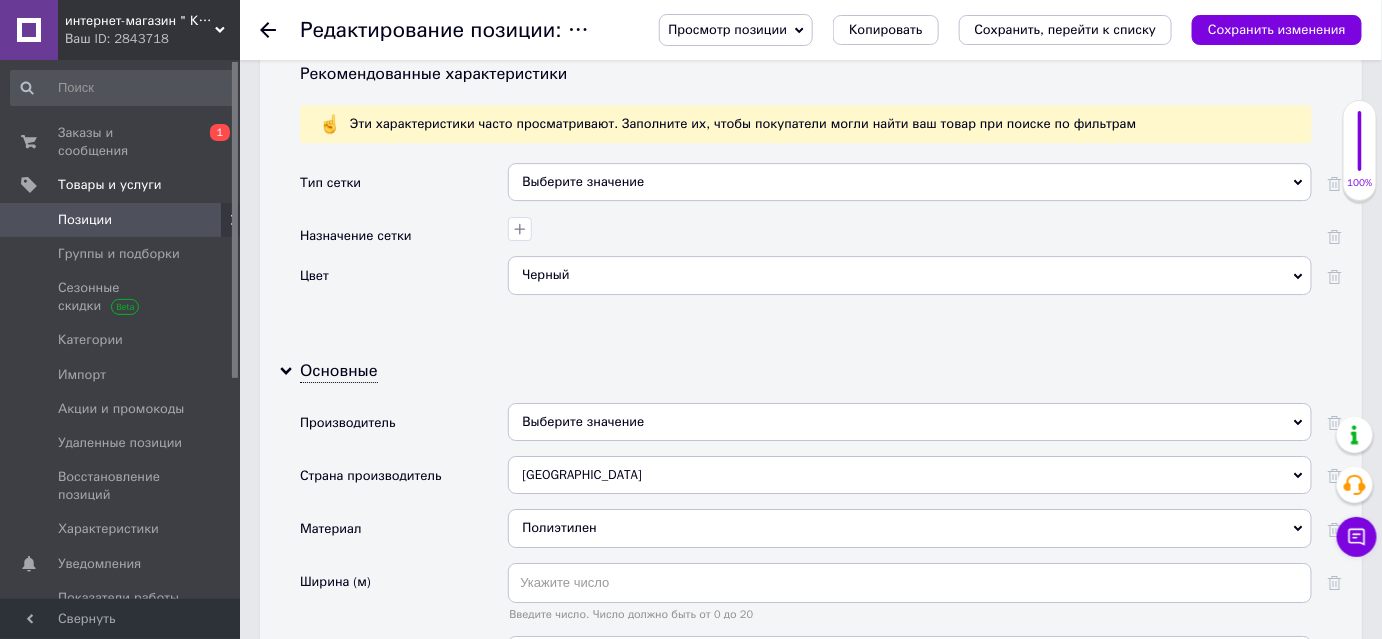 scroll, scrollTop: 2181, scrollLeft: 0, axis: vertical 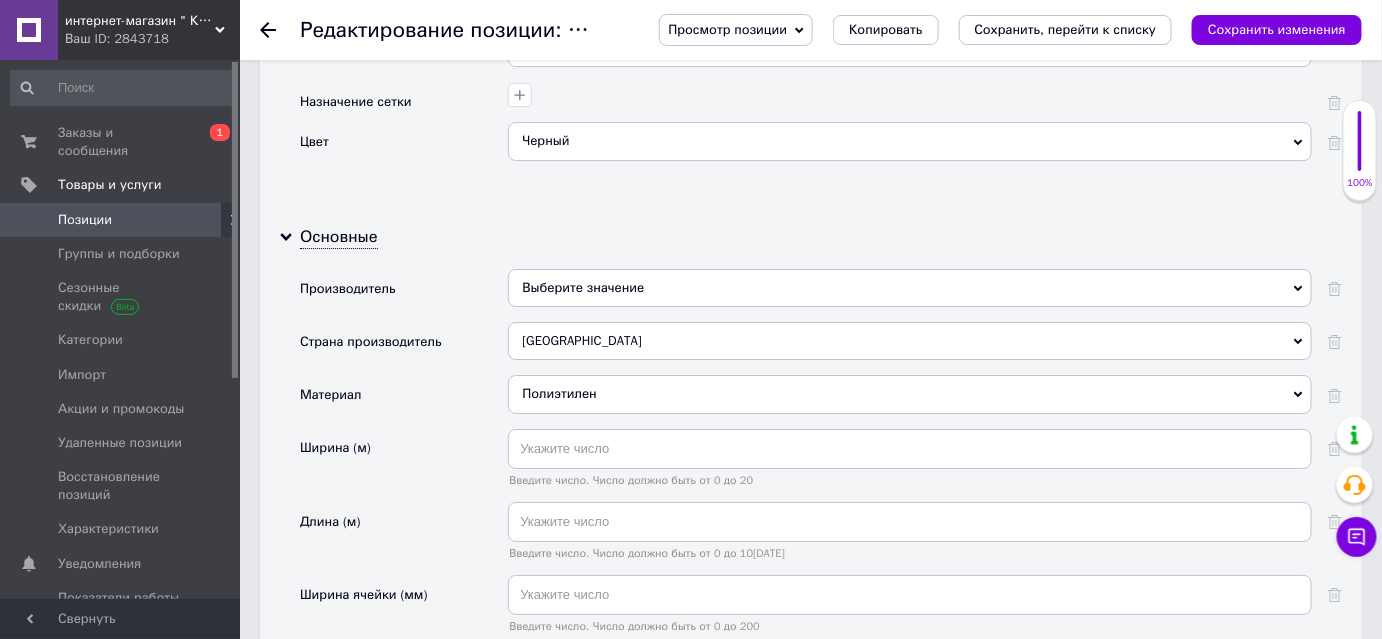 click on "Выберите значение" at bounding box center (910, 288) 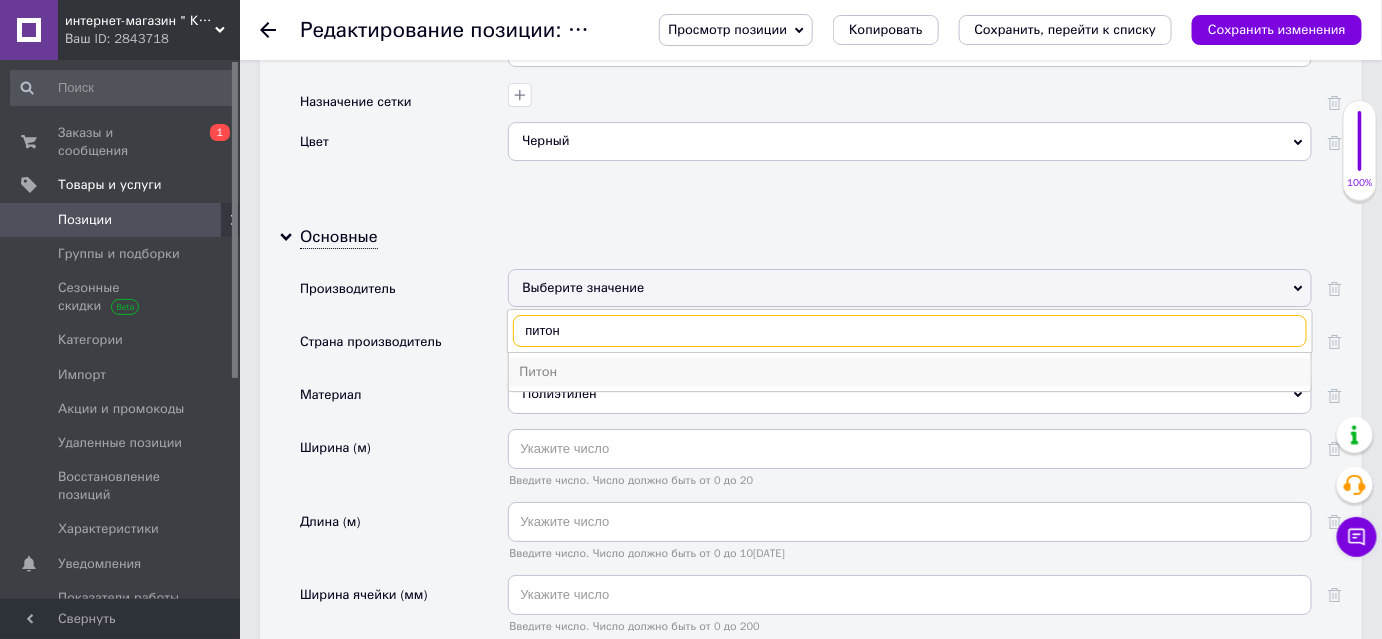 type on "питон" 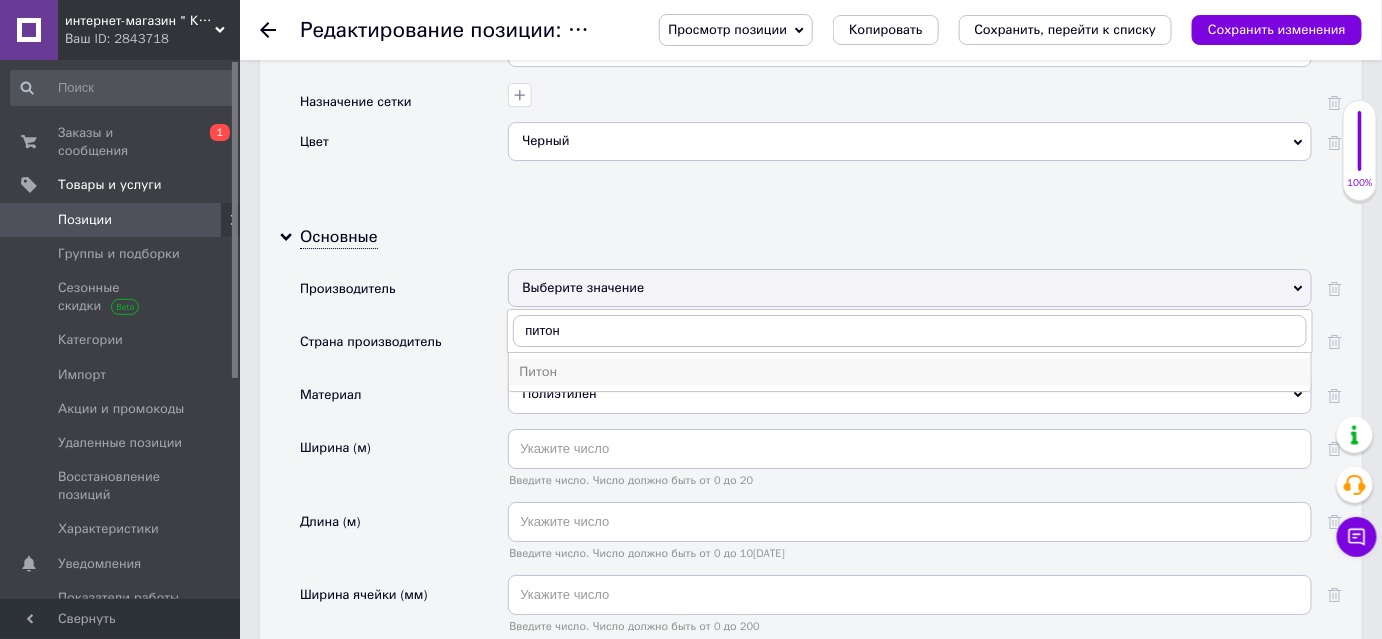 click on "Питон" at bounding box center [910, 372] 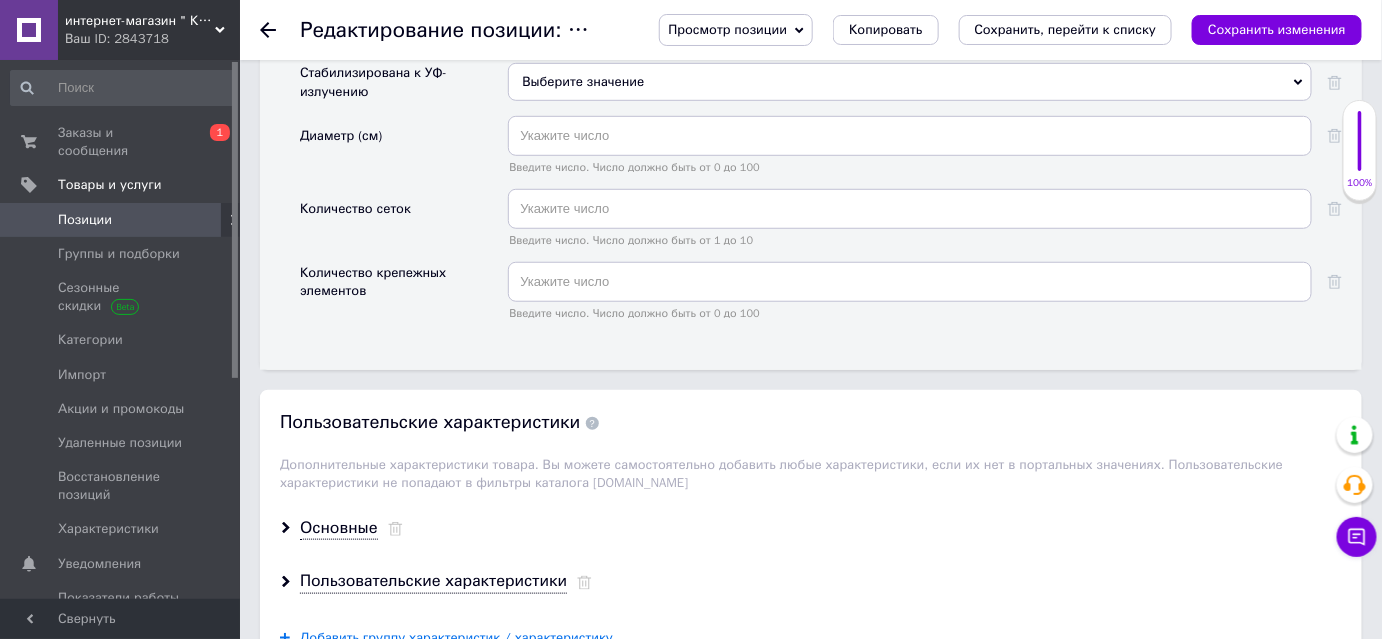 scroll, scrollTop: 3090, scrollLeft: 0, axis: vertical 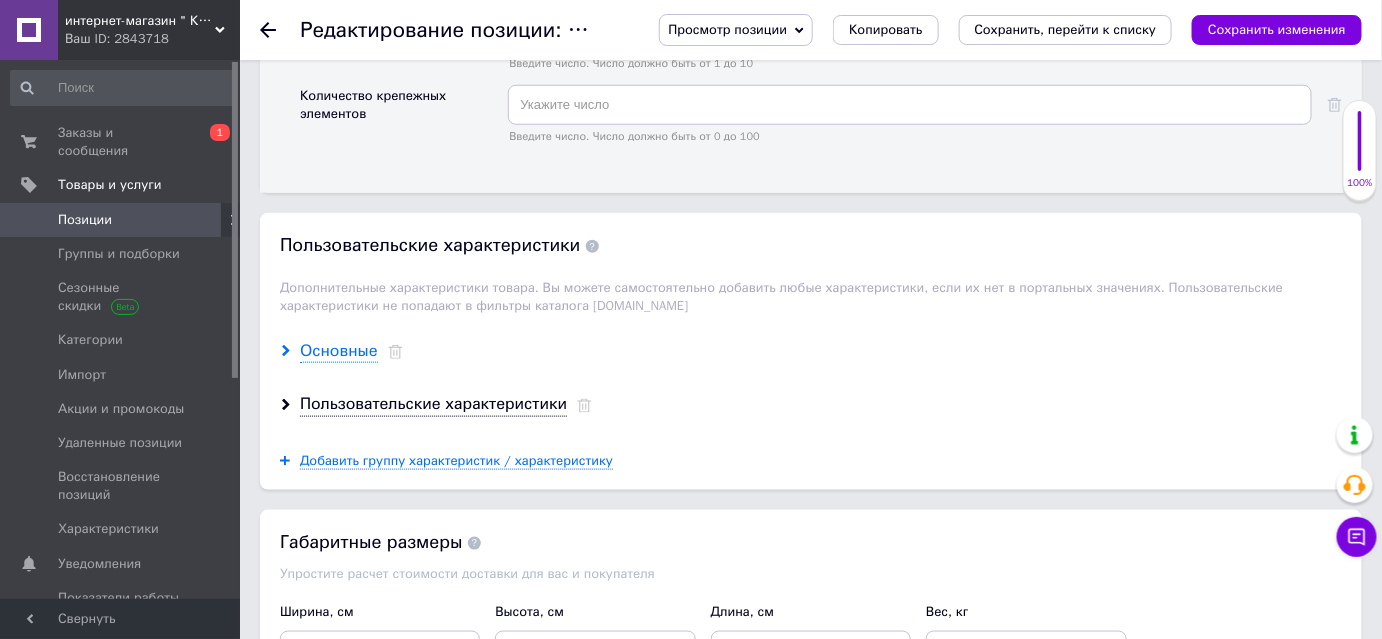 click on "Основные" at bounding box center (339, 351) 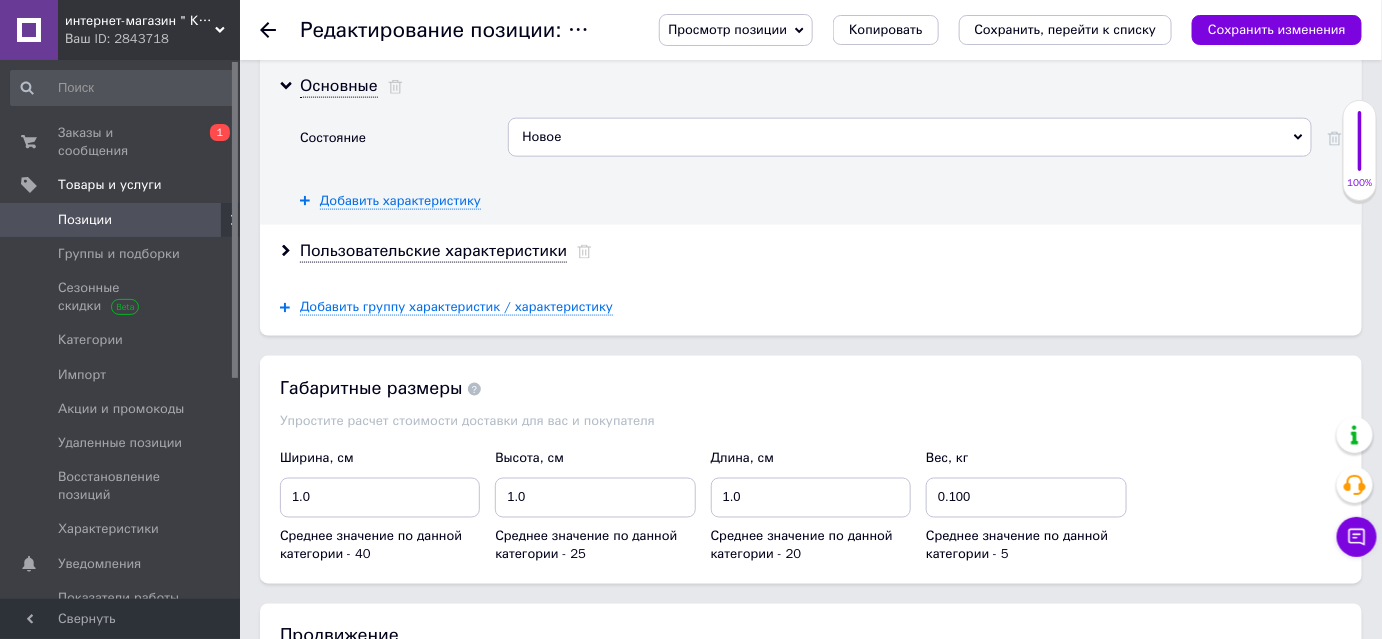 scroll, scrollTop: 3363, scrollLeft: 0, axis: vertical 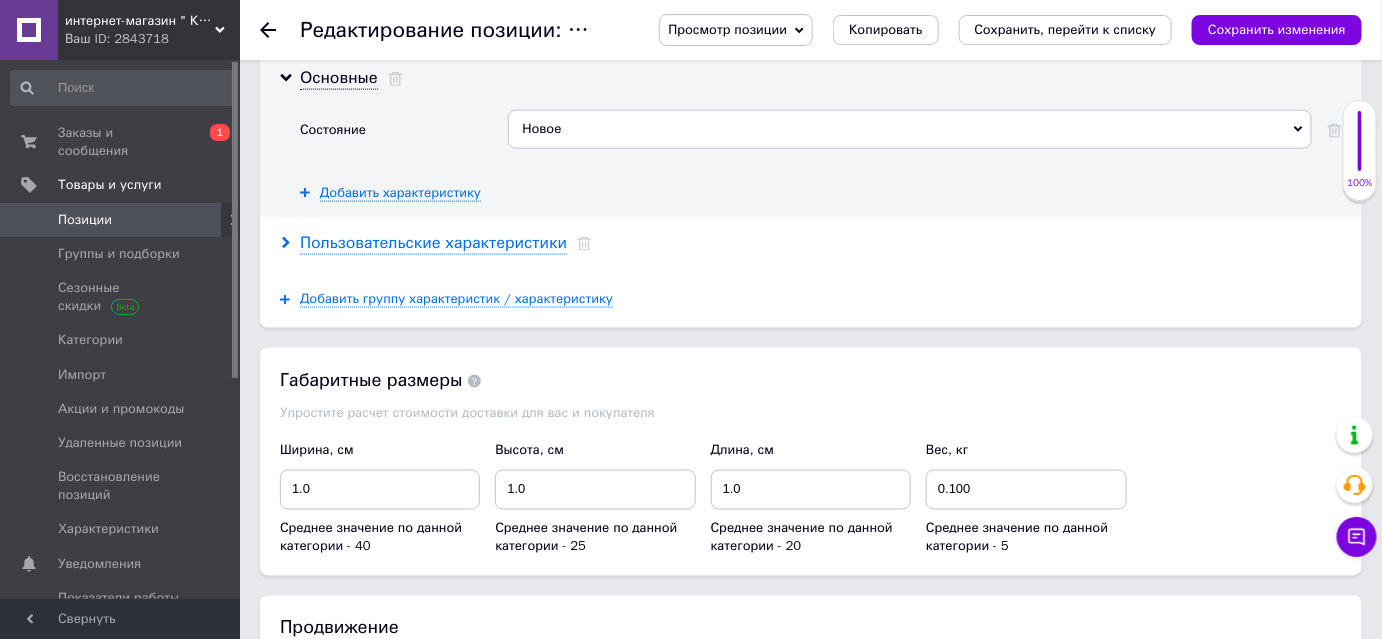click on "Пользовательские характеристики" at bounding box center (433, 243) 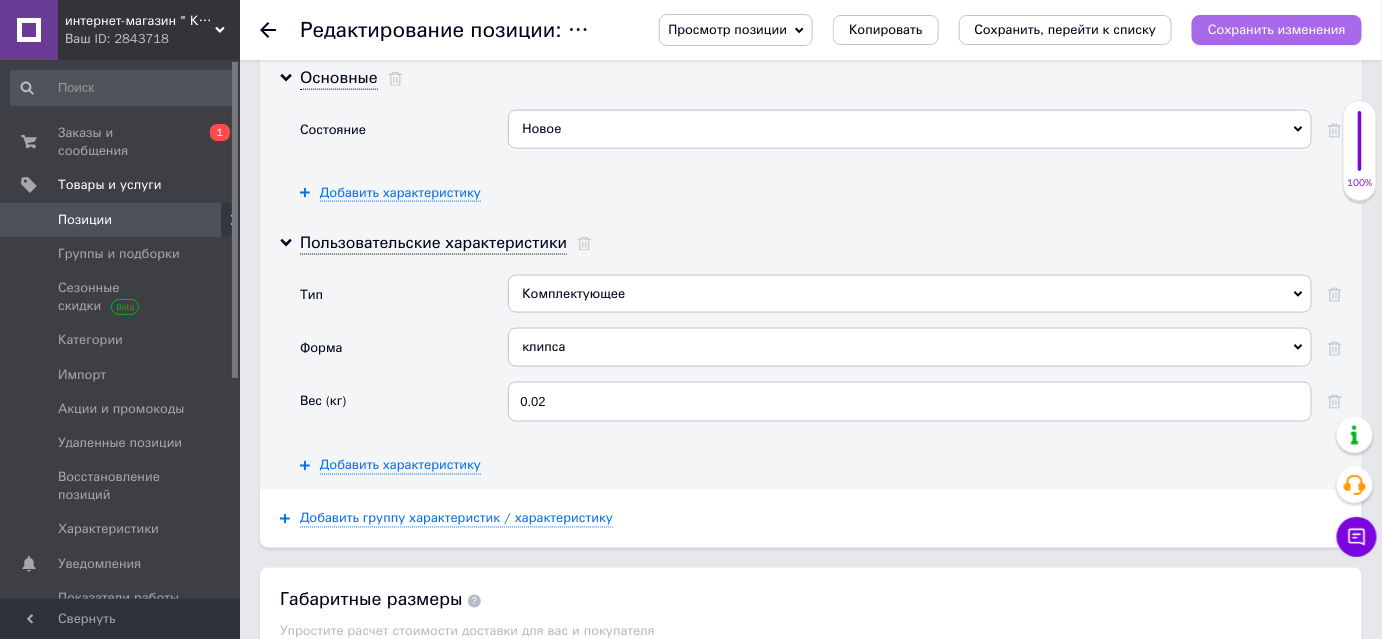 click on "Сохранить изменения" at bounding box center (1277, 29) 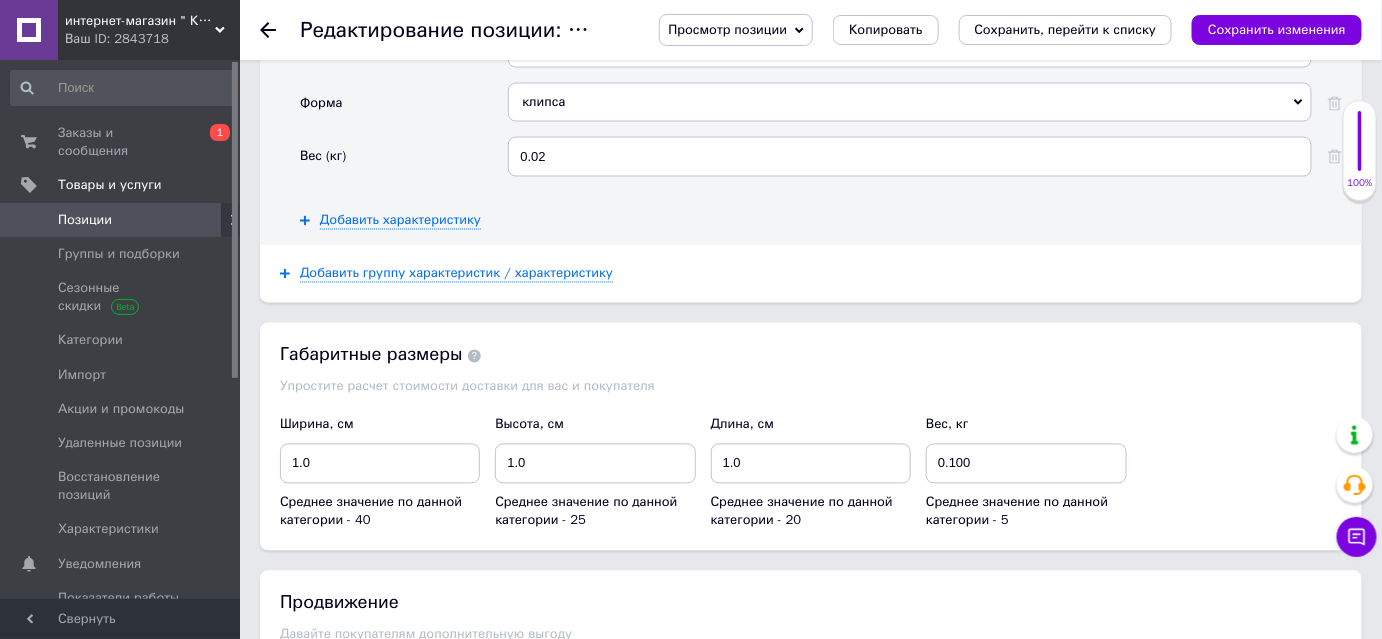scroll, scrollTop: 3818, scrollLeft: 0, axis: vertical 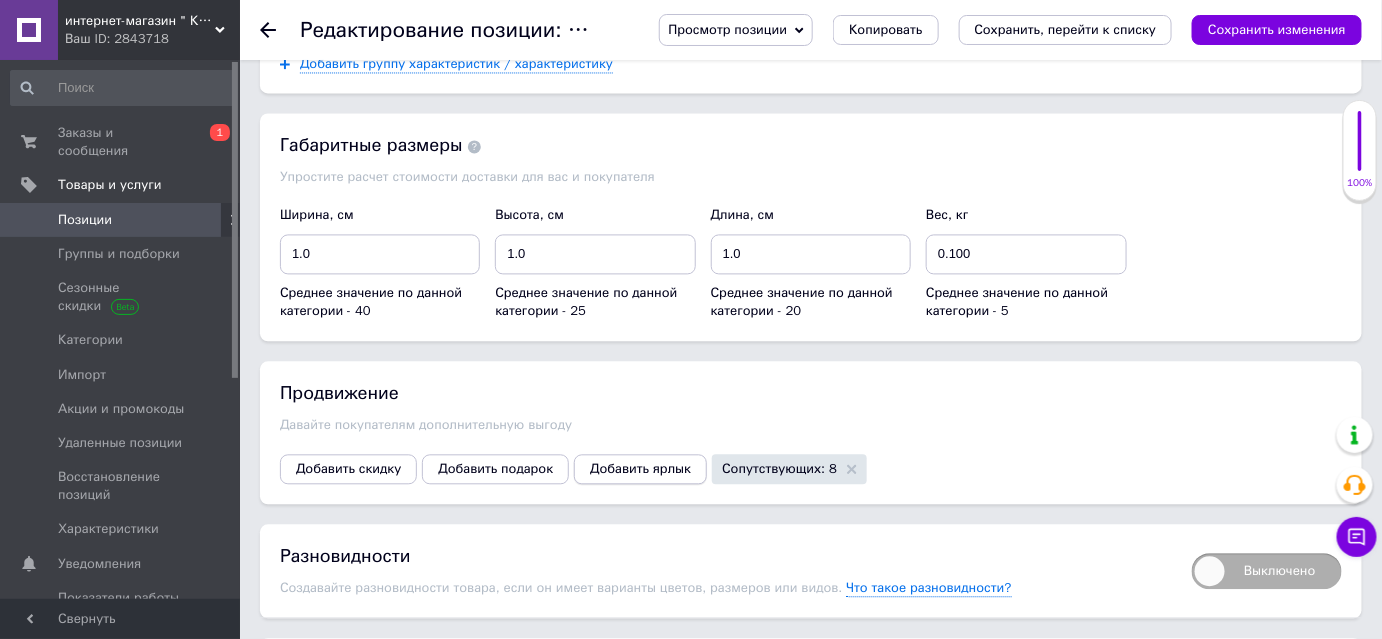 click on "Добавить ярлык" at bounding box center (640, 469) 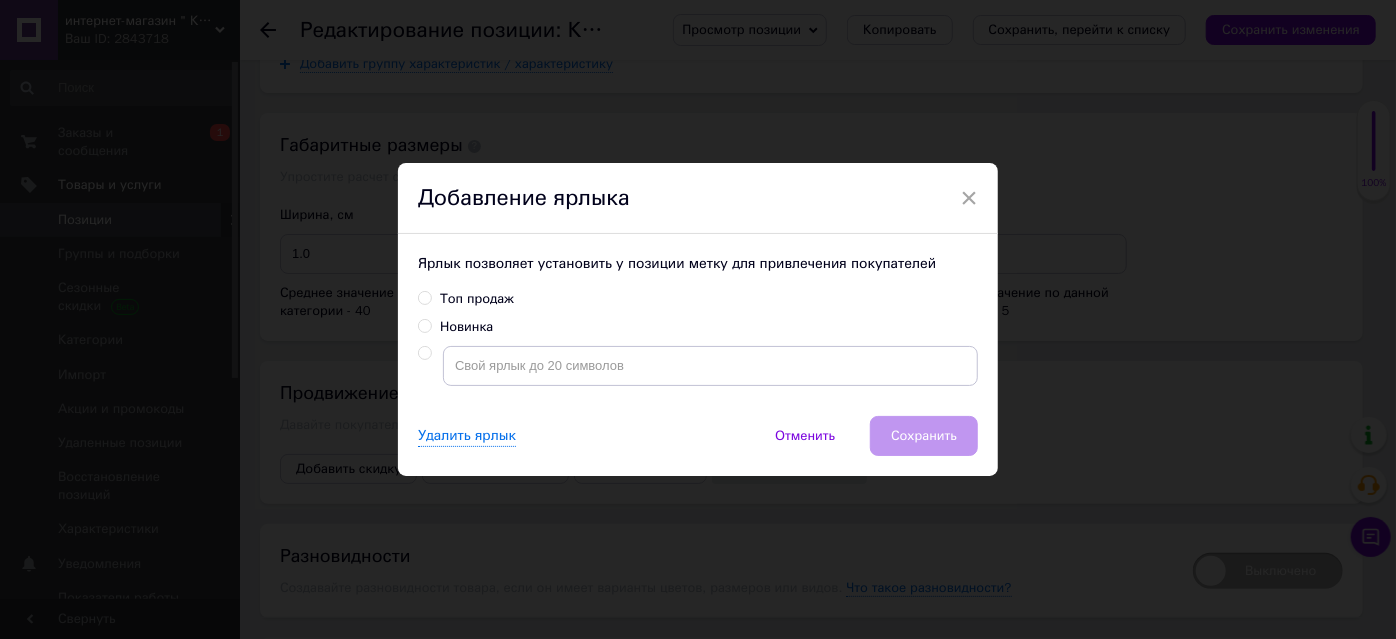 click on "Топ продаж" at bounding box center (424, 297) 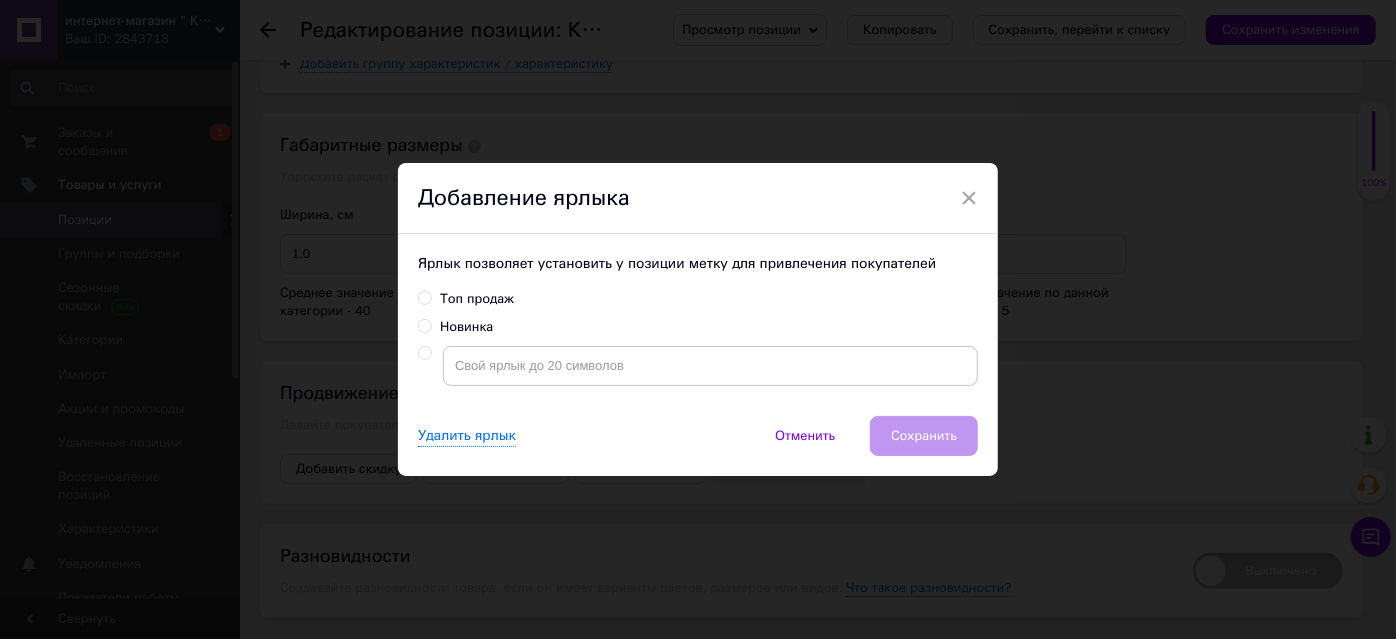 radio on "true" 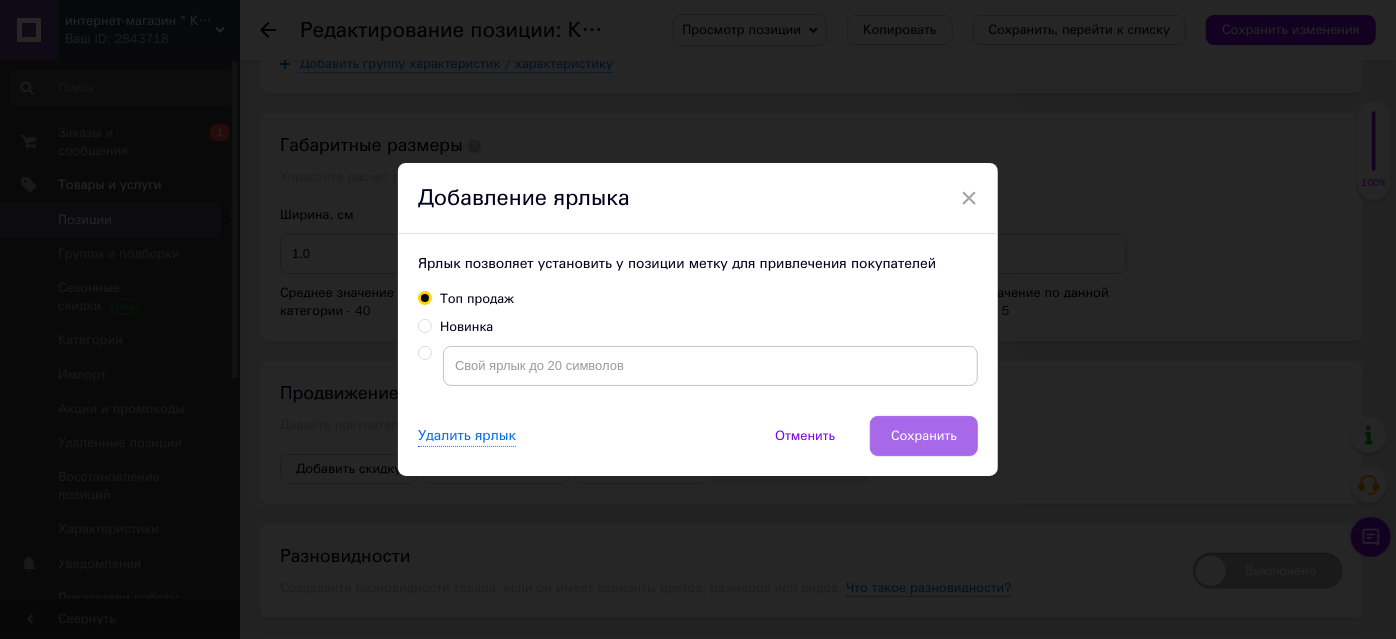click on "Сохранить" at bounding box center [924, 436] 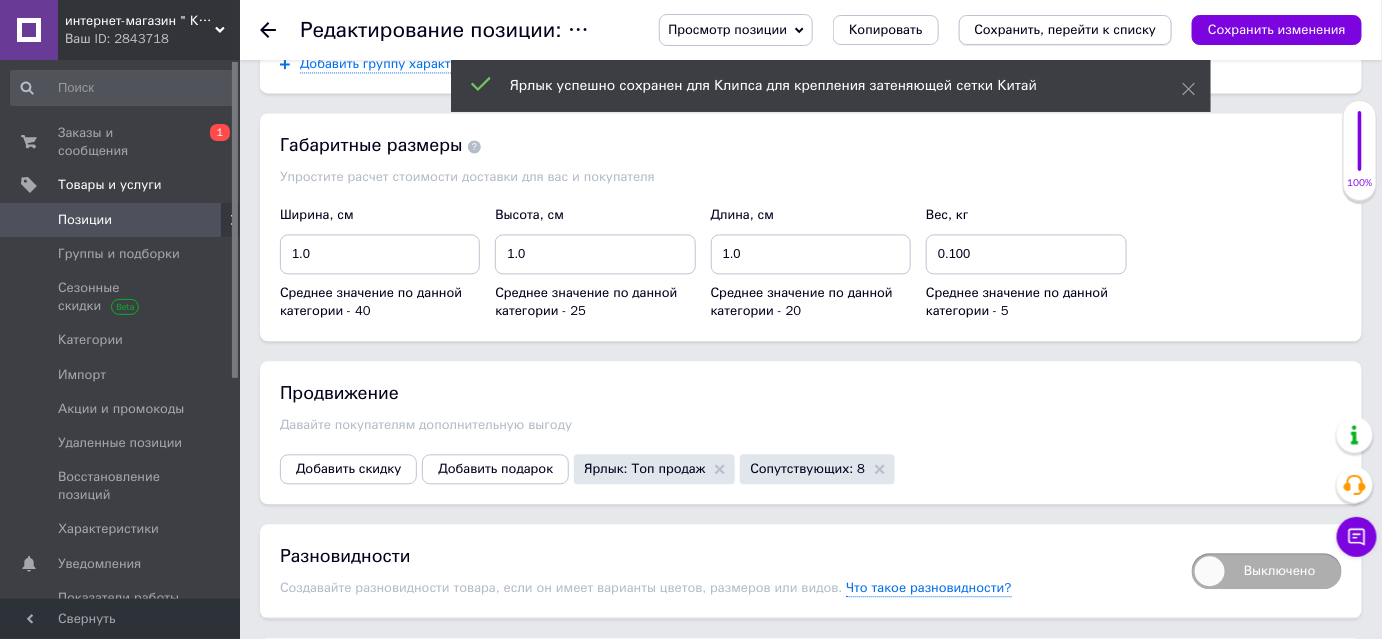 click on "Сохранить, перейти к списку" at bounding box center (1066, 29) 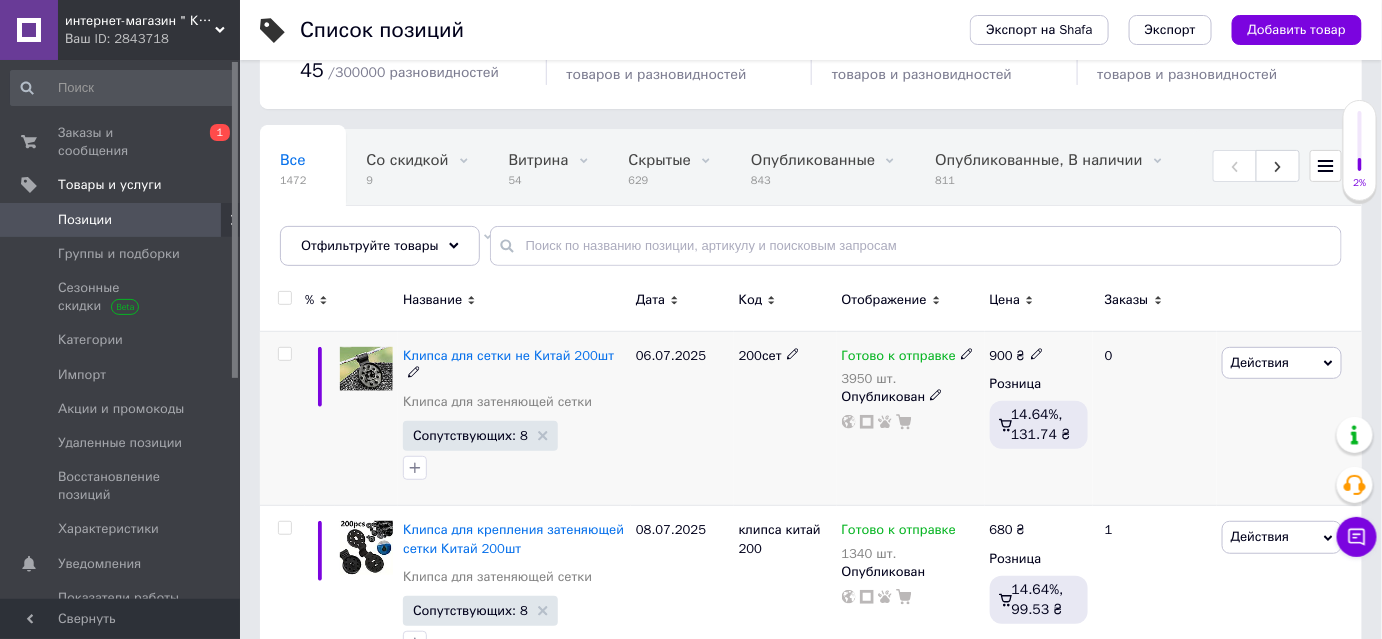 scroll, scrollTop: 272, scrollLeft: 0, axis: vertical 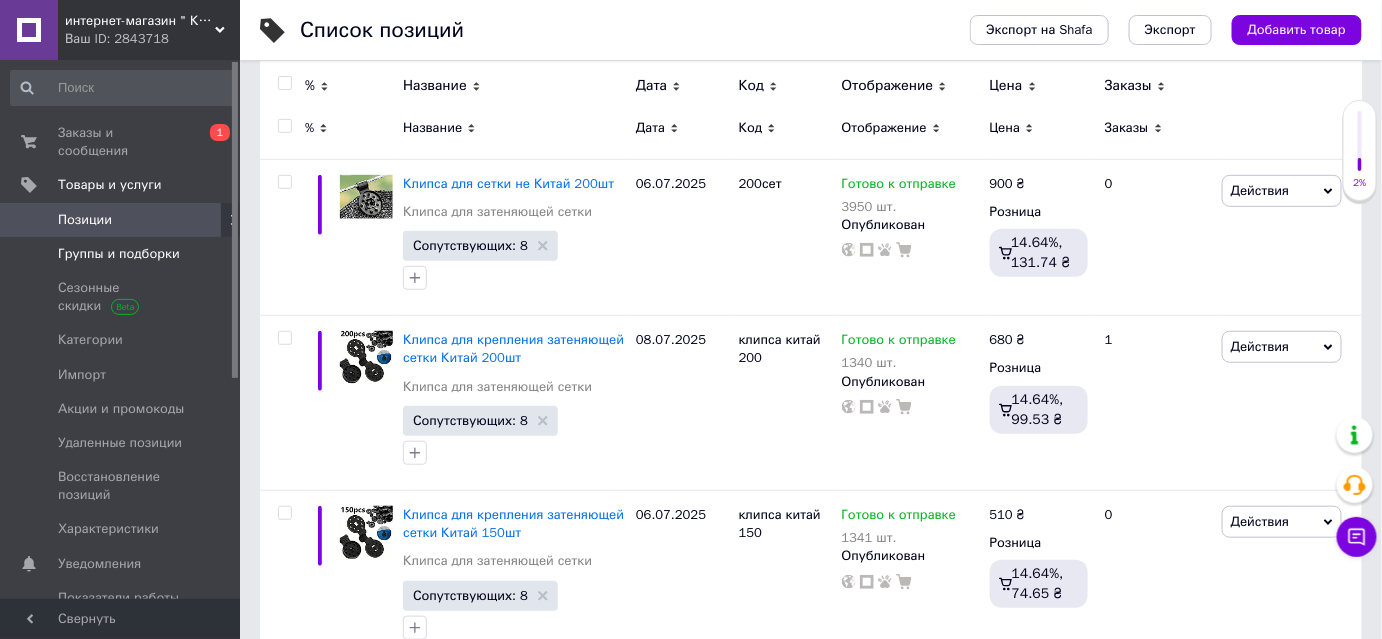 click on "Группы и подборки" at bounding box center (119, 254) 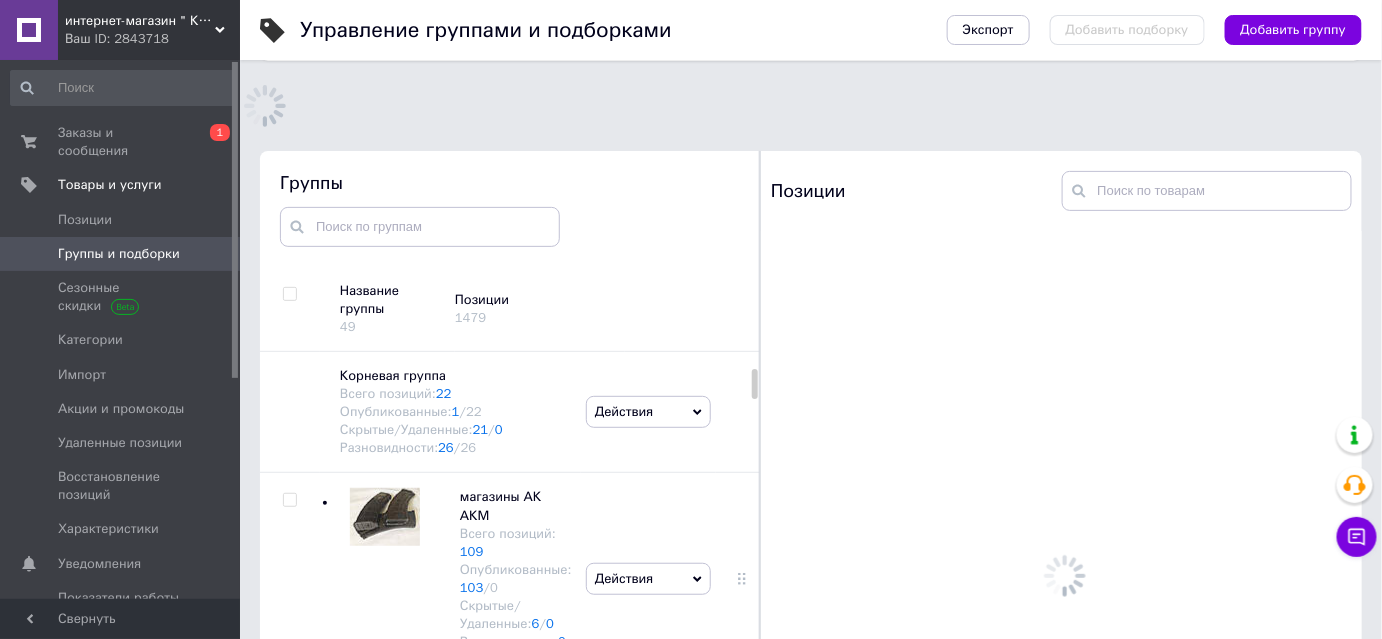 scroll, scrollTop: 182, scrollLeft: 0, axis: vertical 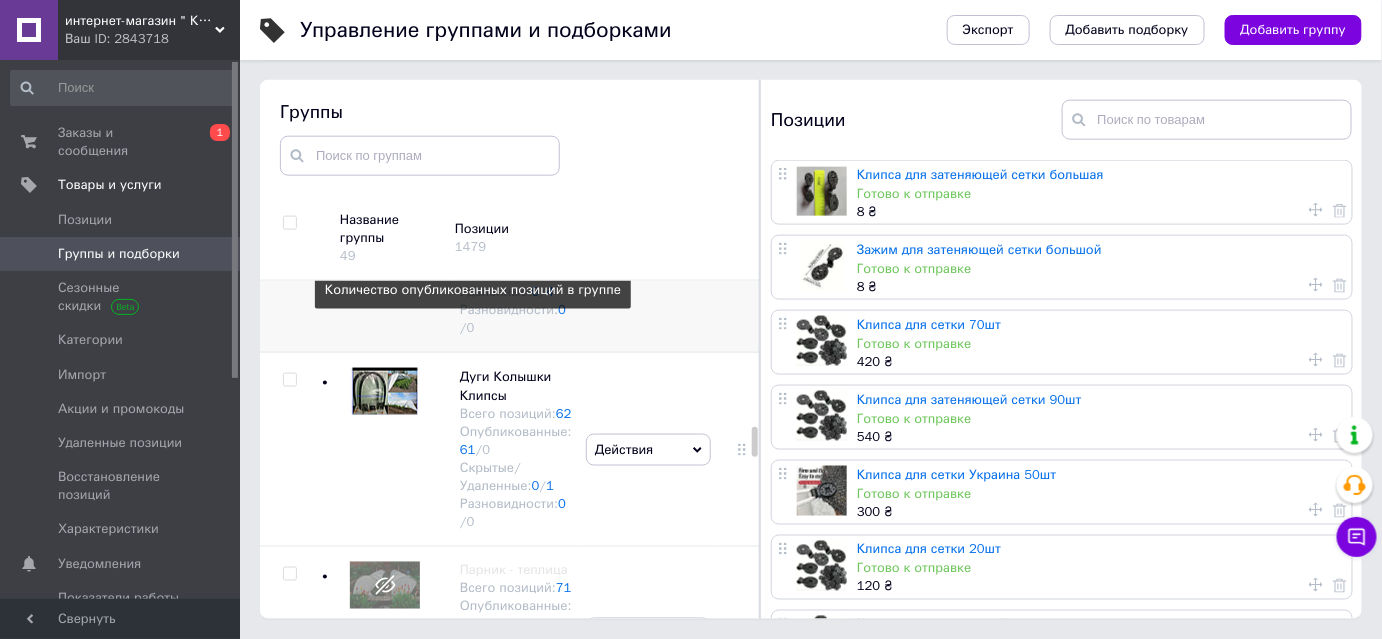 click on "42" at bounding box center [468, 255] 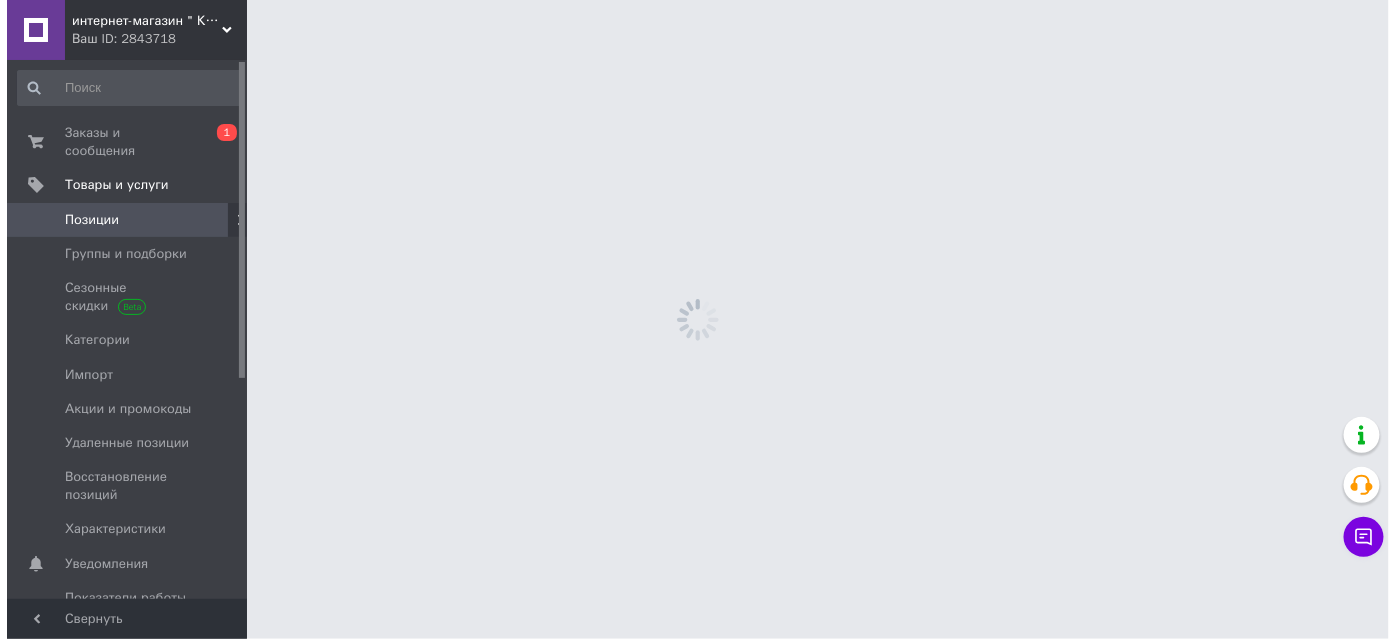 scroll, scrollTop: 0, scrollLeft: 0, axis: both 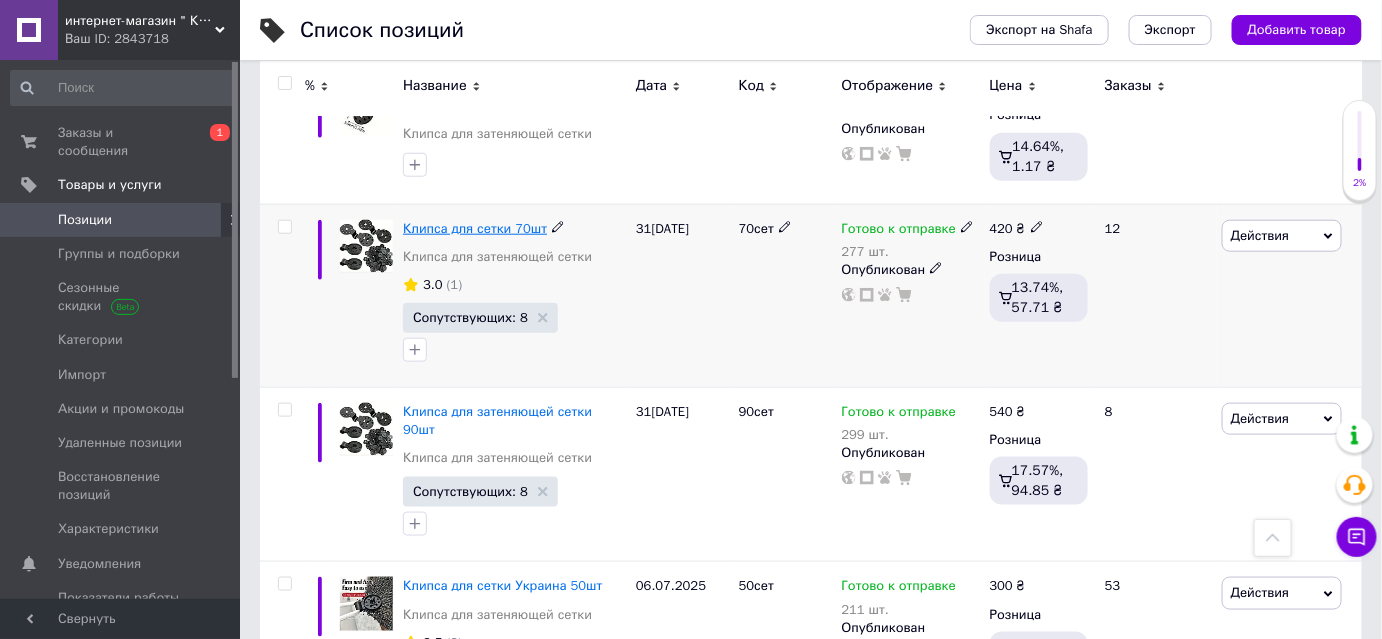 click on "Клипса для сетки 70шт" at bounding box center (475, 228) 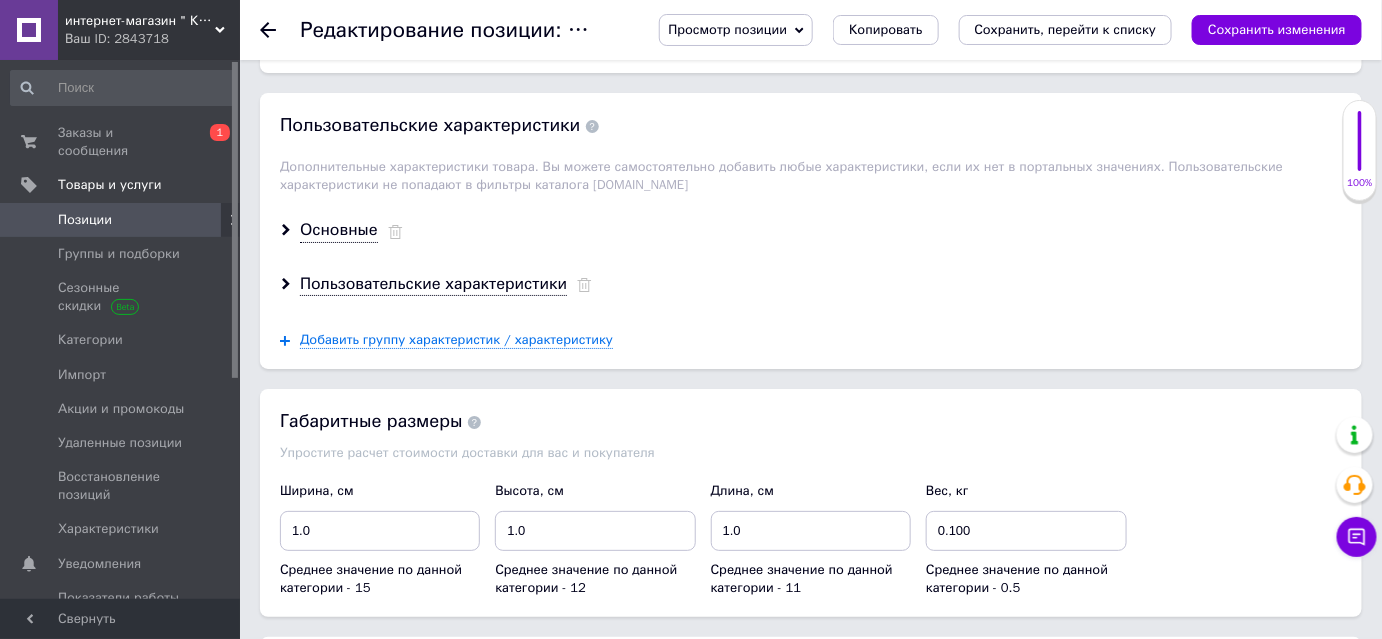 scroll, scrollTop: 2545, scrollLeft: 0, axis: vertical 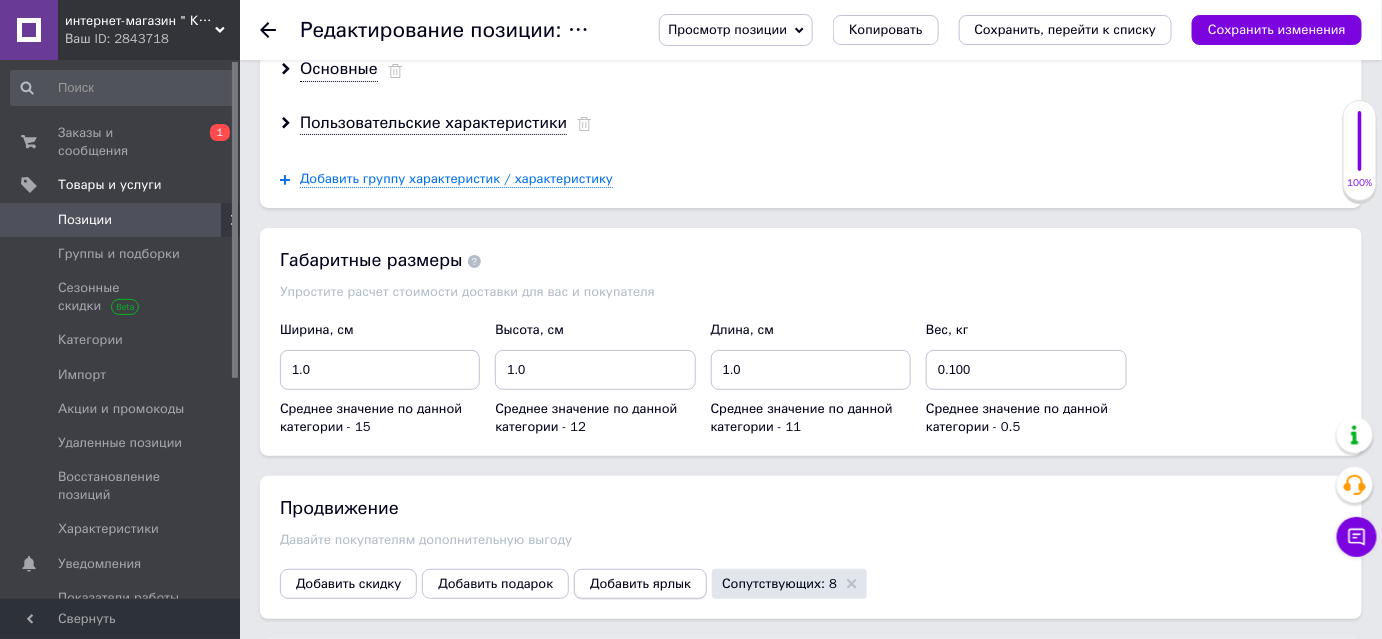 click on "Добавить ярлык" at bounding box center (640, 584) 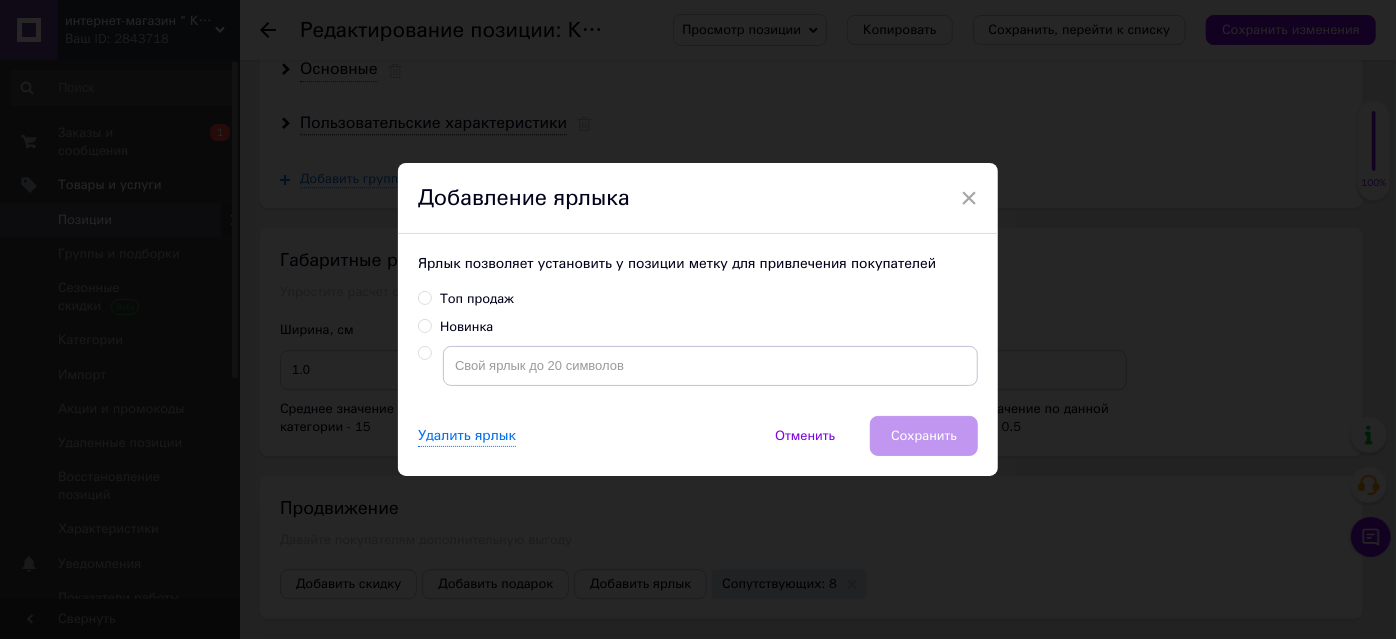 click on "Топ продаж" at bounding box center [424, 297] 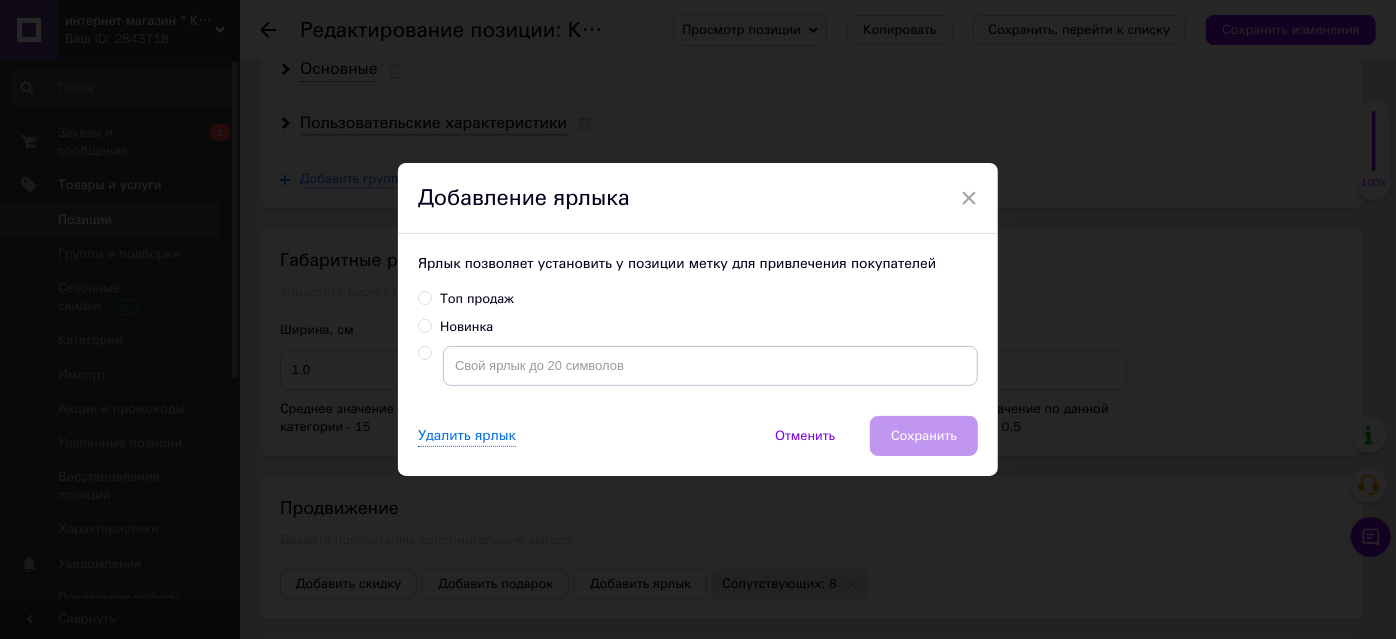 radio on "true" 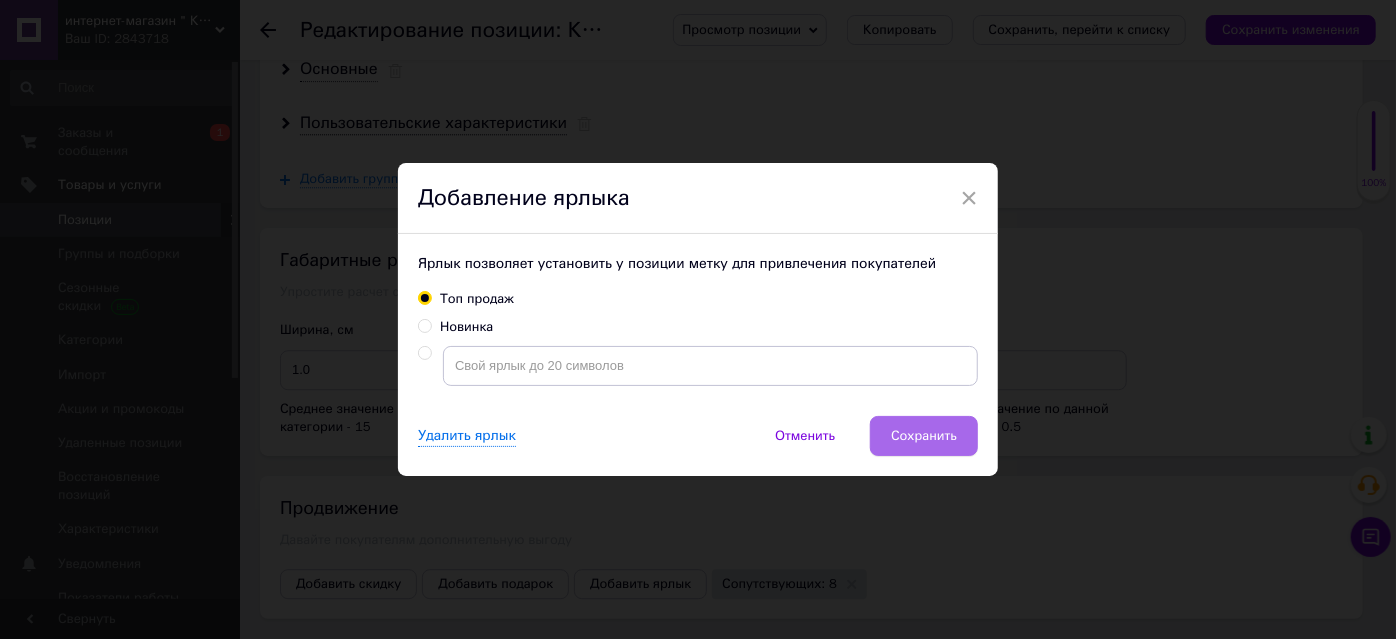 click on "Сохранить" at bounding box center (924, 436) 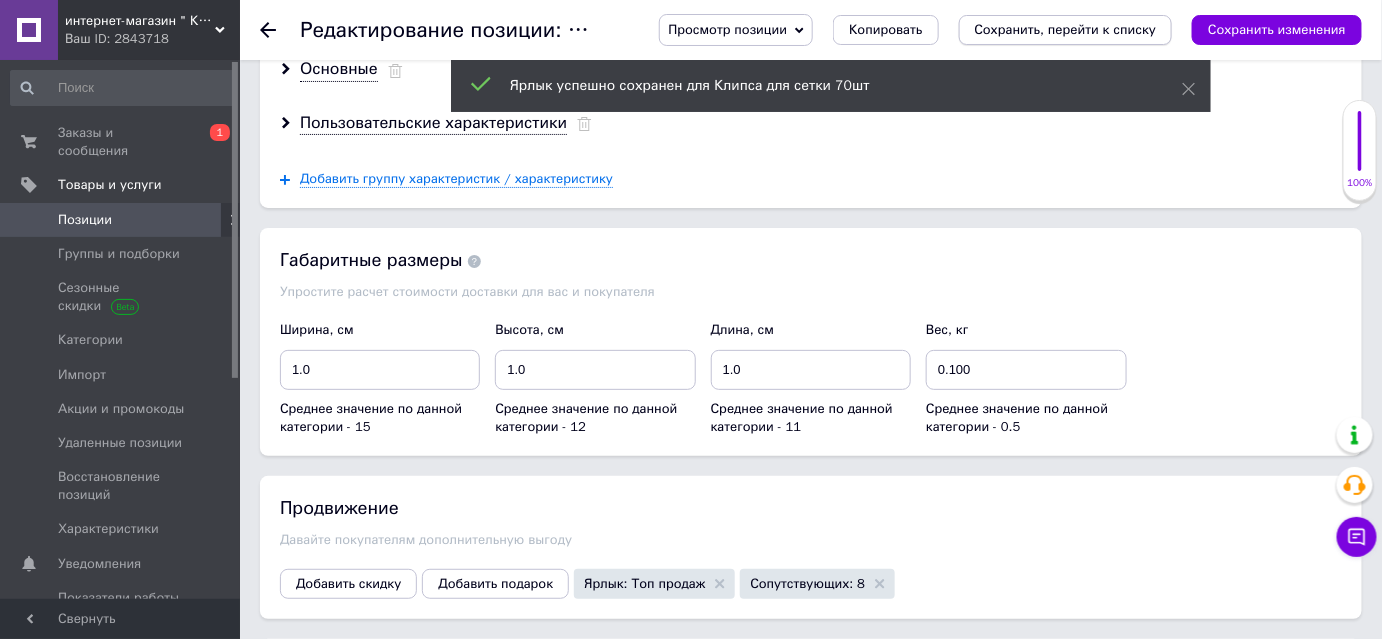 click on "Сохранить, перейти к списку" at bounding box center [1066, 29] 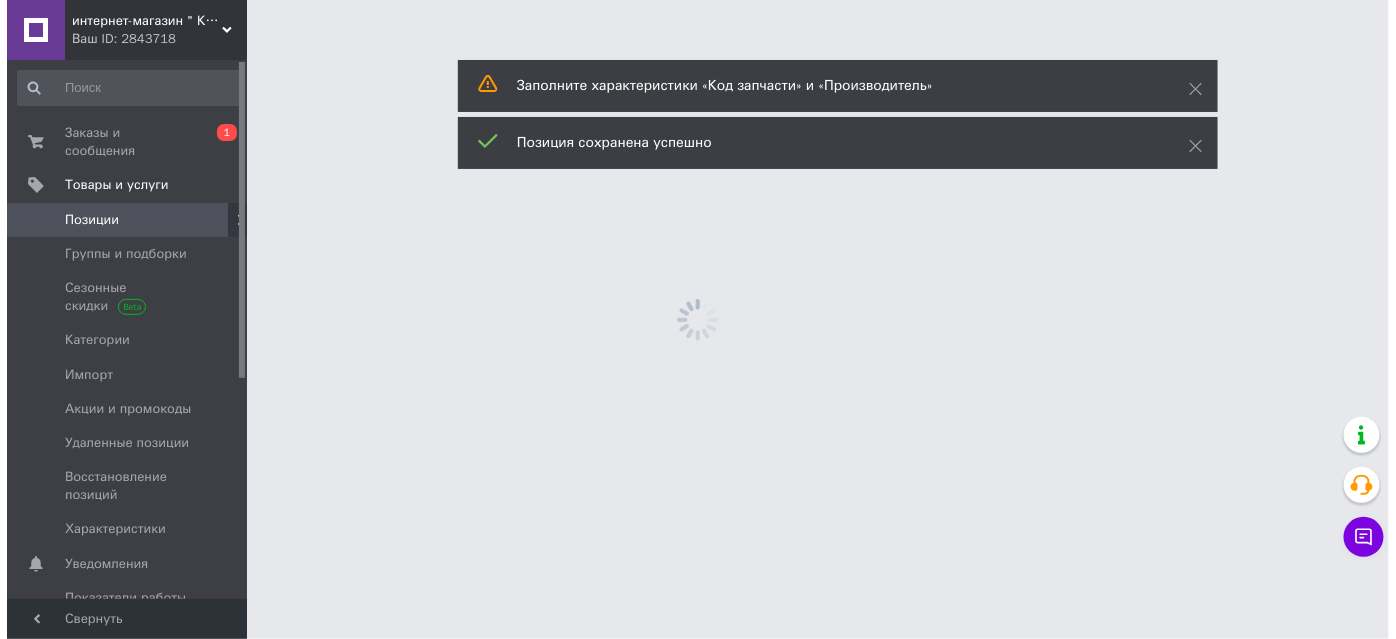 scroll, scrollTop: 0, scrollLeft: 0, axis: both 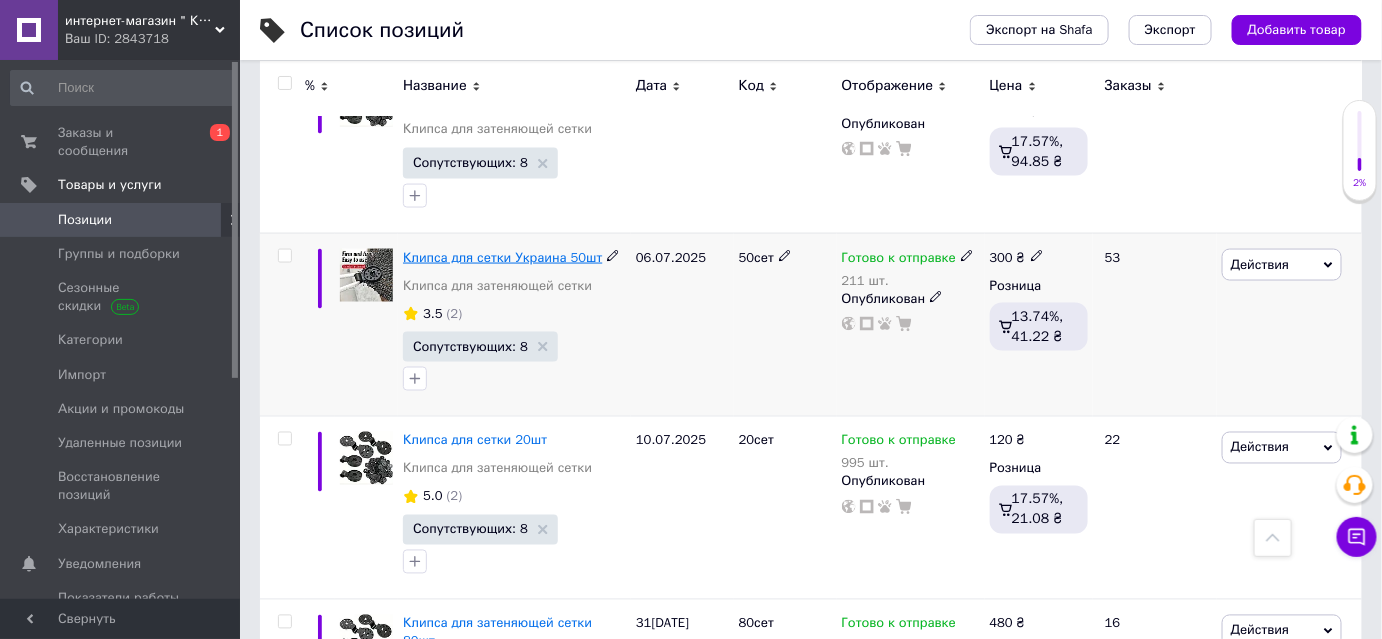 click on "Клипса для сетки Украина 50шт" at bounding box center [502, 257] 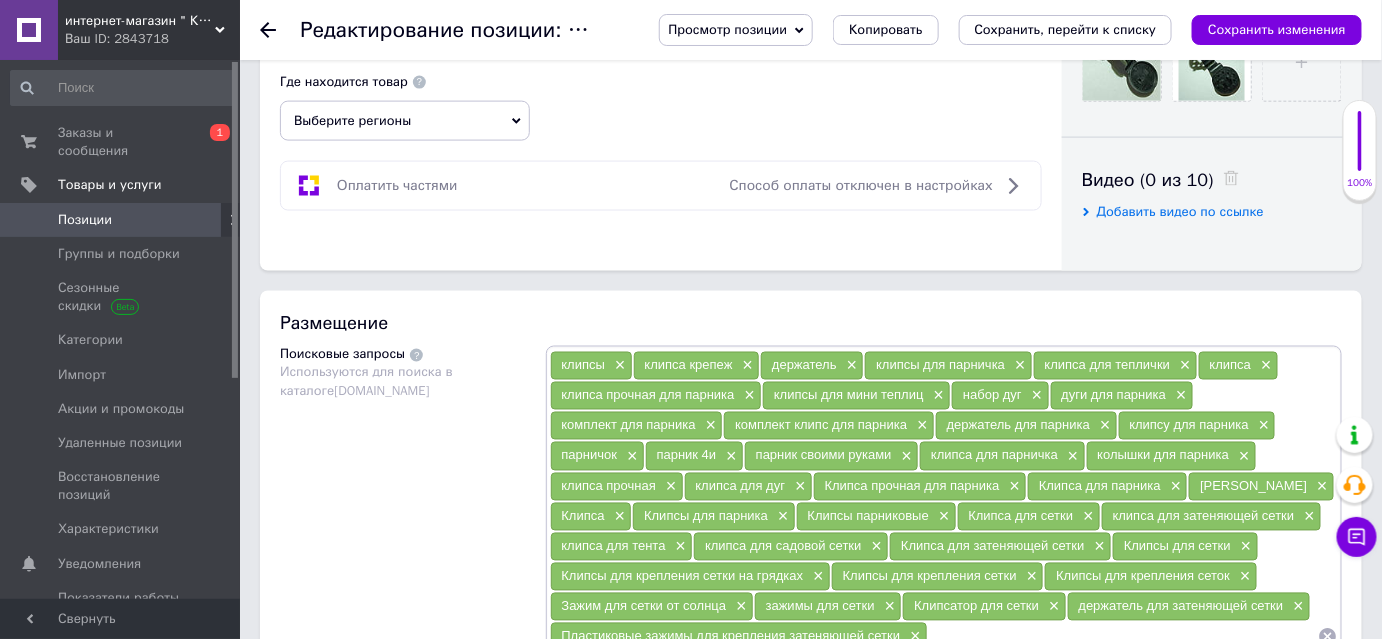 scroll, scrollTop: 727, scrollLeft: 0, axis: vertical 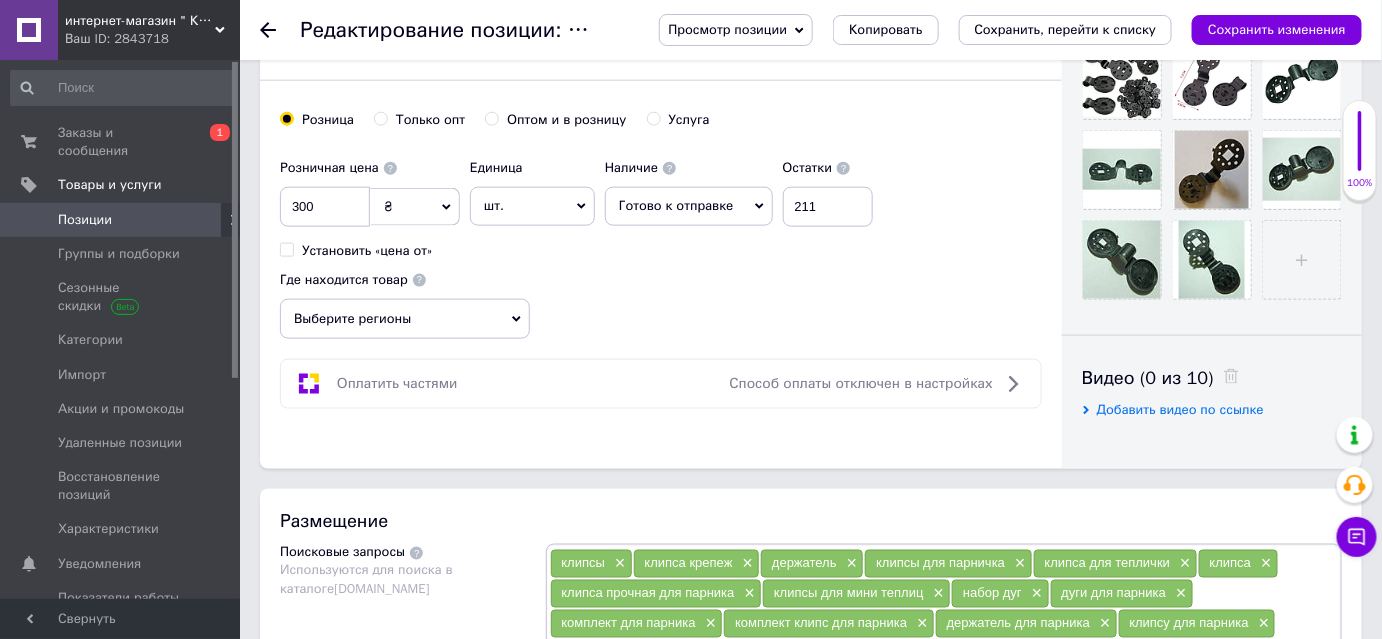 click 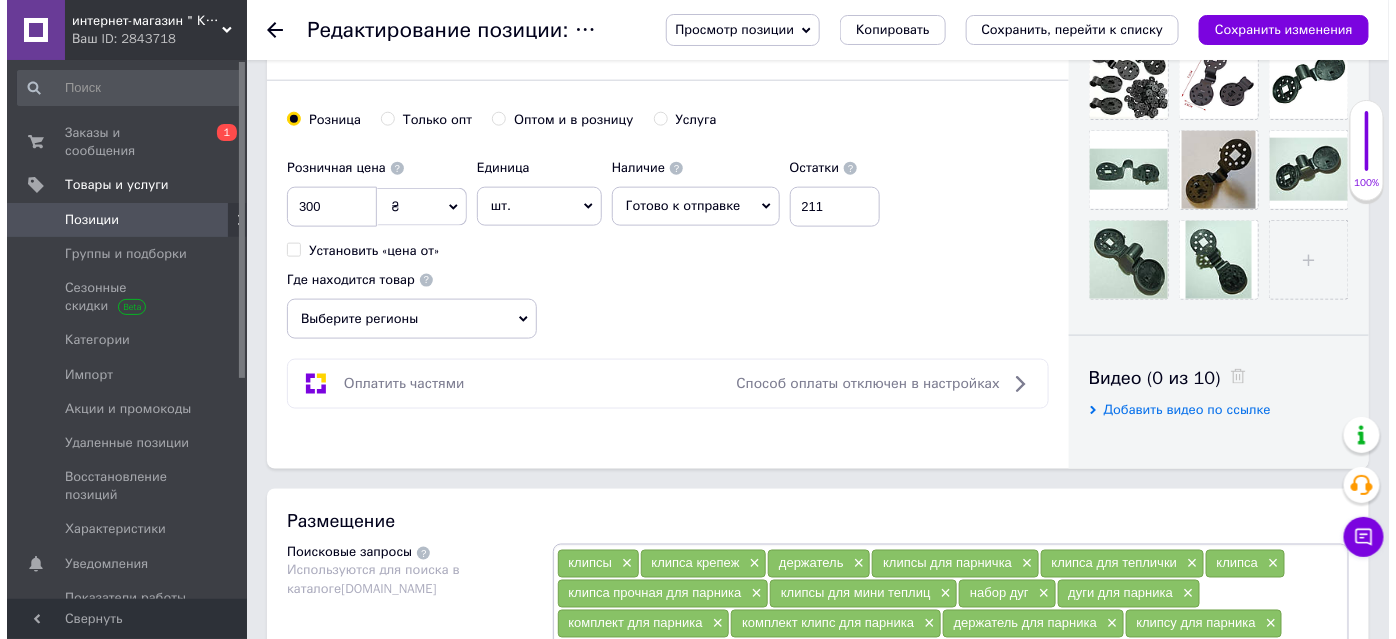 scroll, scrollTop: 0, scrollLeft: 0, axis: both 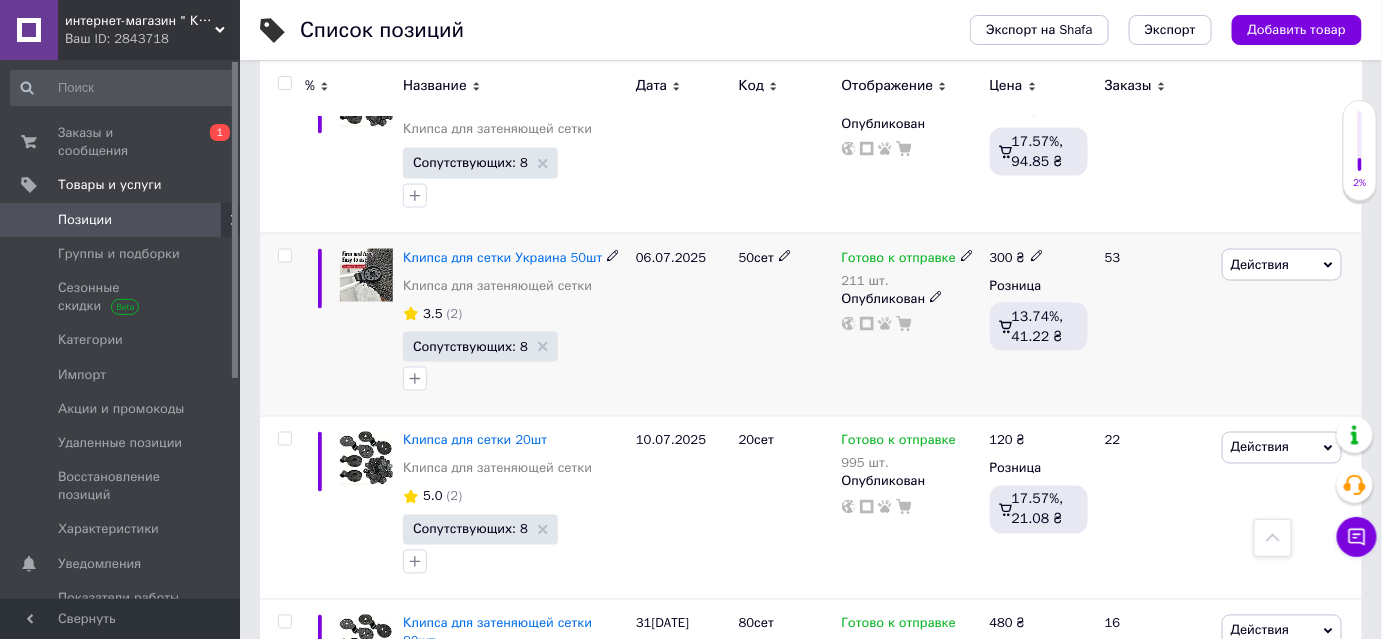 click at bounding box center [284, 256] 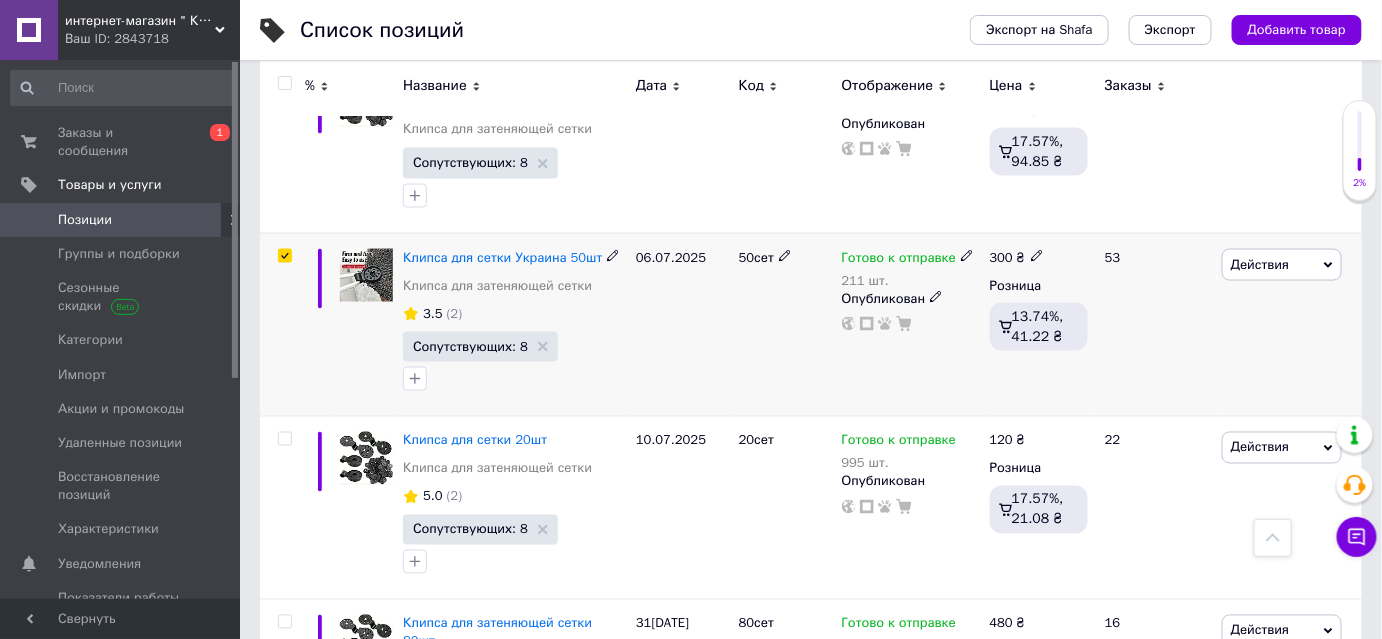 checkbox on "true" 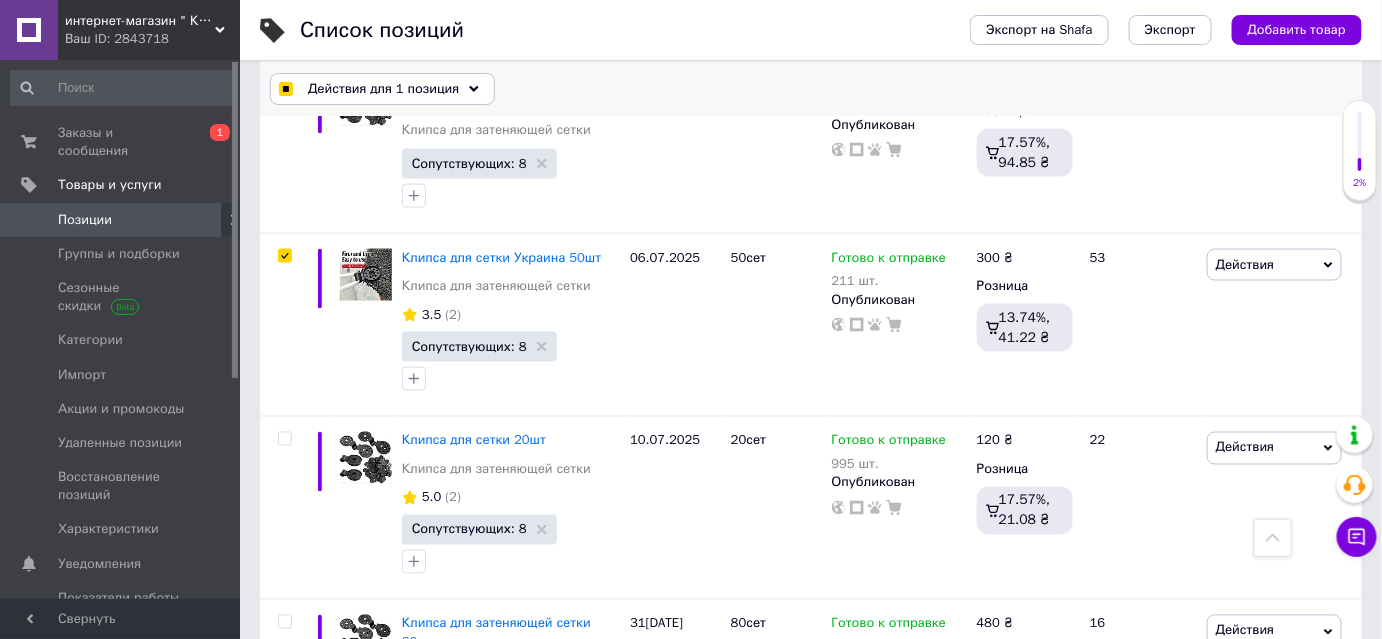 click on "Действия для 1 позиция" at bounding box center (383, 89) 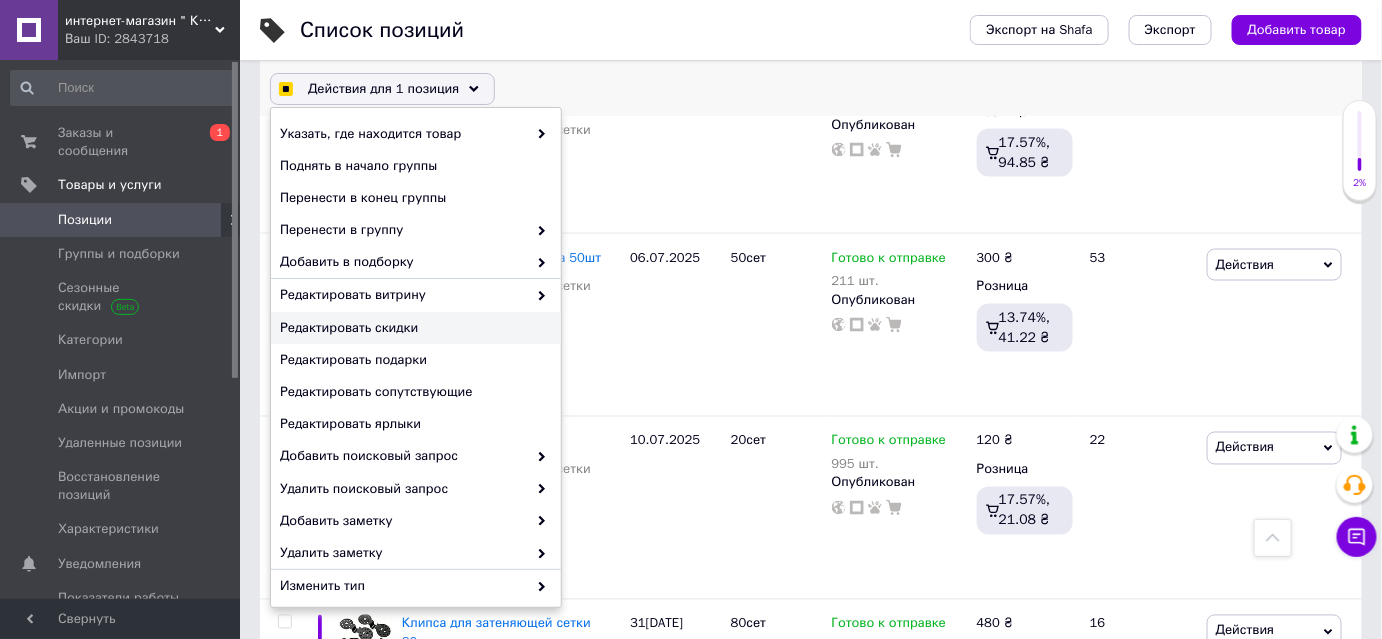 checkbox on "true" 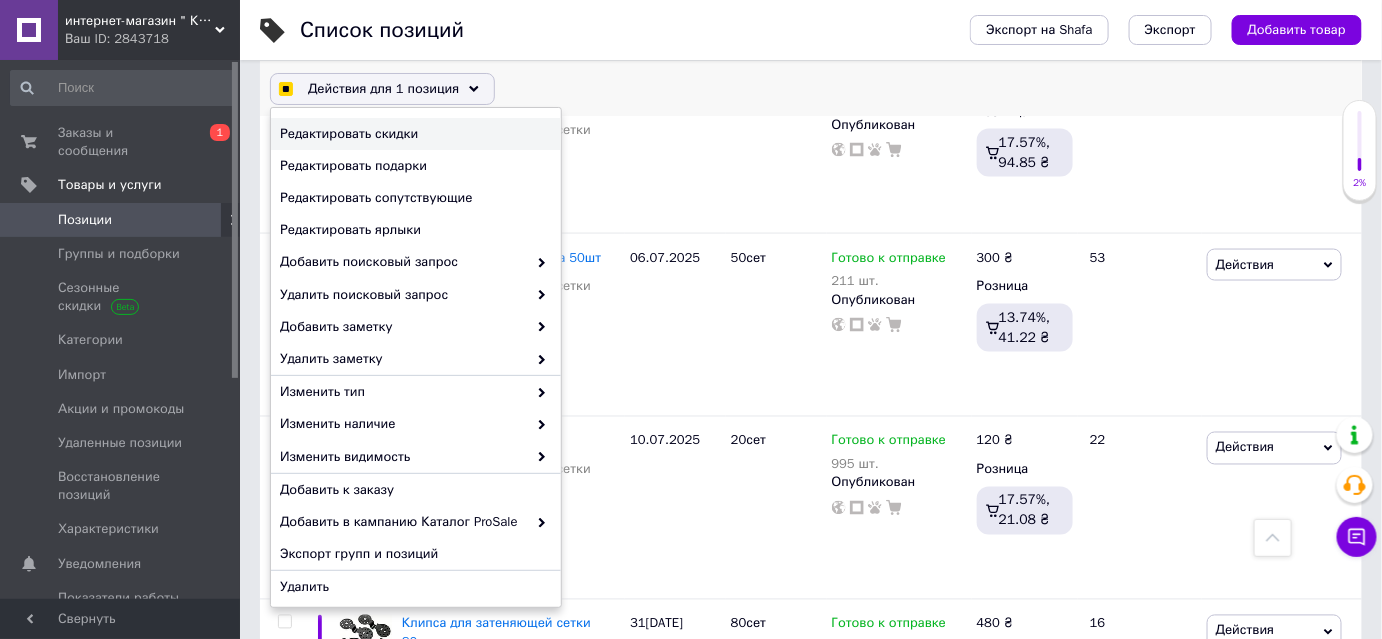 scroll, scrollTop: 199, scrollLeft: 0, axis: vertical 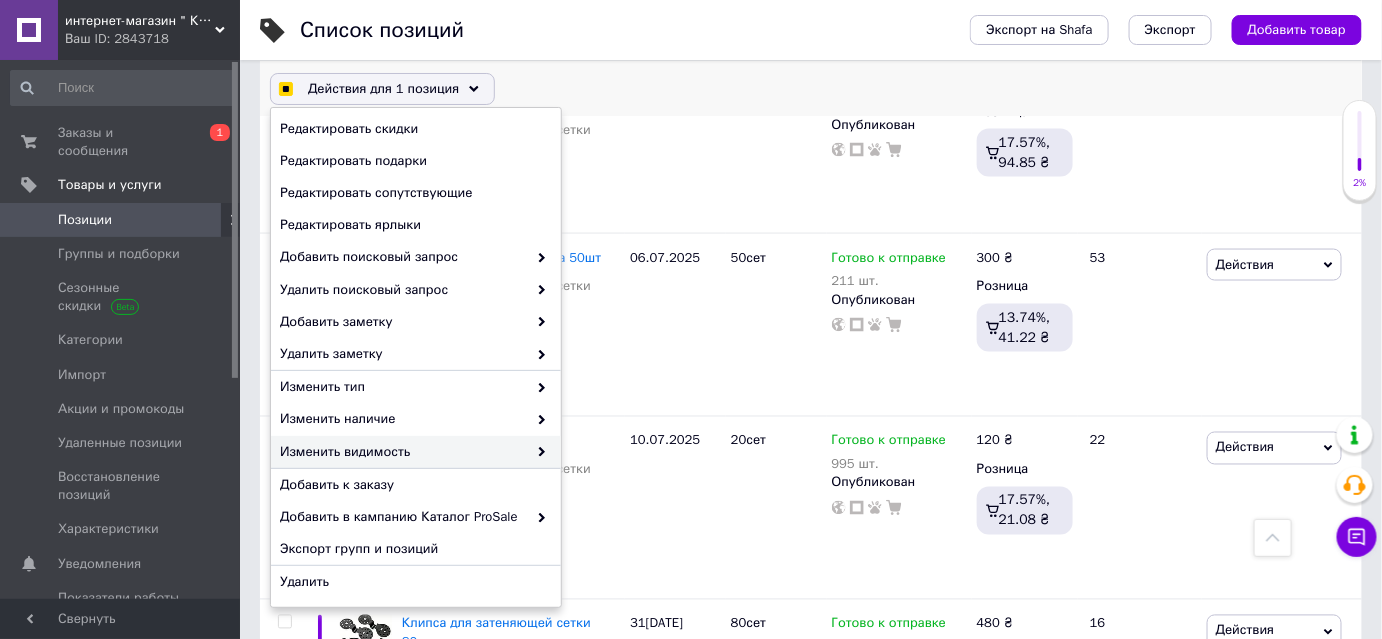 checkbox on "true" 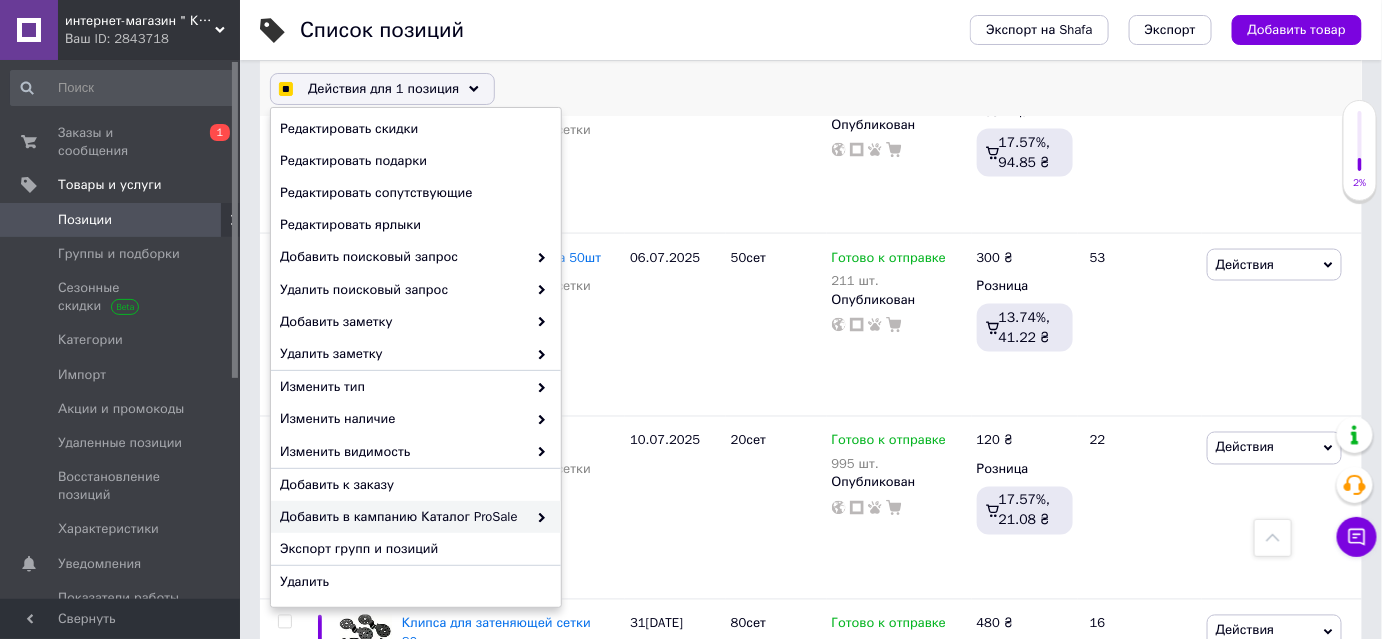 checkbox on "true" 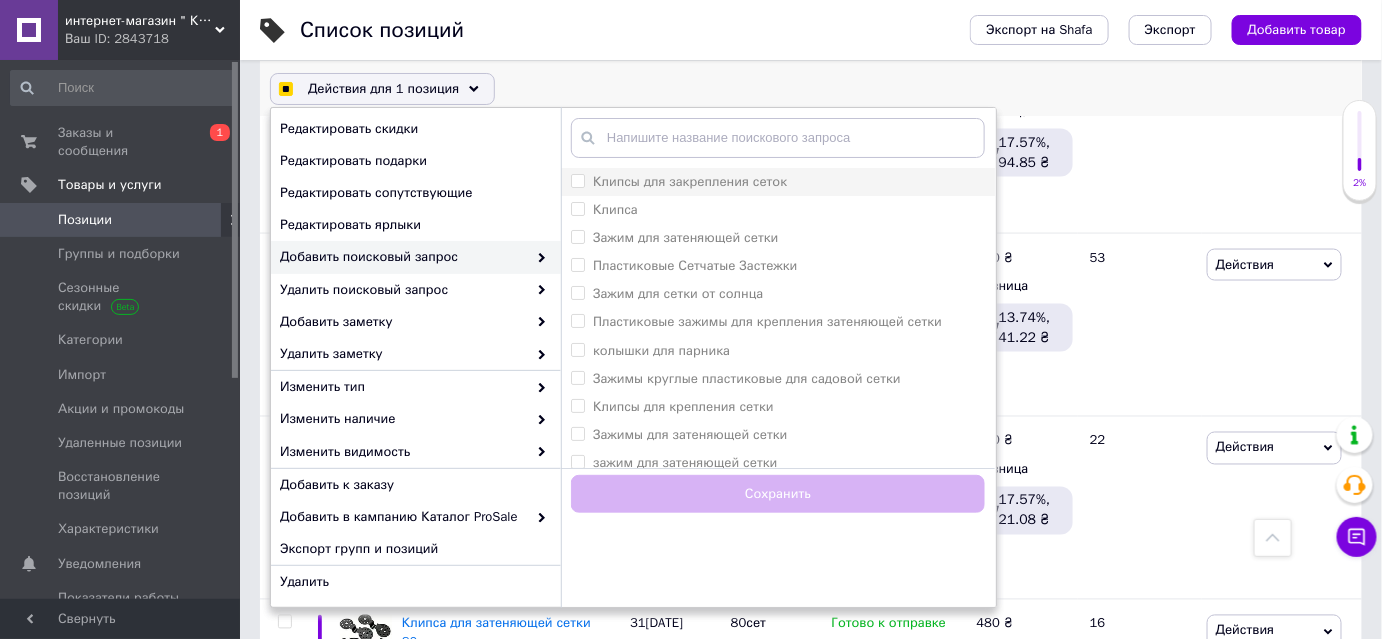 checkbox on "true" 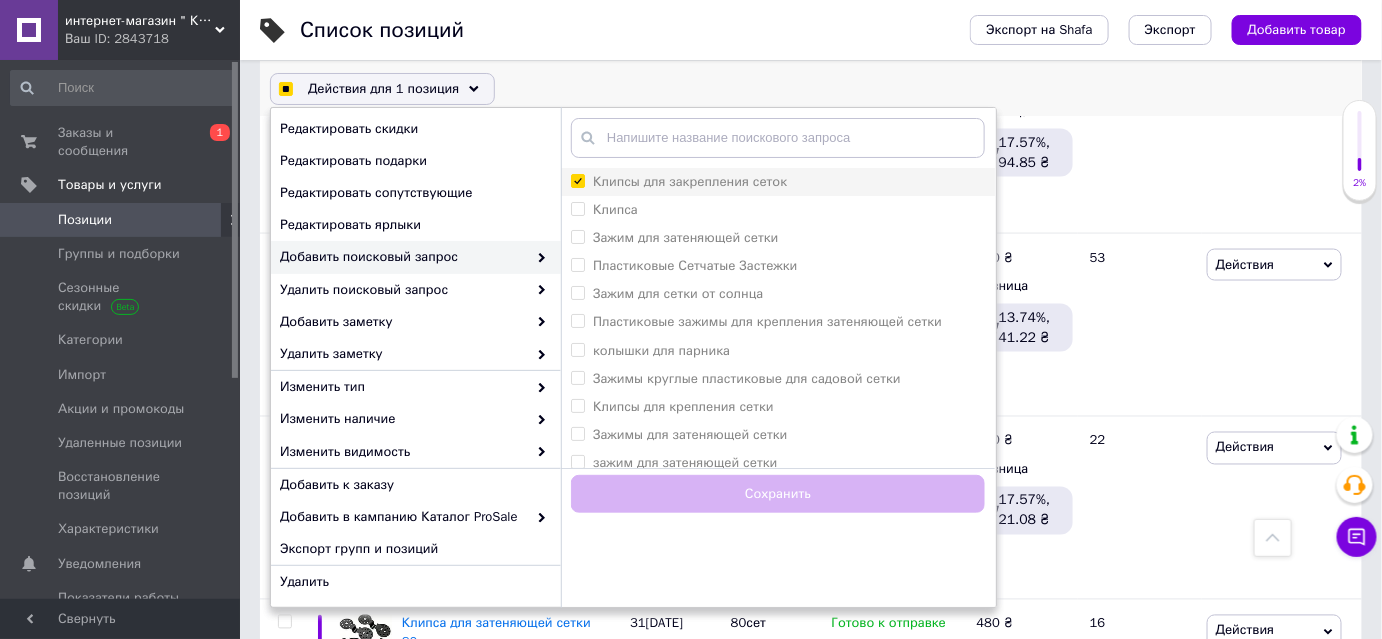 checkbox on "true" 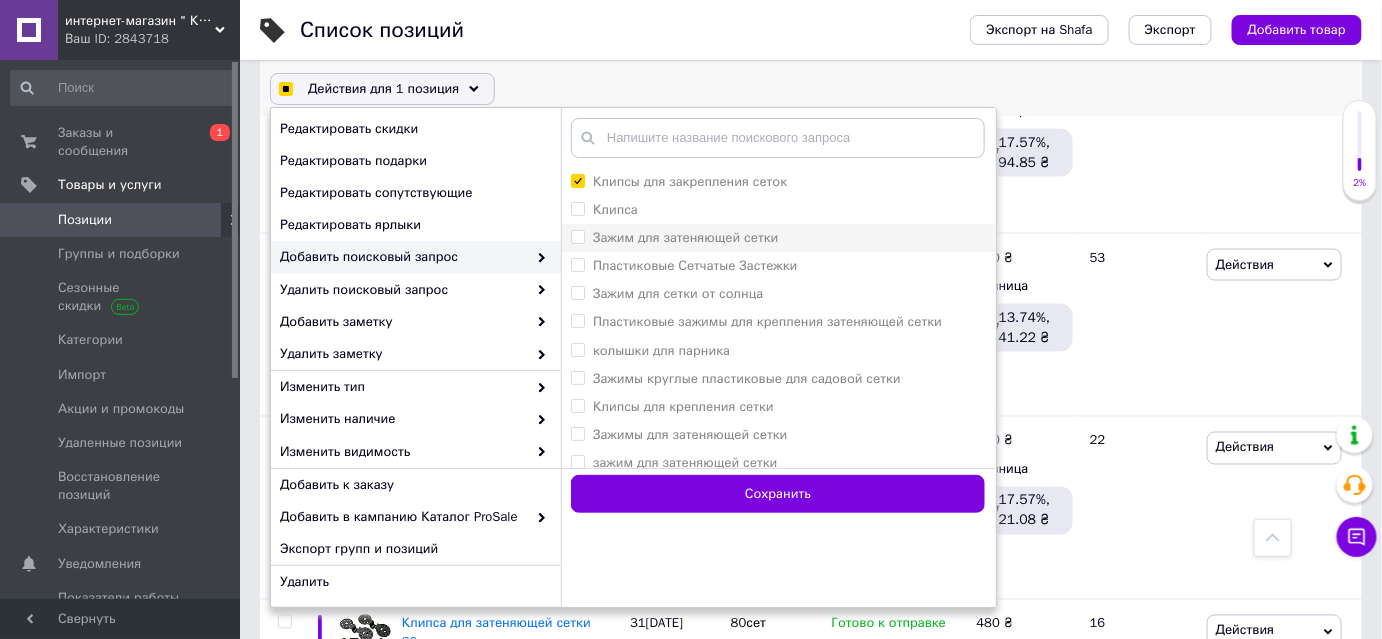 checkbox on "true" 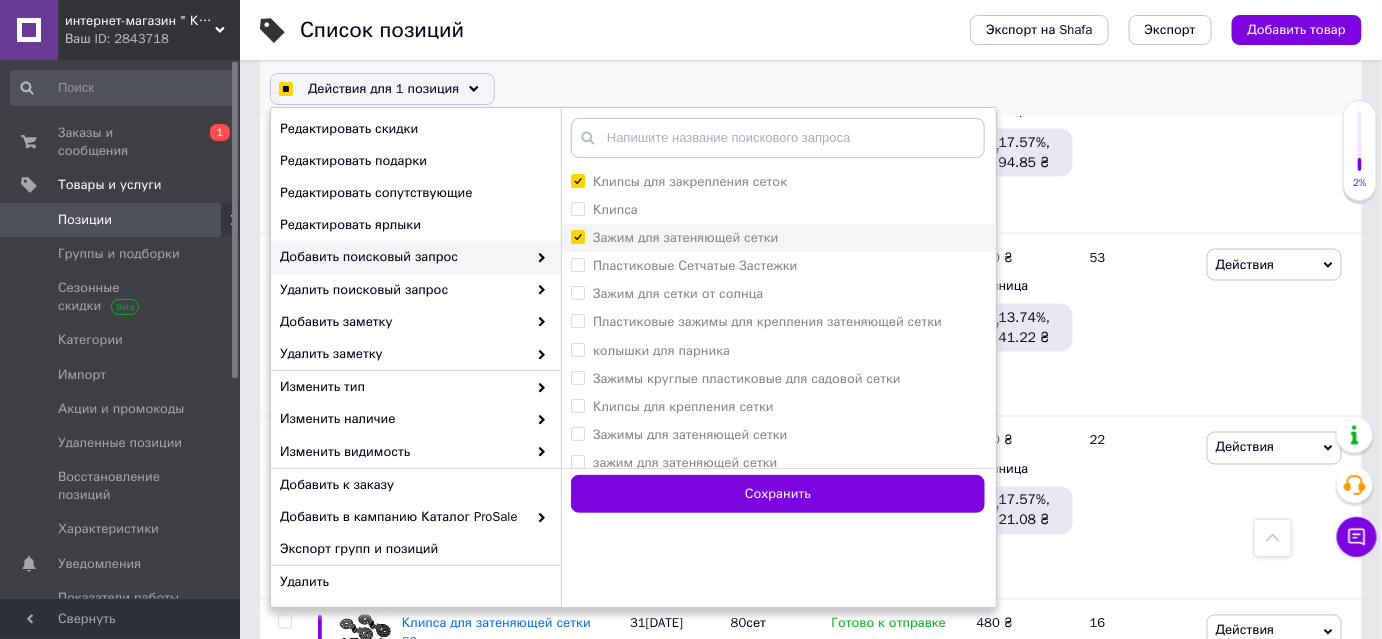 checkbox on "true" 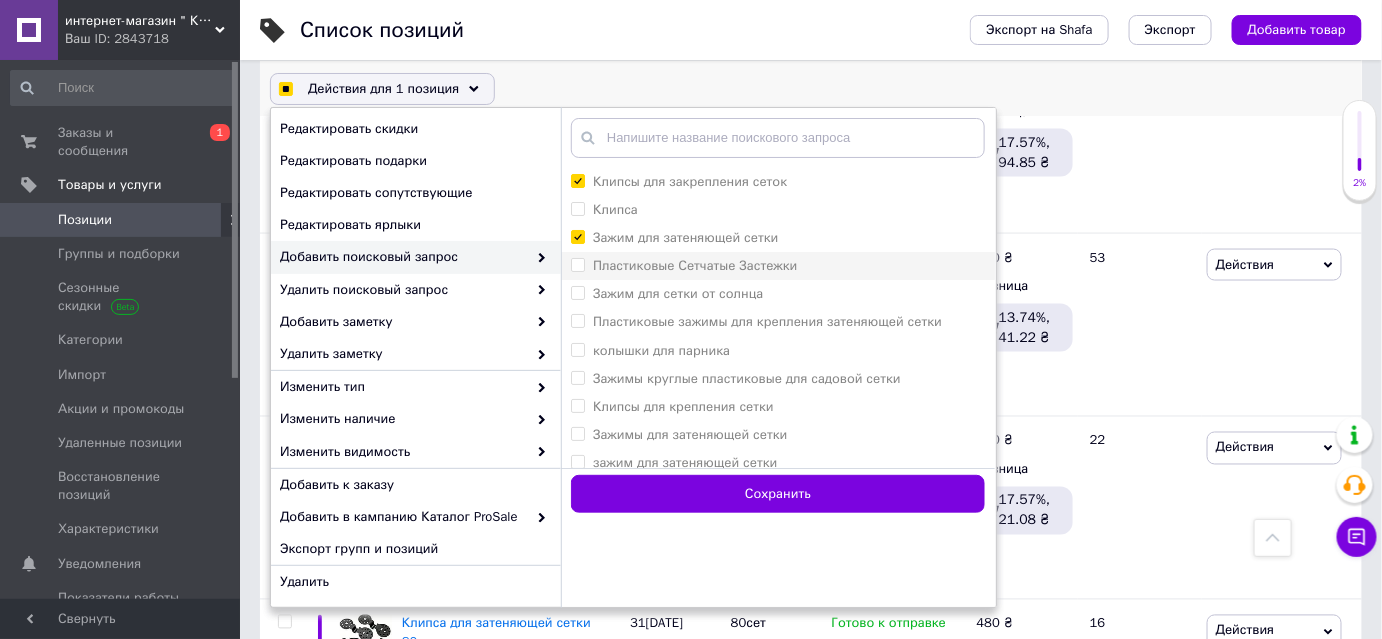 checkbox on "true" 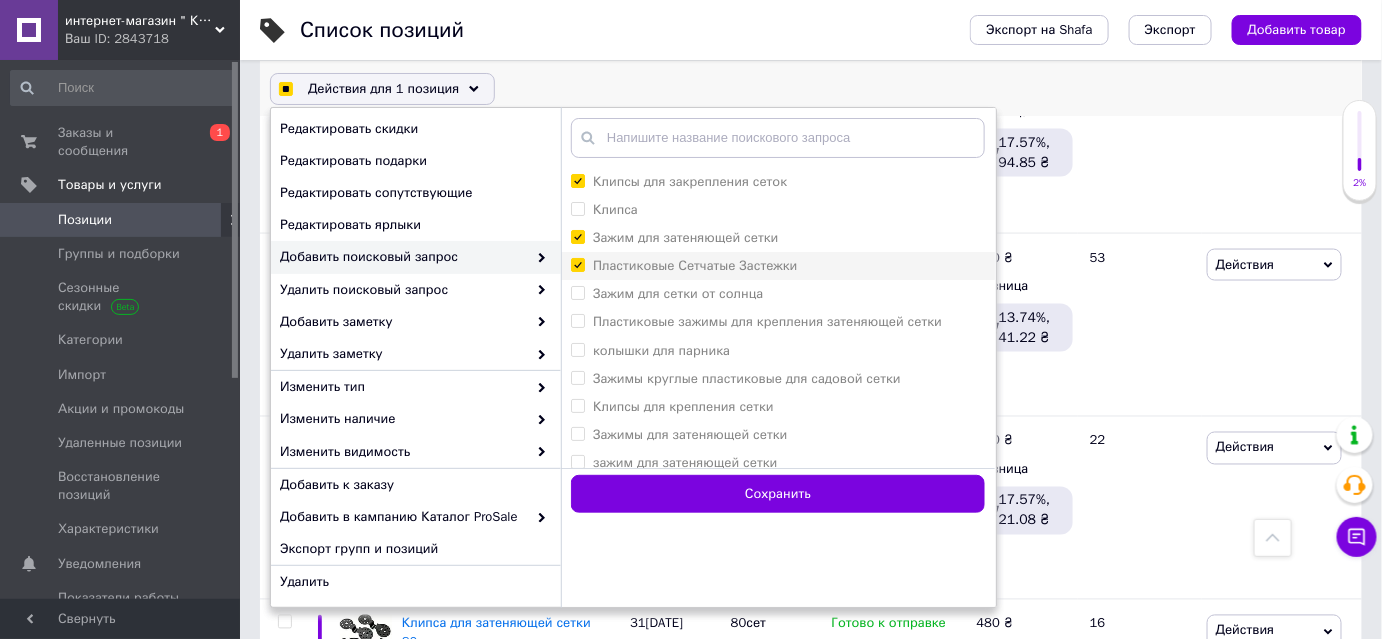 checkbox on "true" 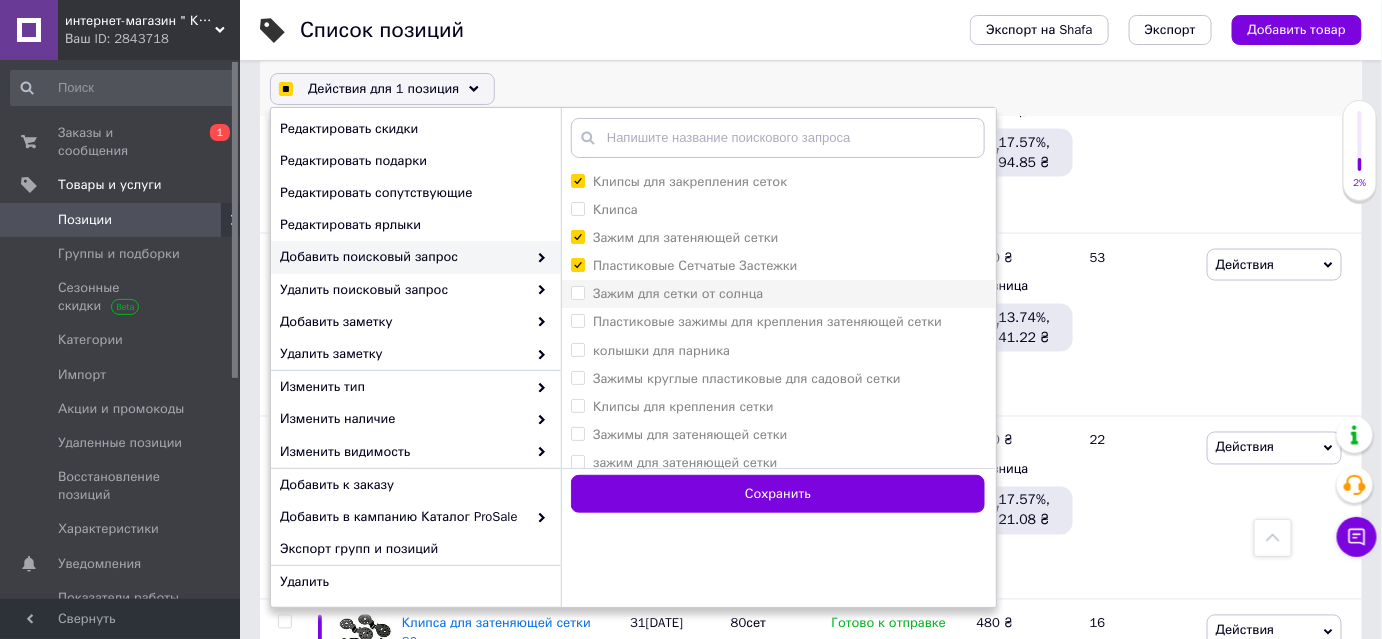 checkbox on "true" 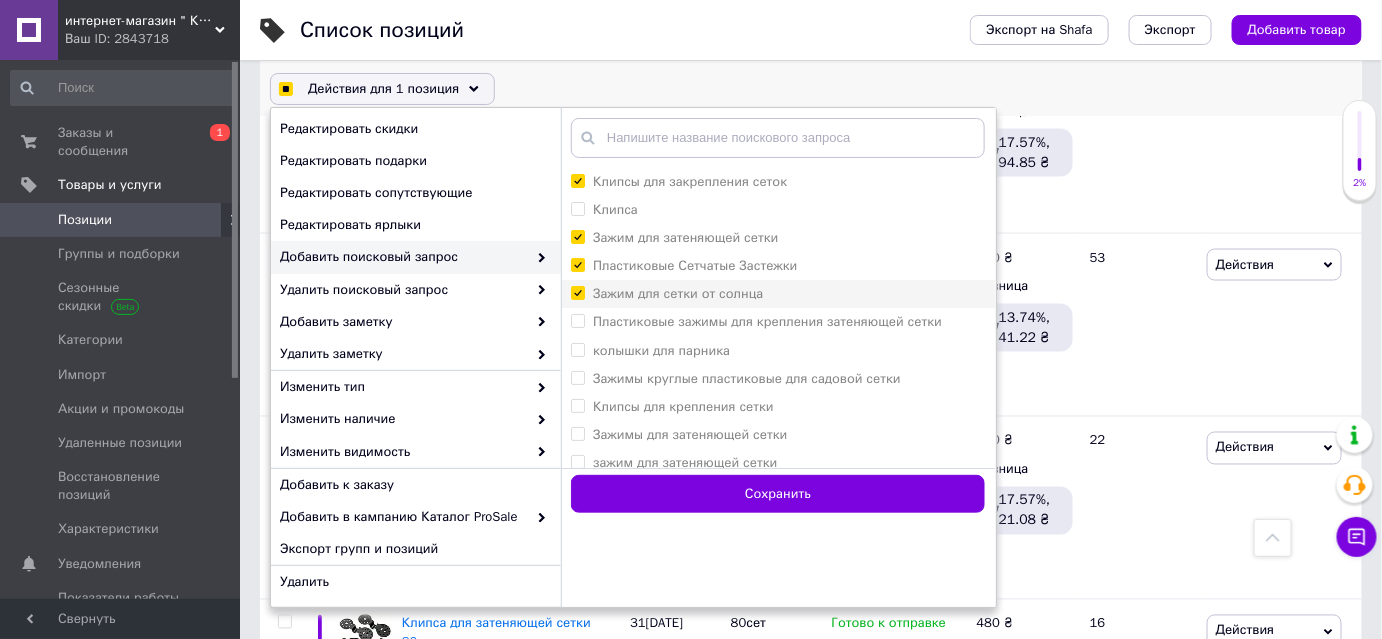 checkbox on "true" 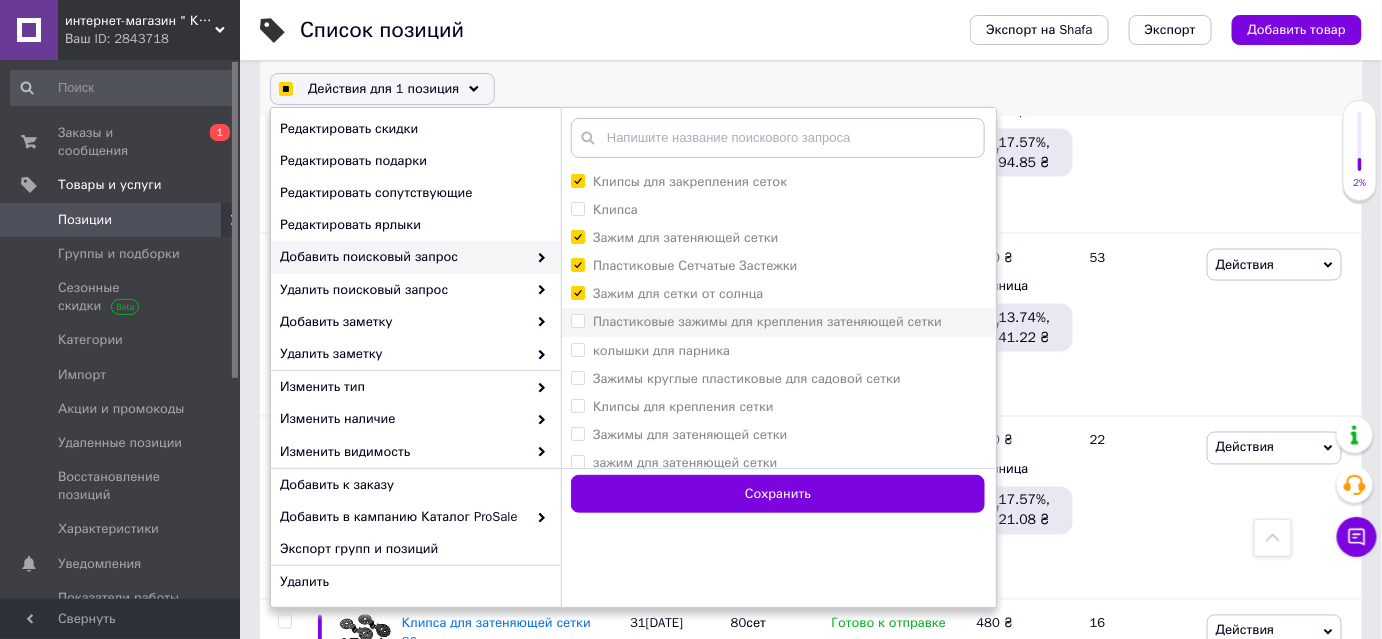 checkbox on "true" 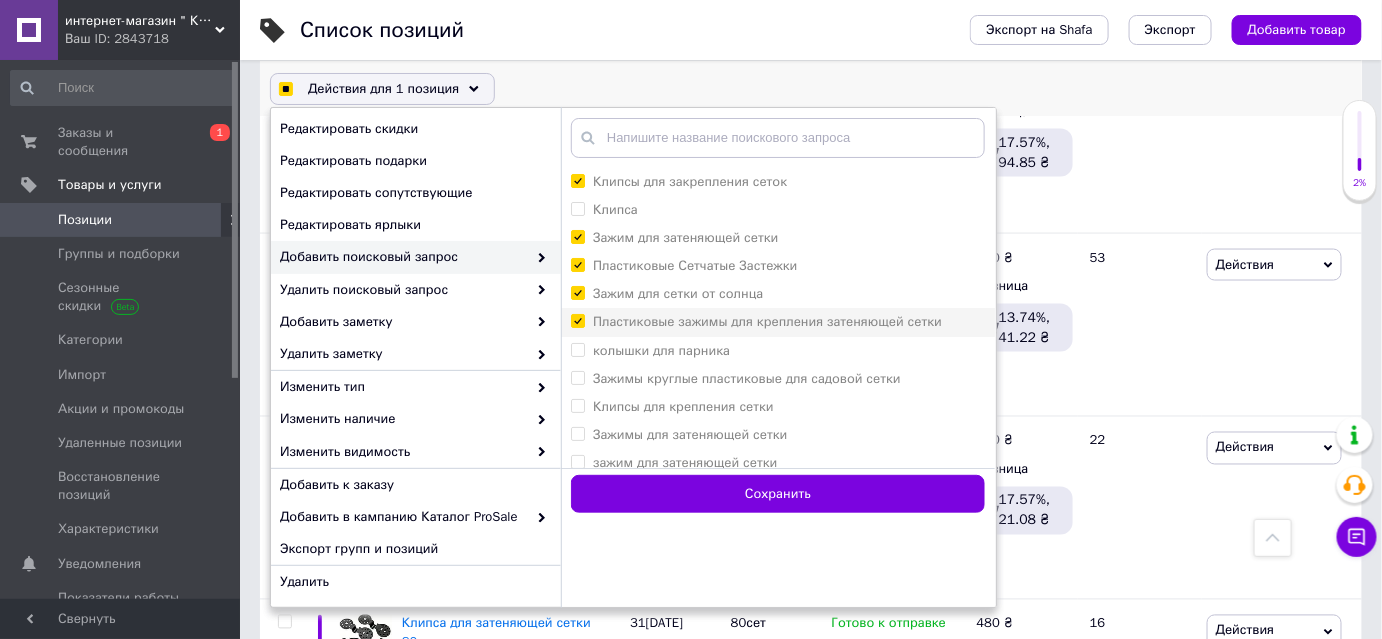 checkbox on "true" 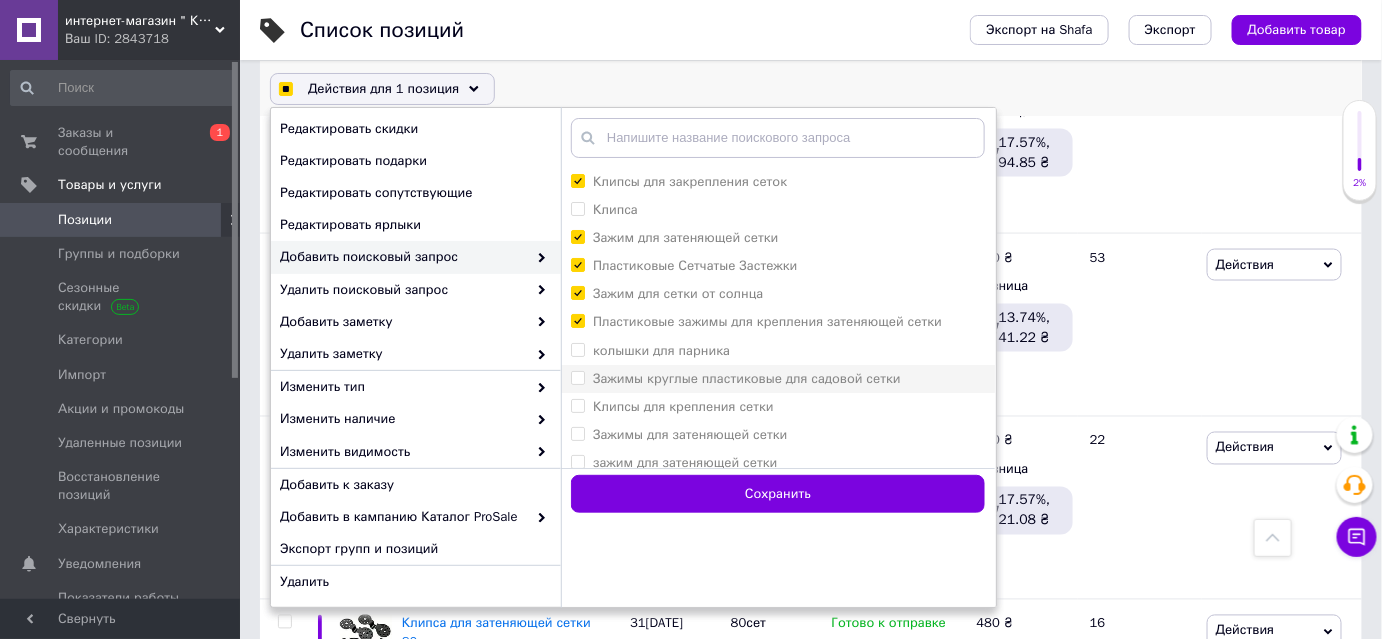 checkbox on "true" 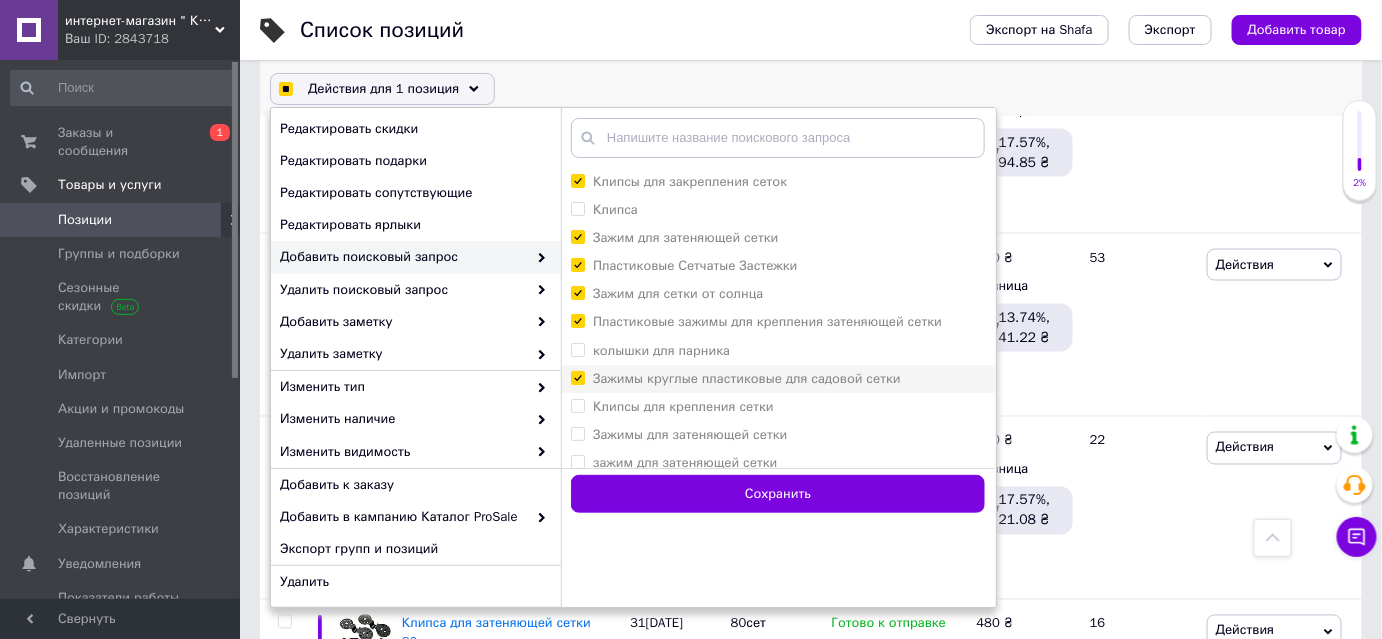 checkbox on "true" 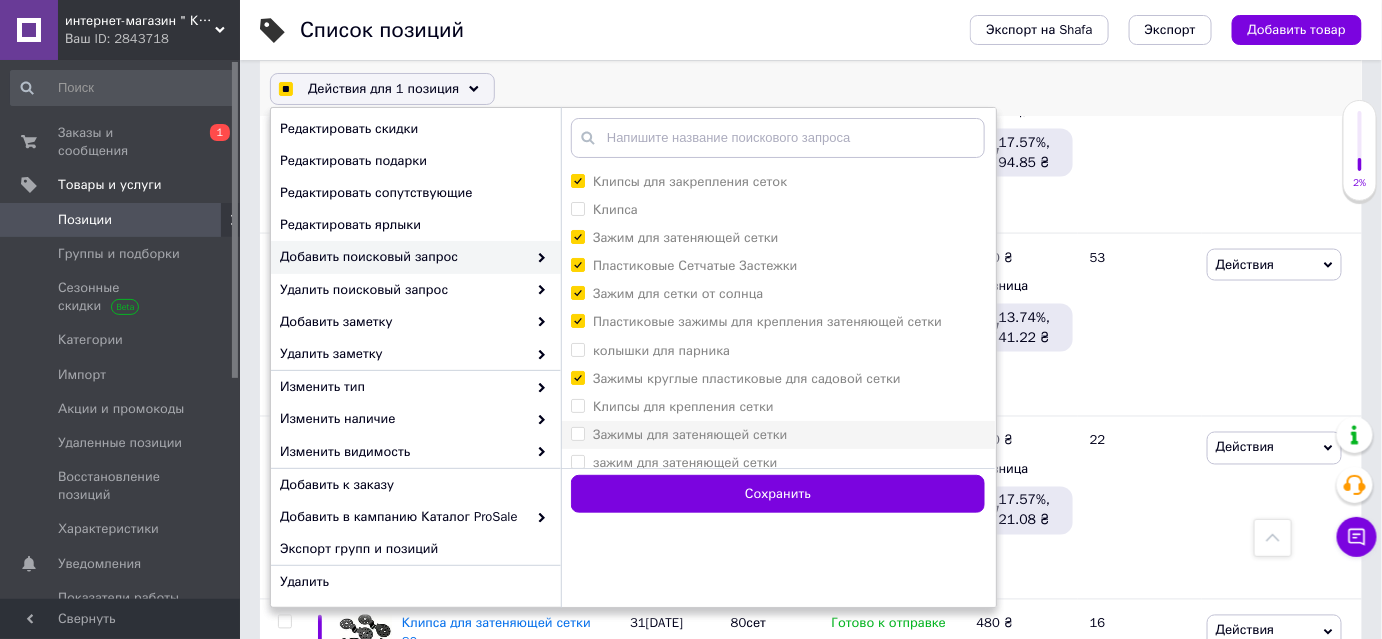 checkbox on "true" 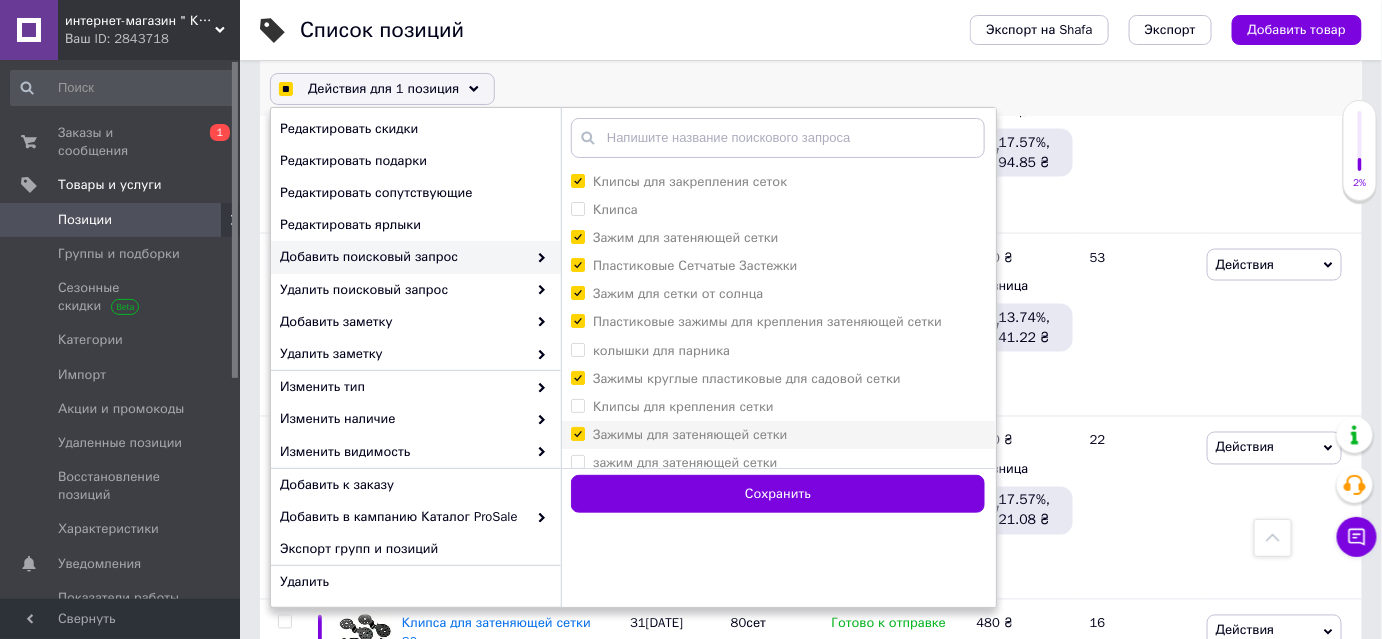 checkbox on "true" 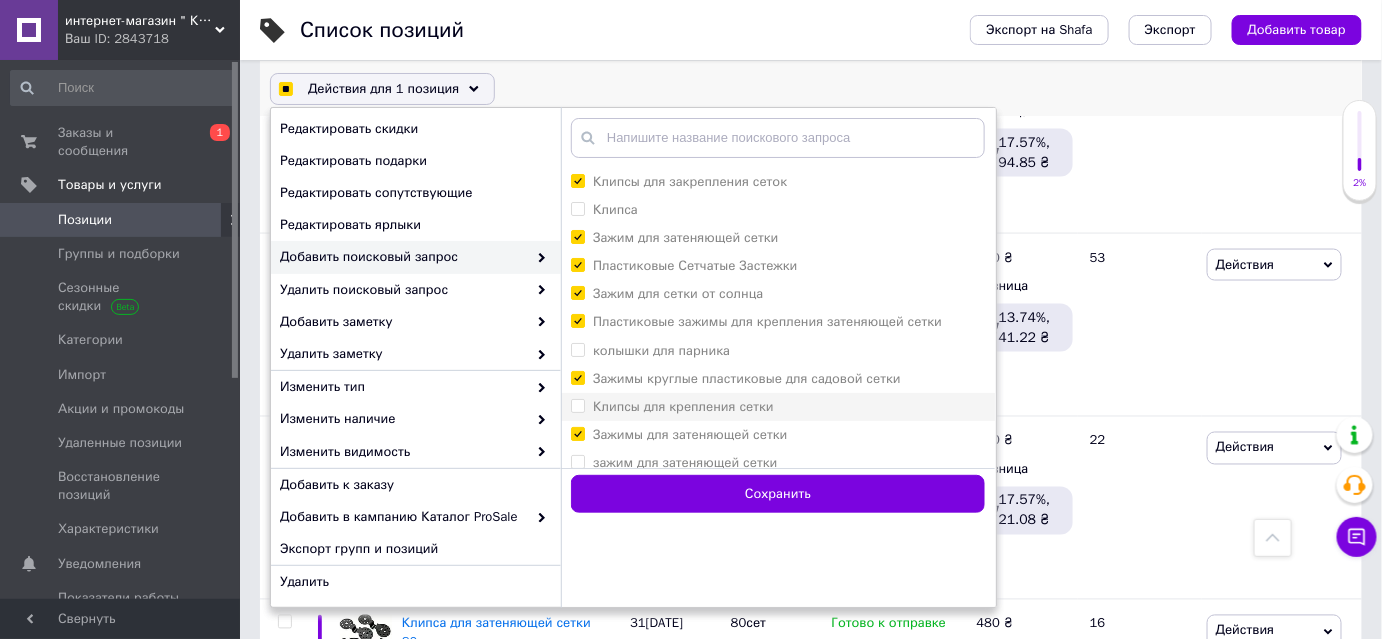 checkbox on "true" 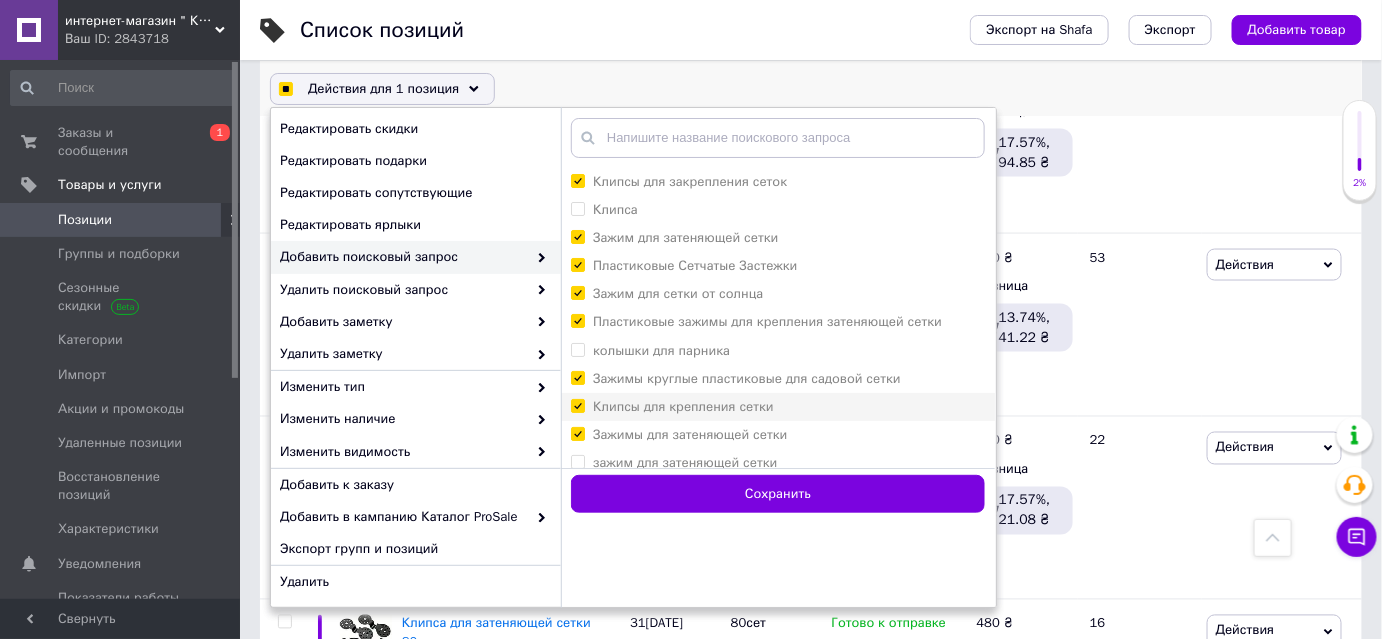 checkbox on "true" 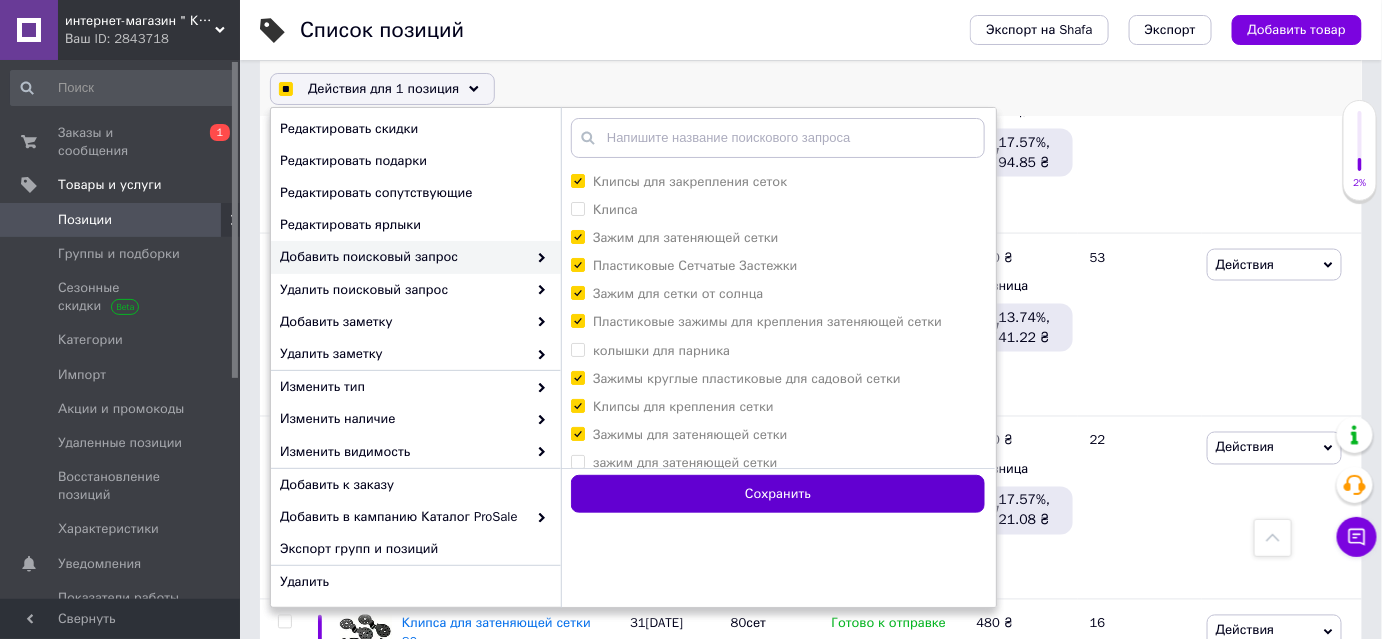 click on "Сохранить" at bounding box center (778, 494) 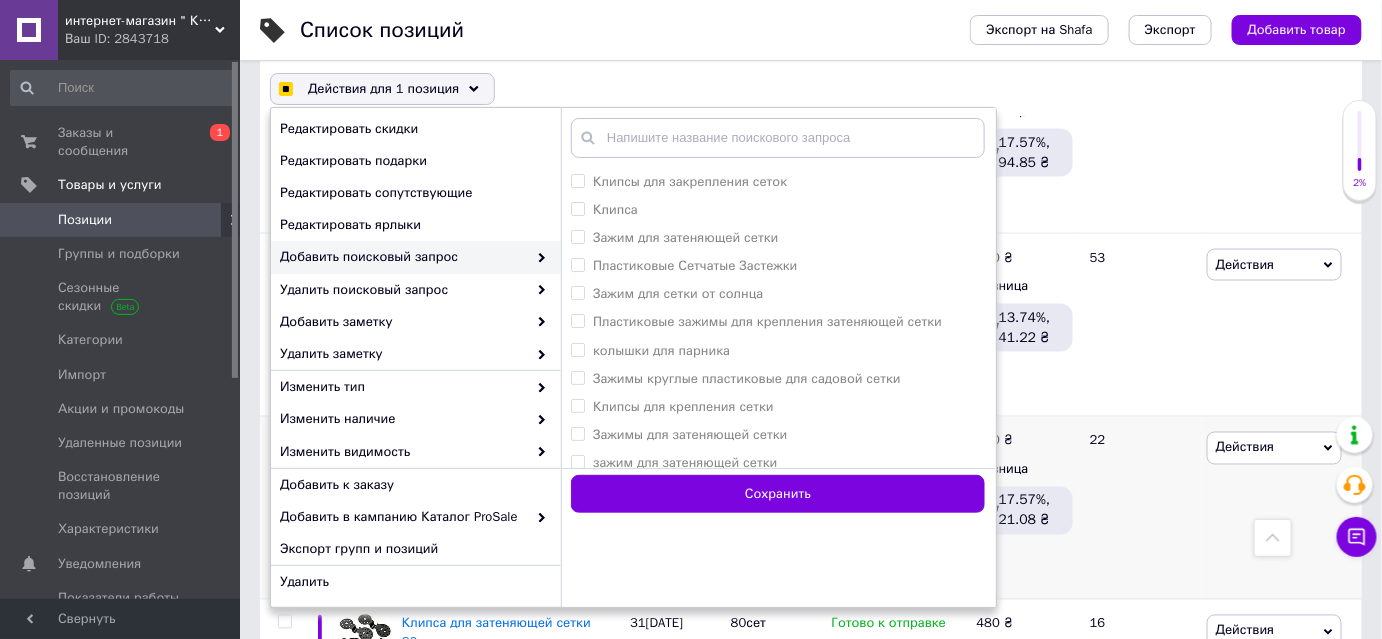 checkbox on "false" 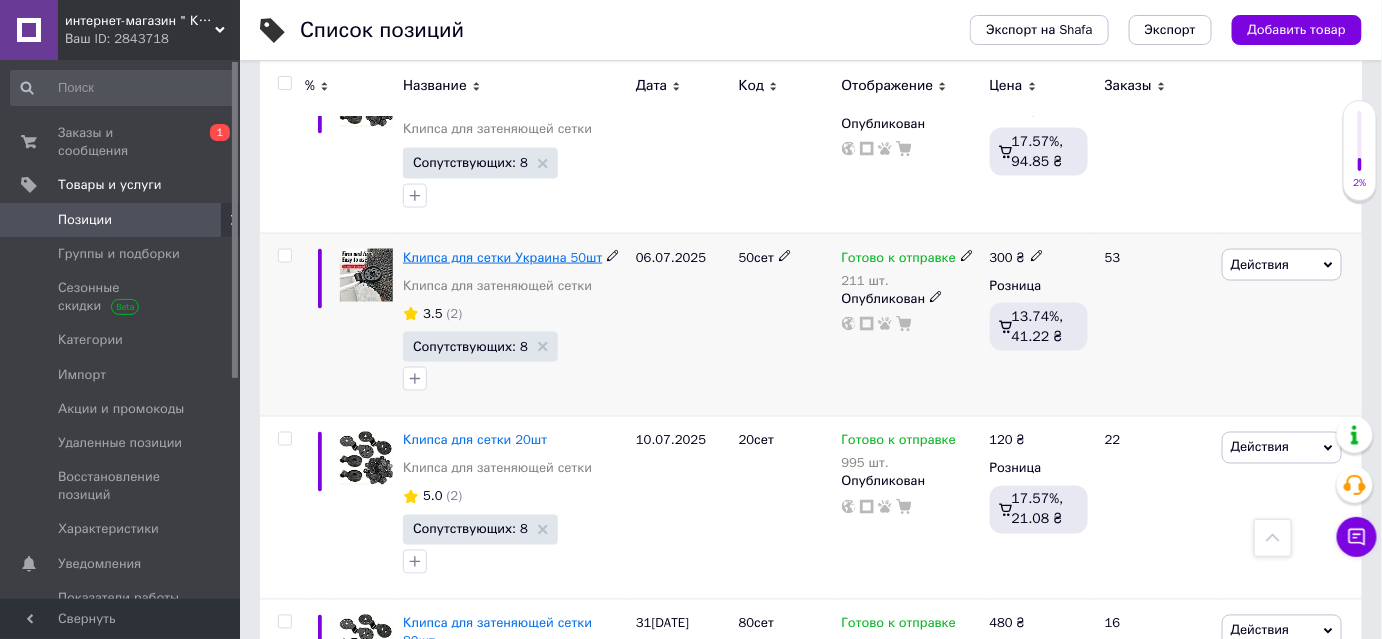click on "Клипса для сетки Украина 50шт" at bounding box center [502, 257] 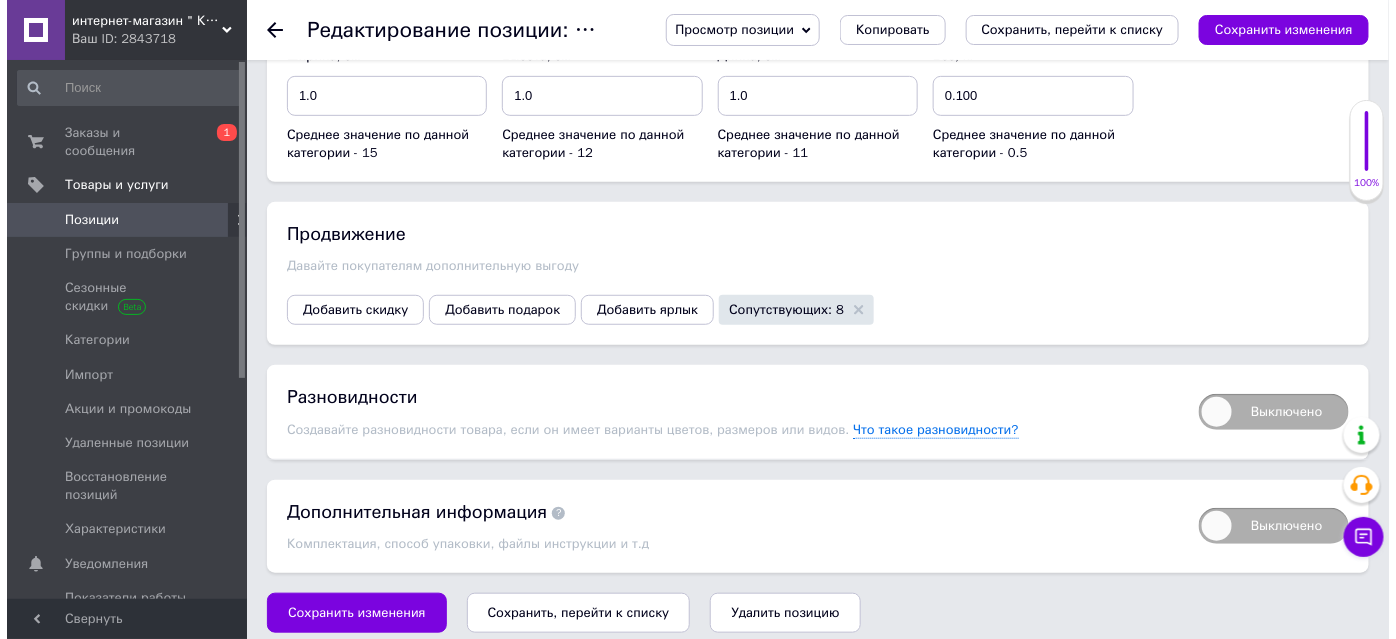 scroll, scrollTop: 2821, scrollLeft: 0, axis: vertical 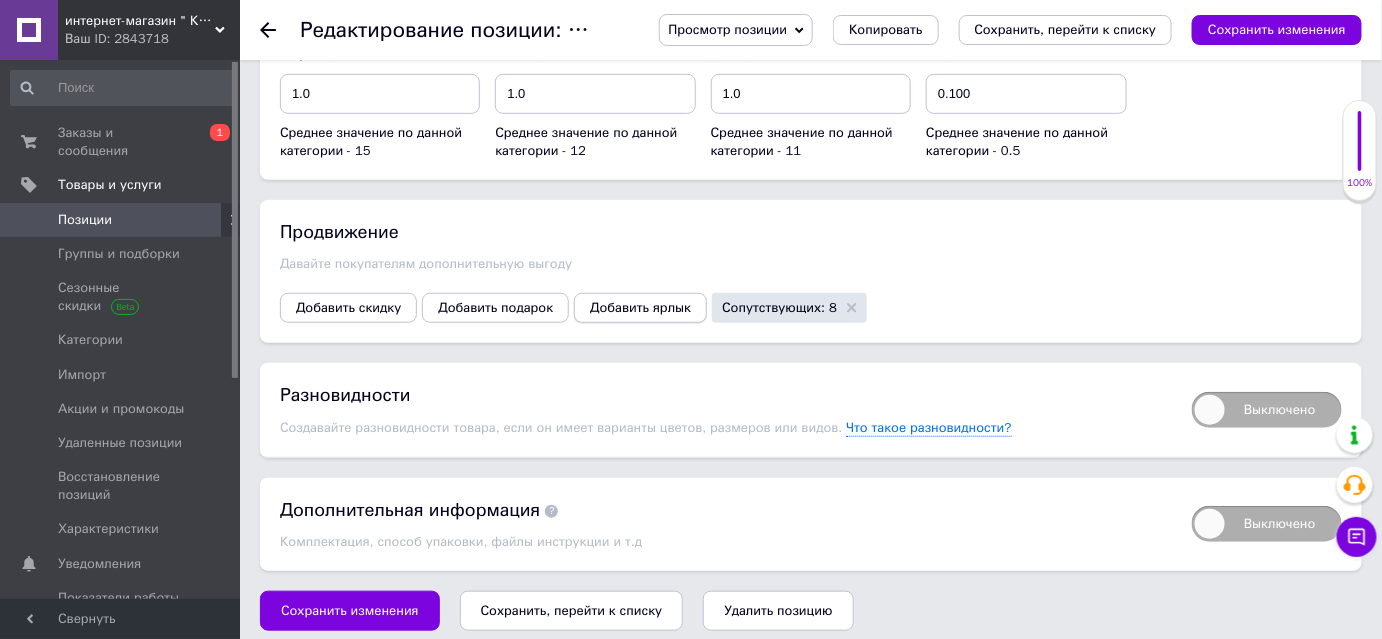 click on "Добавить ярлык" at bounding box center [640, 308] 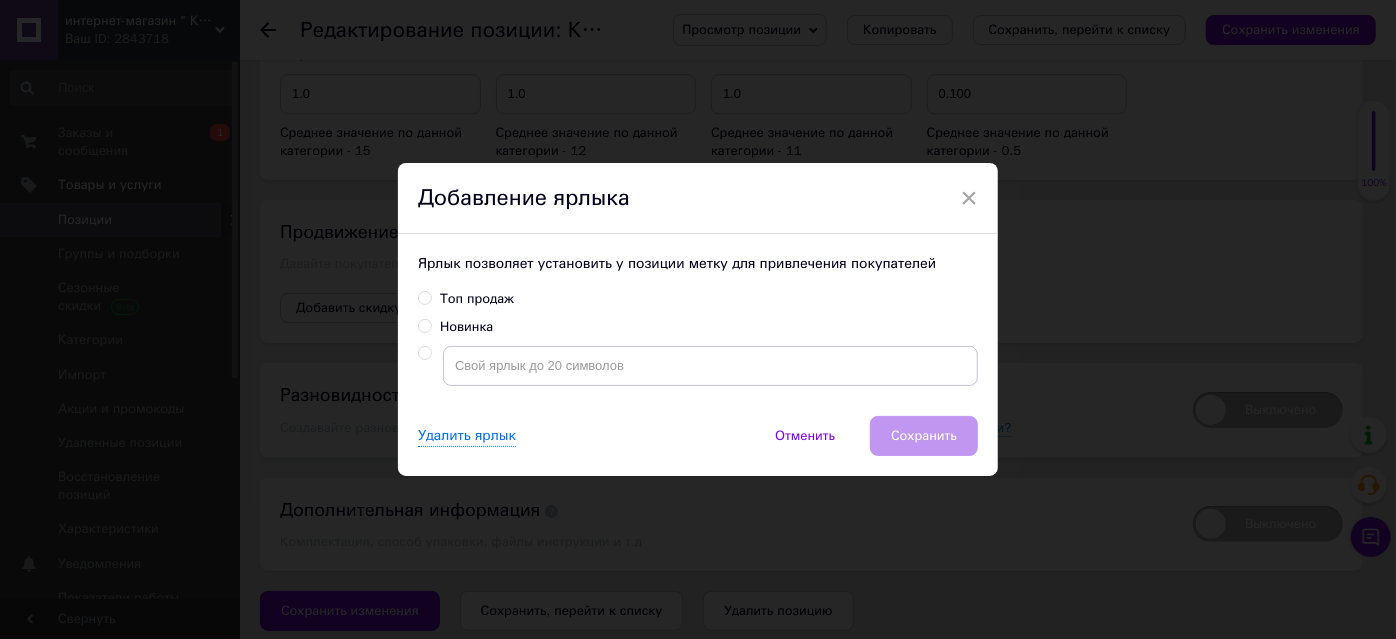 click on "Топ продаж" at bounding box center (424, 297) 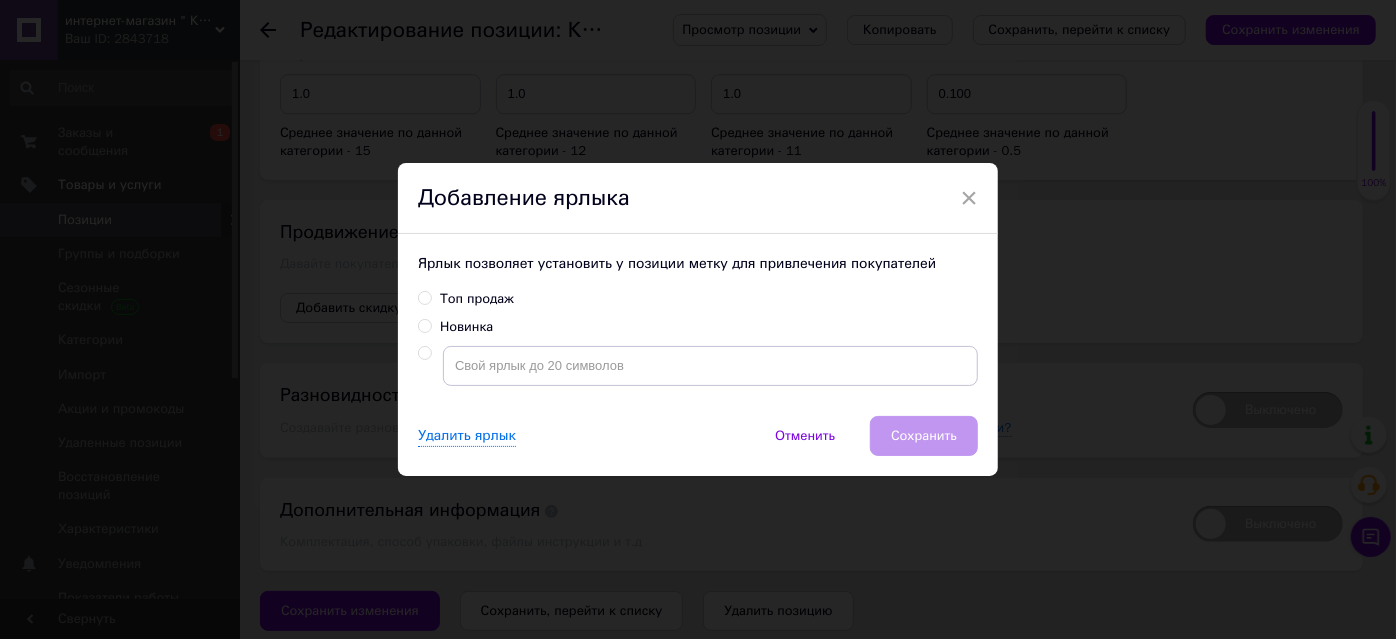 radio on "true" 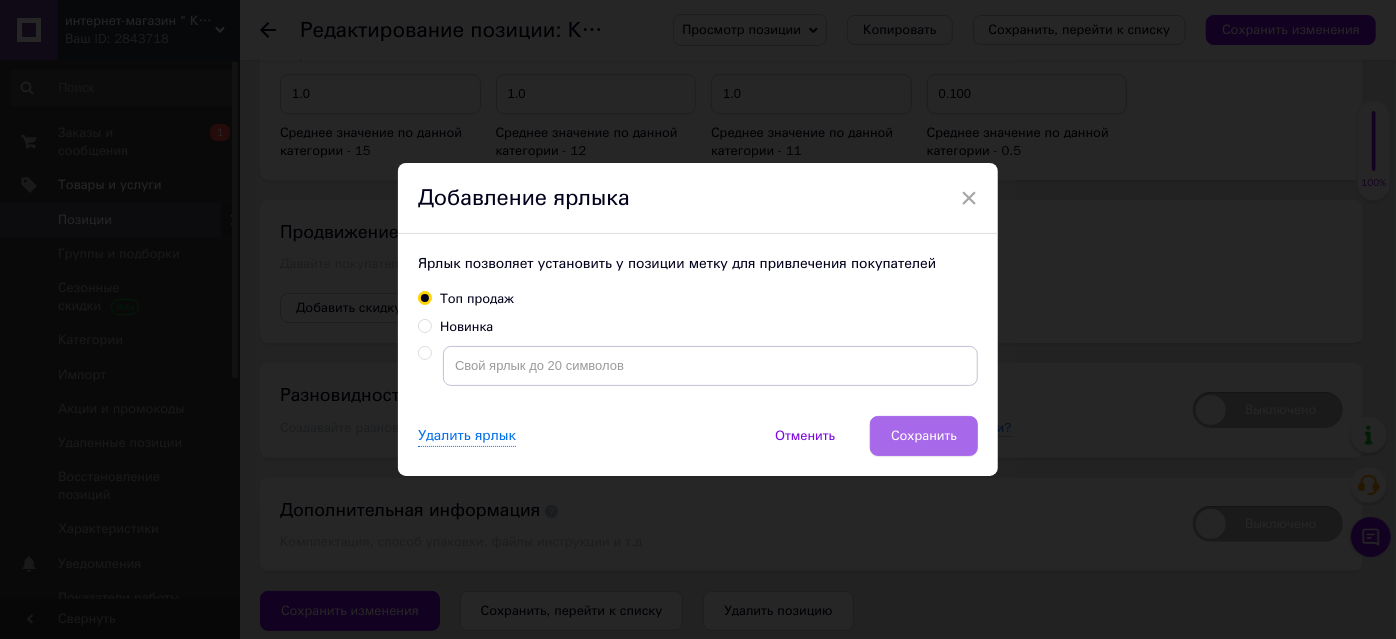 click on "Сохранить" at bounding box center [924, 436] 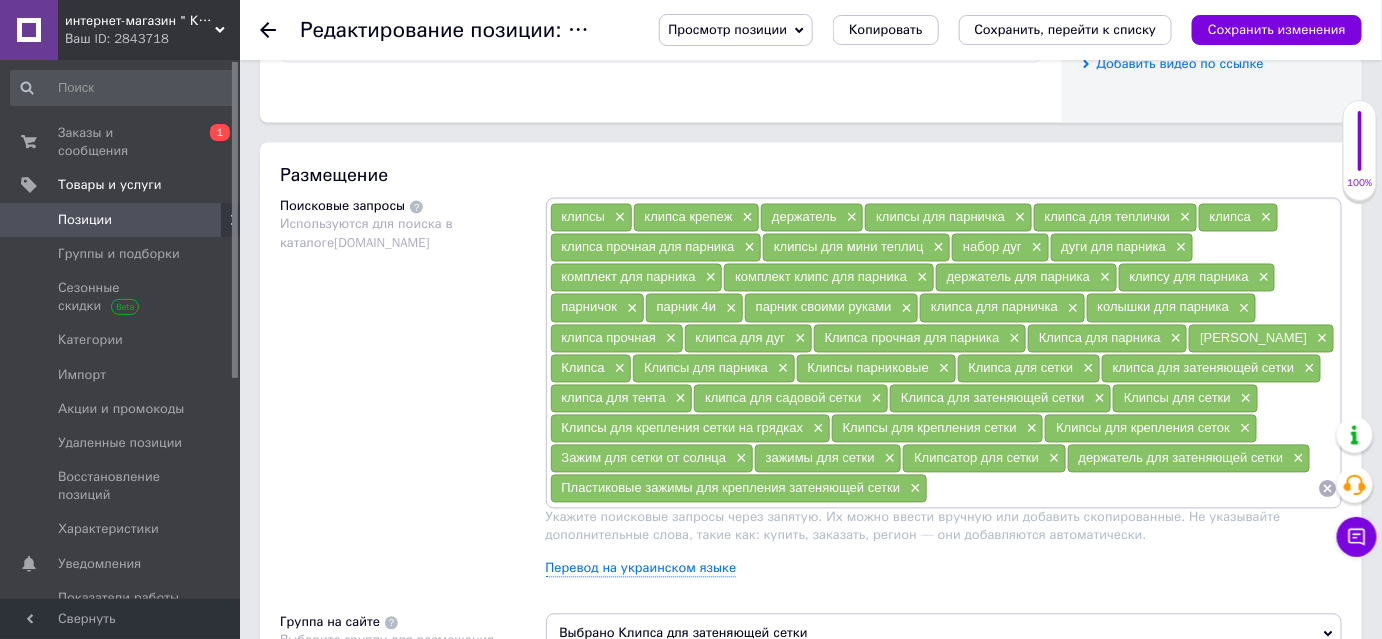 scroll, scrollTop: 1065, scrollLeft: 0, axis: vertical 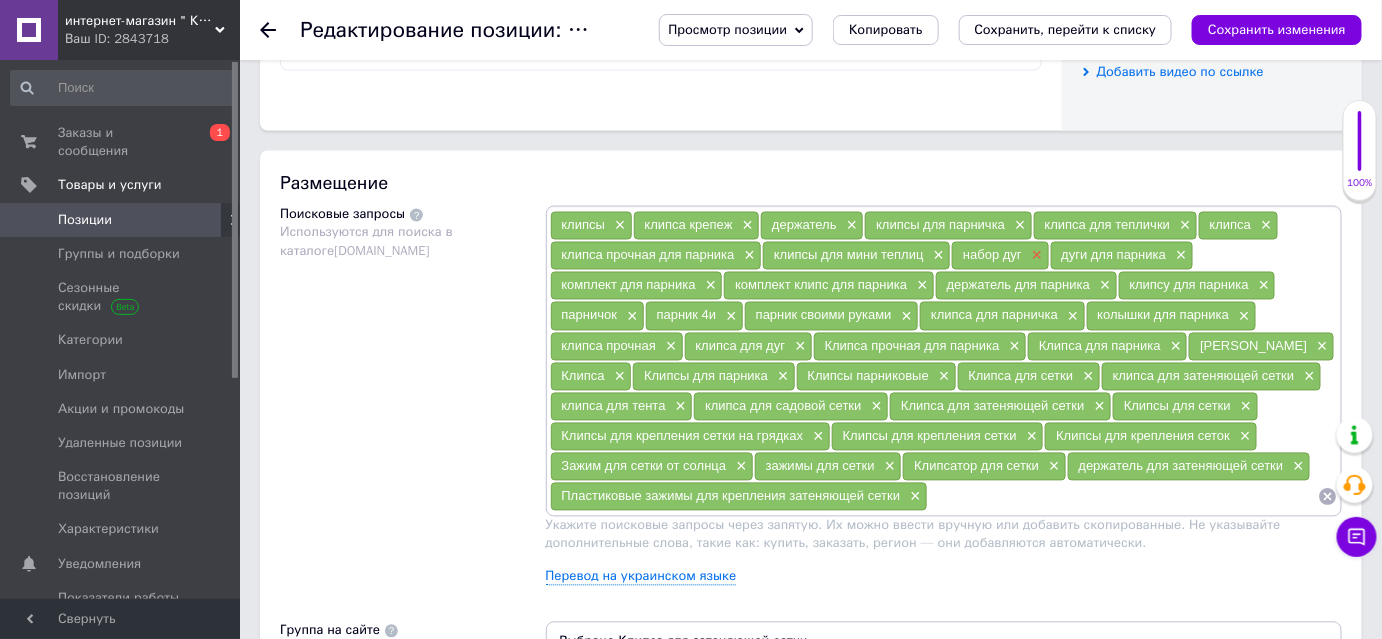 click on "×" at bounding box center [1035, 256] 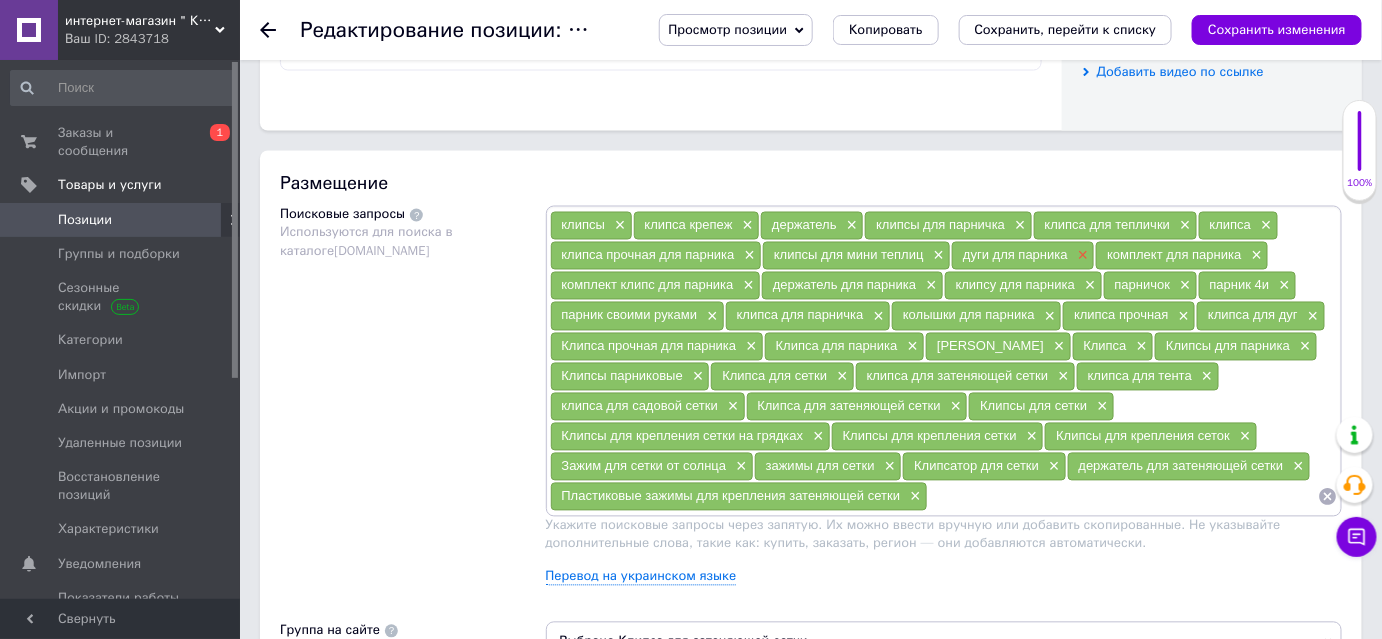 click on "×" at bounding box center [1081, 256] 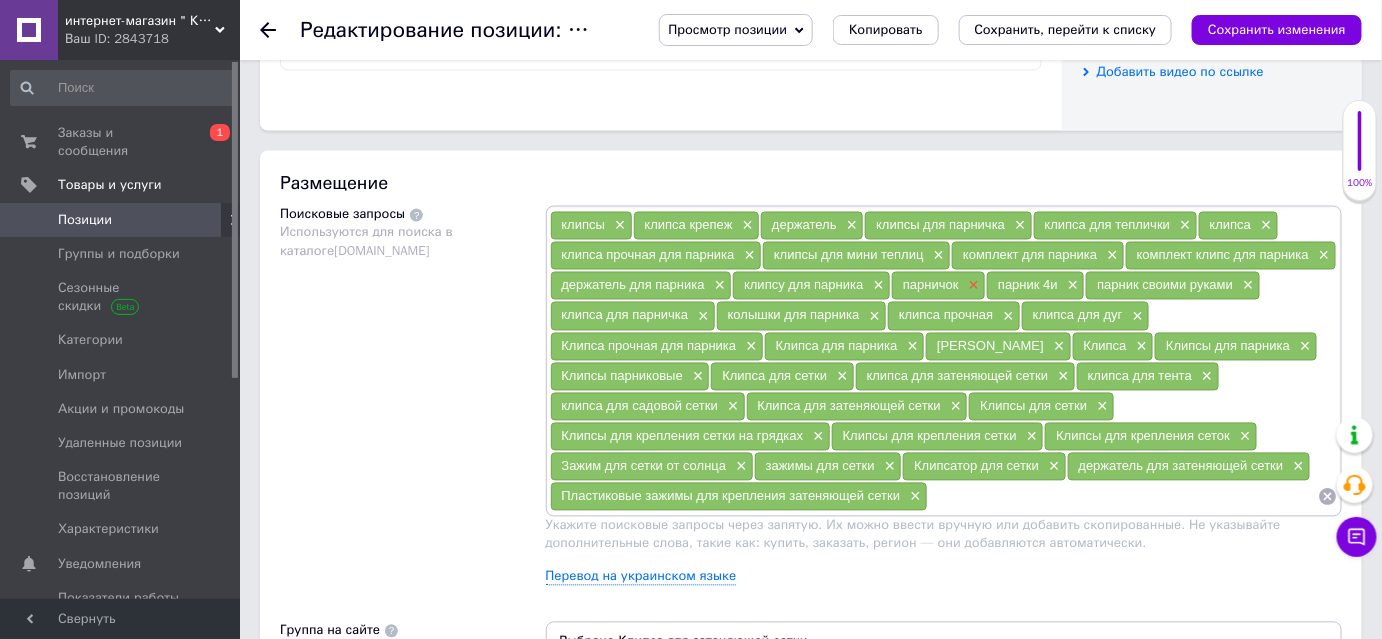 click on "×" at bounding box center [972, 286] 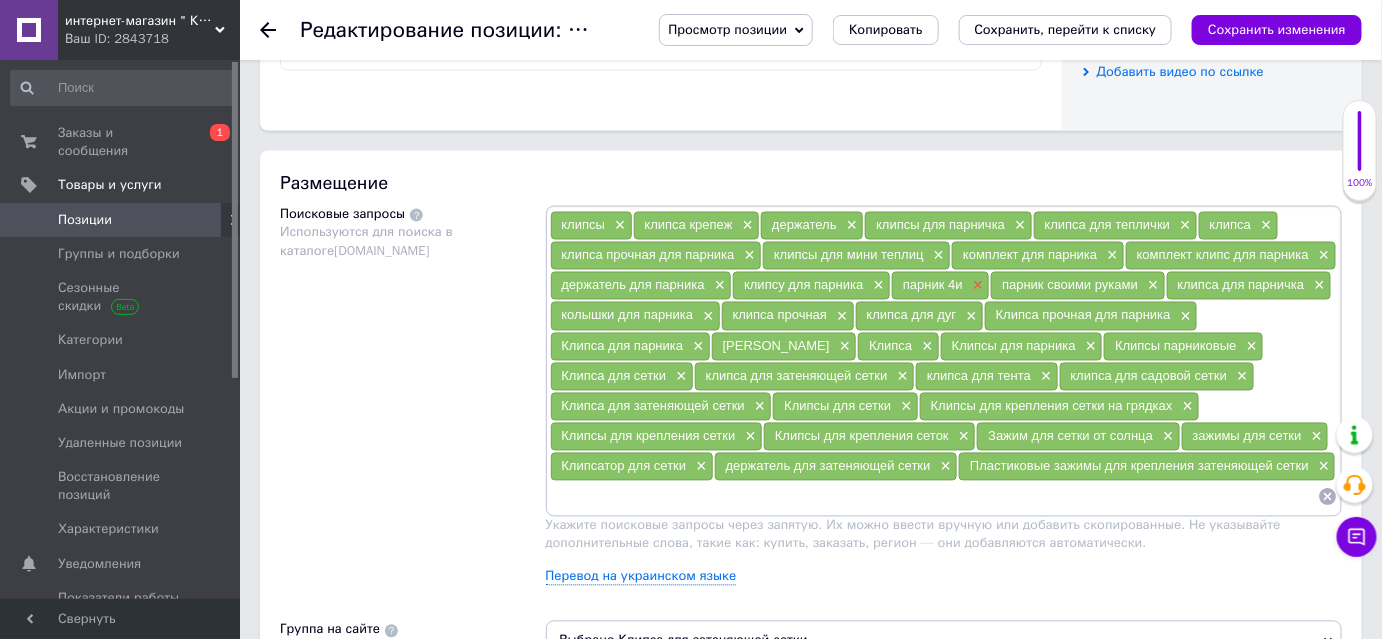 click on "×" at bounding box center (976, 286) 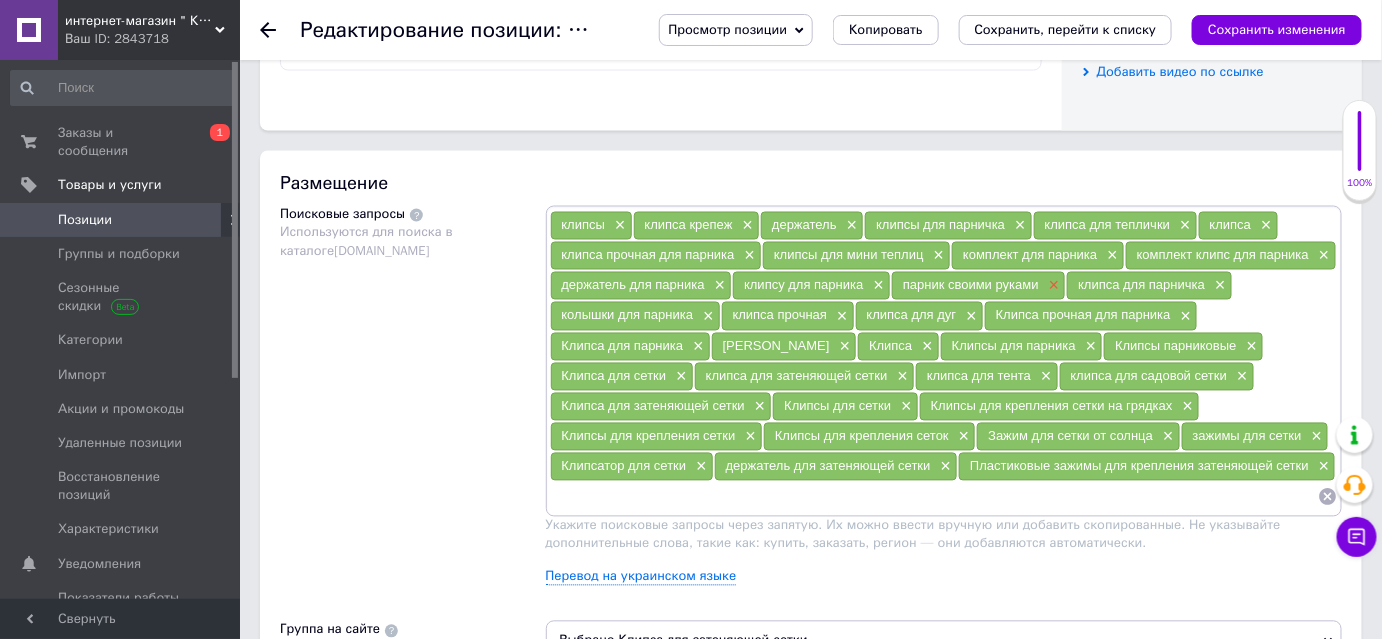 click on "×" at bounding box center (1052, 286) 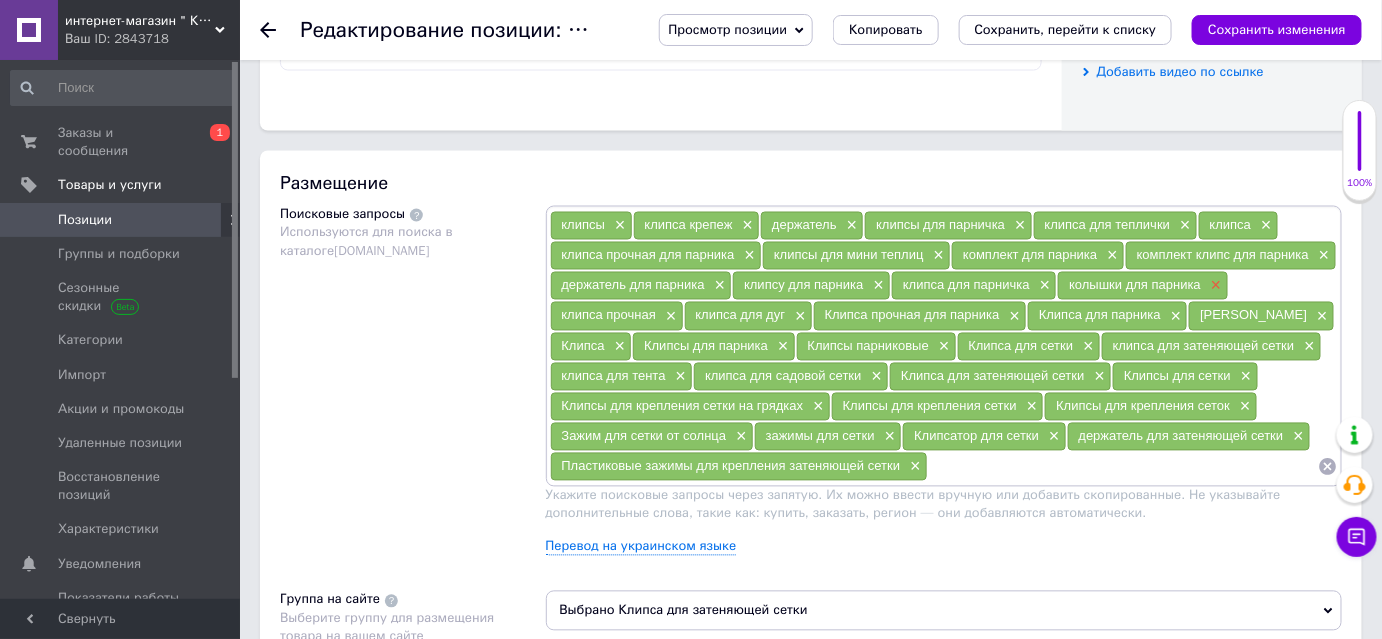 click on "×" at bounding box center (1214, 286) 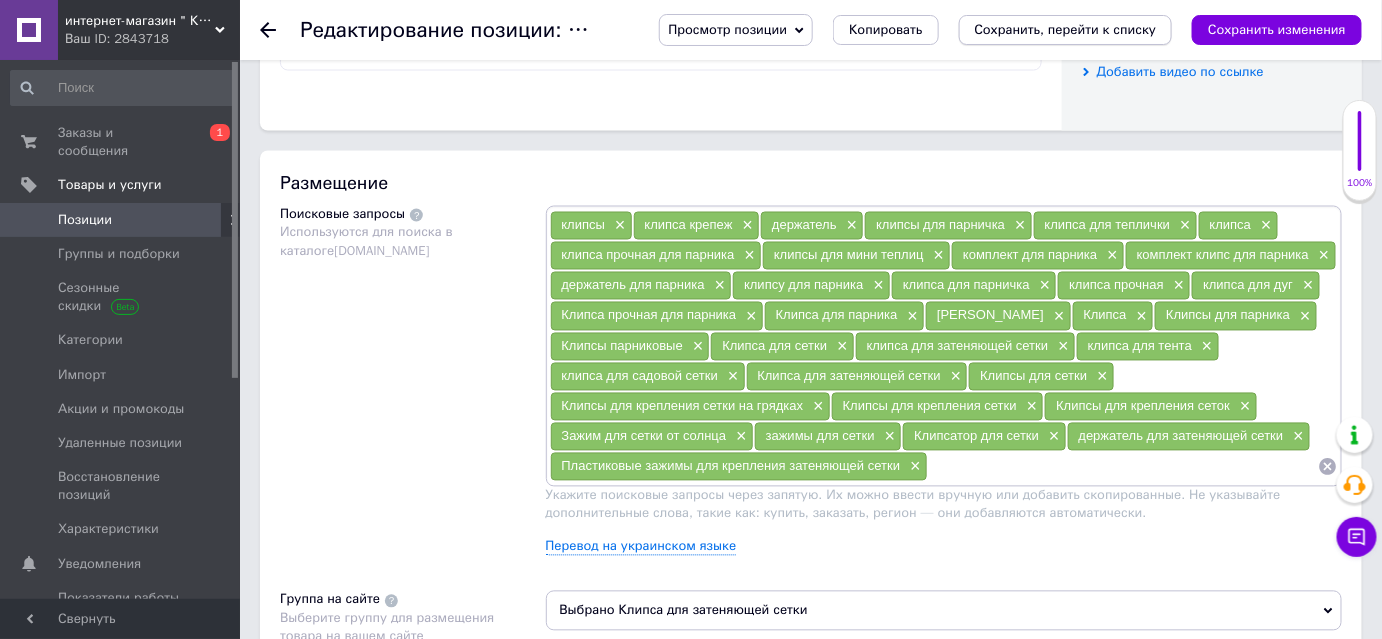 click on "Сохранить, перейти к списку" at bounding box center (1066, 29) 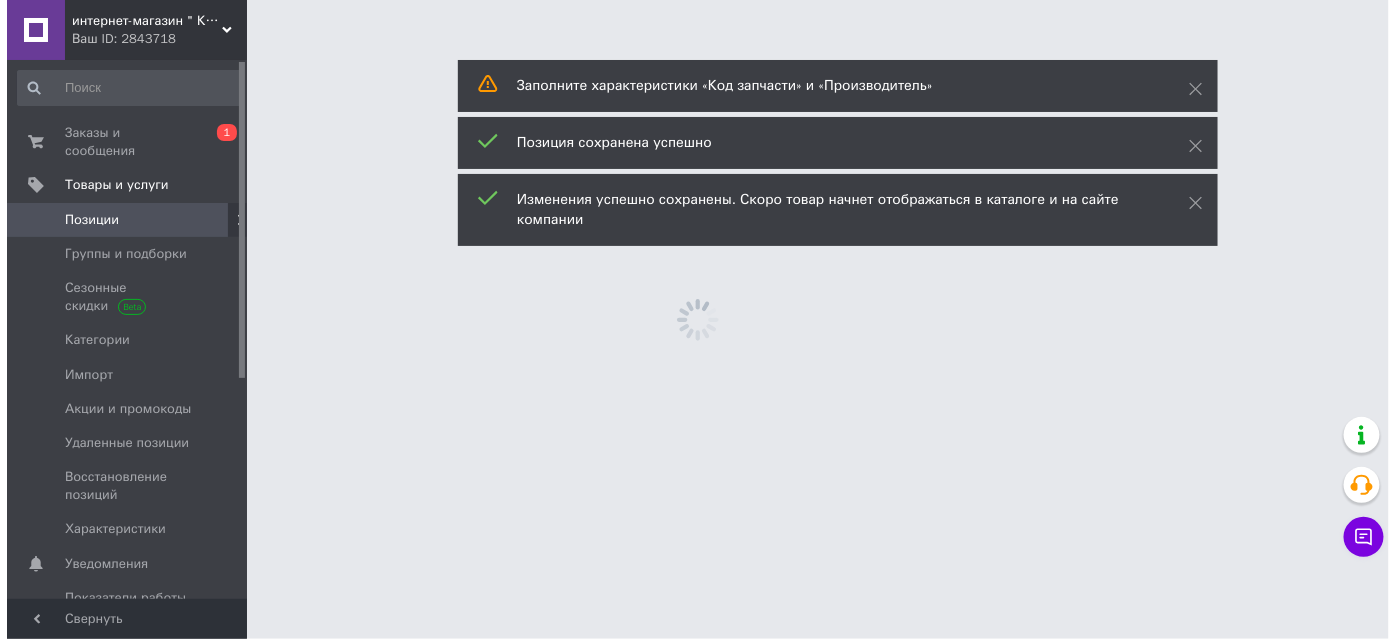 scroll, scrollTop: 0, scrollLeft: 0, axis: both 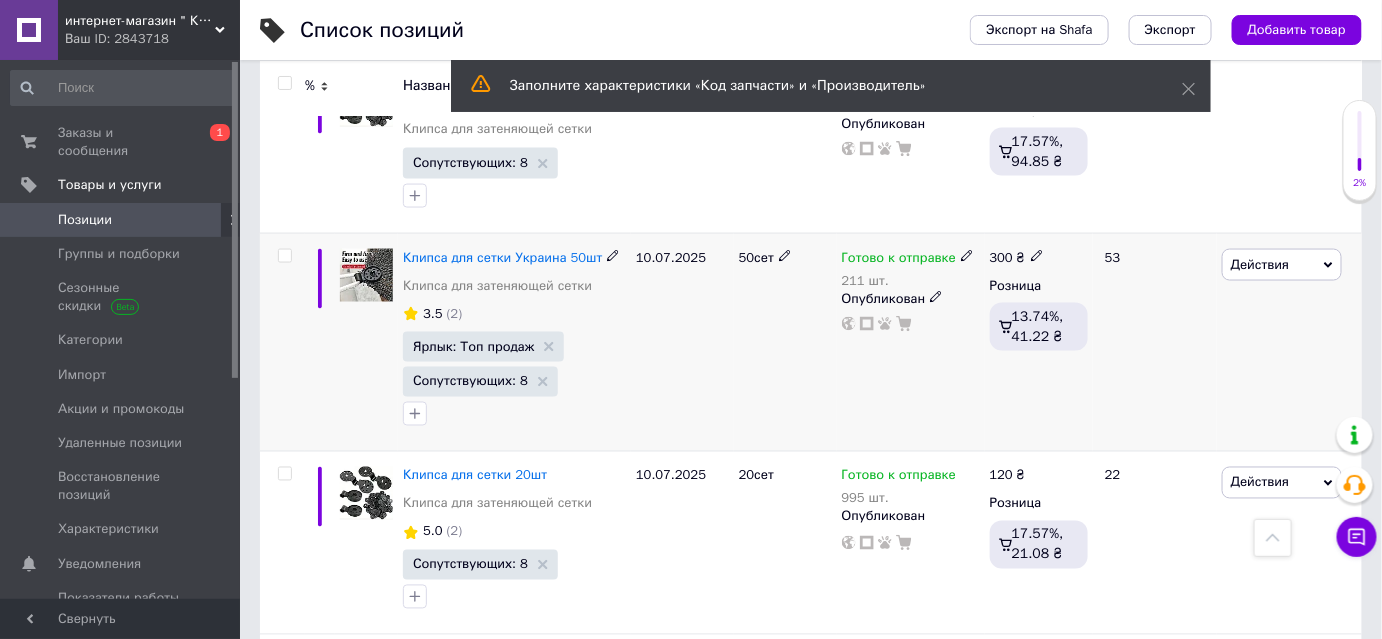 click at bounding box center [284, 256] 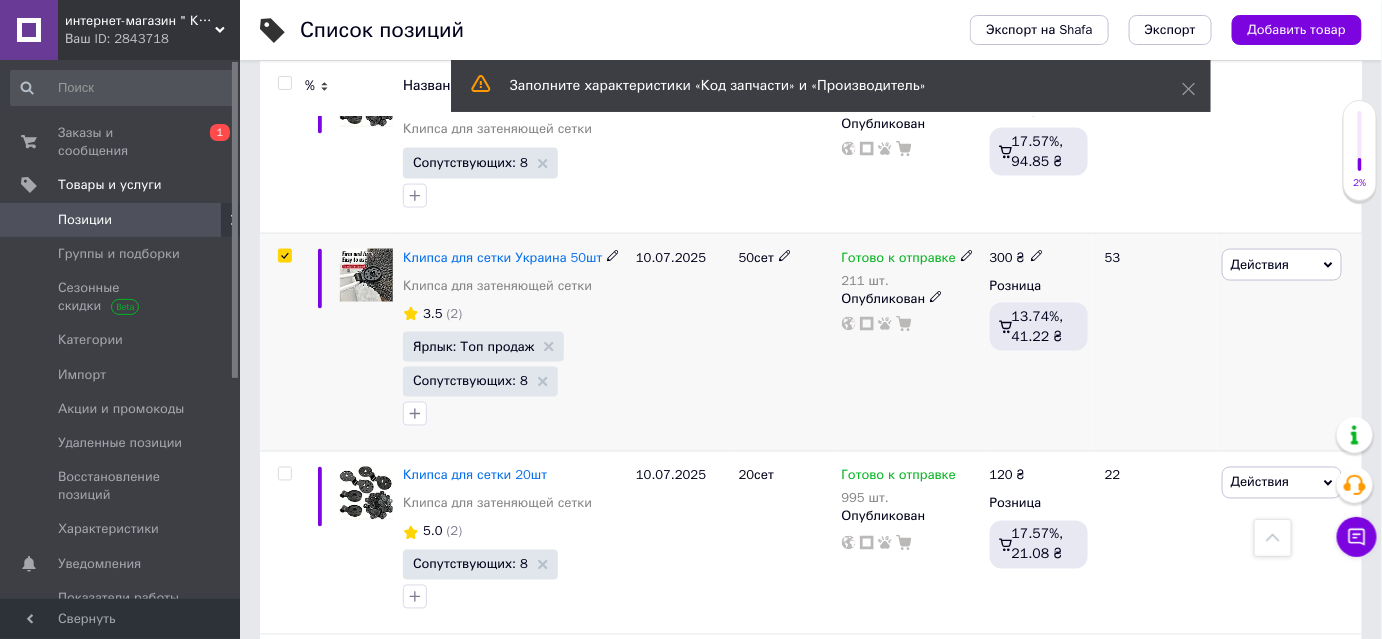 checkbox on "true" 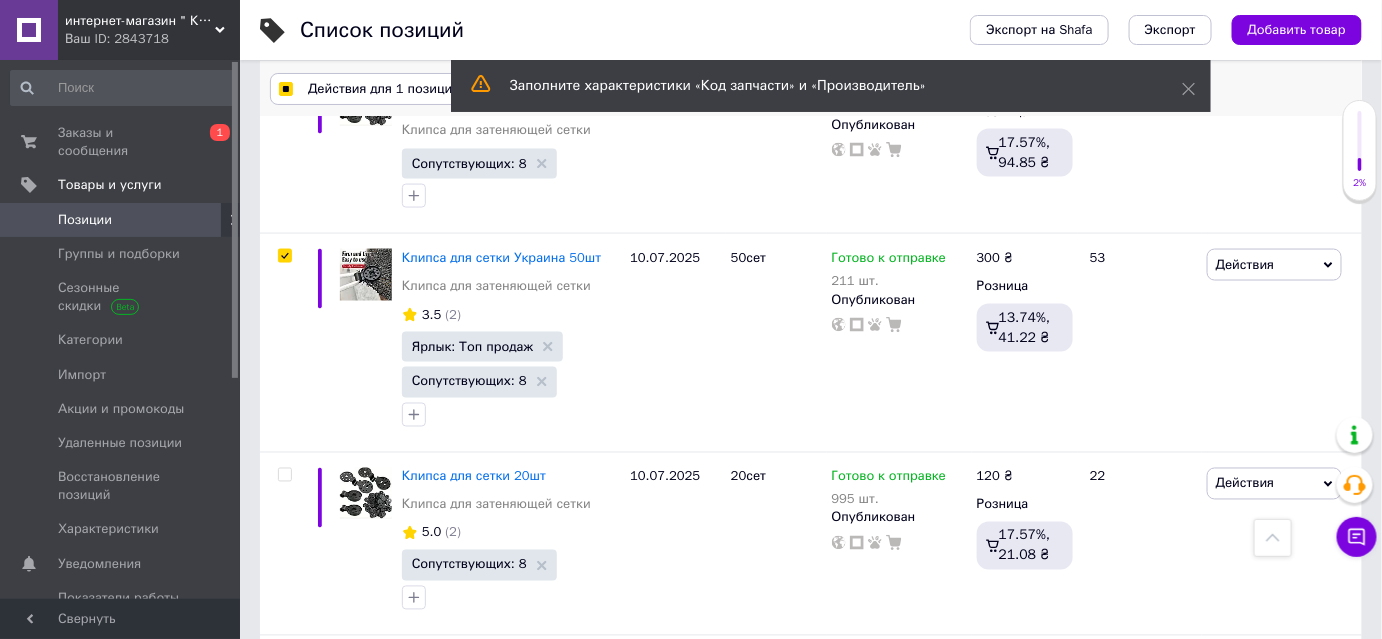 click on "Действия для 1 позиция" at bounding box center (383, 89) 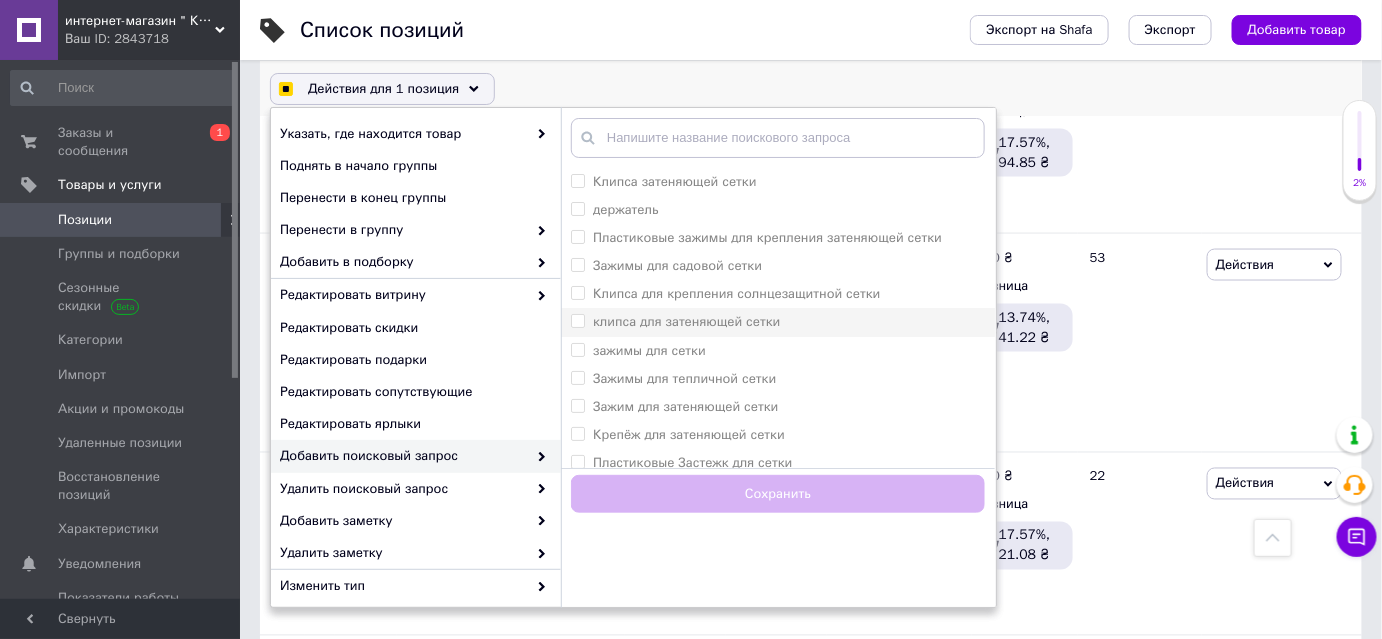 scroll, scrollTop: 454, scrollLeft: 0, axis: vertical 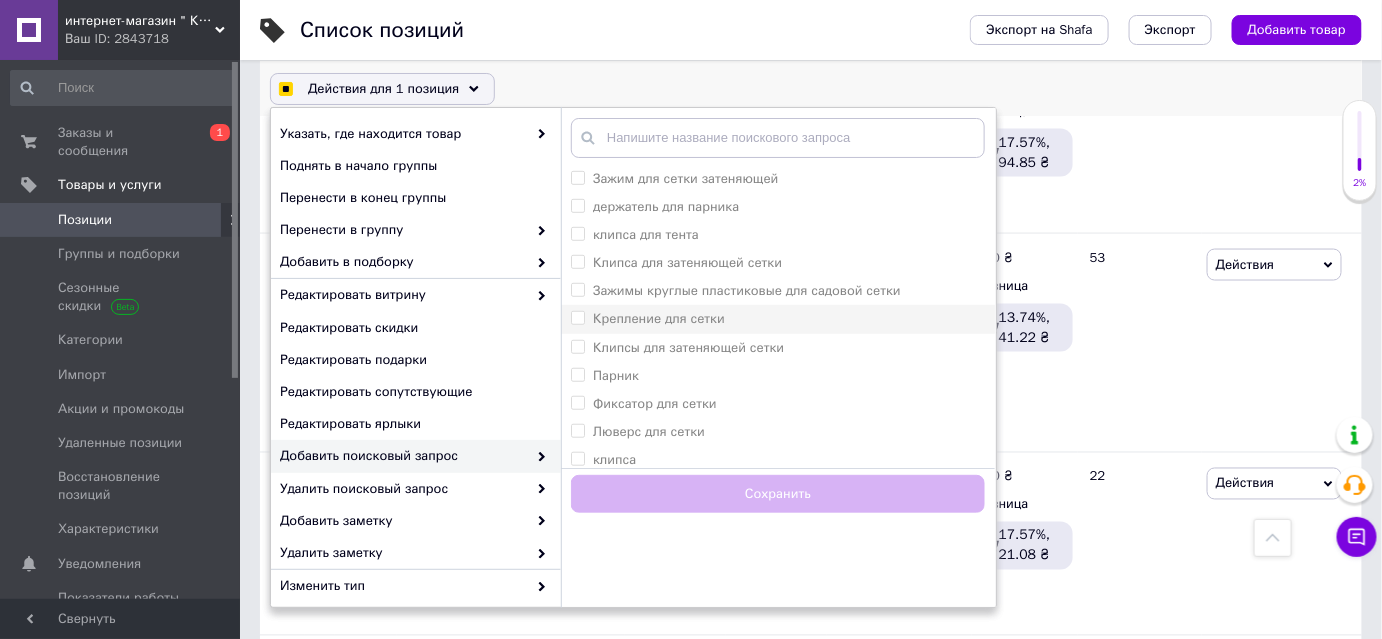 checkbox on "true" 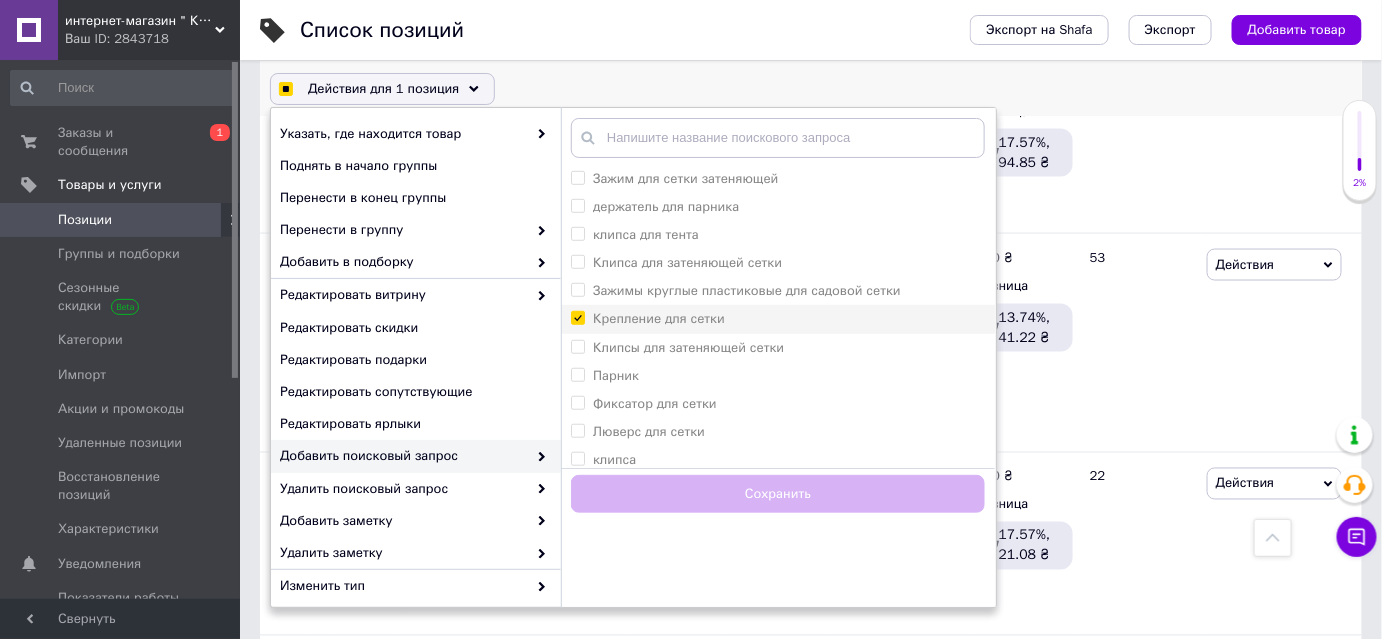 checkbox on "true" 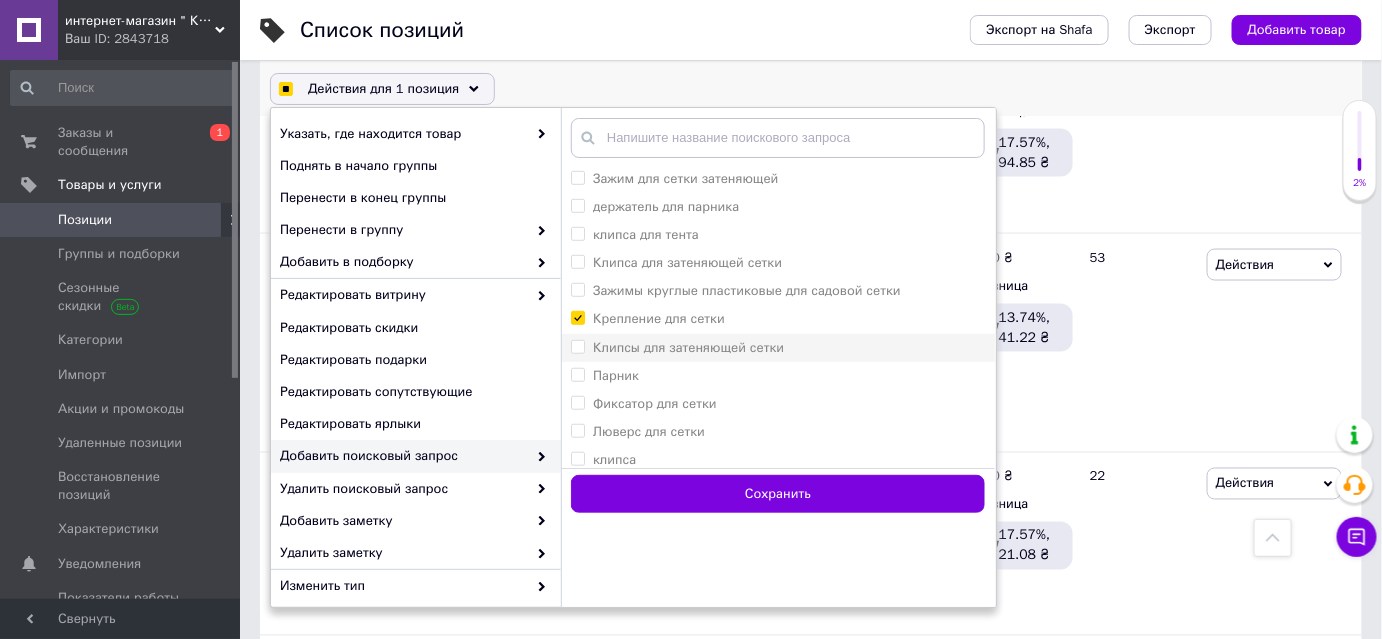 checkbox on "true" 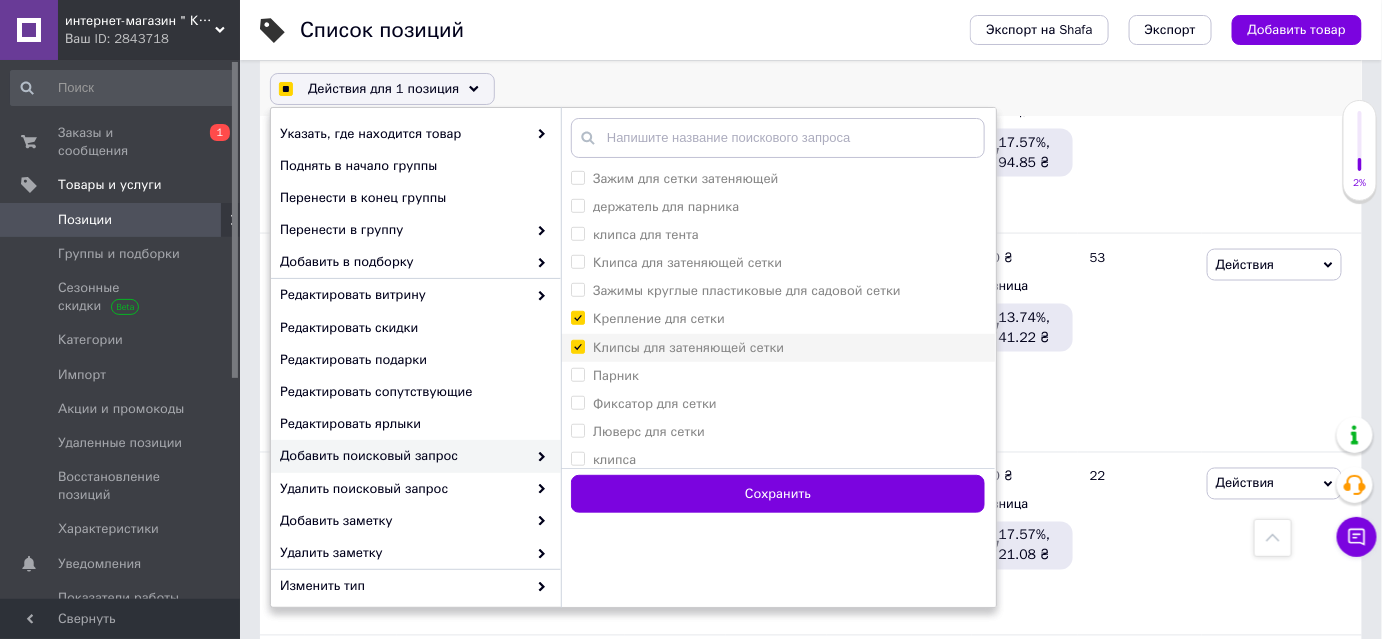 checkbox on "true" 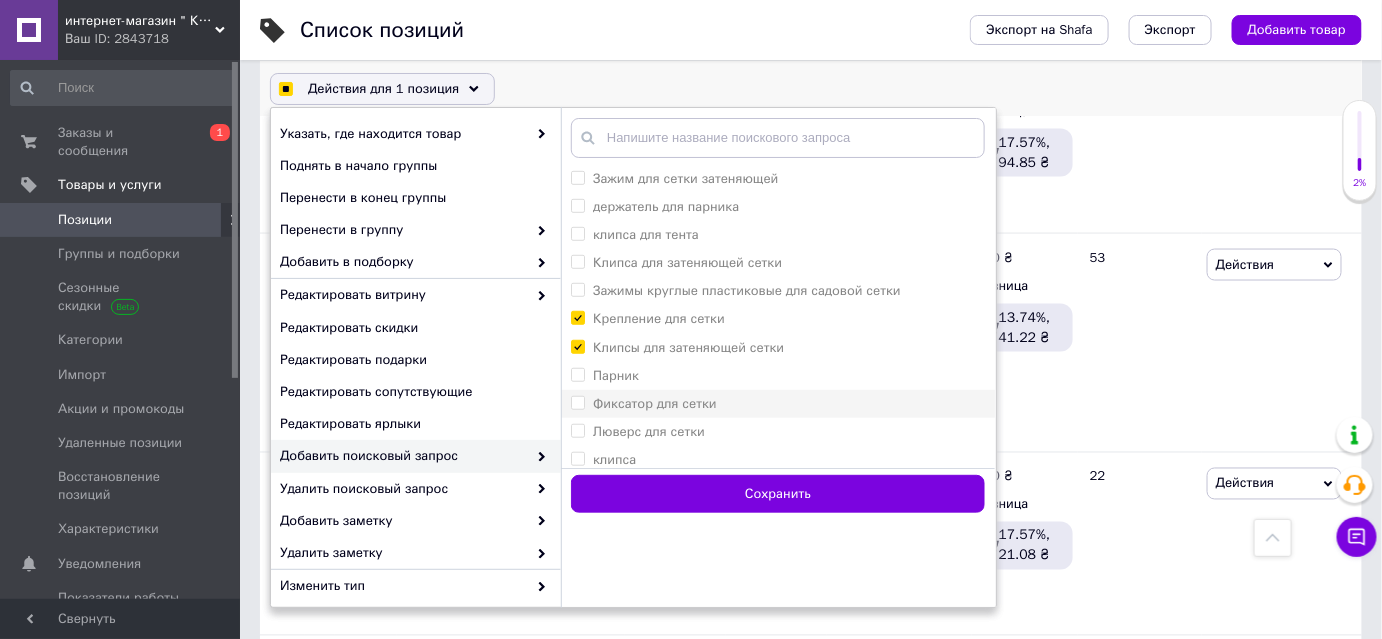 checkbox on "true" 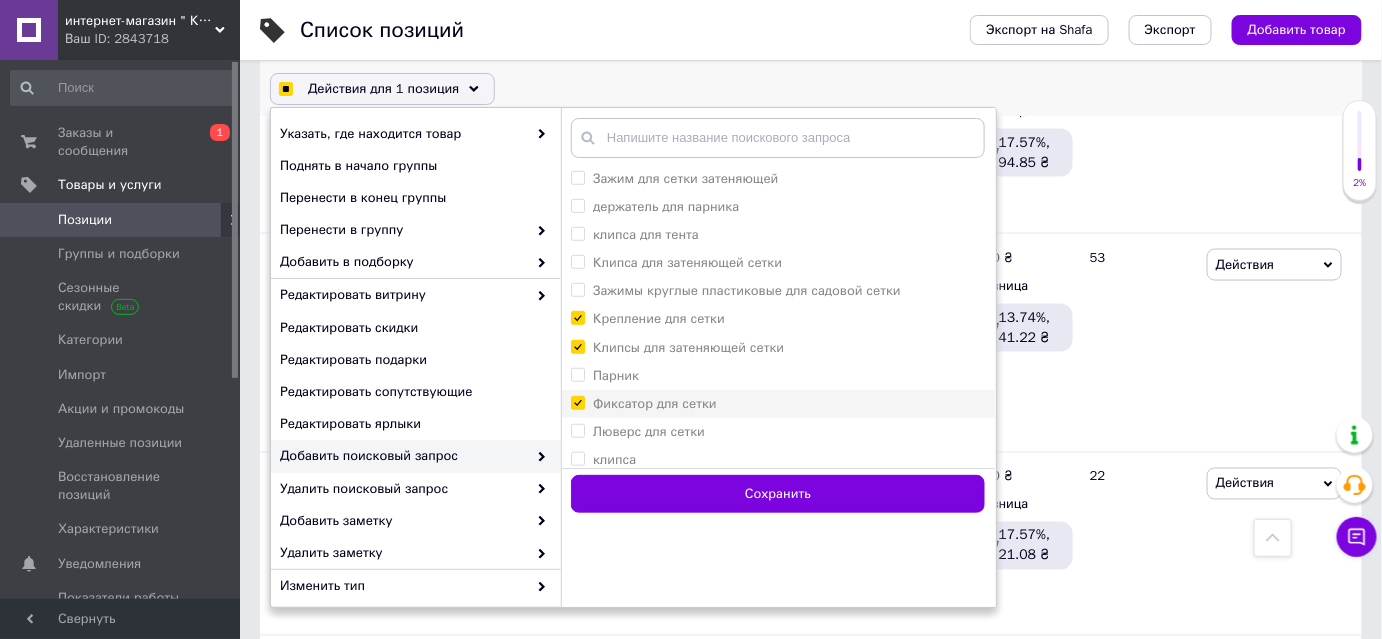 checkbox on "true" 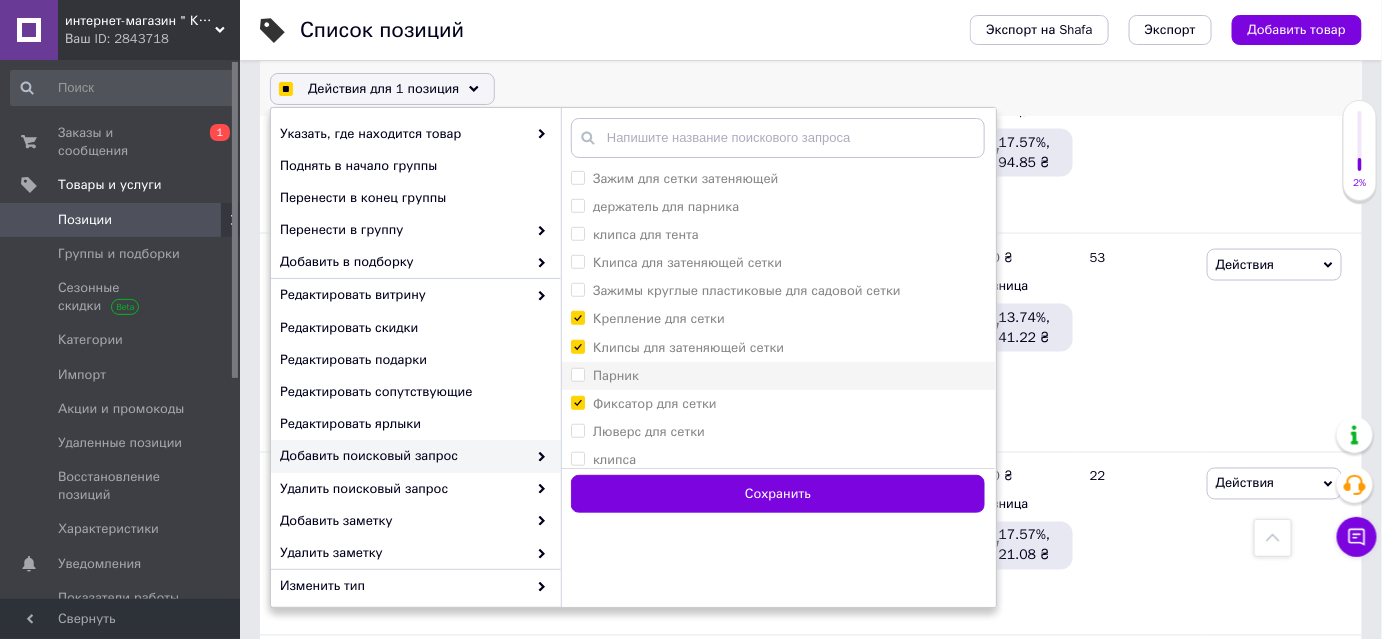 scroll, scrollTop: 545, scrollLeft: 0, axis: vertical 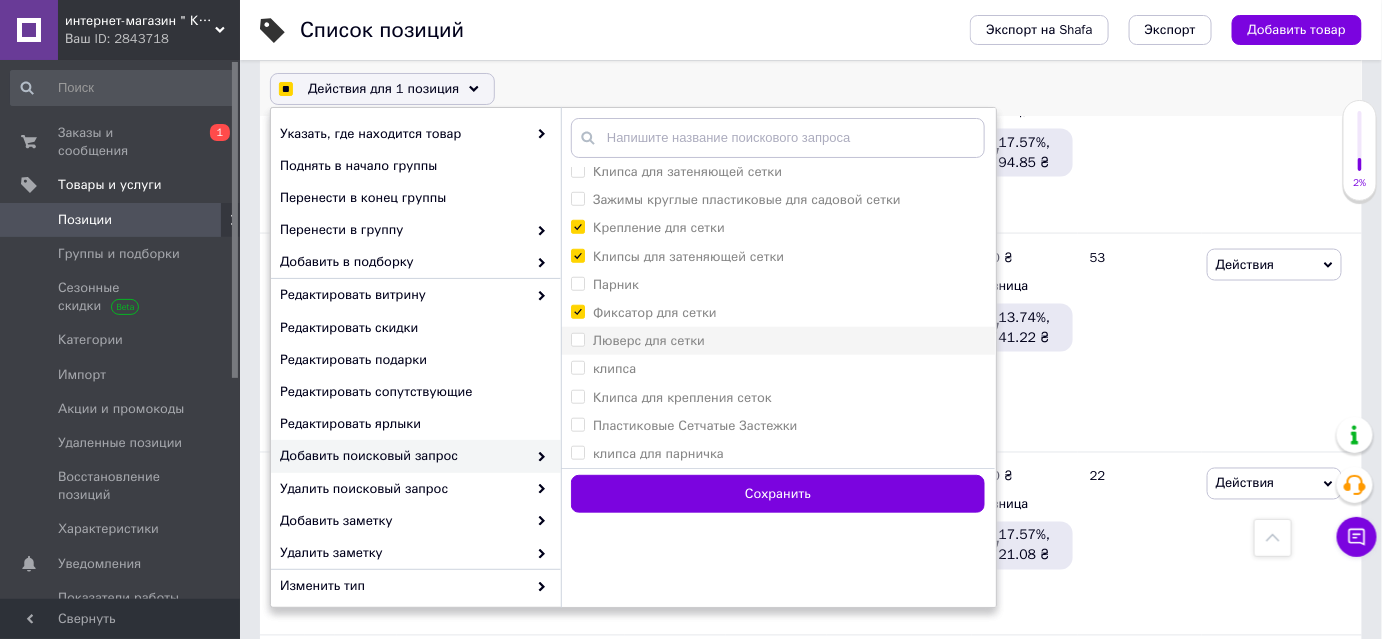 checkbox on "true" 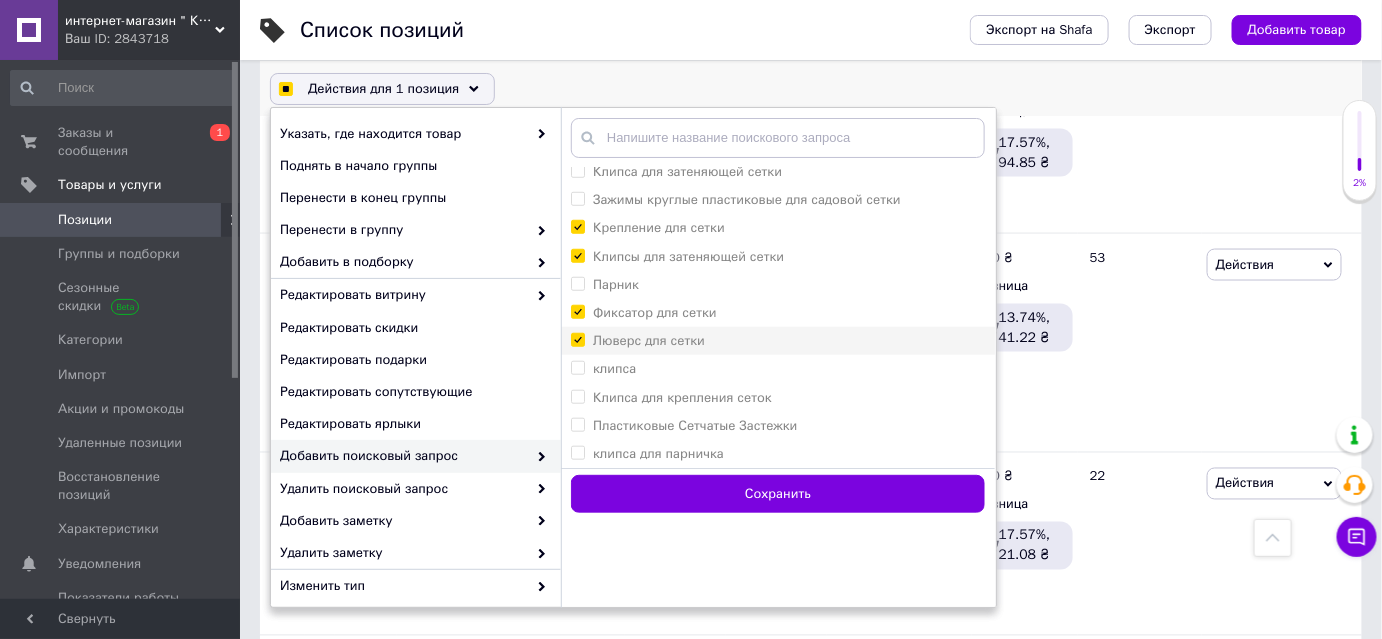 checkbox on "true" 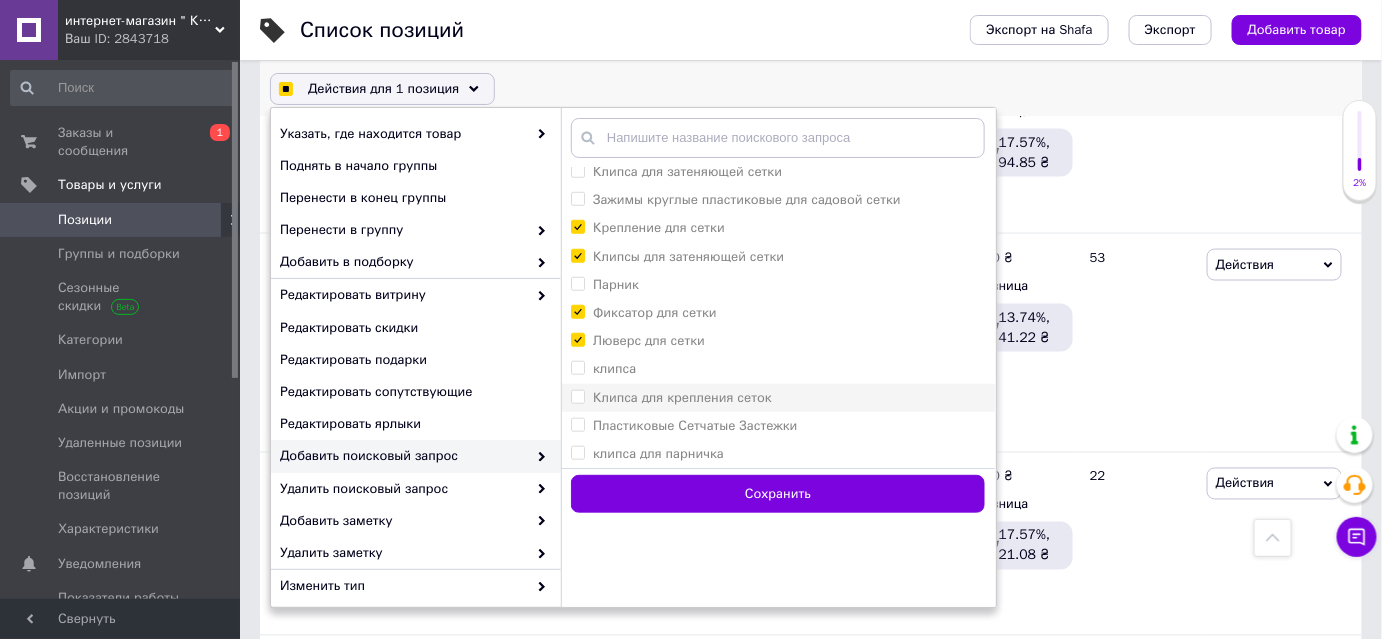 checkbox on "true" 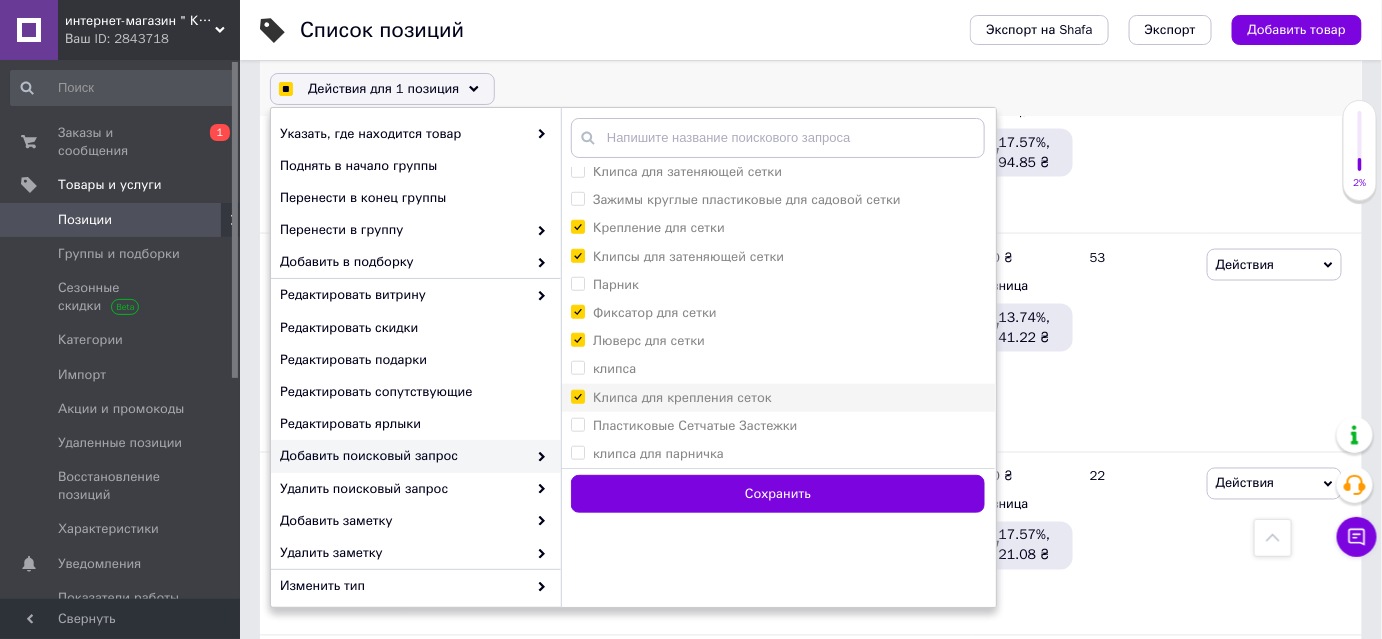 checkbox on "true" 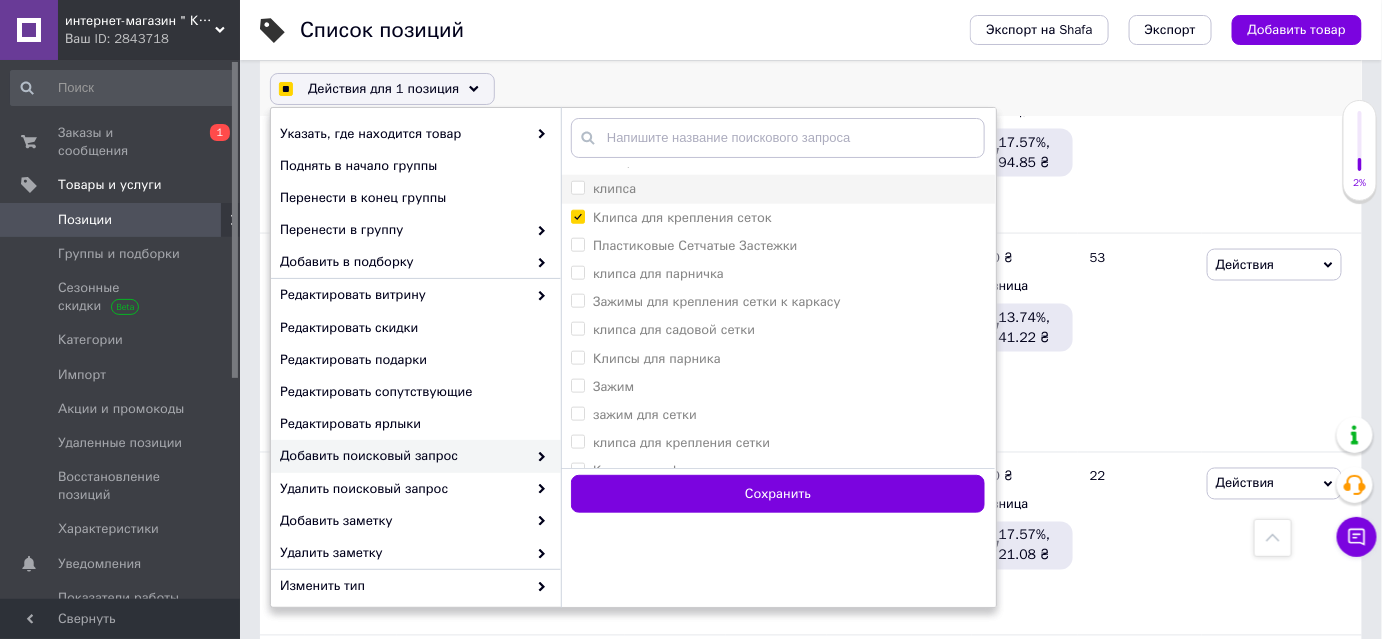 scroll, scrollTop: 727, scrollLeft: 0, axis: vertical 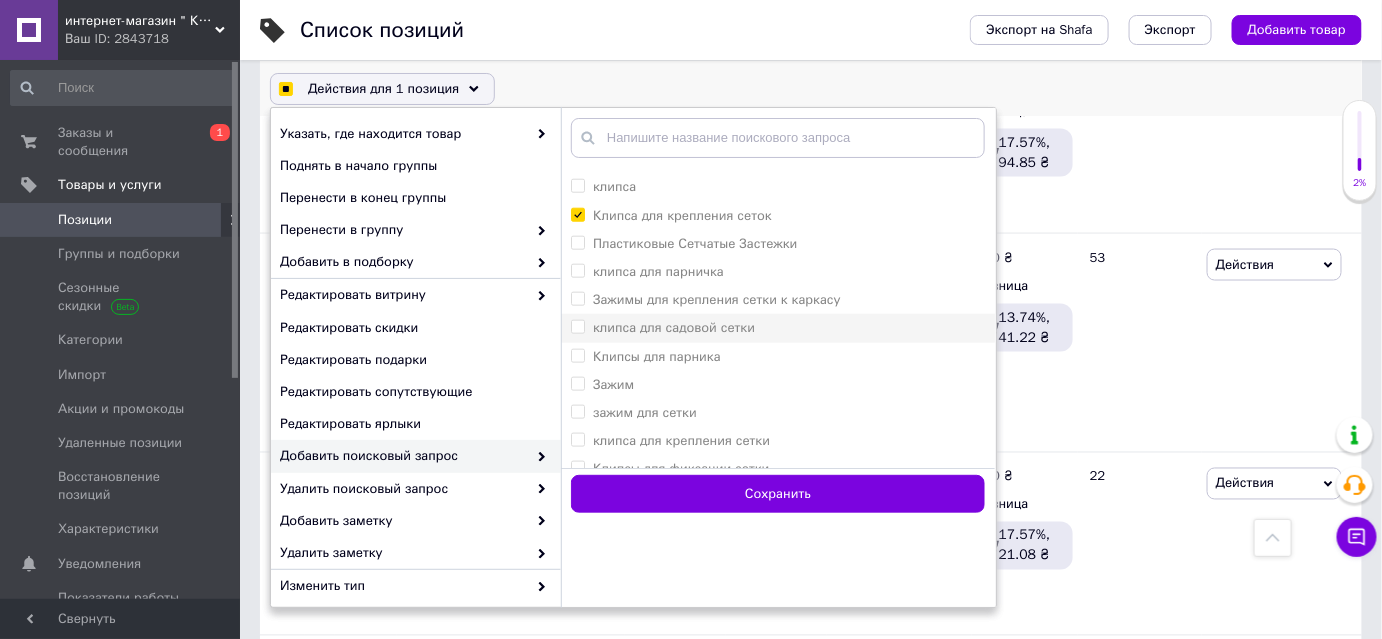 checkbox on "true" 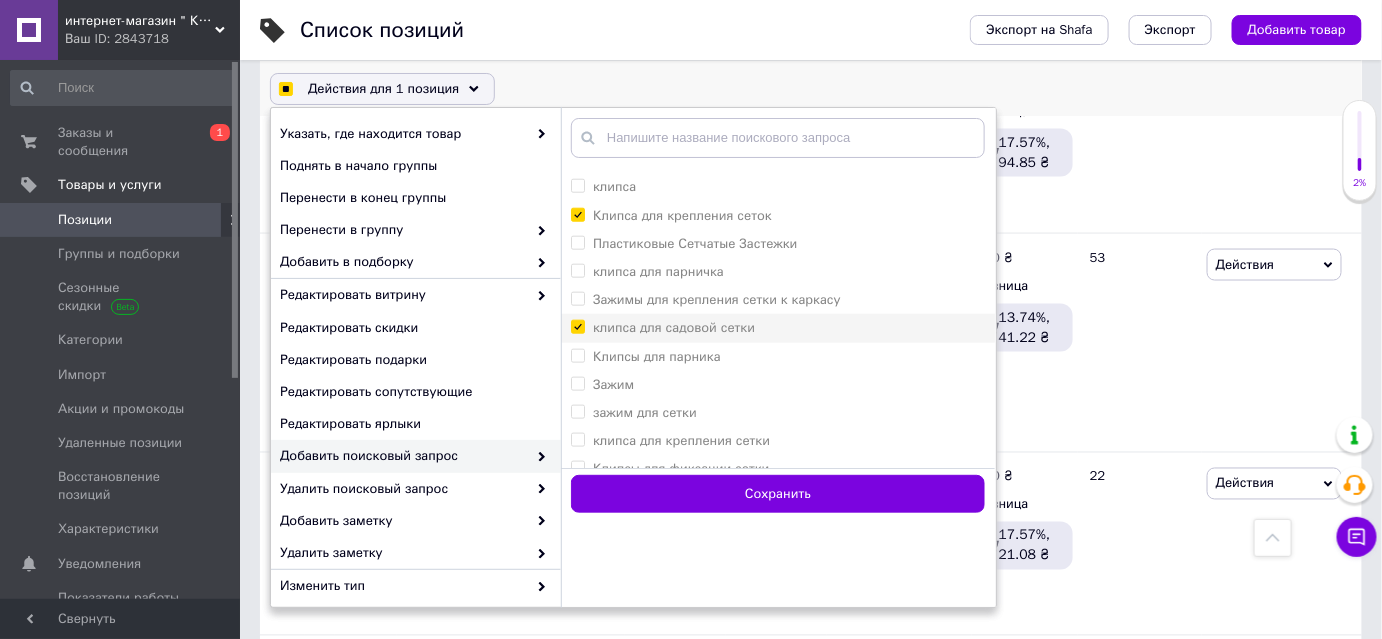 checkbox on "true" 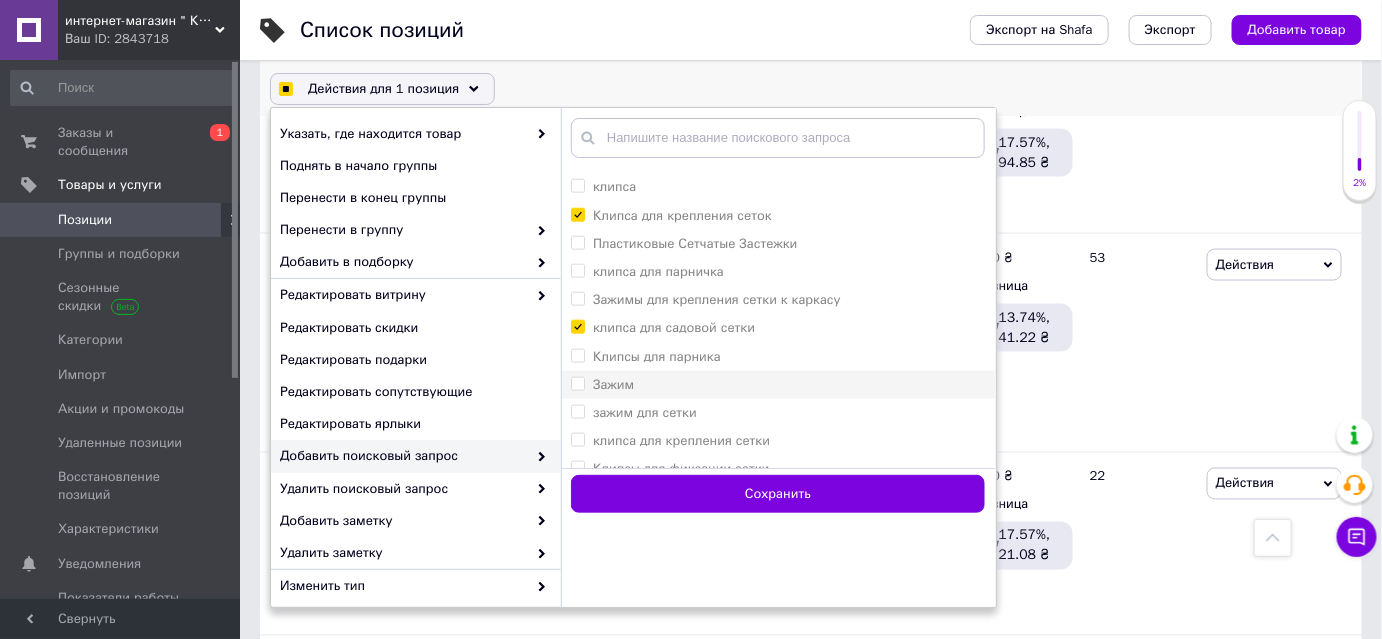 scroll, scrollTop: 818, scrollLeft: 0, axis: vertical 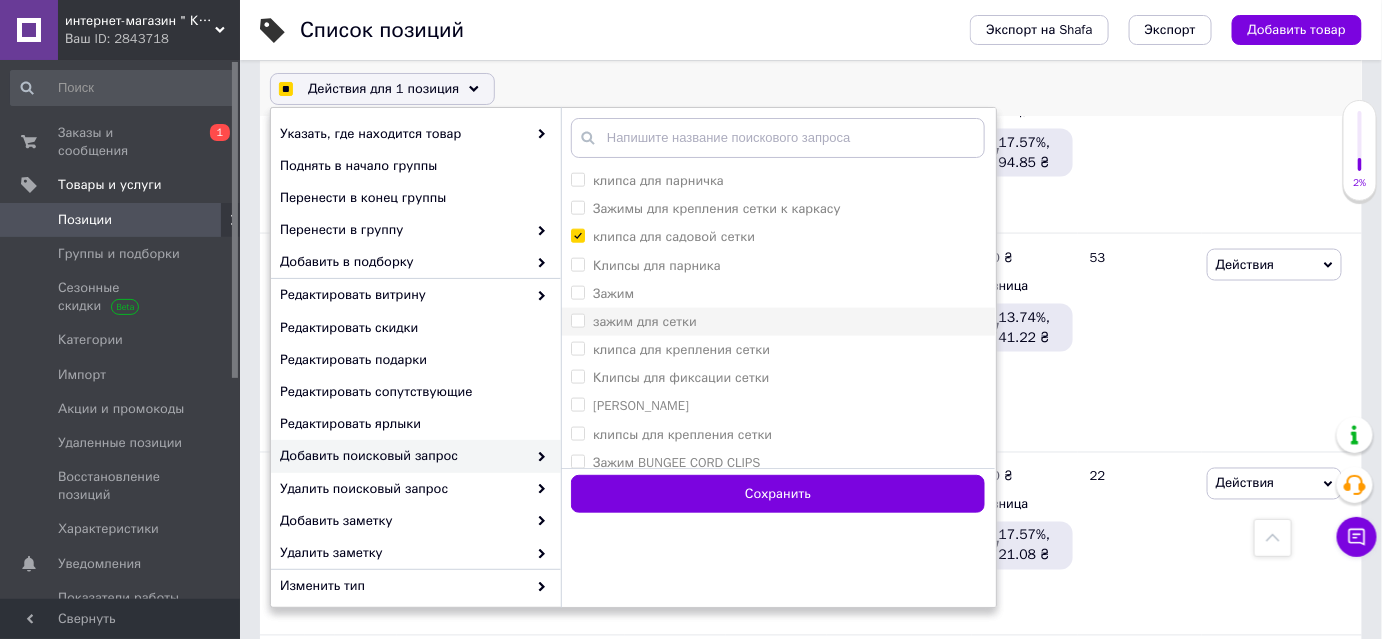 checkbox on "true" 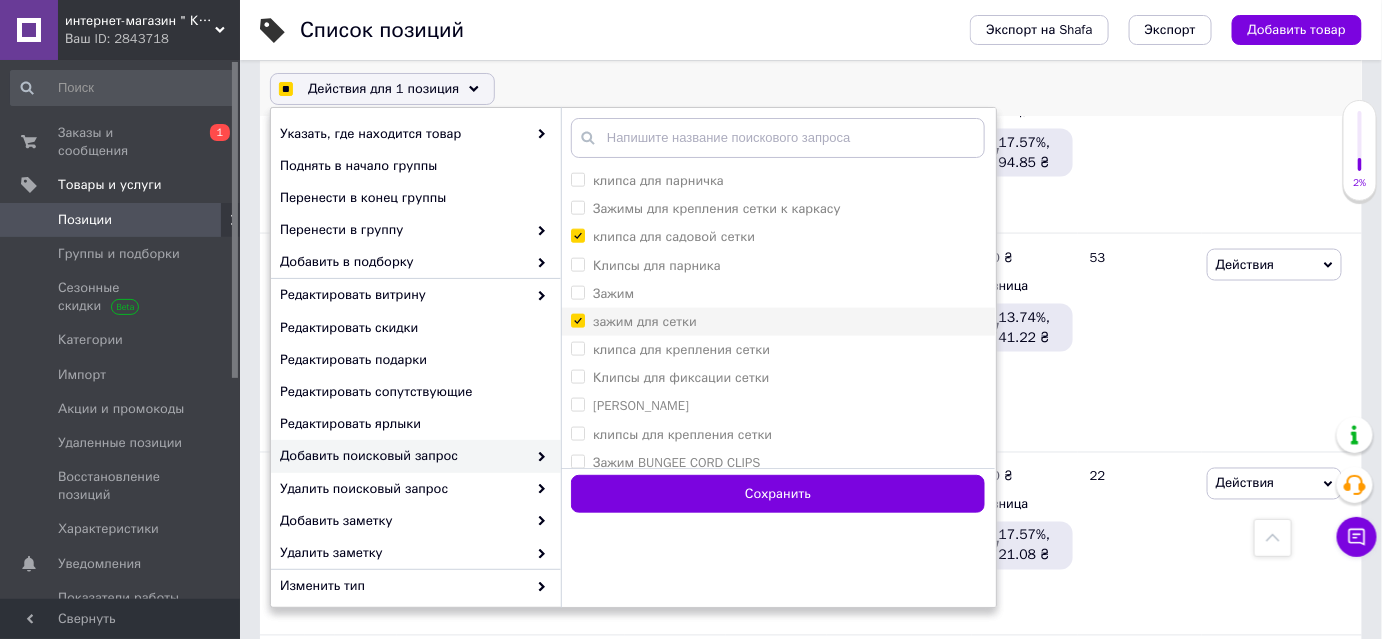 checkbox on "true" 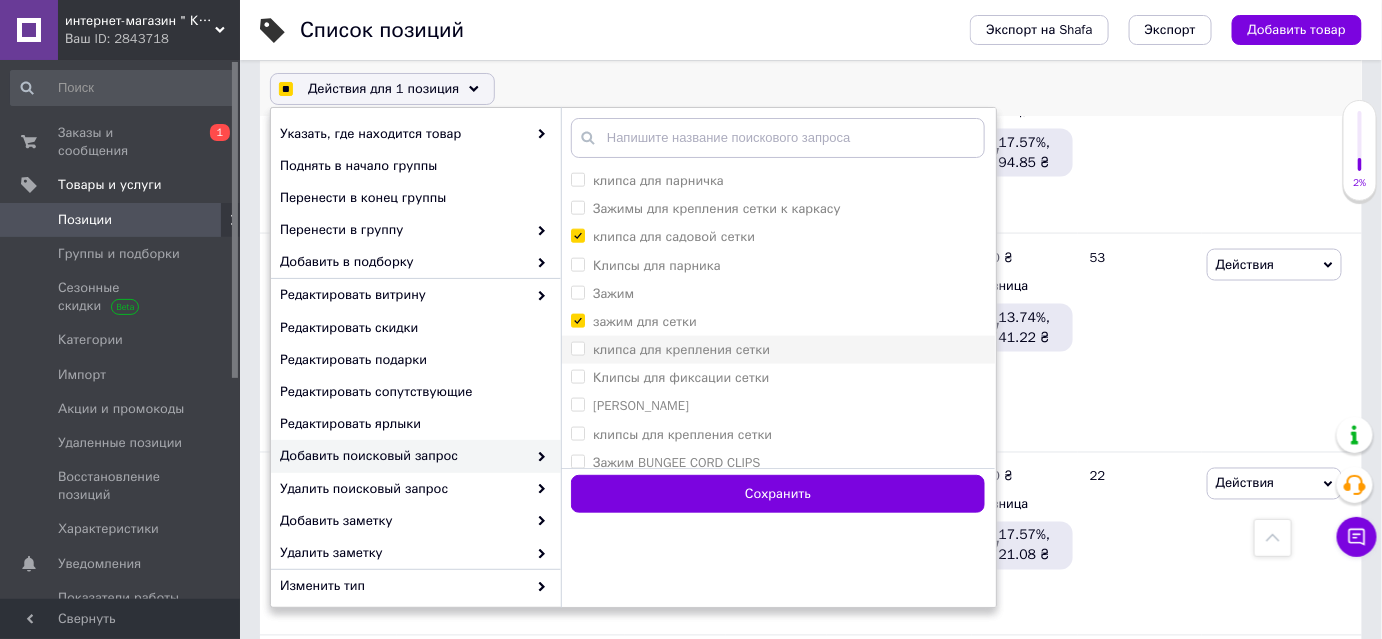checkbox on "true" 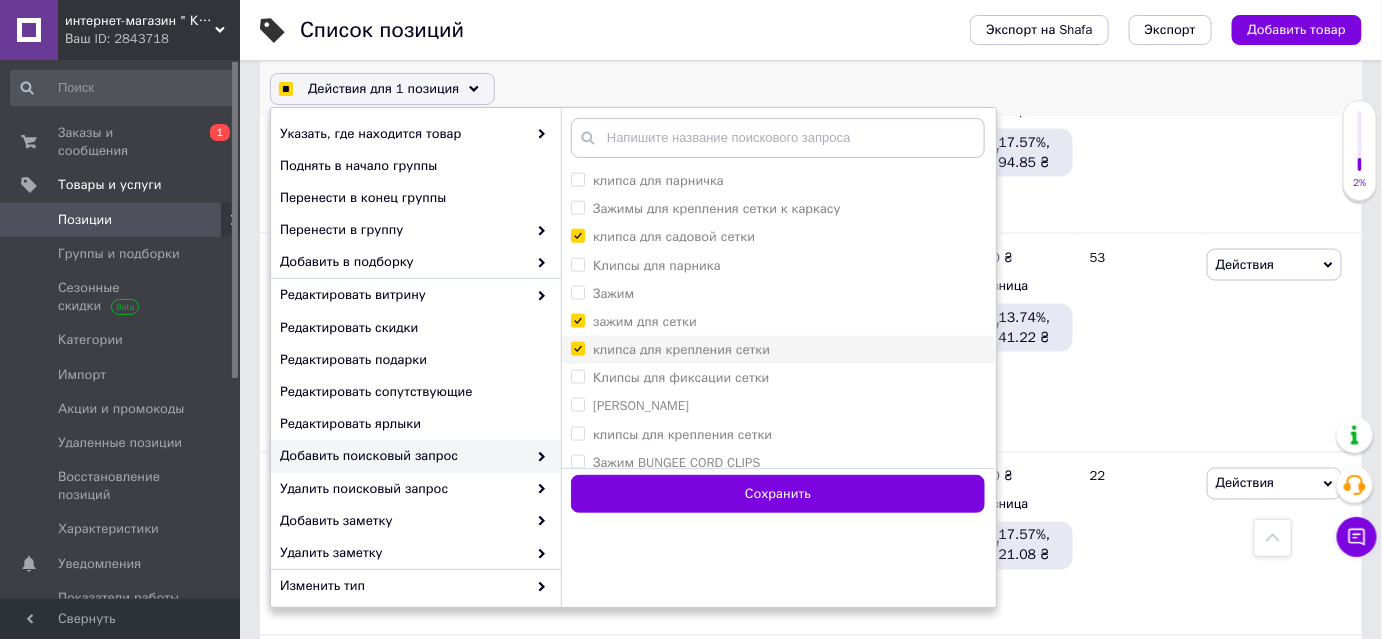 checkbox on "true" 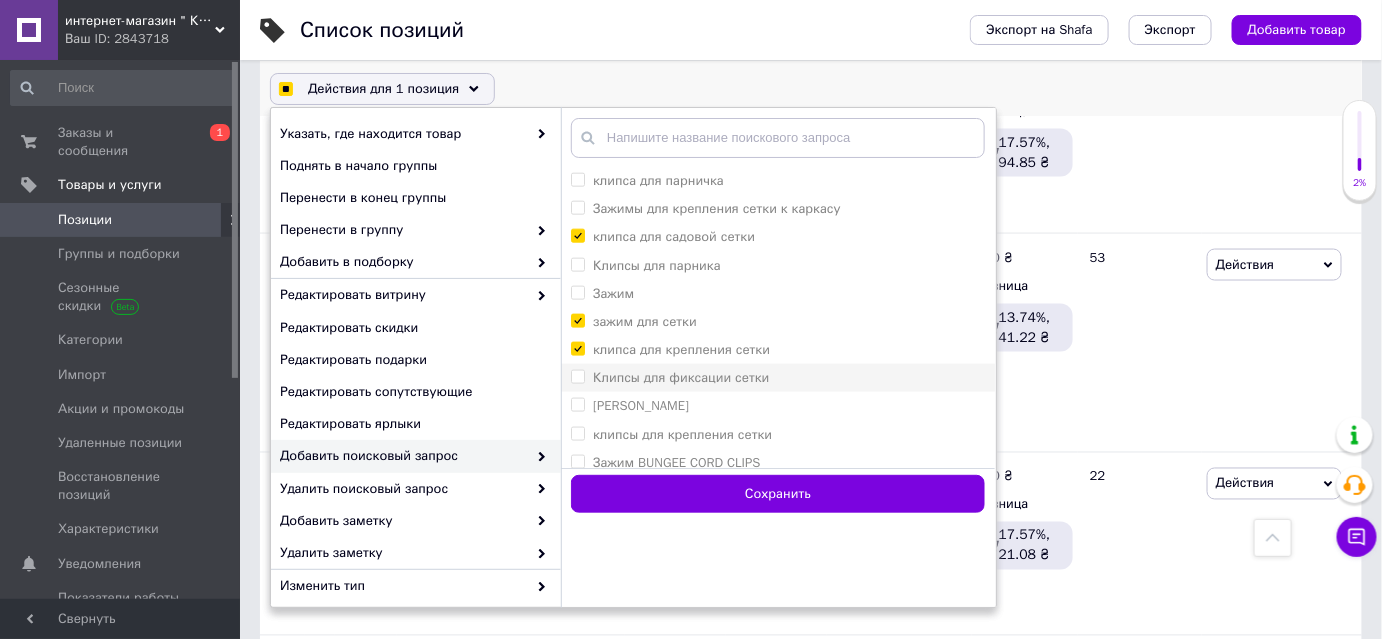 checkbox on "true" 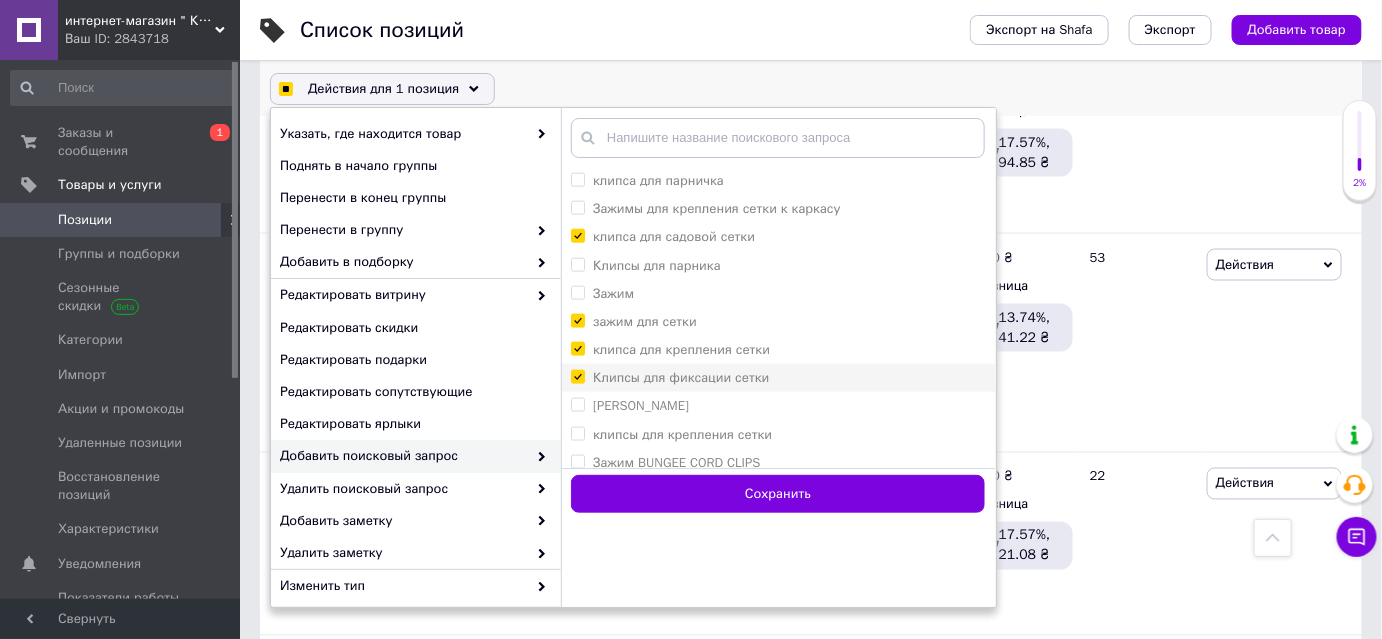 checkbox on "true" 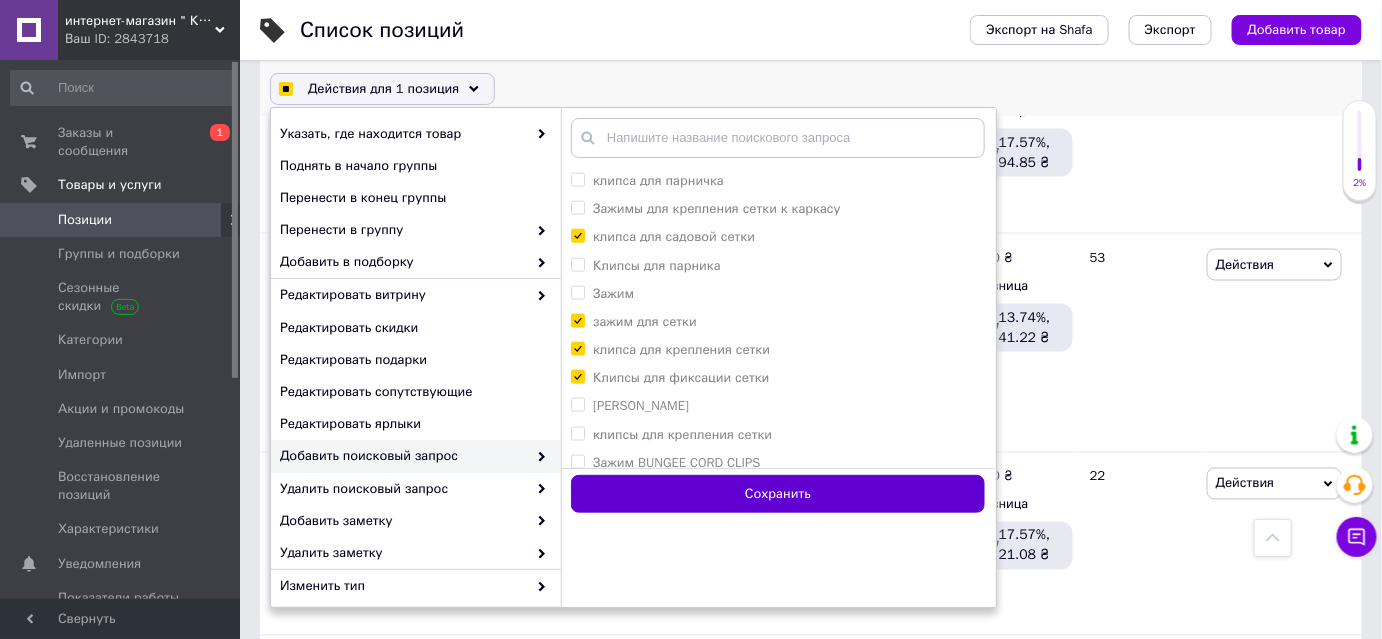 checkbox on "true" 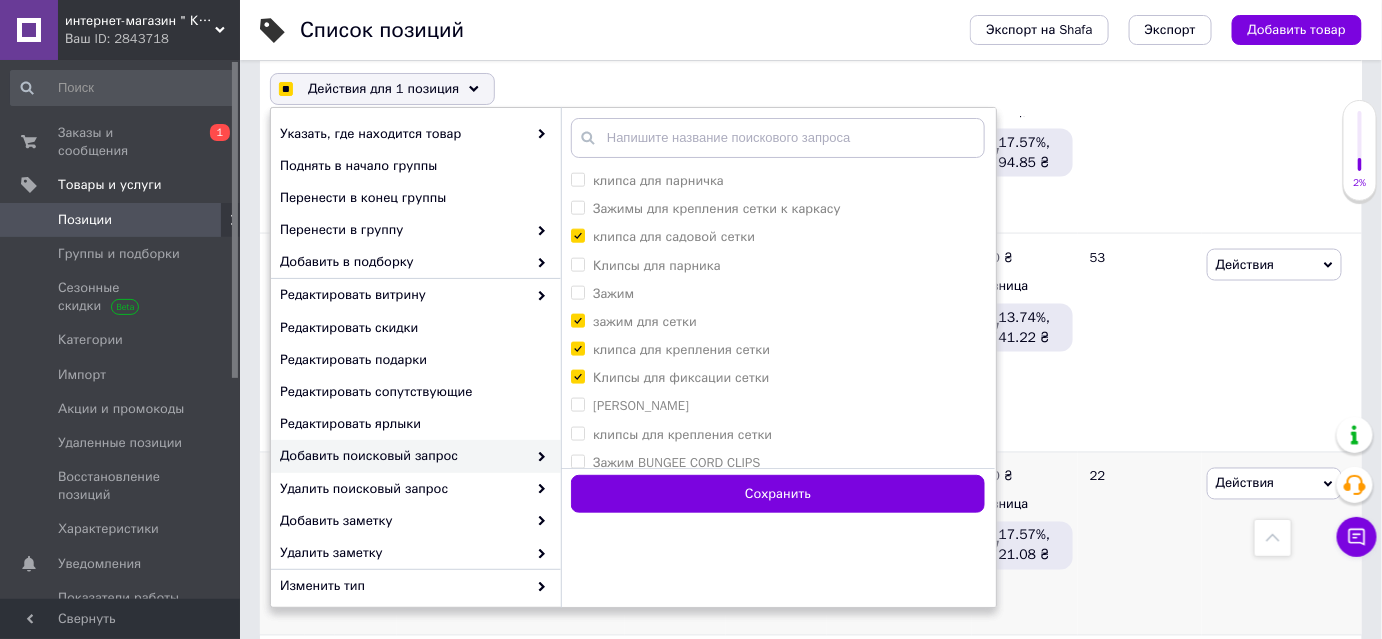 click on "Сохранить" at bounding box center (778, 494) 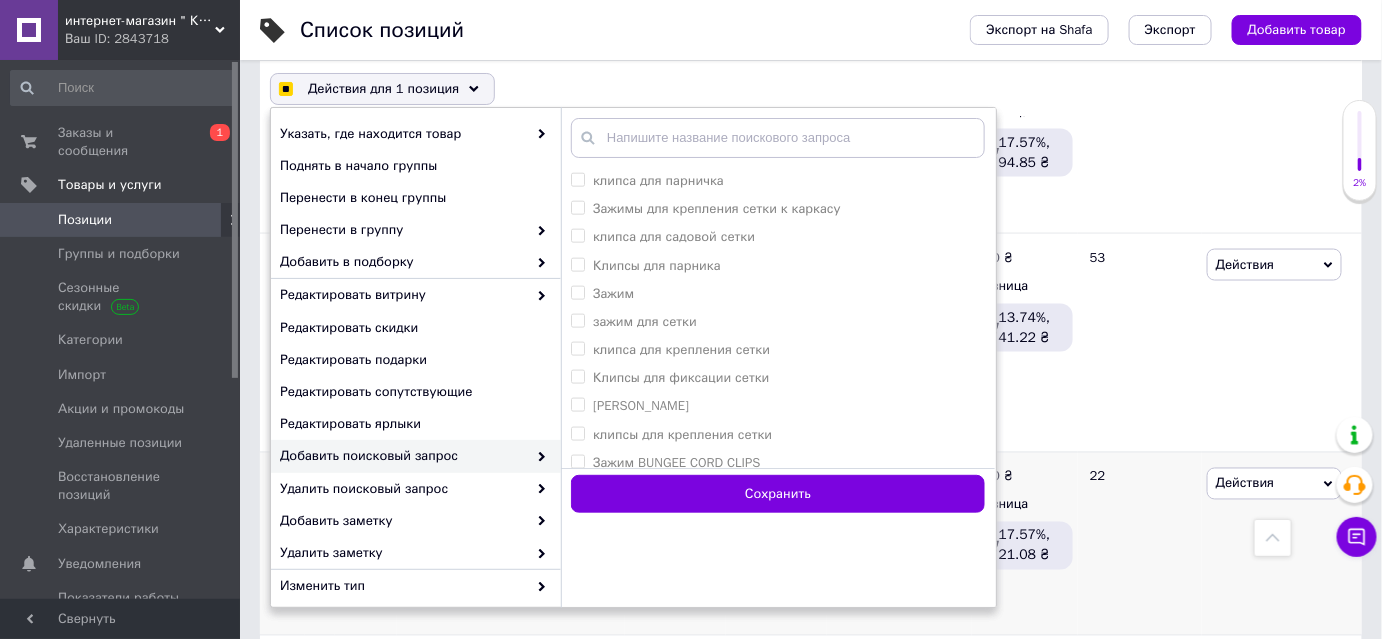 checkbox on "false" 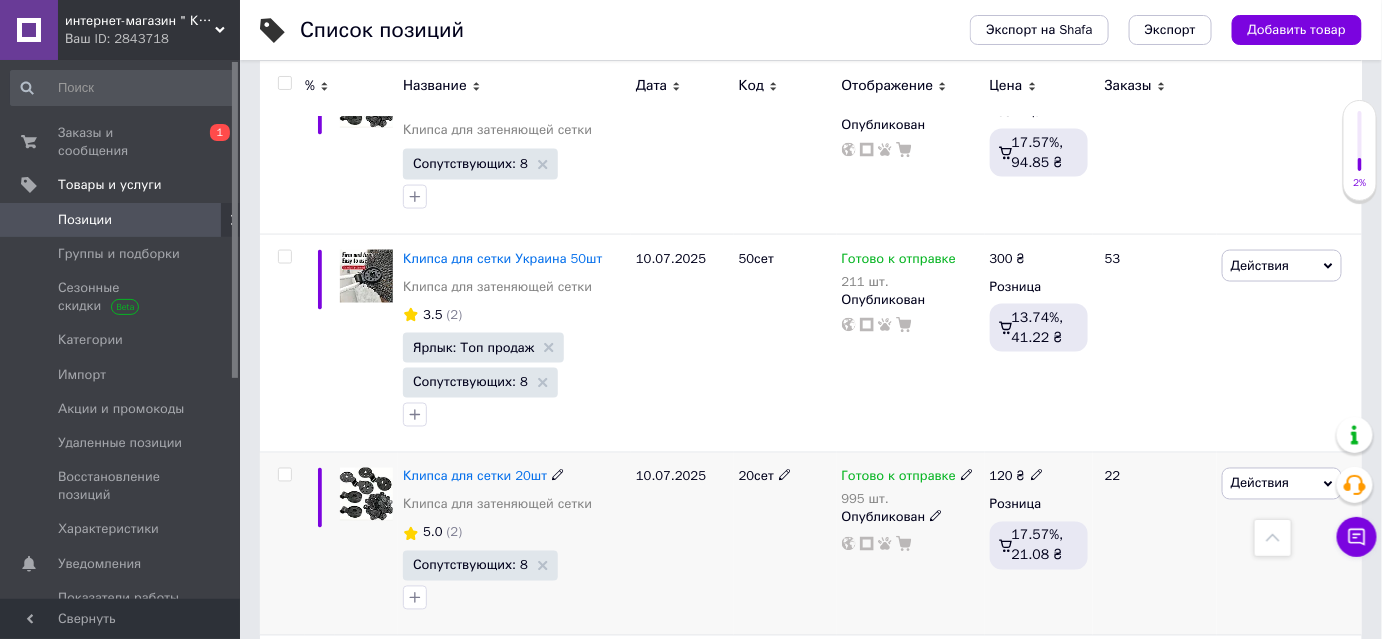 scroll, scrollTop: 909, scrollLeft: 0, axis: vertical 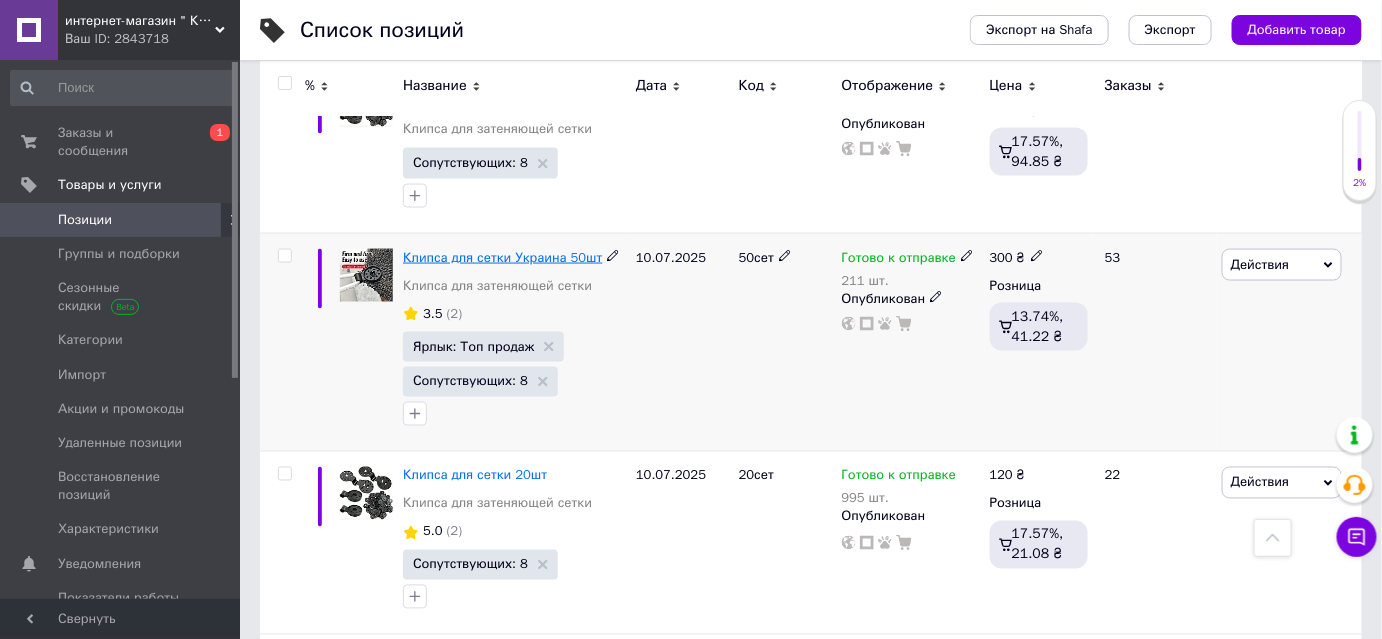 click on "Клипса для сетки Украина 50шт" at bounding box center [502, 257] 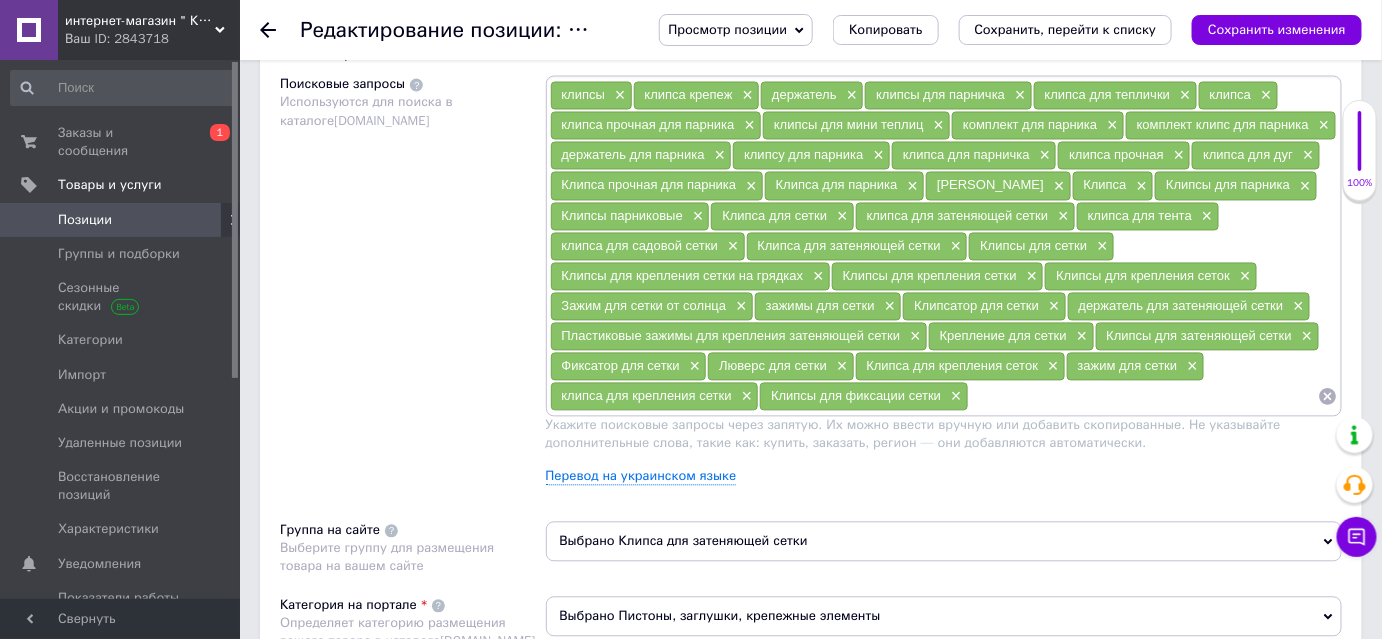 scroll, scrollTop: 1181, scrollLeft: 0, axis: vertical 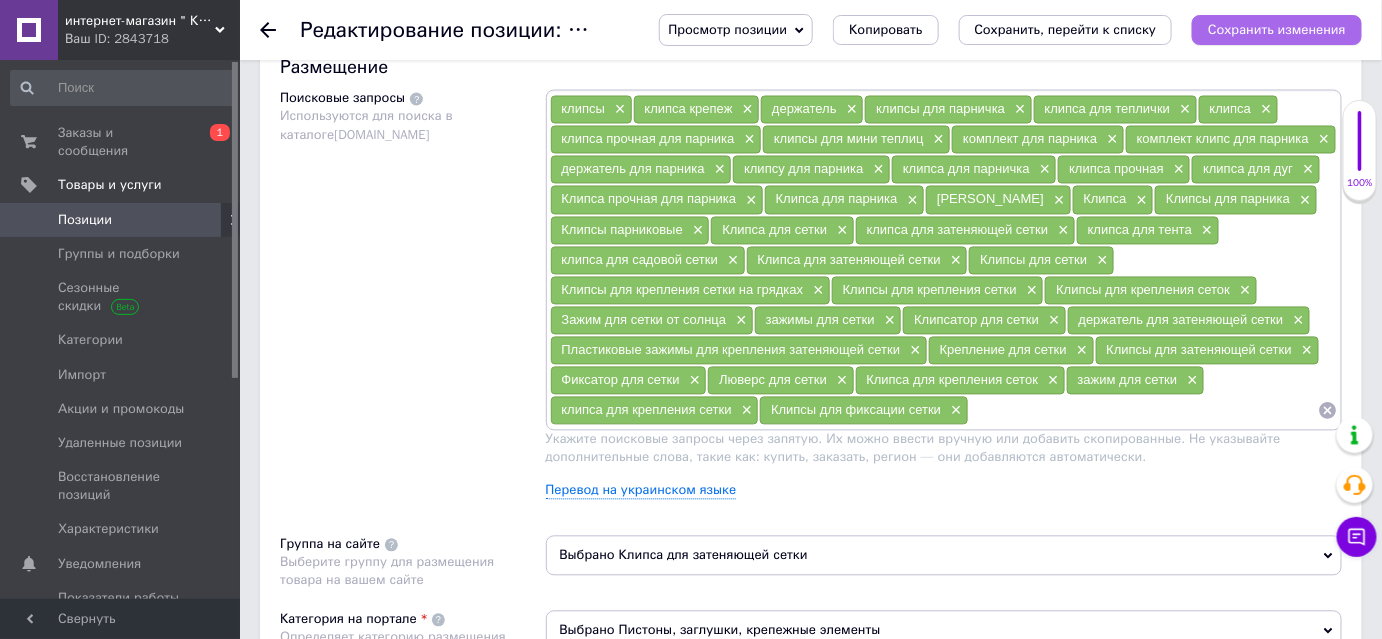 click on "Сохранить изменения" at bounding box center [1277, 29] 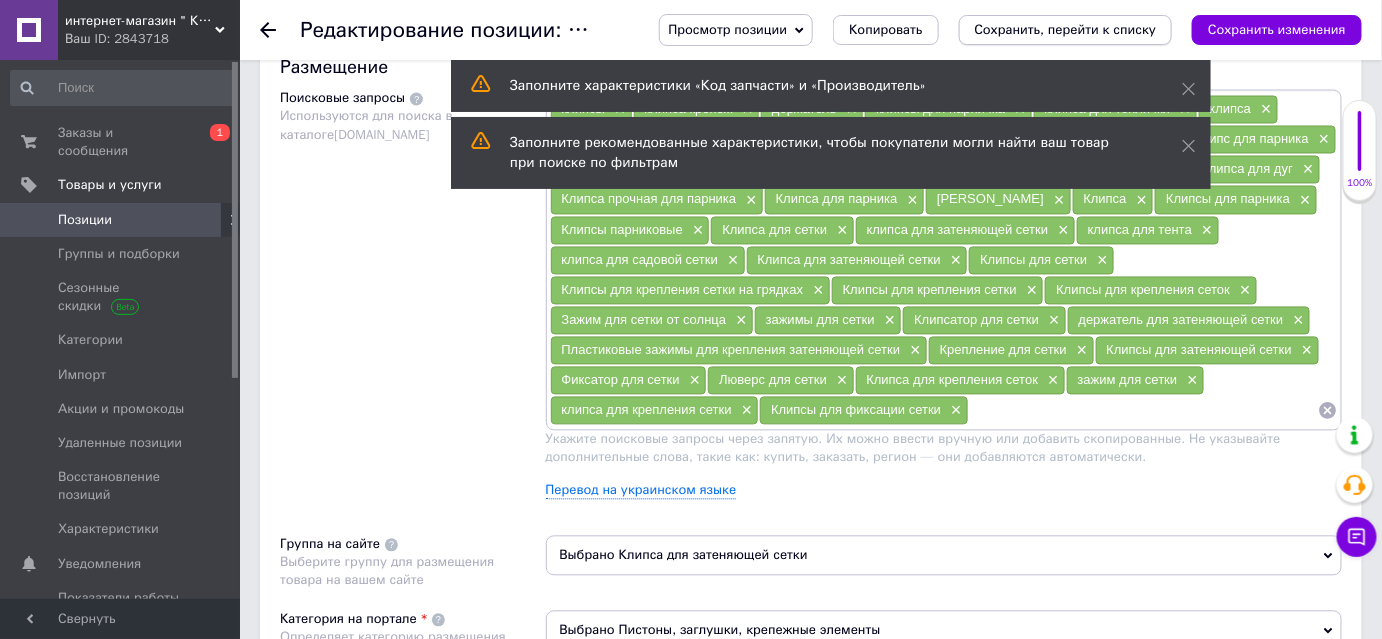 click on "Сохранить, перейти к списку" at bounding box center [1066, 29] 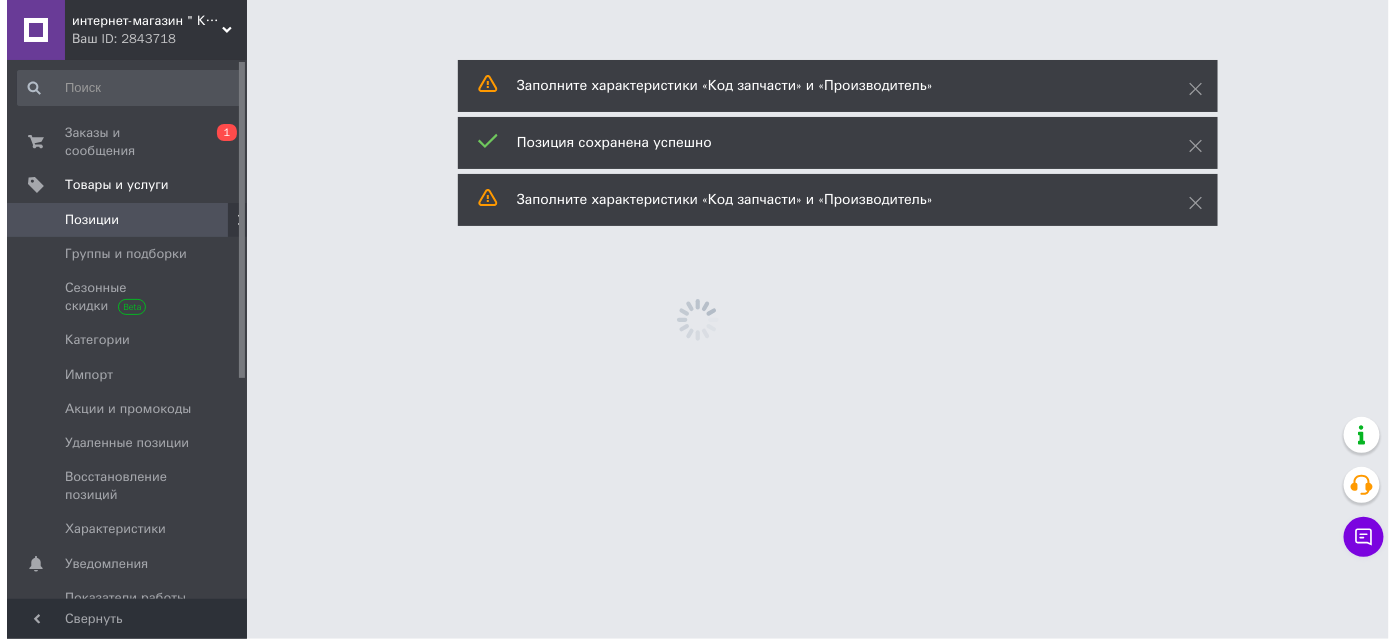 scroll, scrollTop: 0, scrollLeft: 0, axis: both 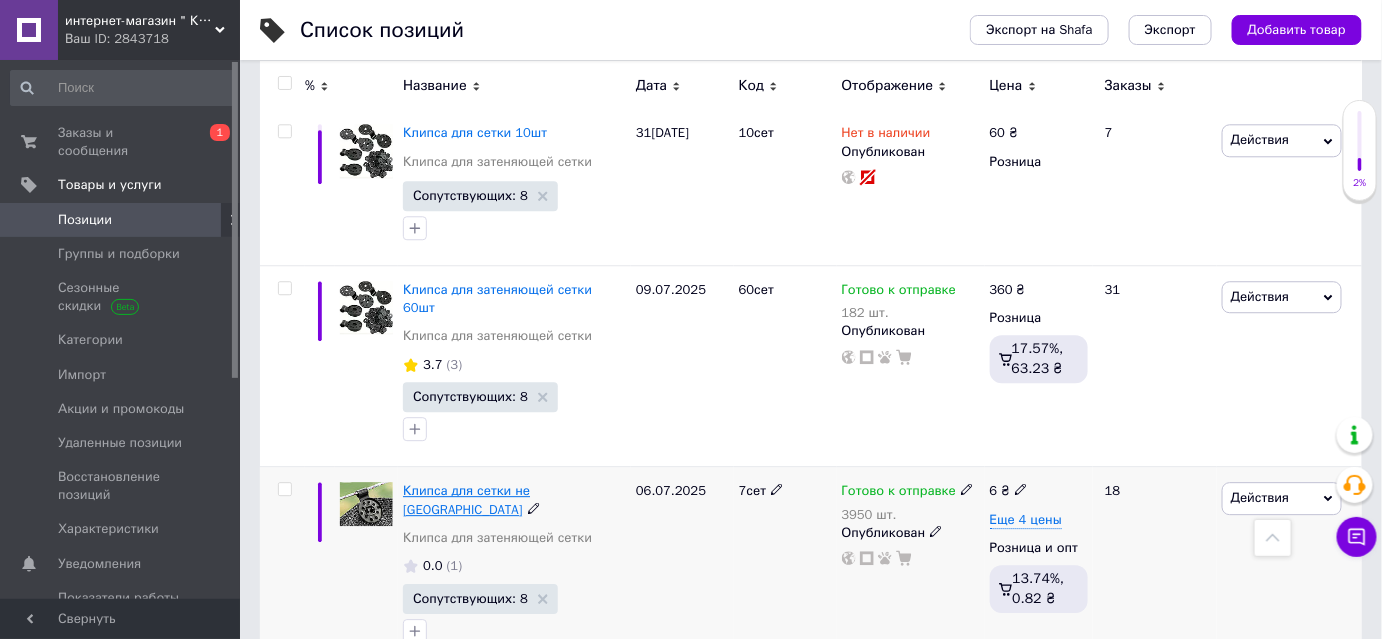 click on "Клипса для сетки не Китай" at bounding box center (466, 499) 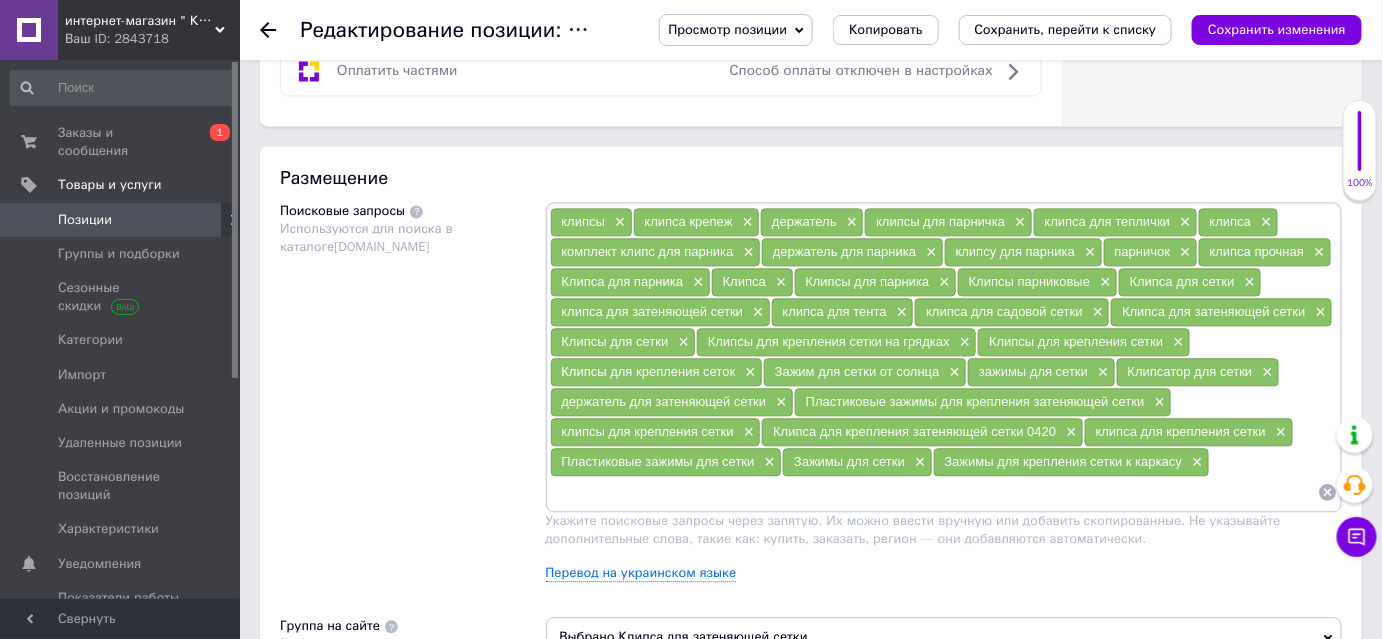 scroll, scrollTop: 1363, scrollLeft: 0, axis: vertical 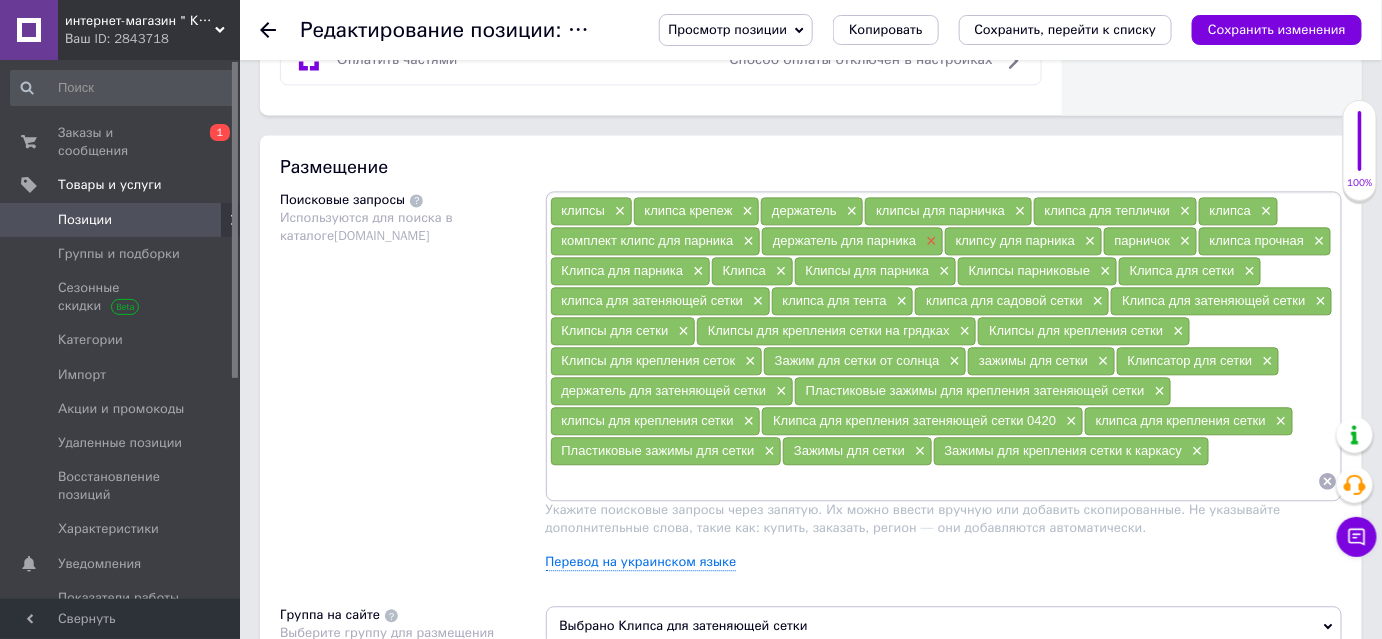 click on "×" at bounding box center (929, 241) 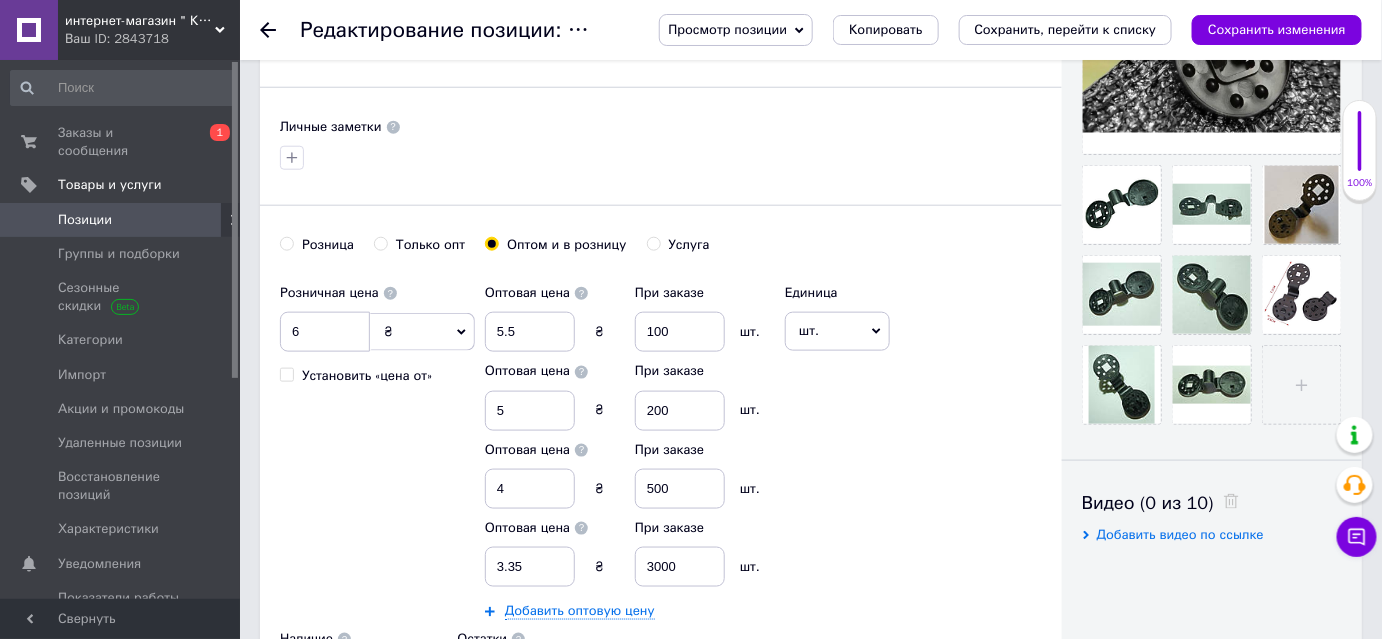 scroll, scrollTop: 454, scrollLeft: 0, axis: vertical 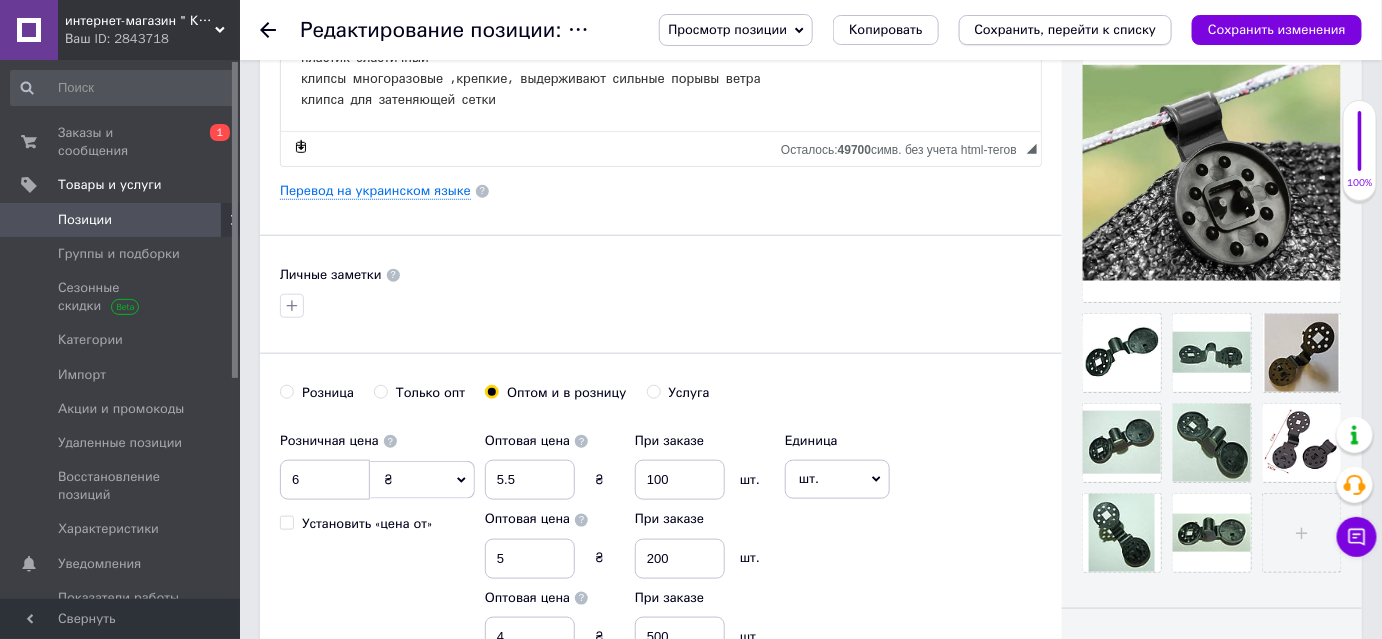 click on "Сохранить, перейти к списку" at bounding box center [1066, 29] 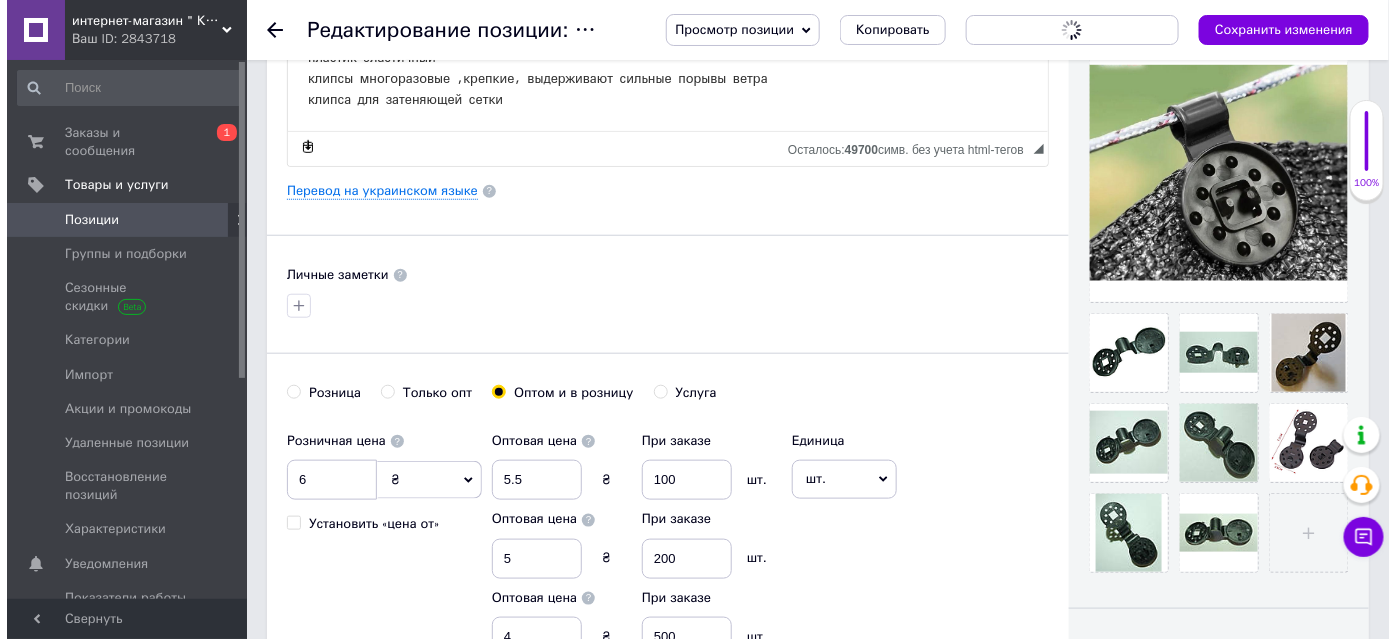scroll, scrollTop: 0, scrollLeft: 0, axis: both 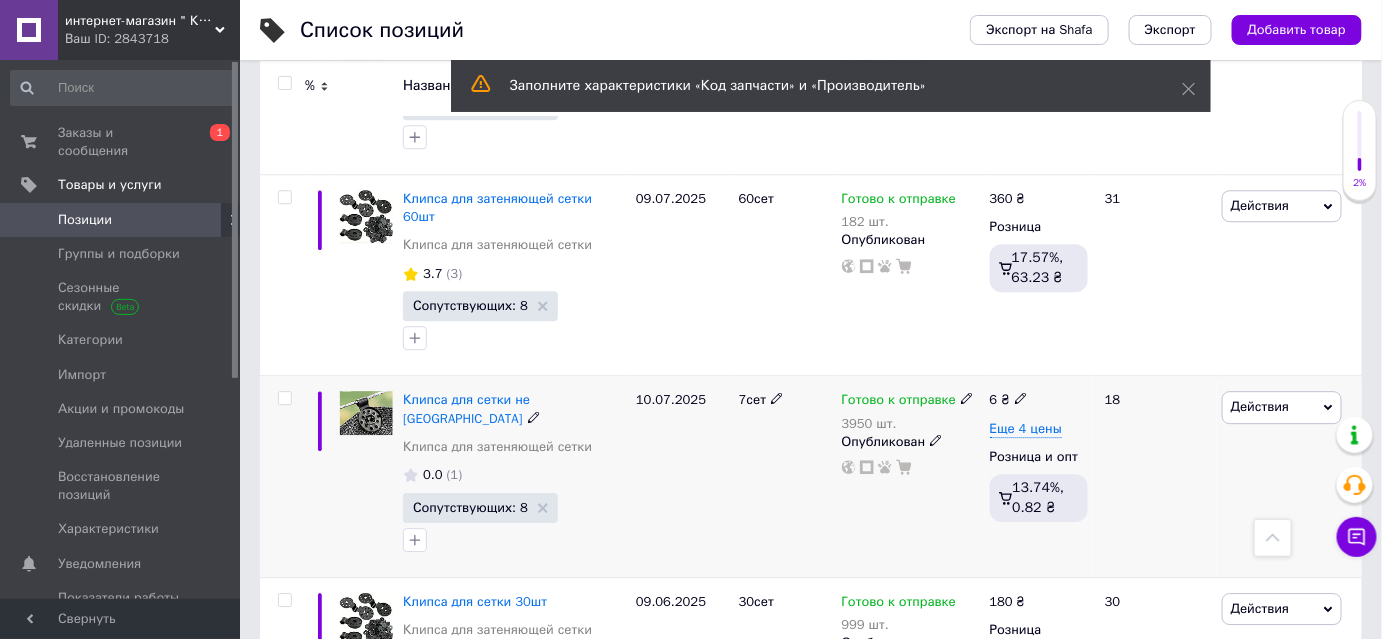 click at bounding box center [284, 398] 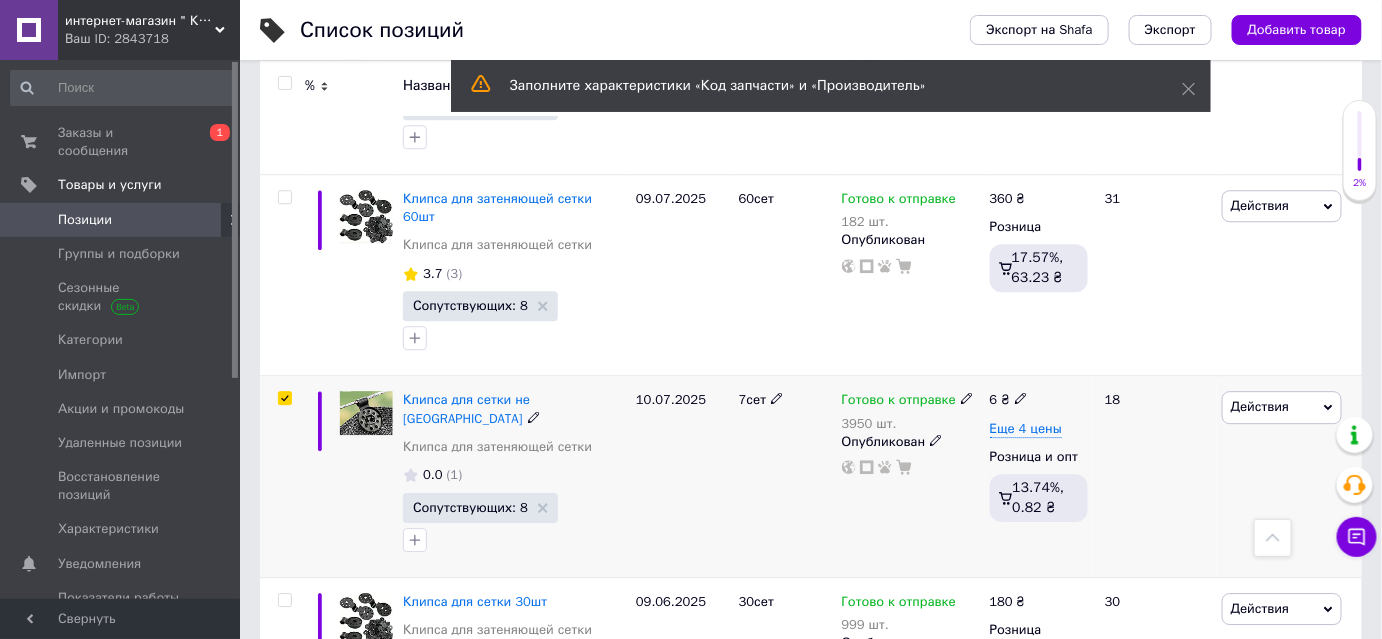 checkbox on "true" 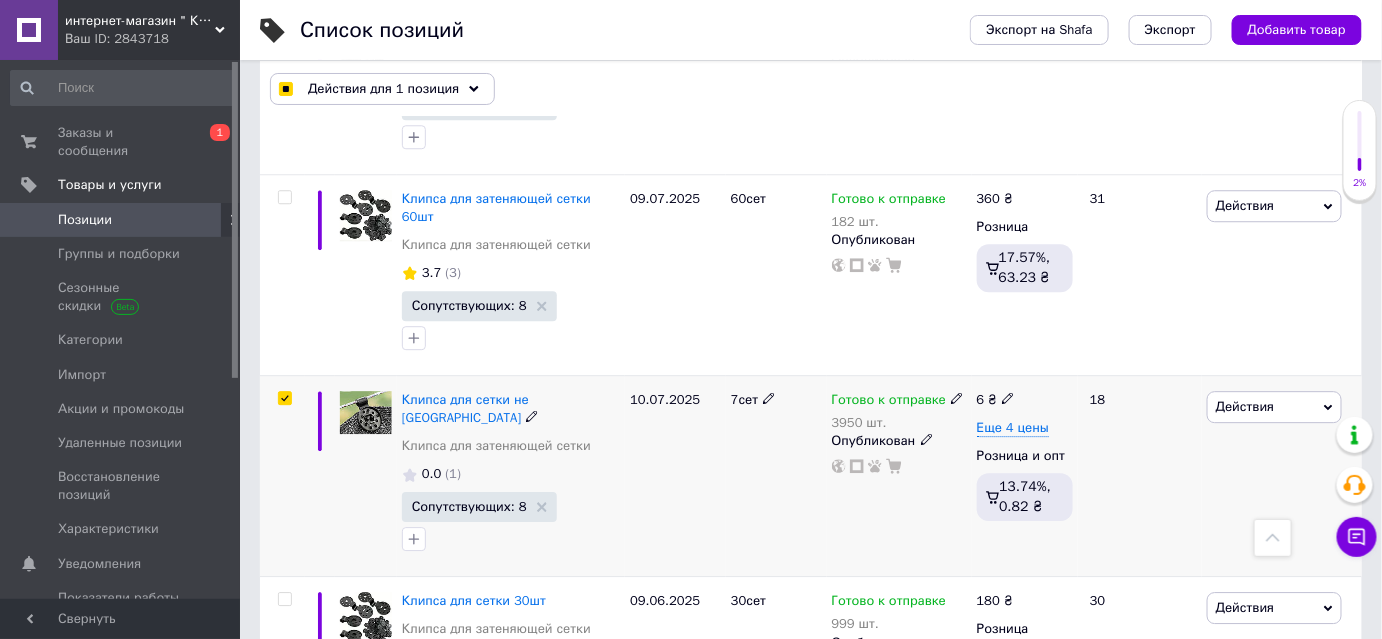 scroll, scrollTop: 1726, scrollLeft: 0, axis: vertical 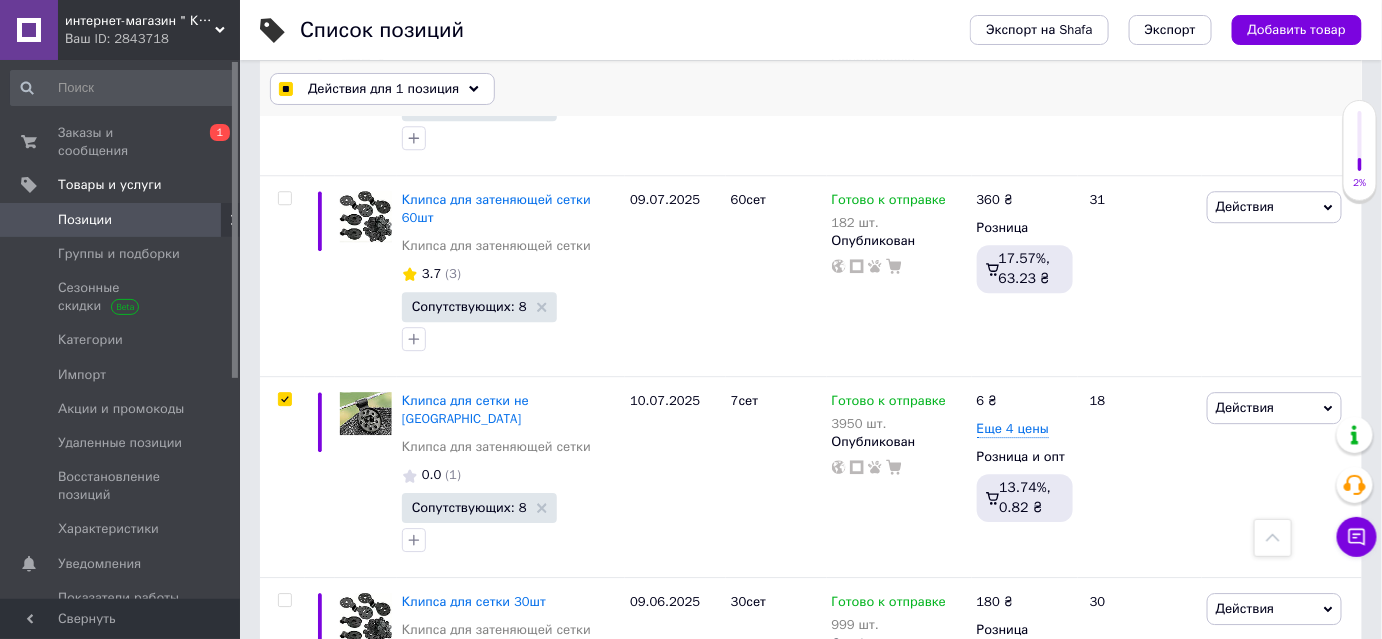 click on "Действия для 1 позиция" at bounding box center [383, 89] 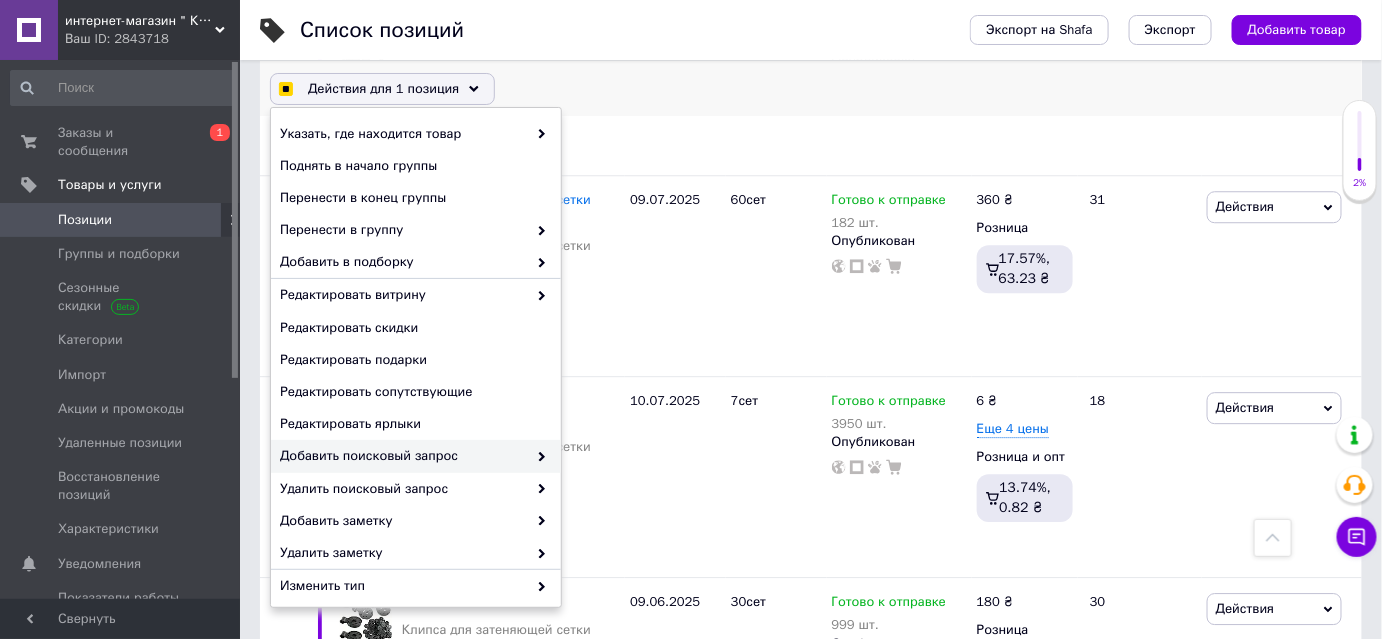 checkbox on "true" 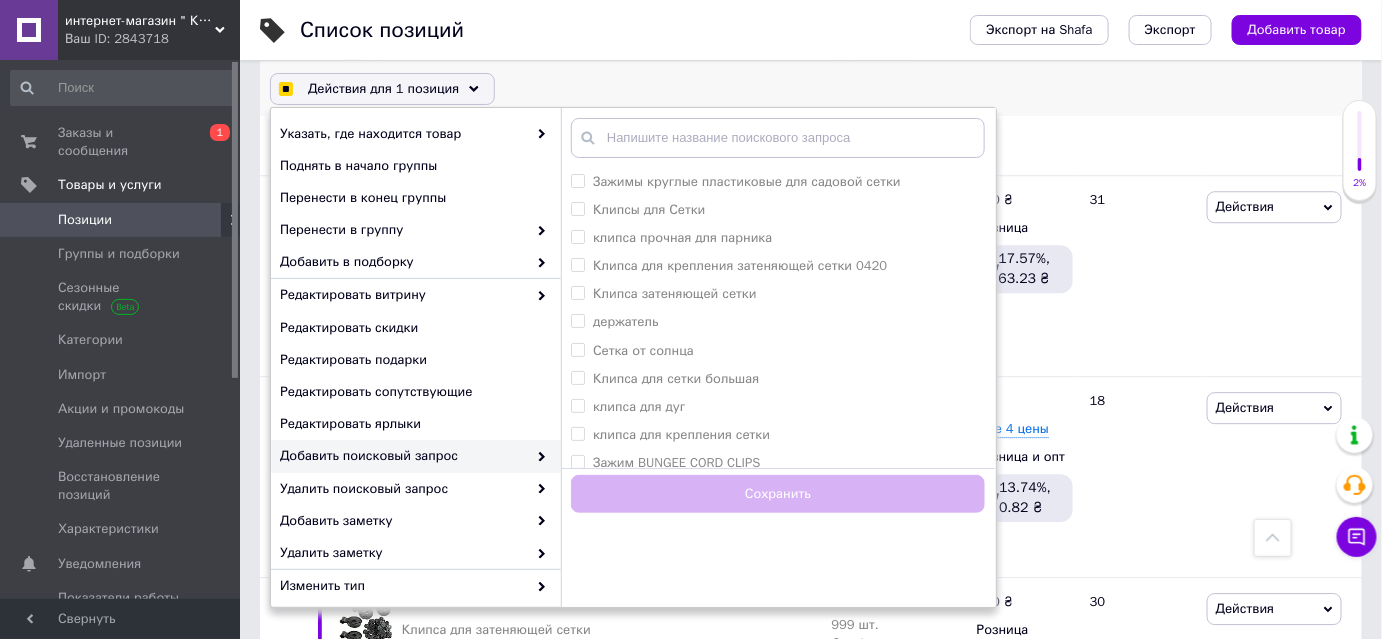 click on "Добавить поисковый запрос" at bounding box center [403, 456] 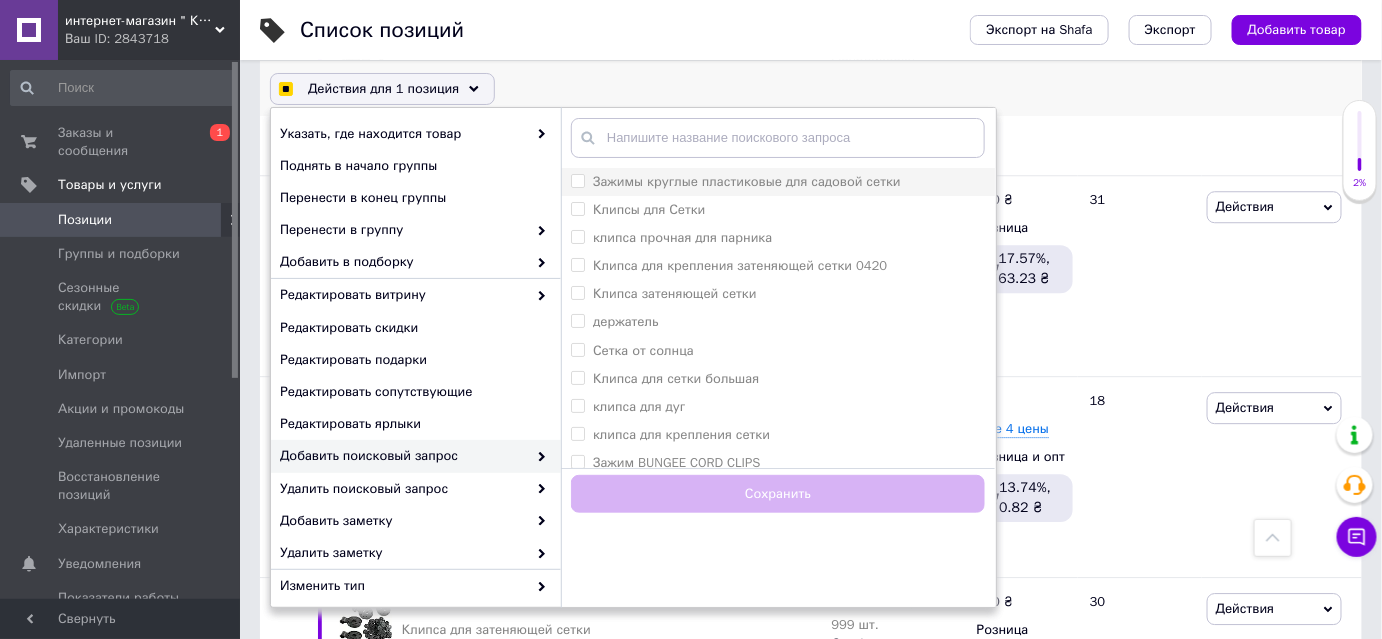 checkbox on "true" 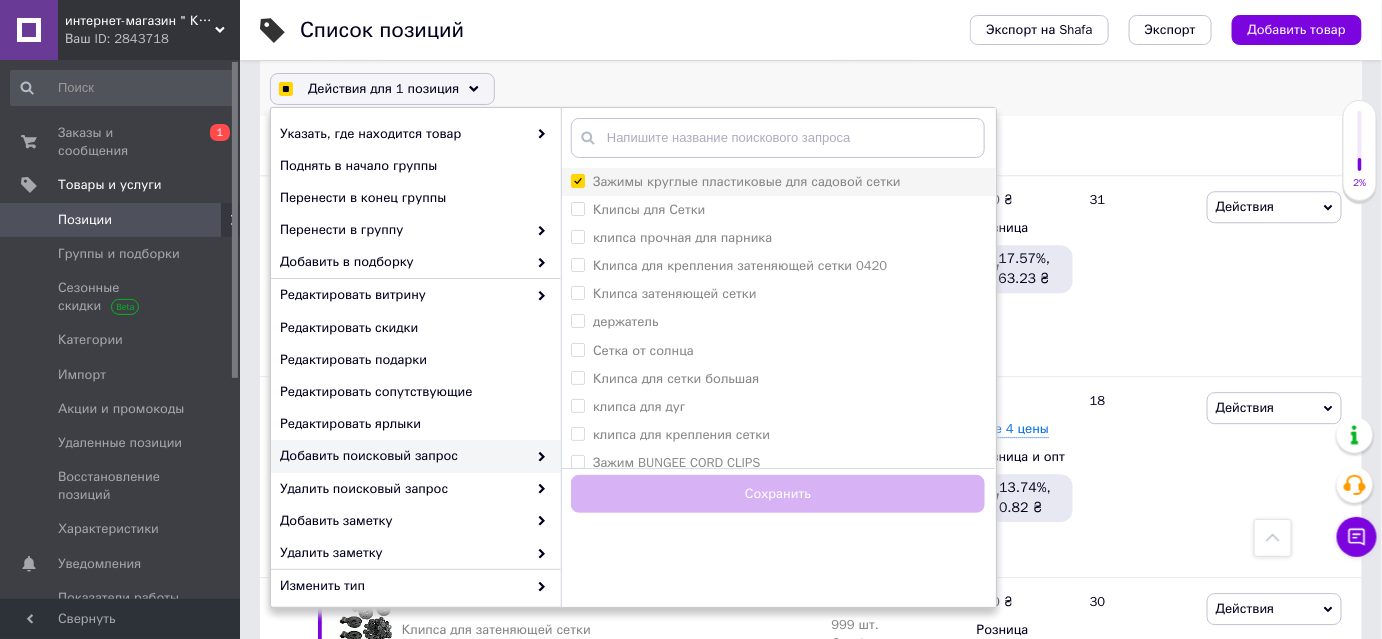 checkbox on "true" 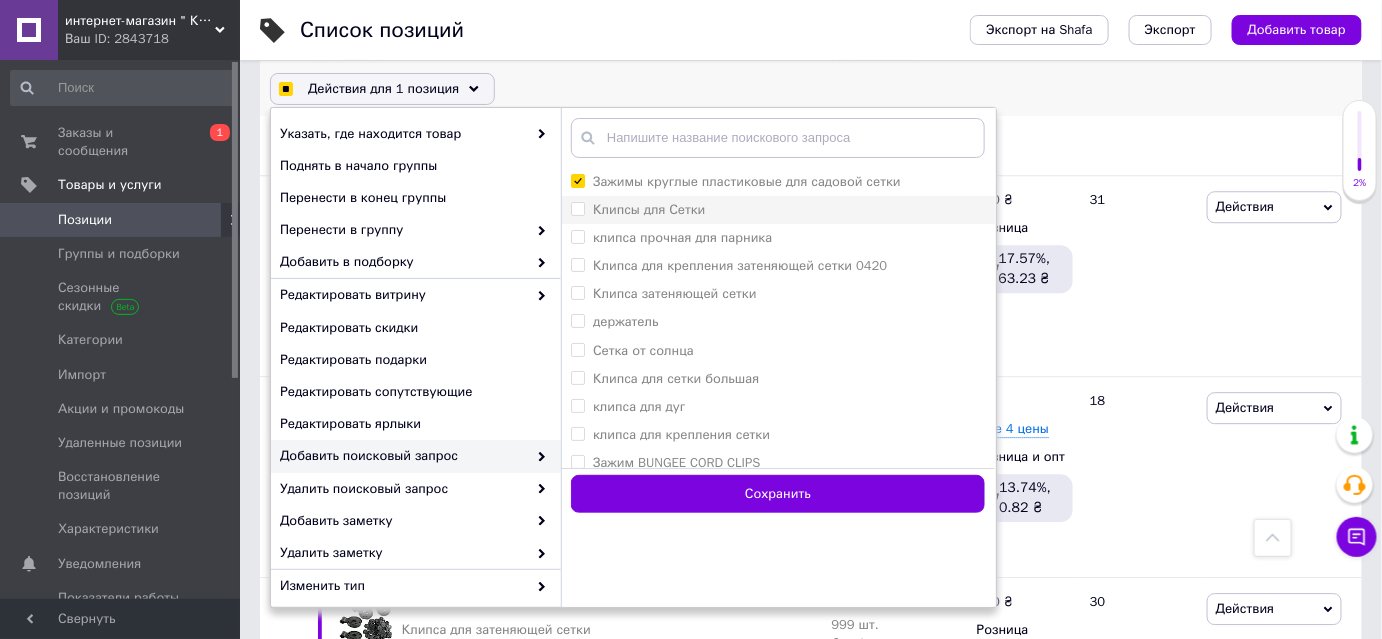 checkbox on "true" 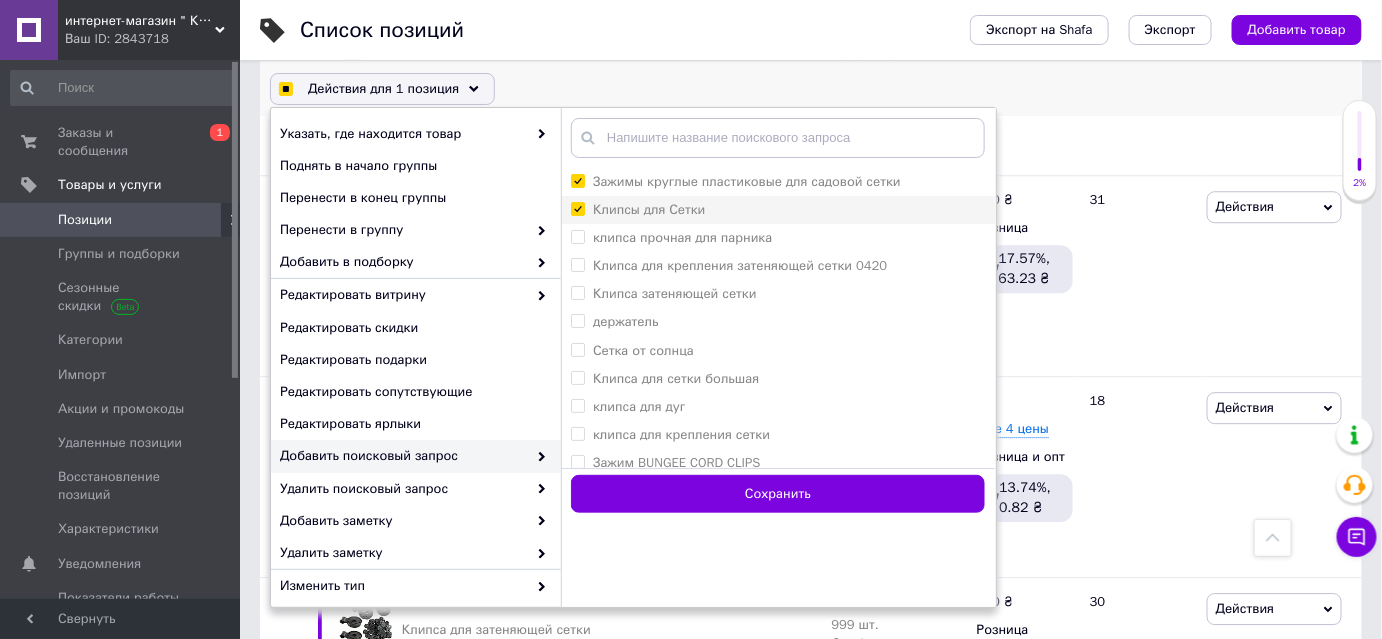 checkbox on "true" 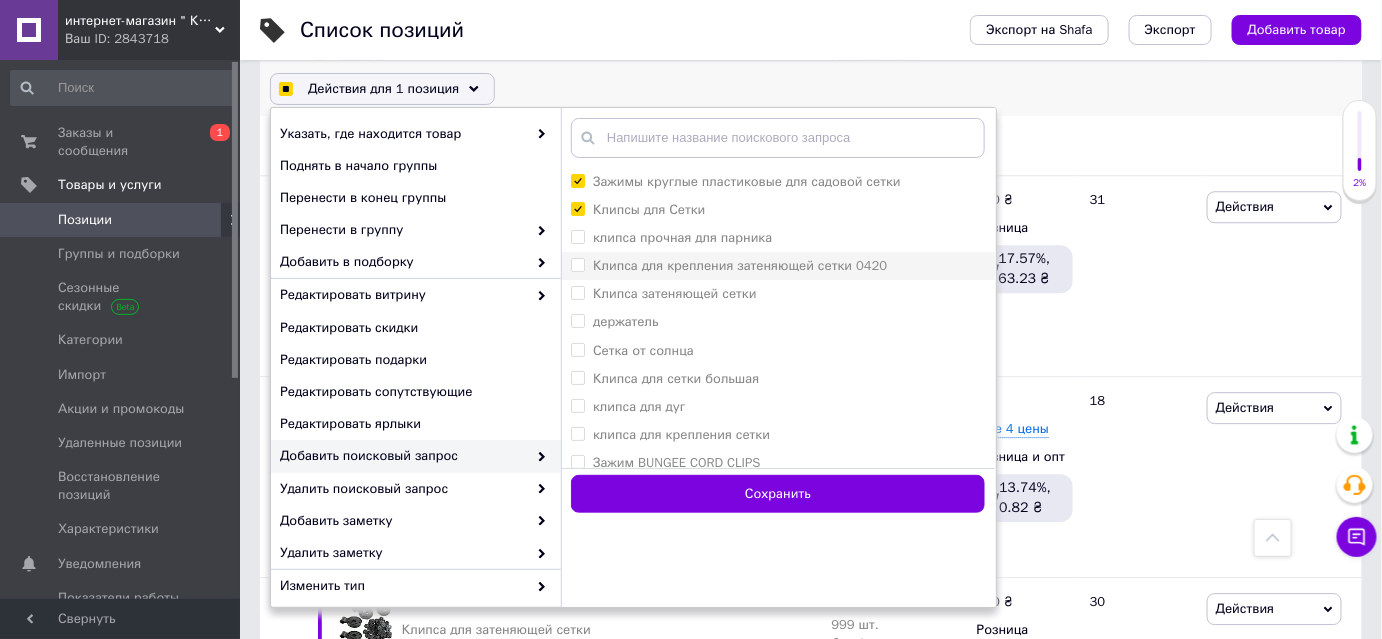 checkbox on "true" 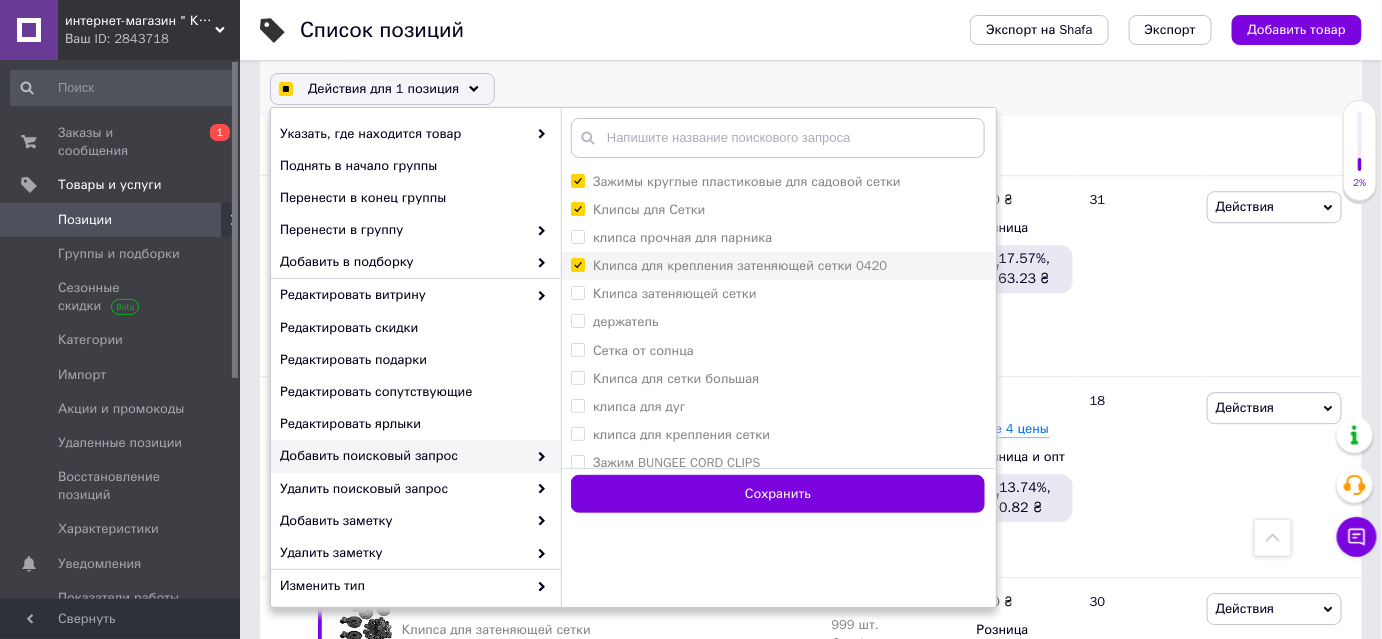 checkbox on "true" 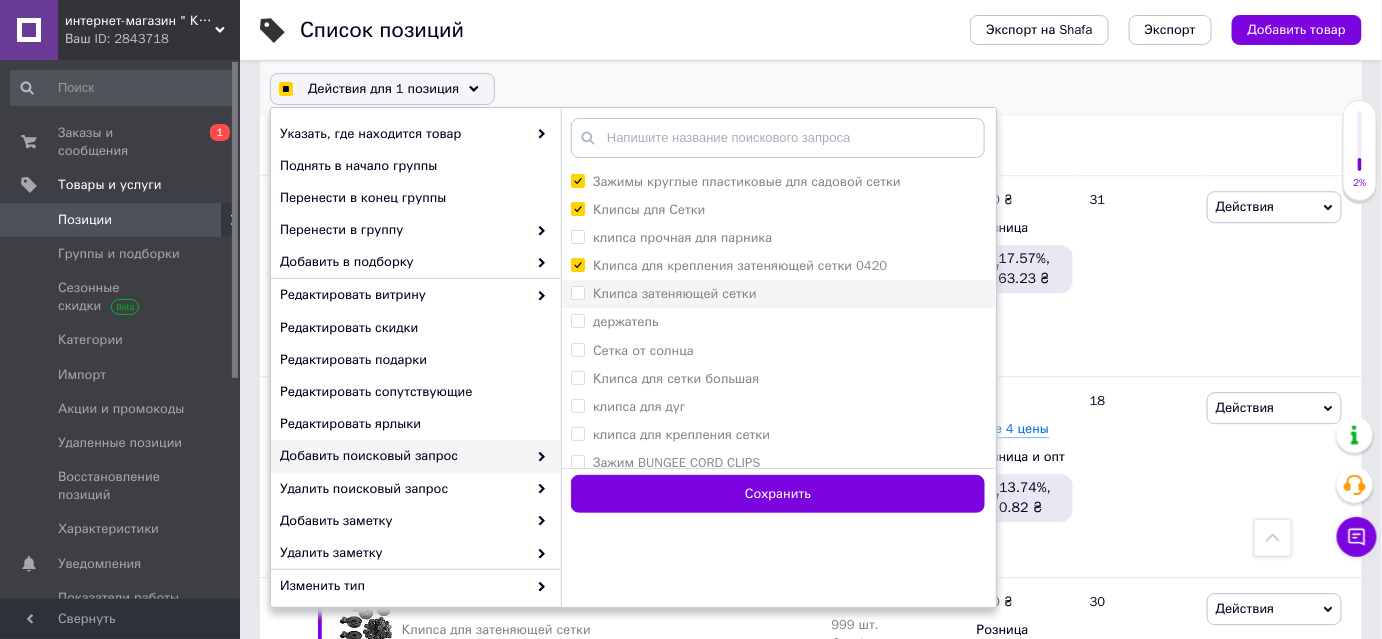 checkbox on "true" 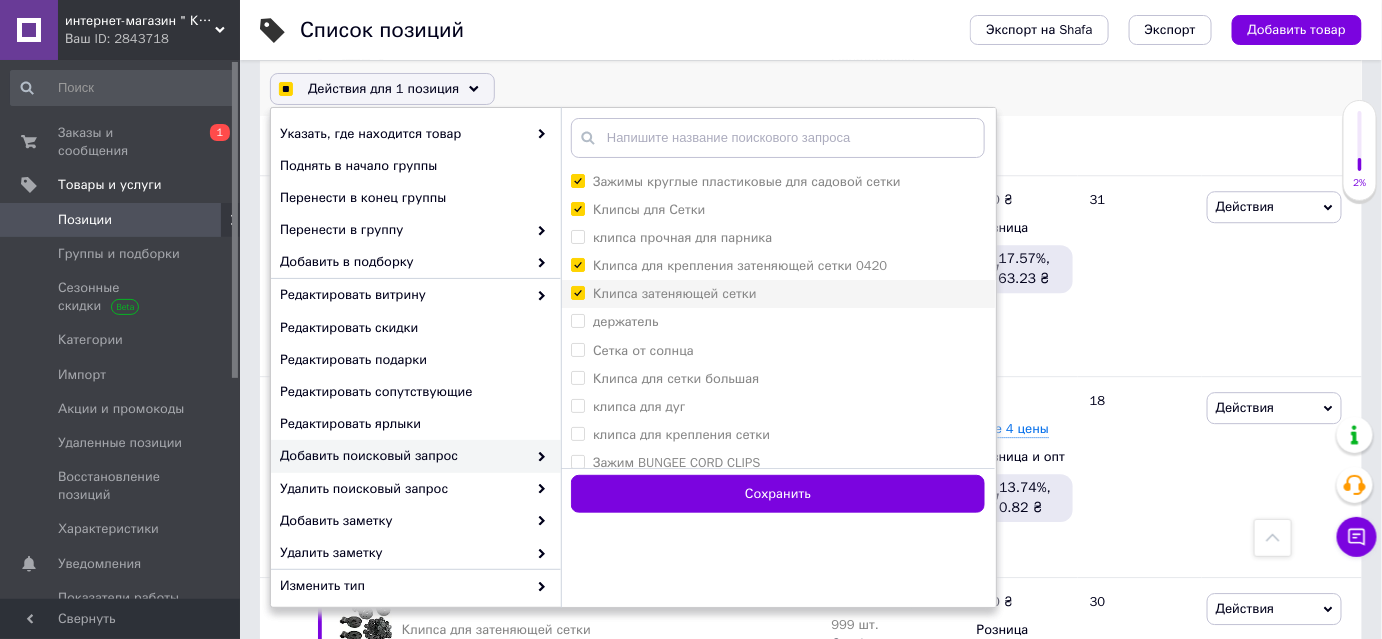 checkbox on "true" 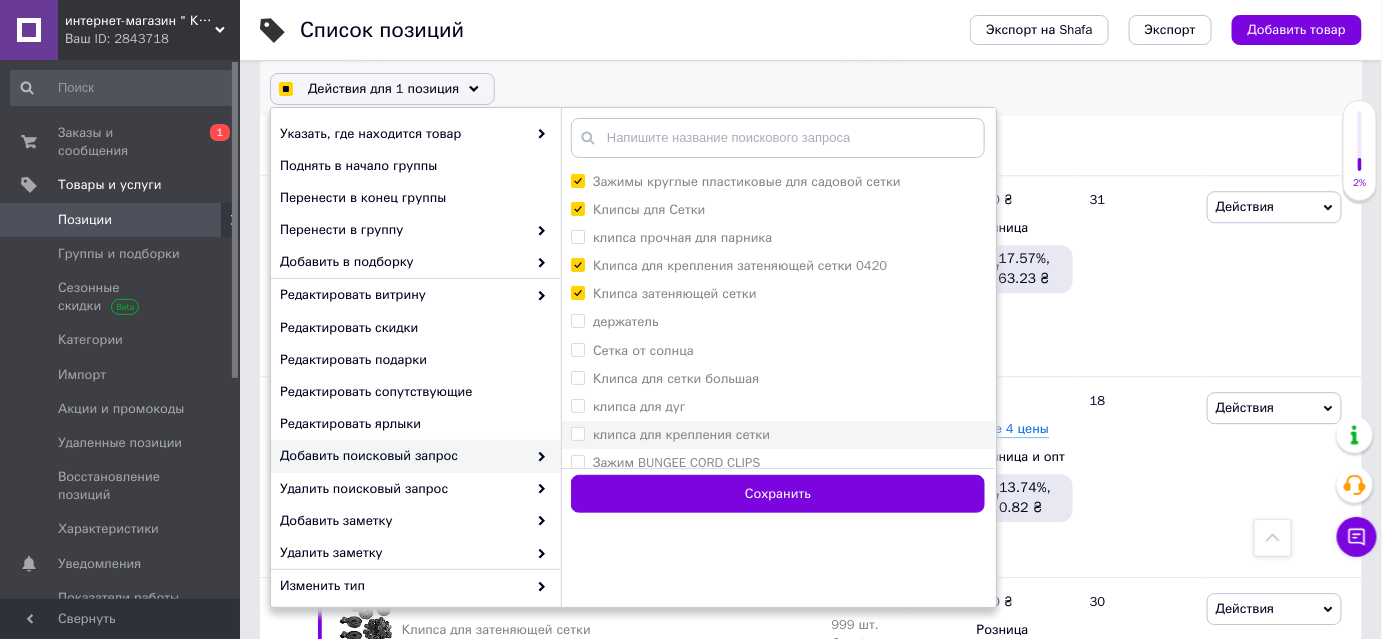 checkbox on "true" 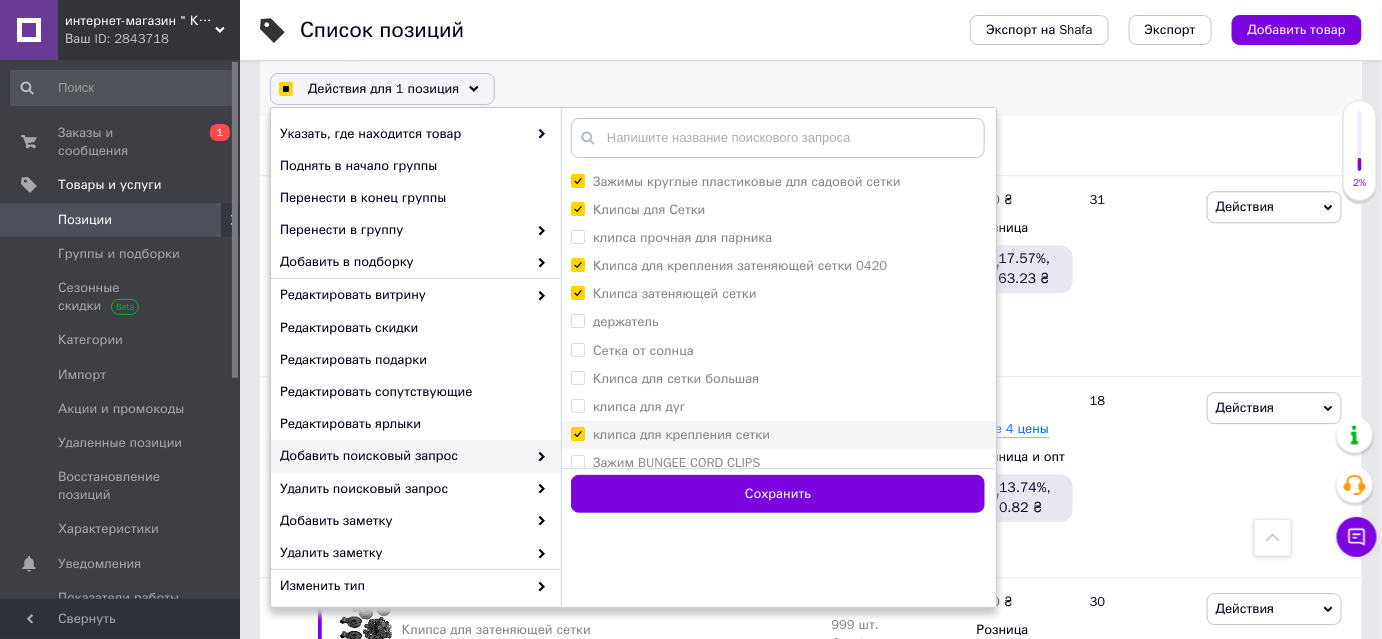checkbox on "true" 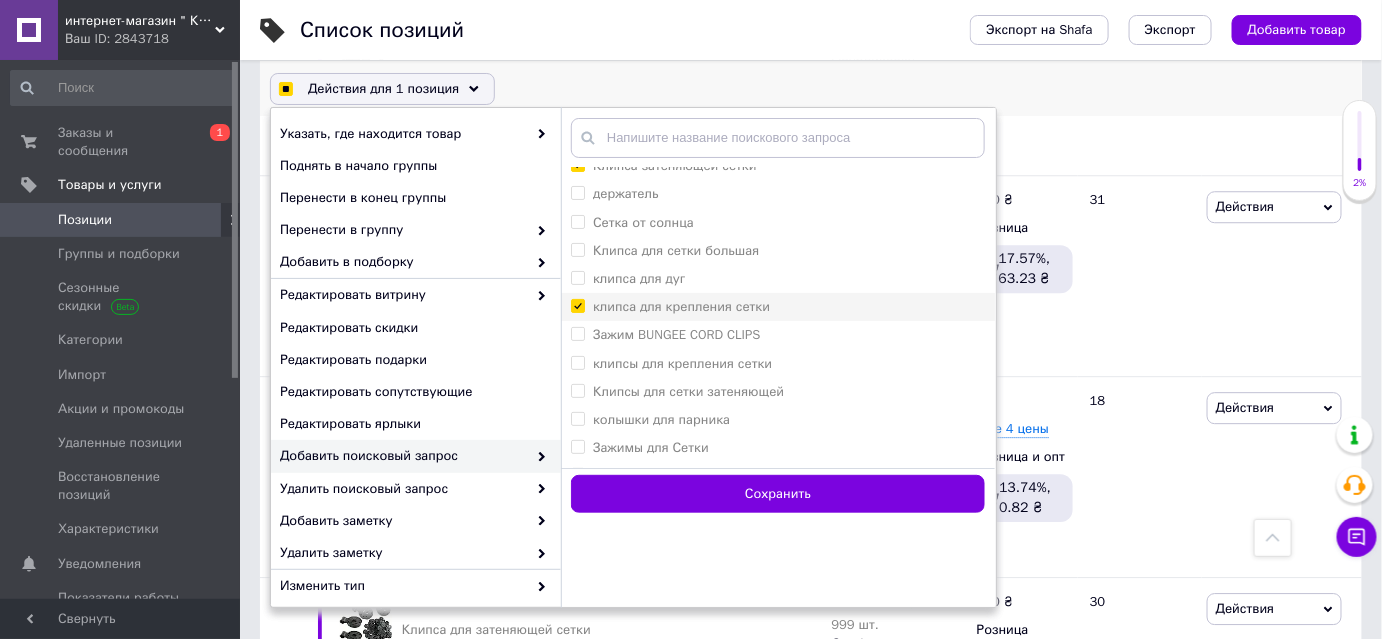 scroll, scrollTop: 272, scrollLeft: 0, axis: vertical 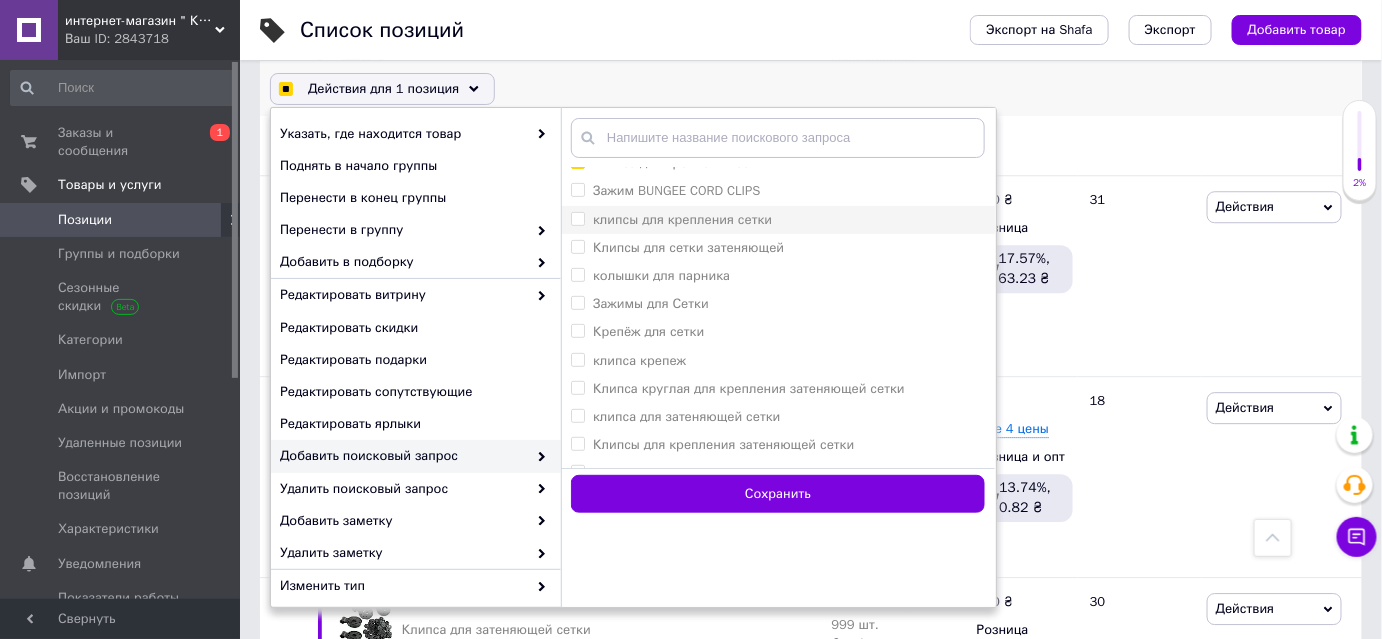 checkbox on "true" 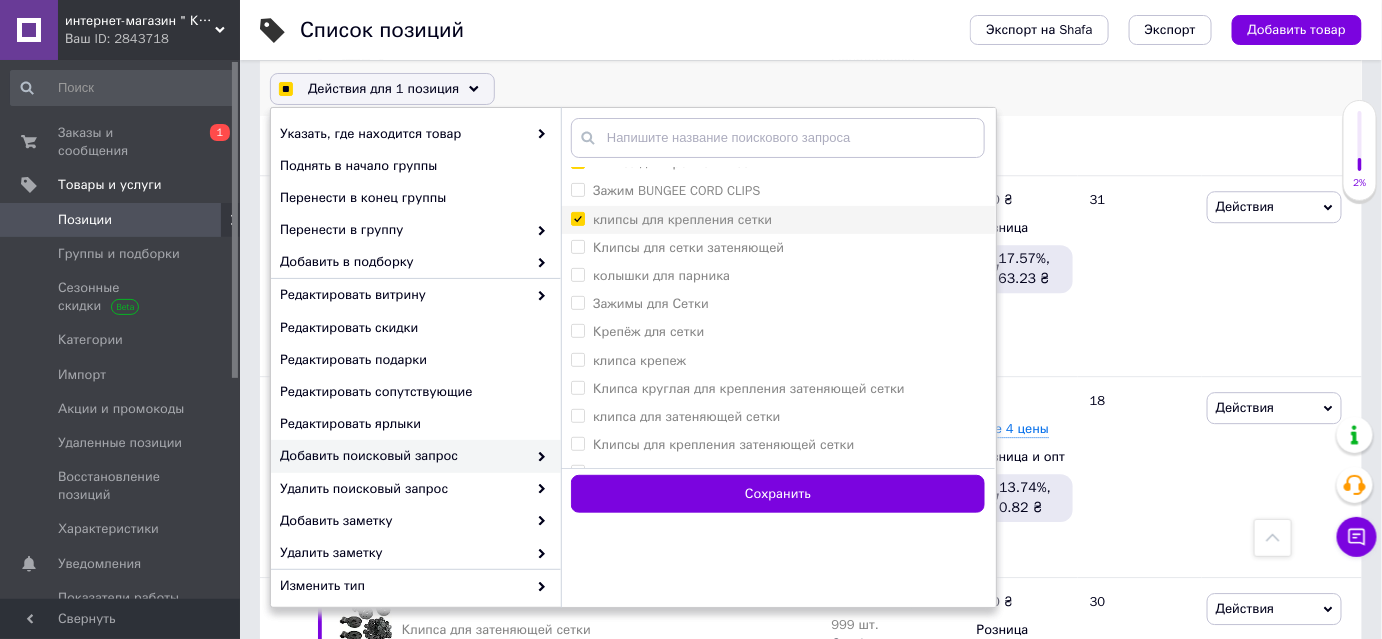 checkbox on "true" 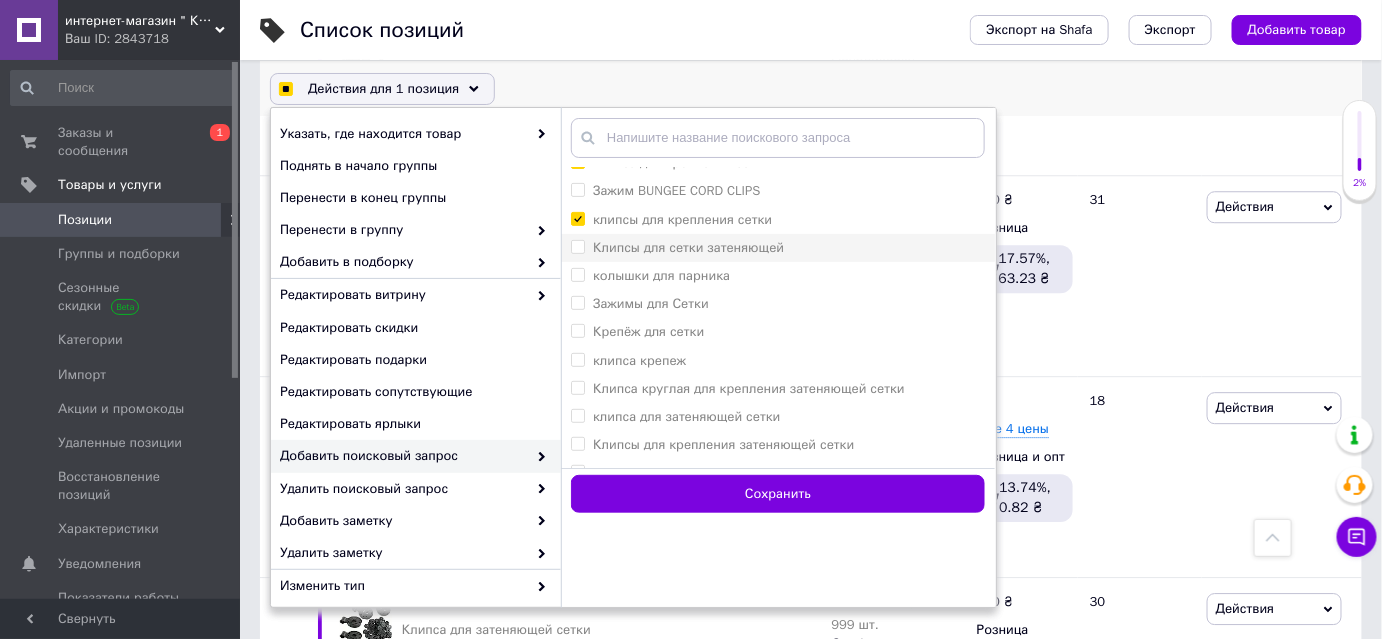 checkbox on "true" 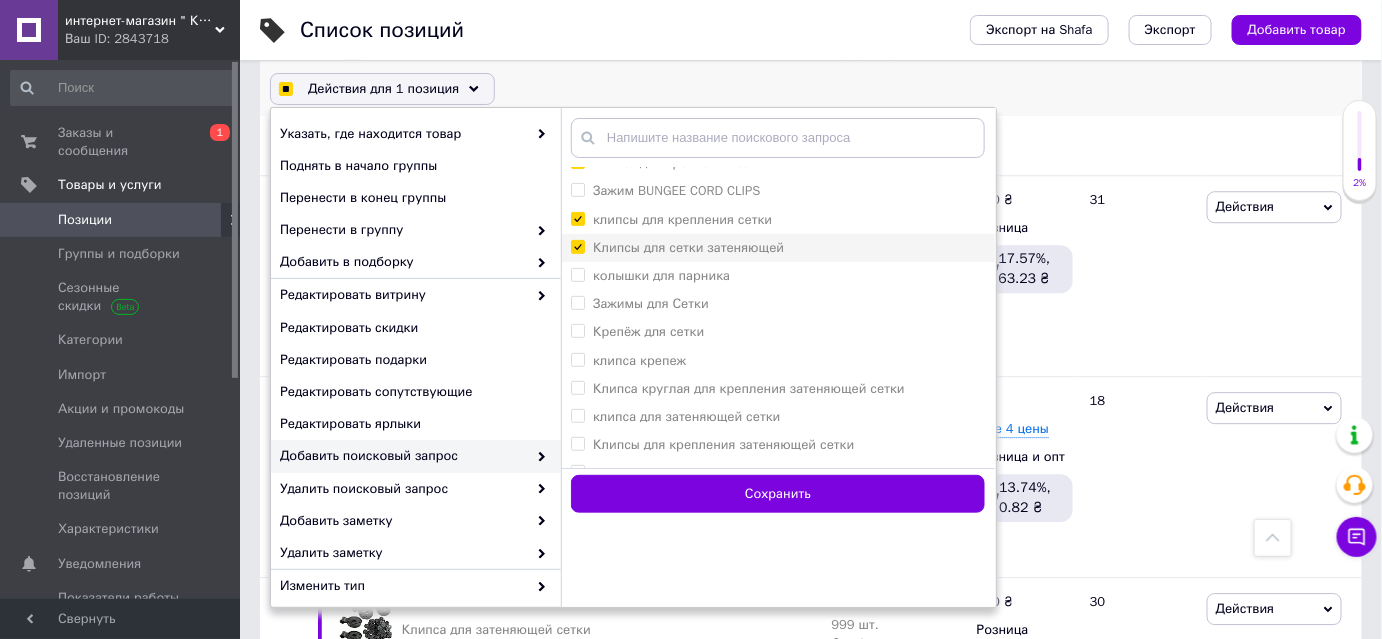 checkbox on "true" 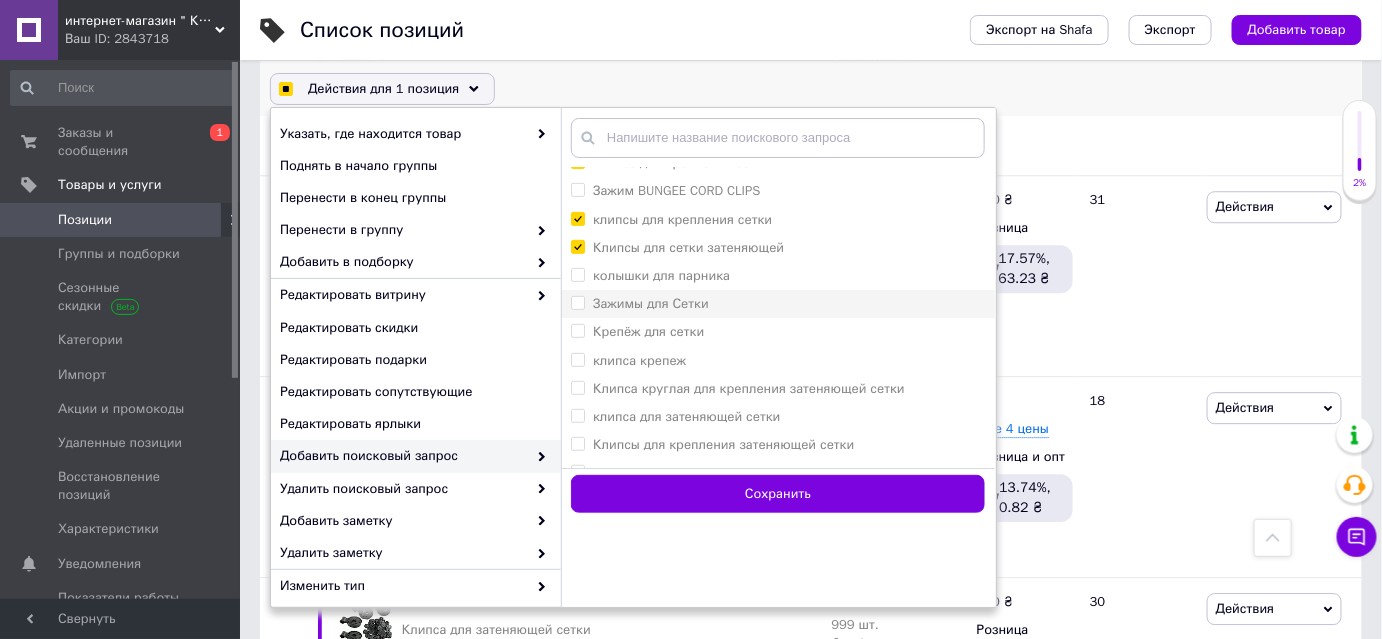 checkbox on "true" 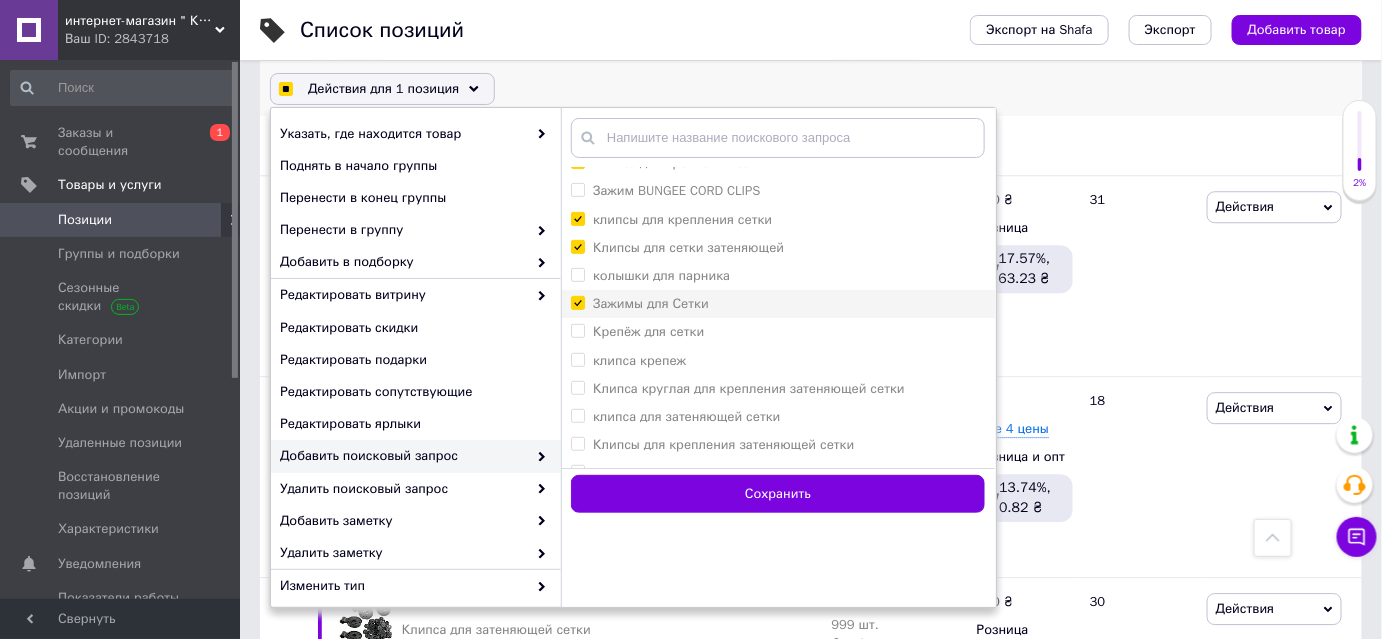 checkbox on "true" 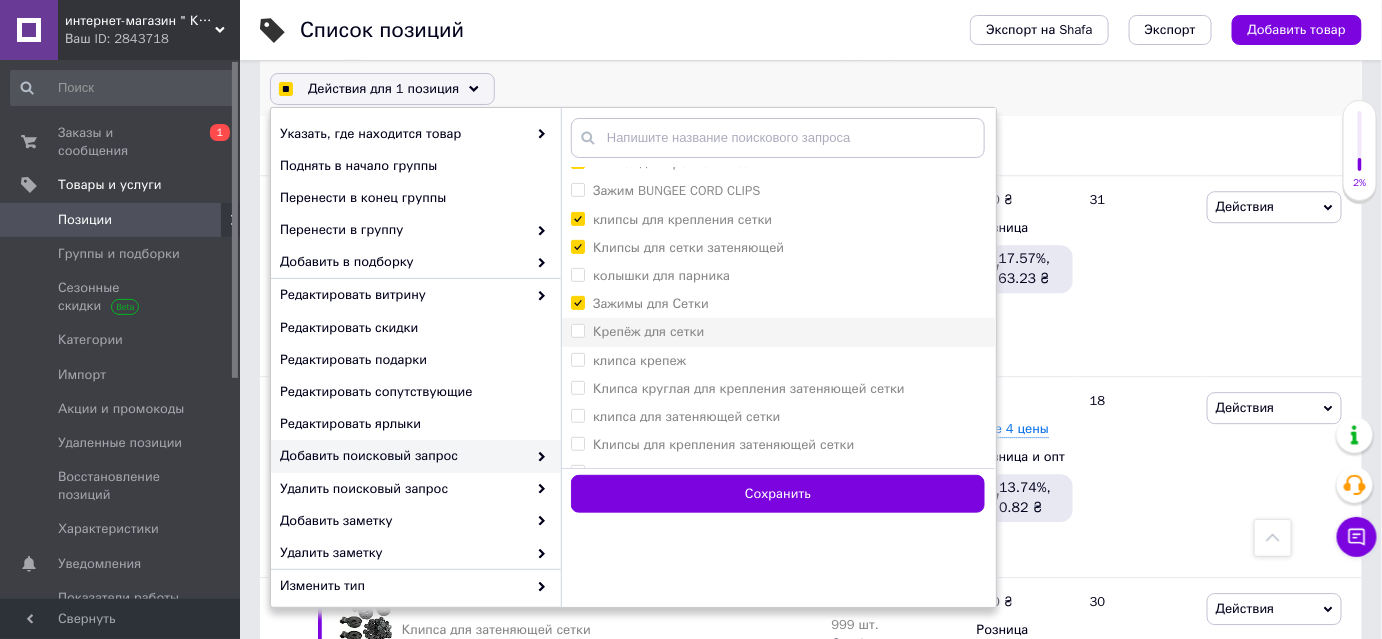 checkbox on "true" 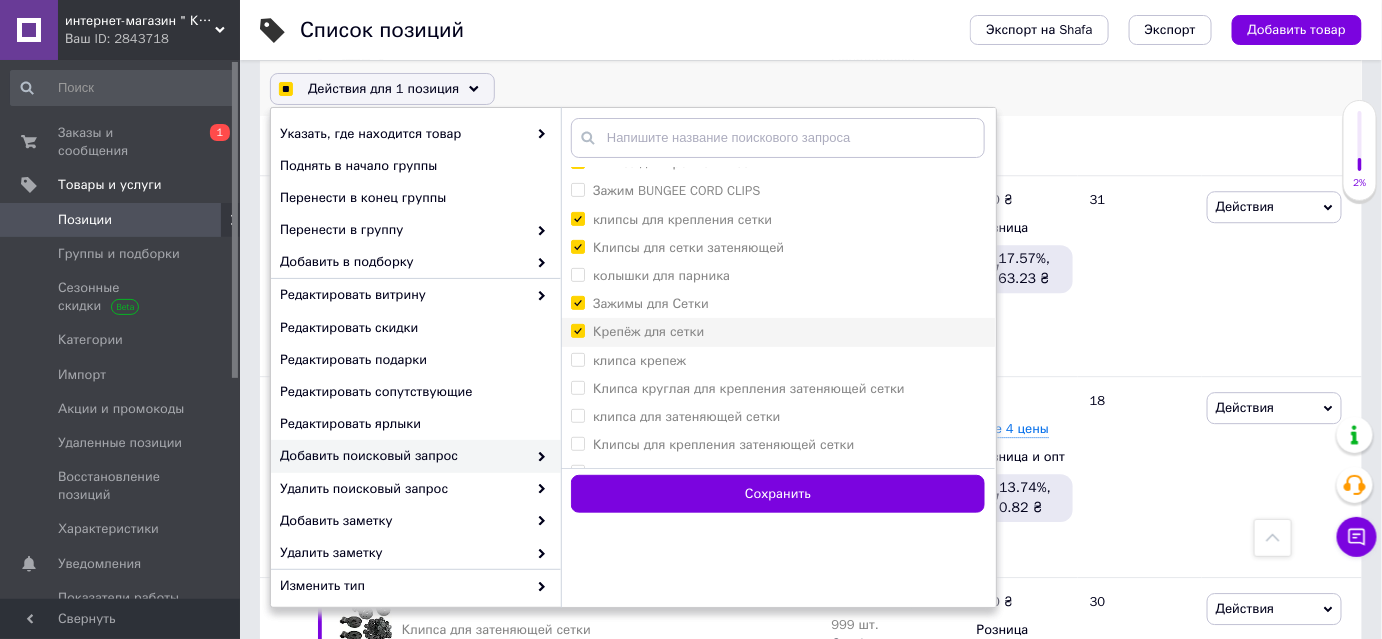 checkbox on "true" 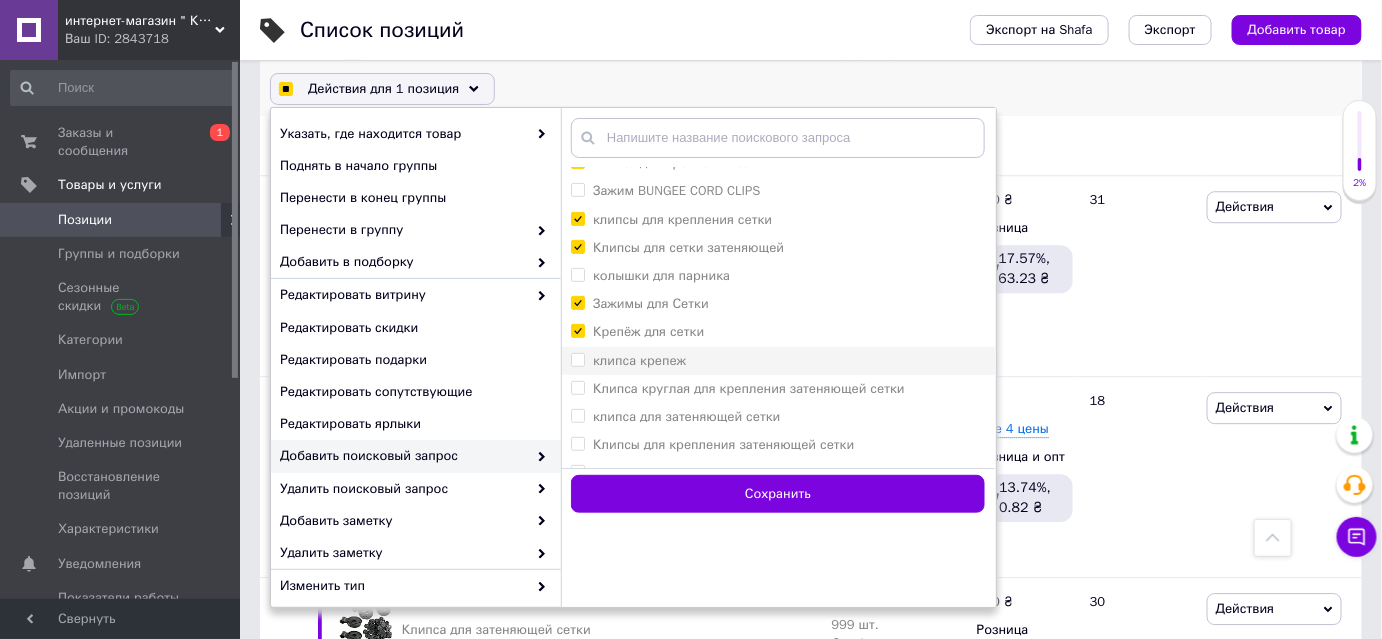 checkbox on "true" 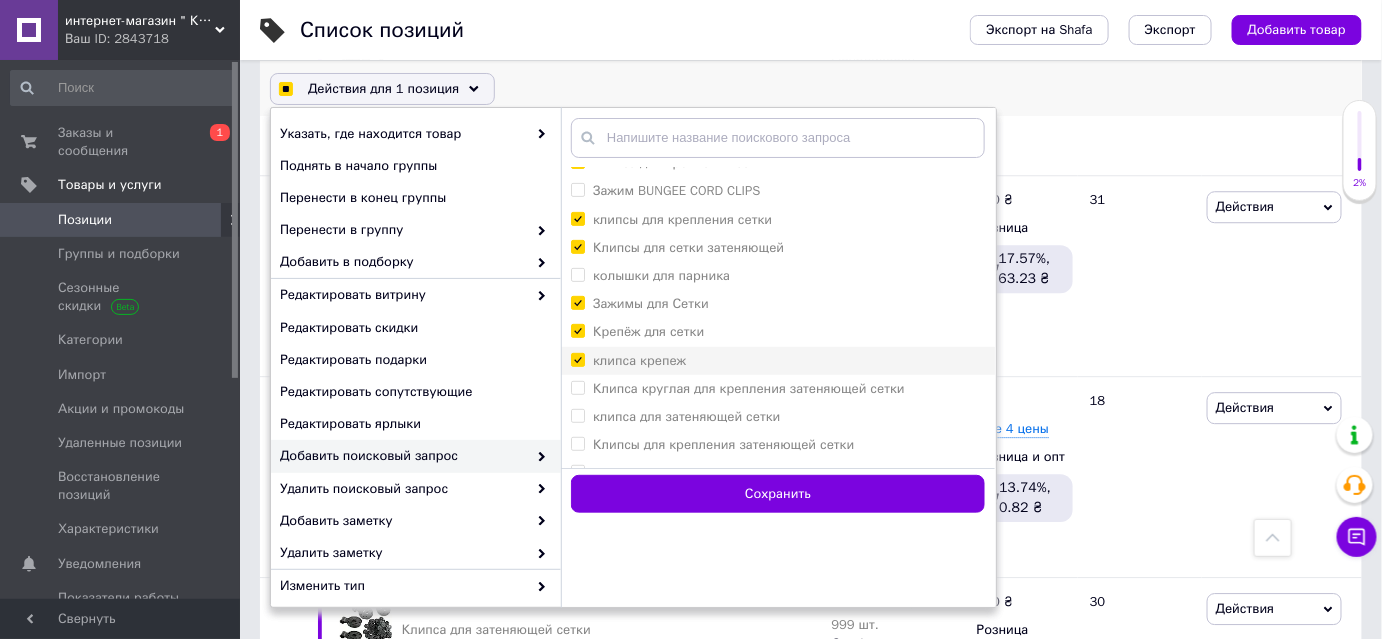 checkbox on "true" 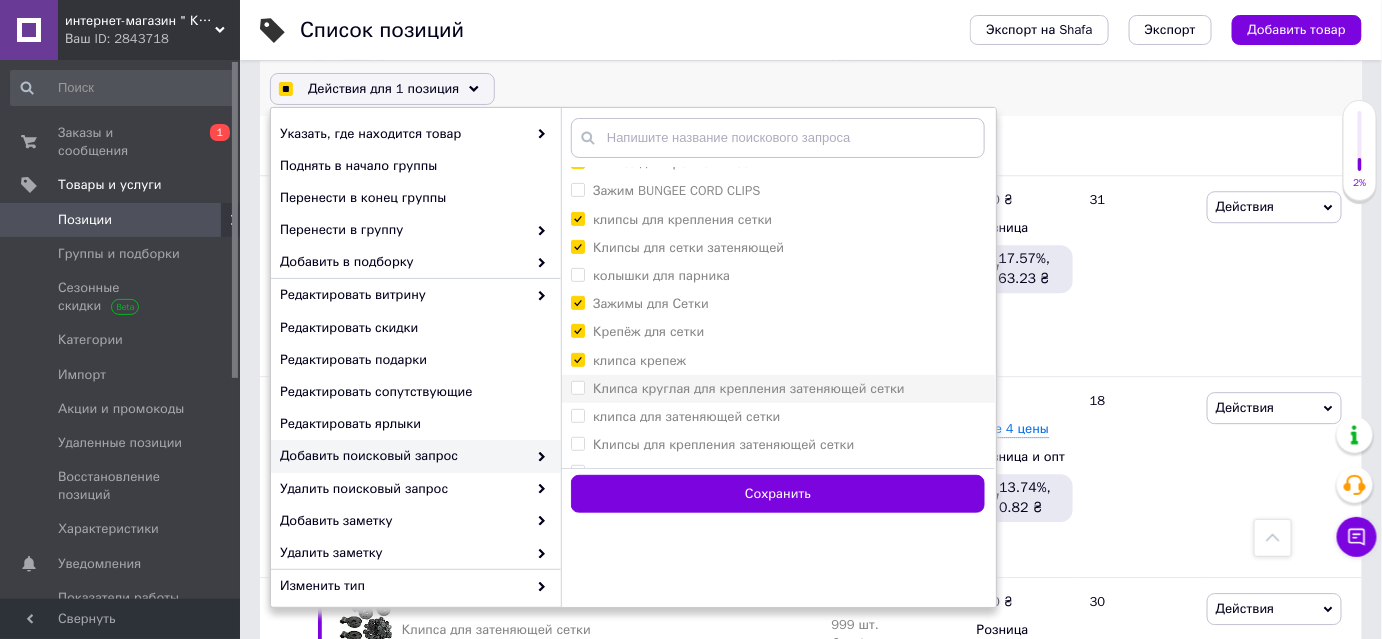 checkbox on "true" 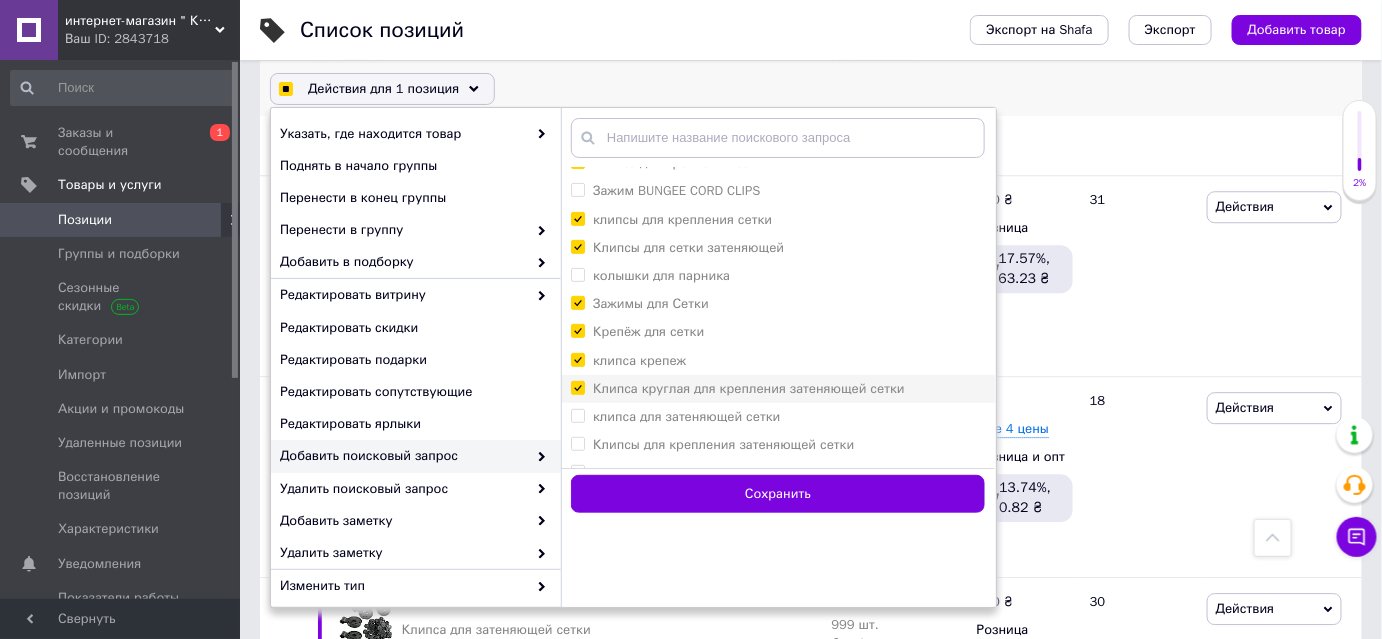 checkbox on "true" 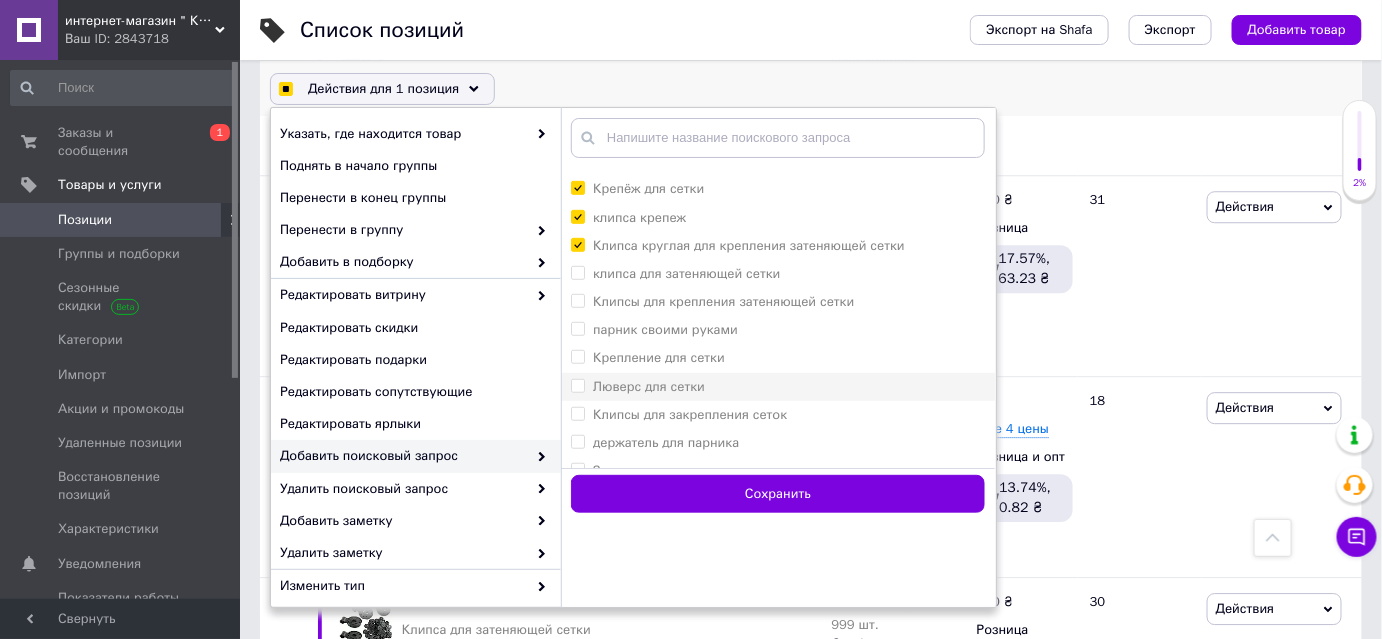 scroll, scrollTop: 454, scrollLeft: 0, axis: vertical 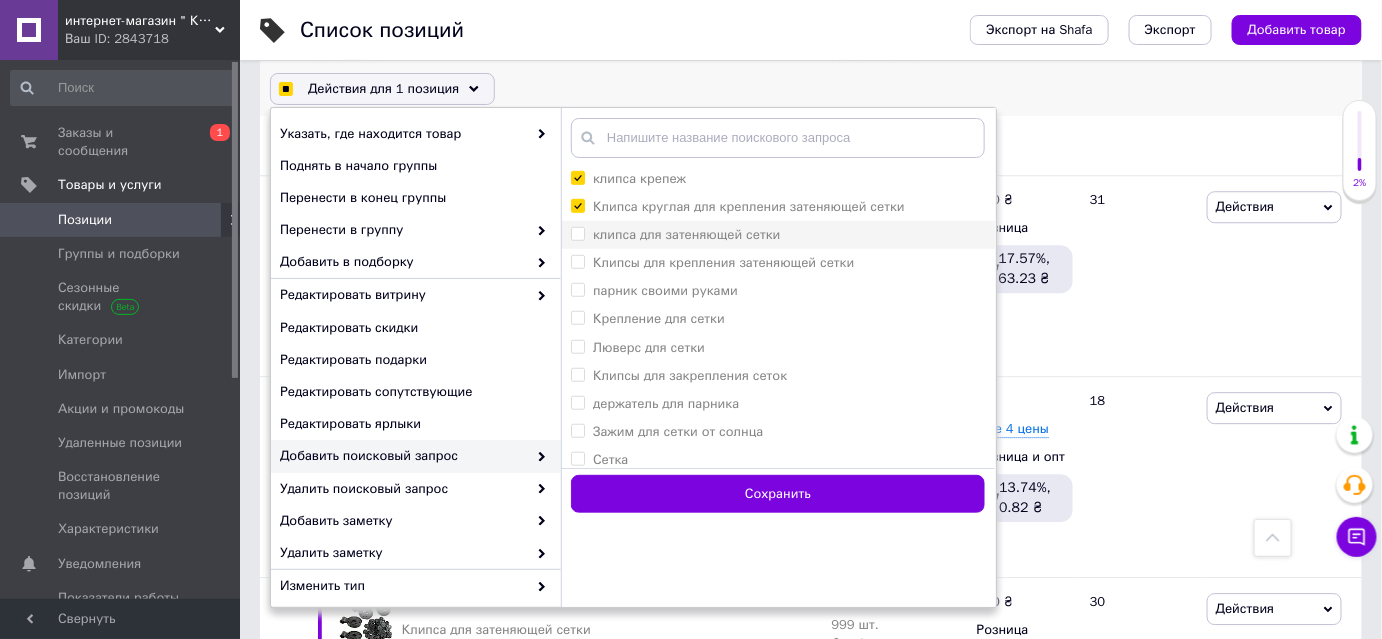 checkbox on "true" 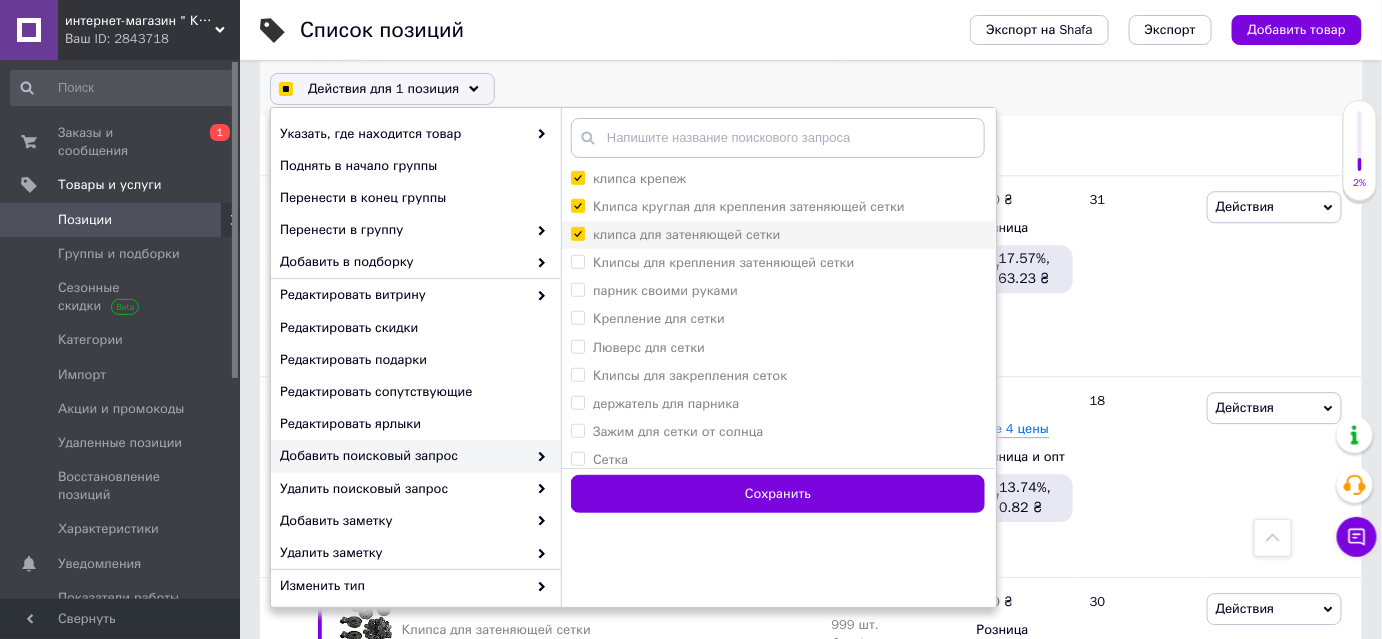 checkbox on "true" 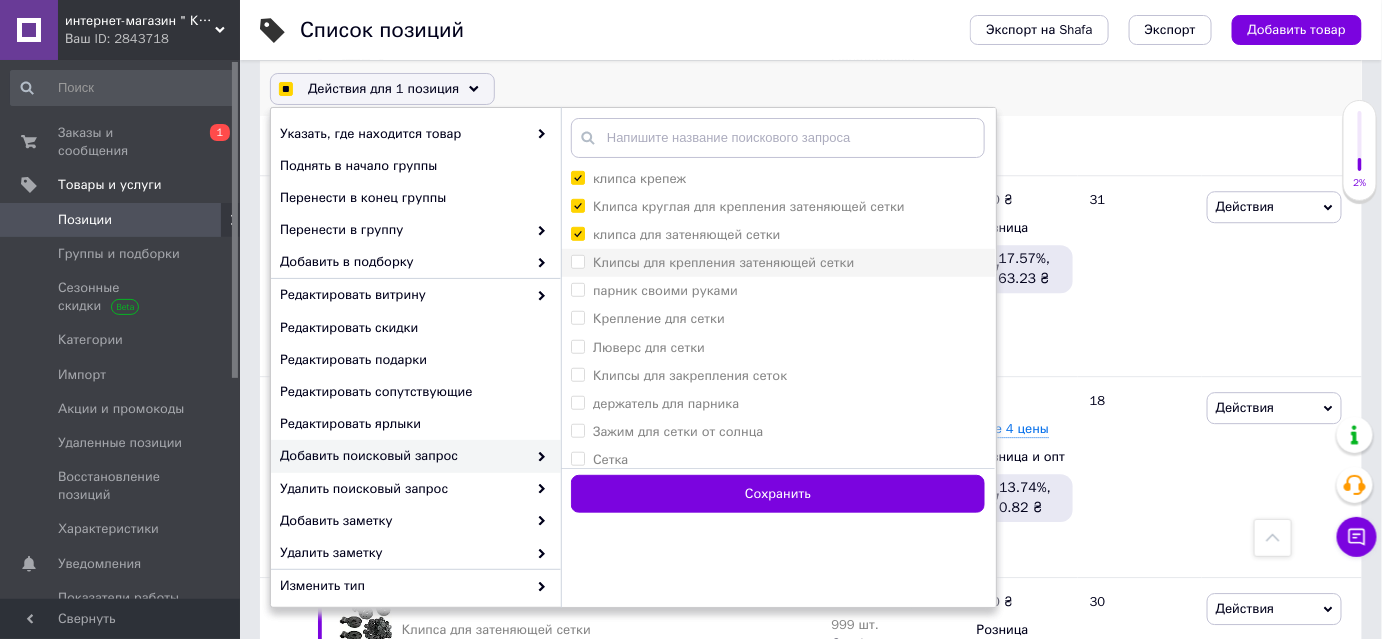 checkbox on "true" 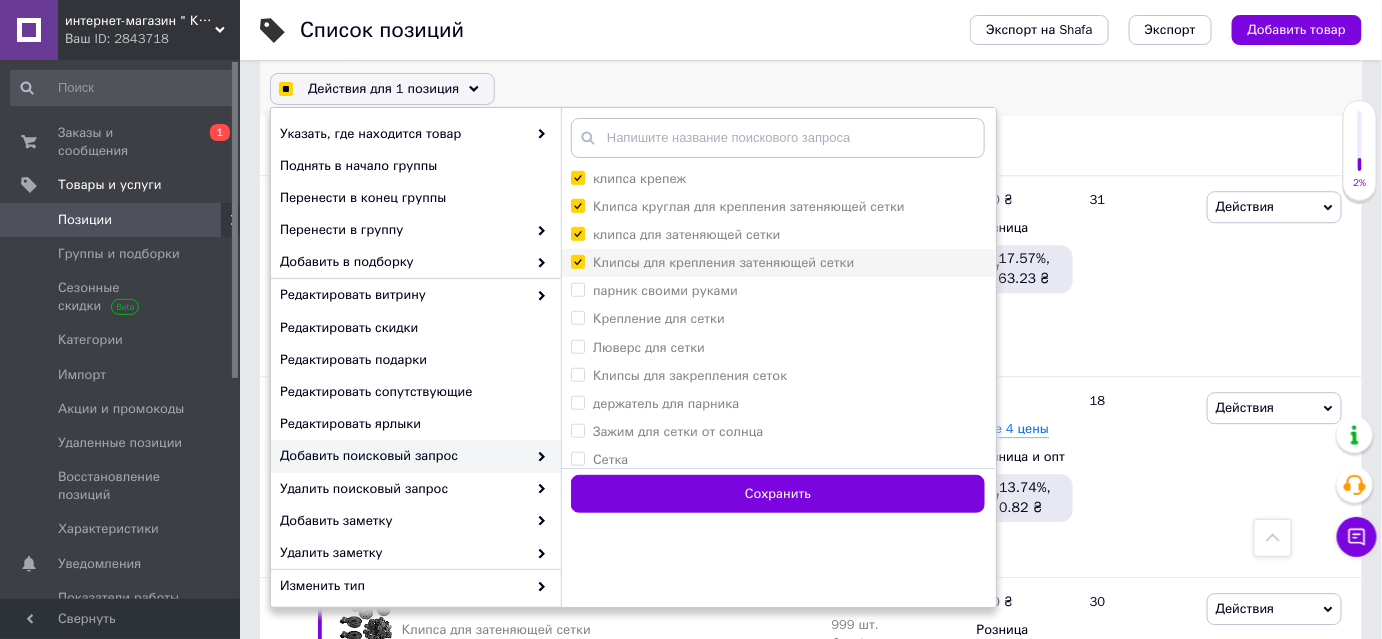 checkbox on "true" 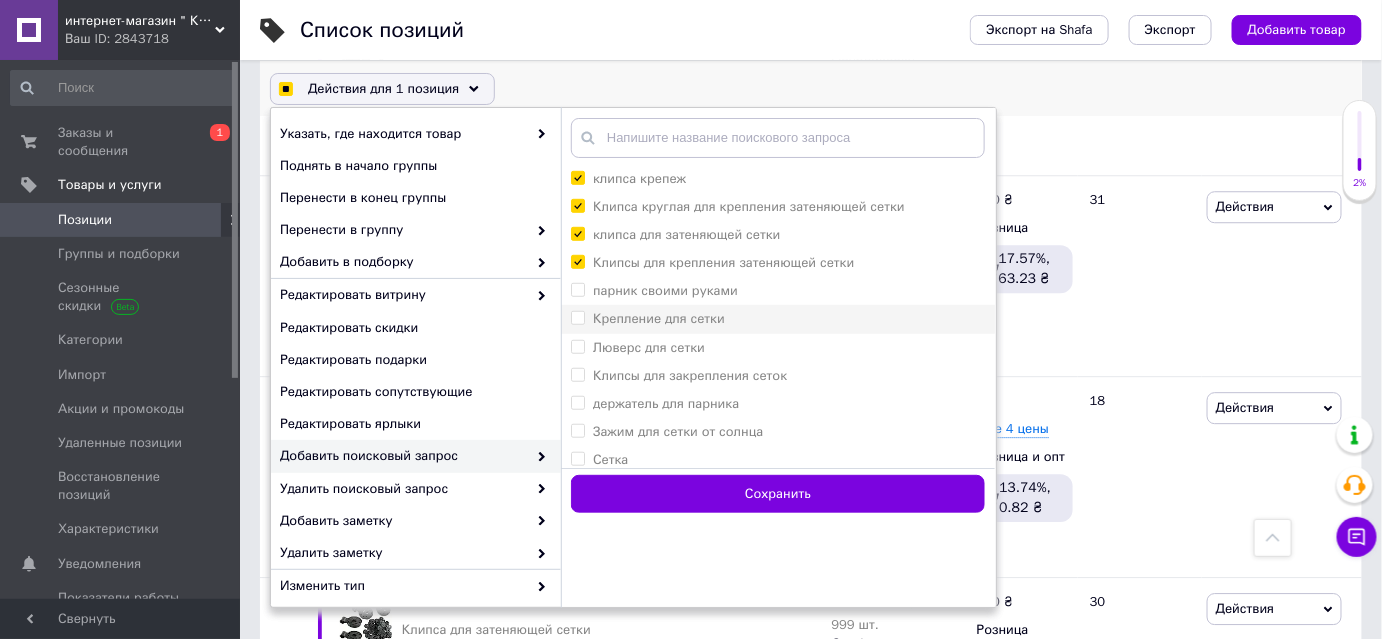 checkbox on "true" 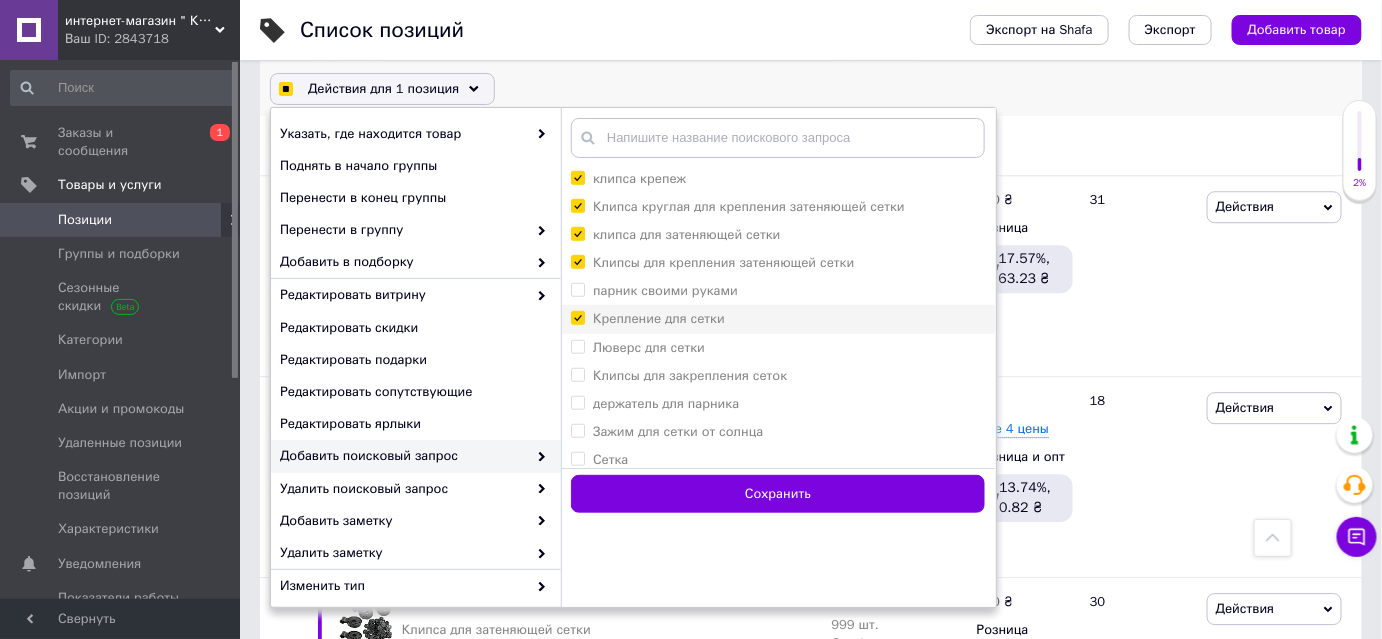 checkbox on "true" 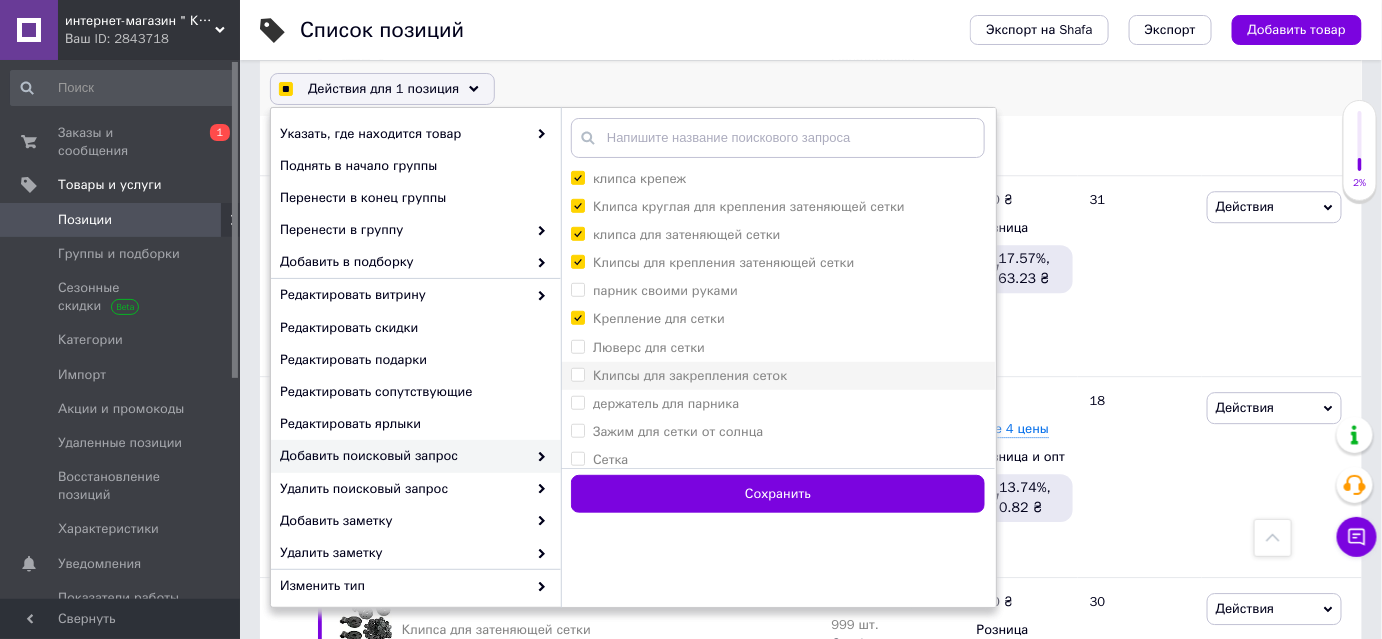 checkbox on "true" 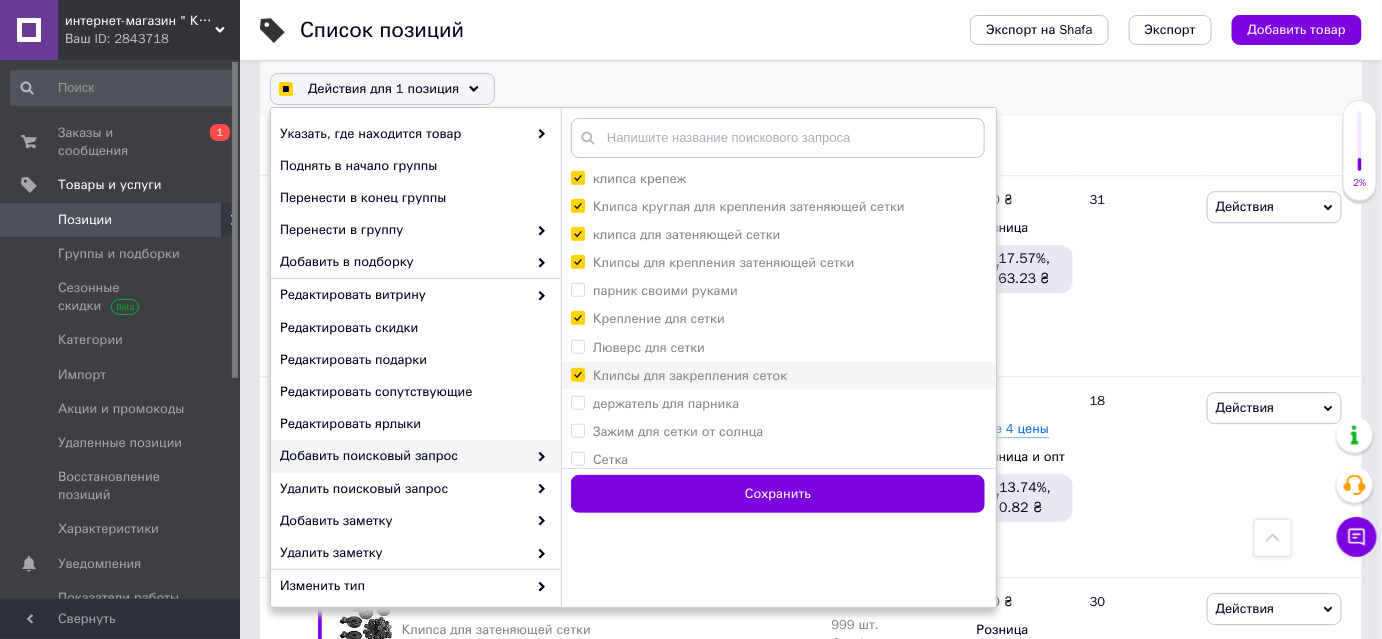 checkbox on "true" 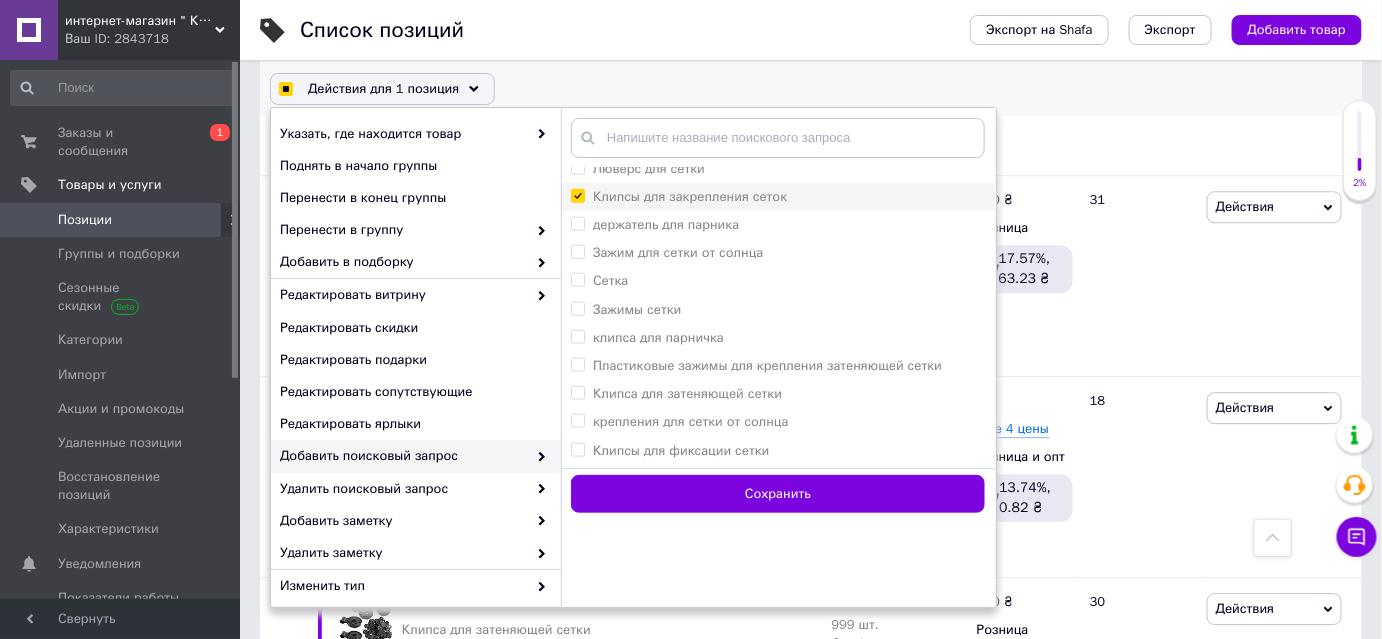 scroll, scrollTop: 636, scrollLeft: 0, axis: vertical 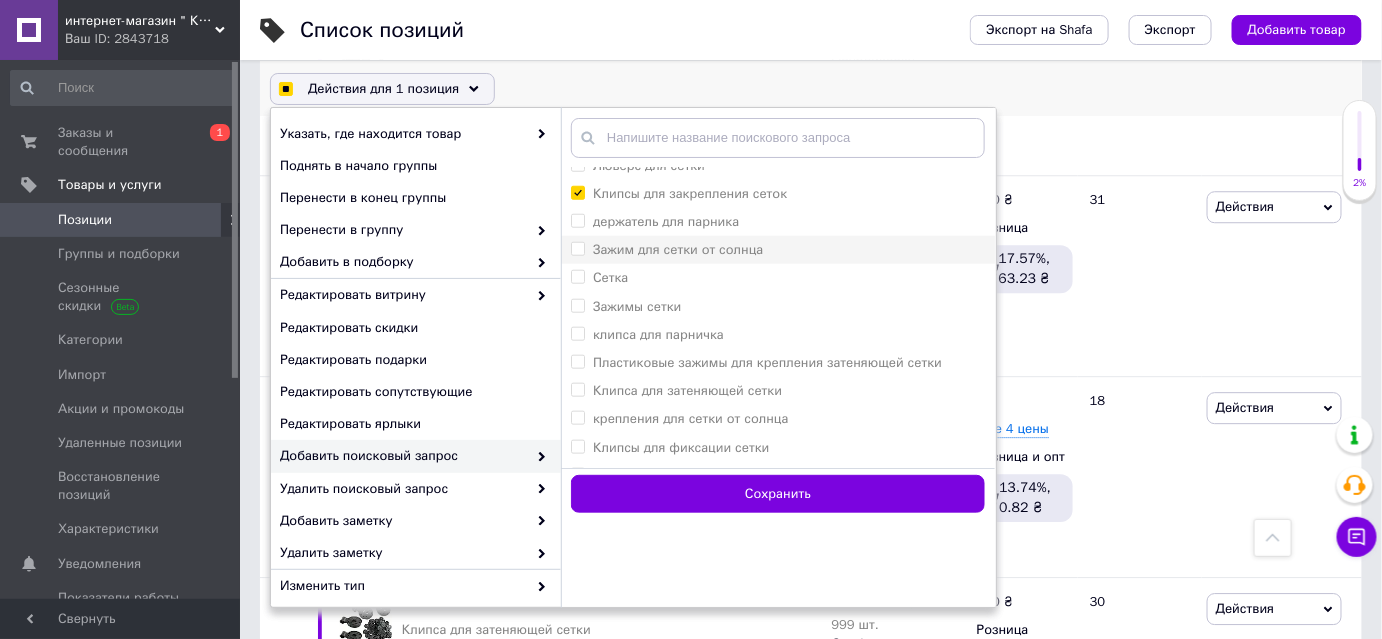 checkbox on "true" 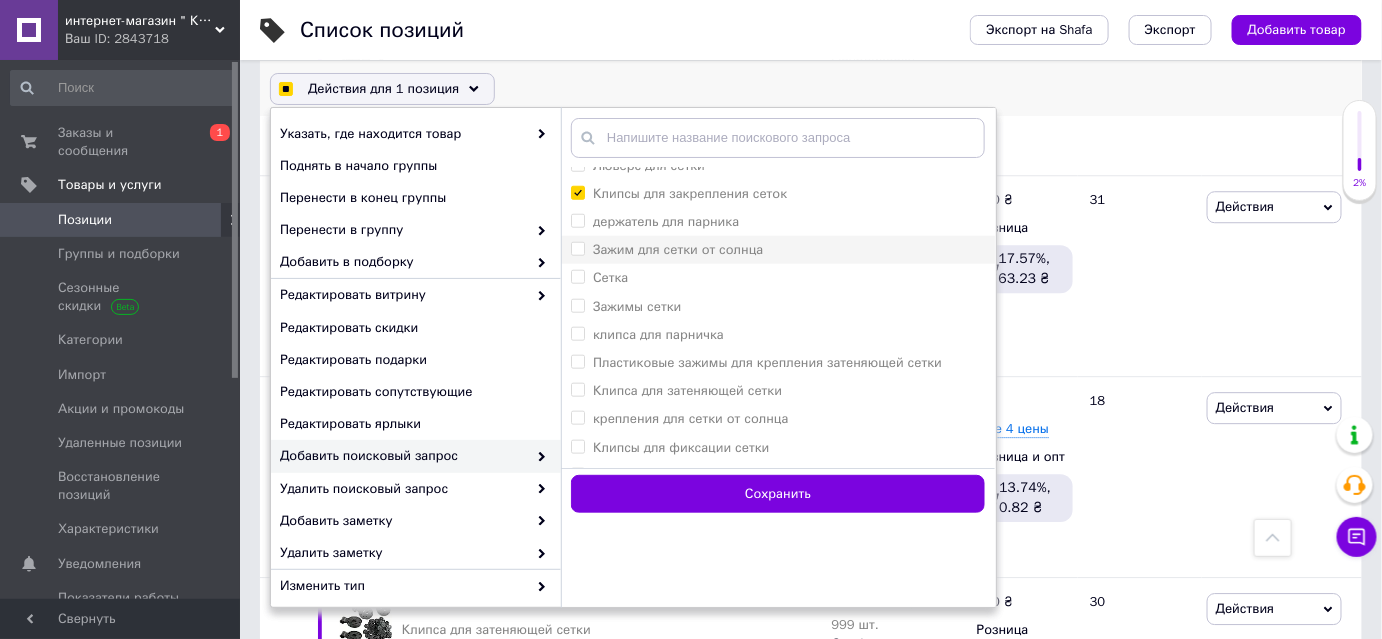 click on "Зажим для сетки от солнца" at bounding box center (577, 248) 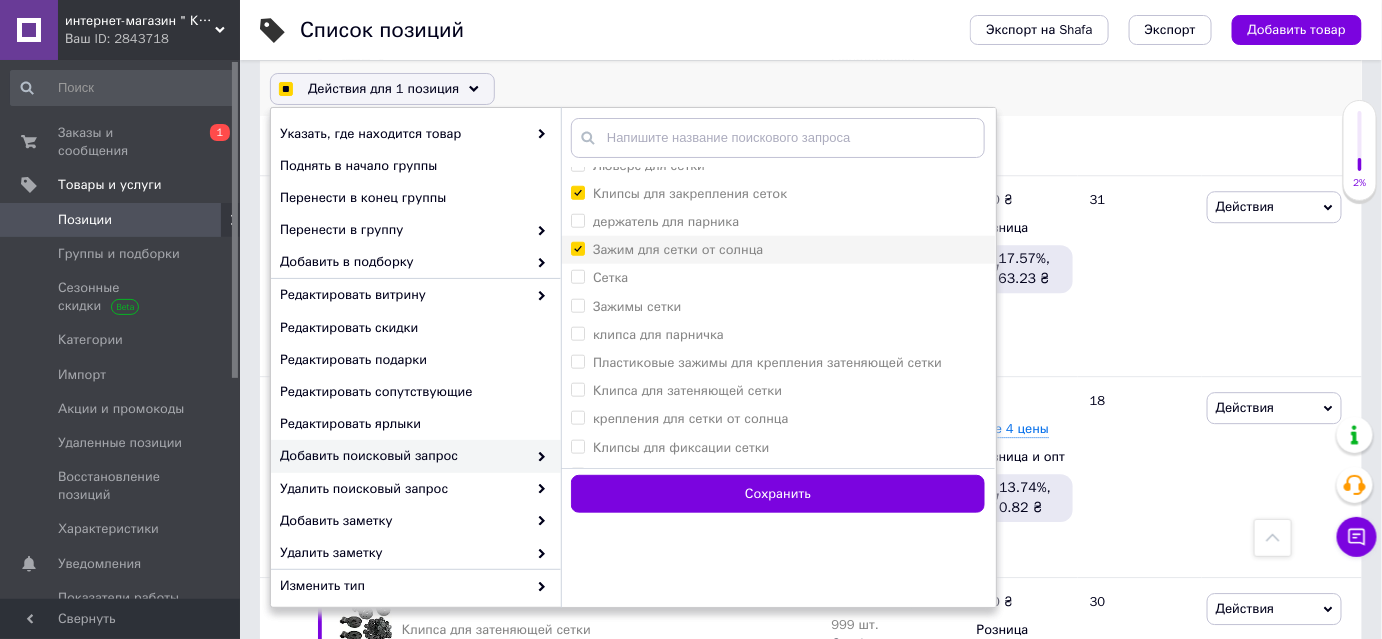checkbox on "true" 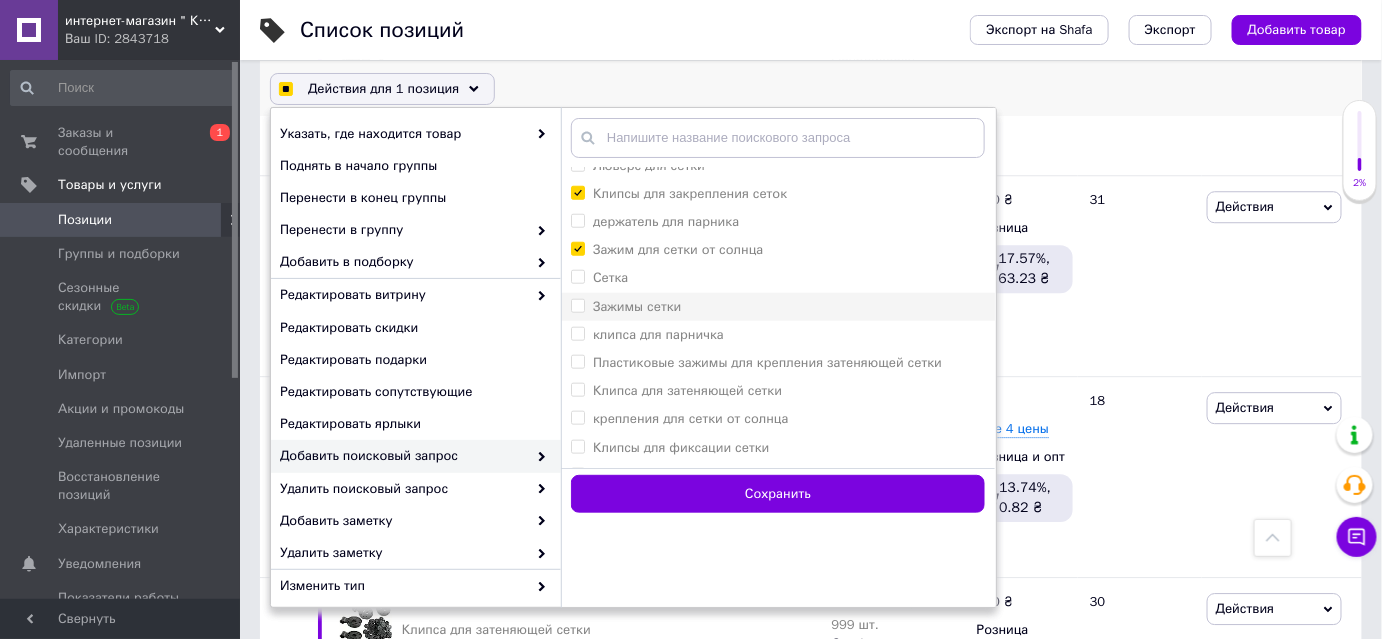 checkbox on "true" 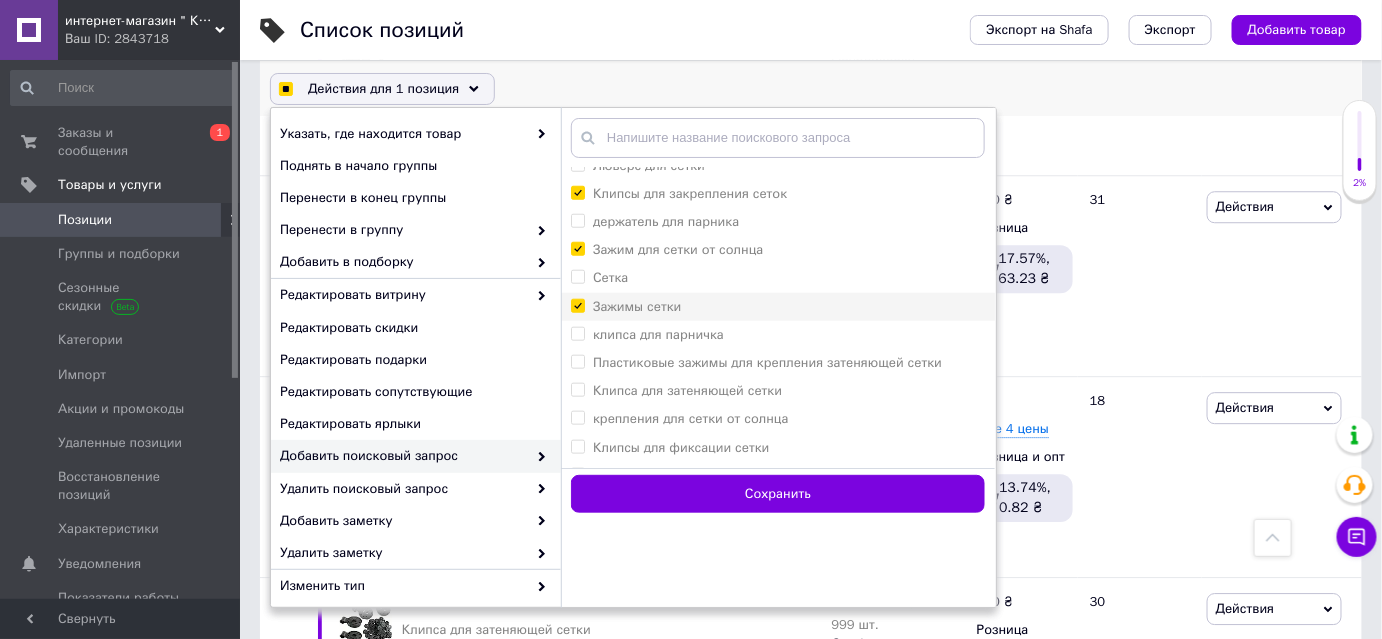 checkbox on "true" 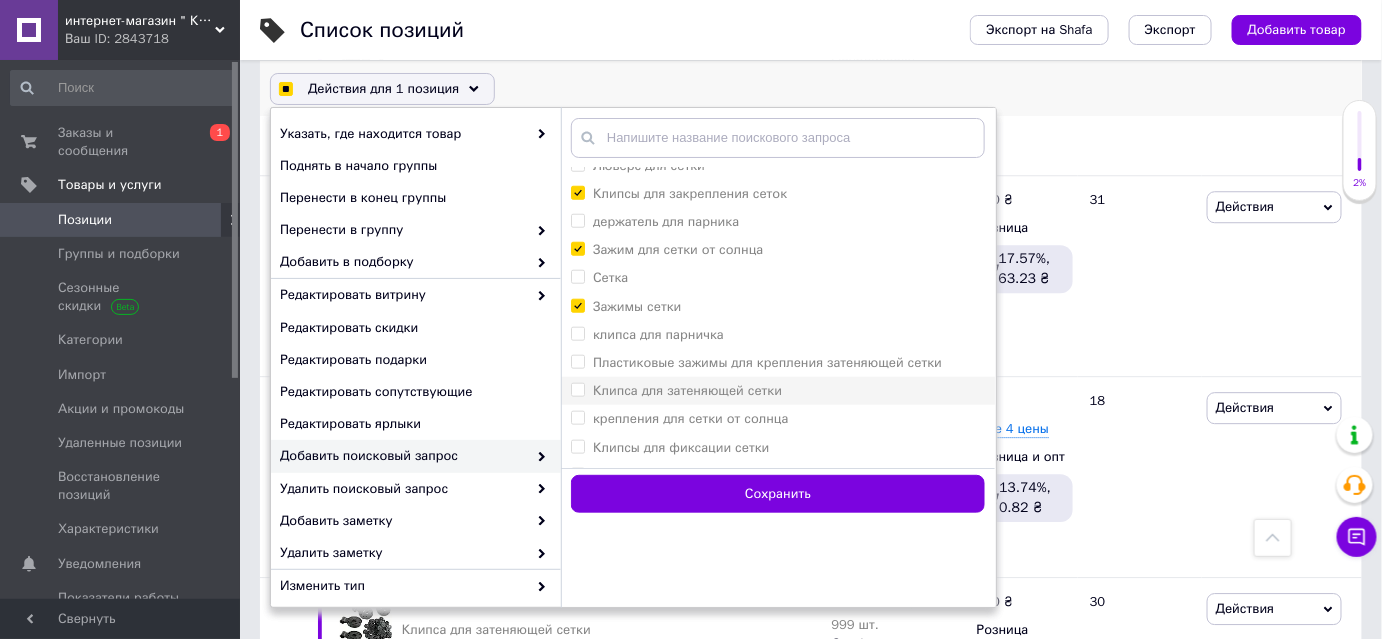 checkbox on "true" 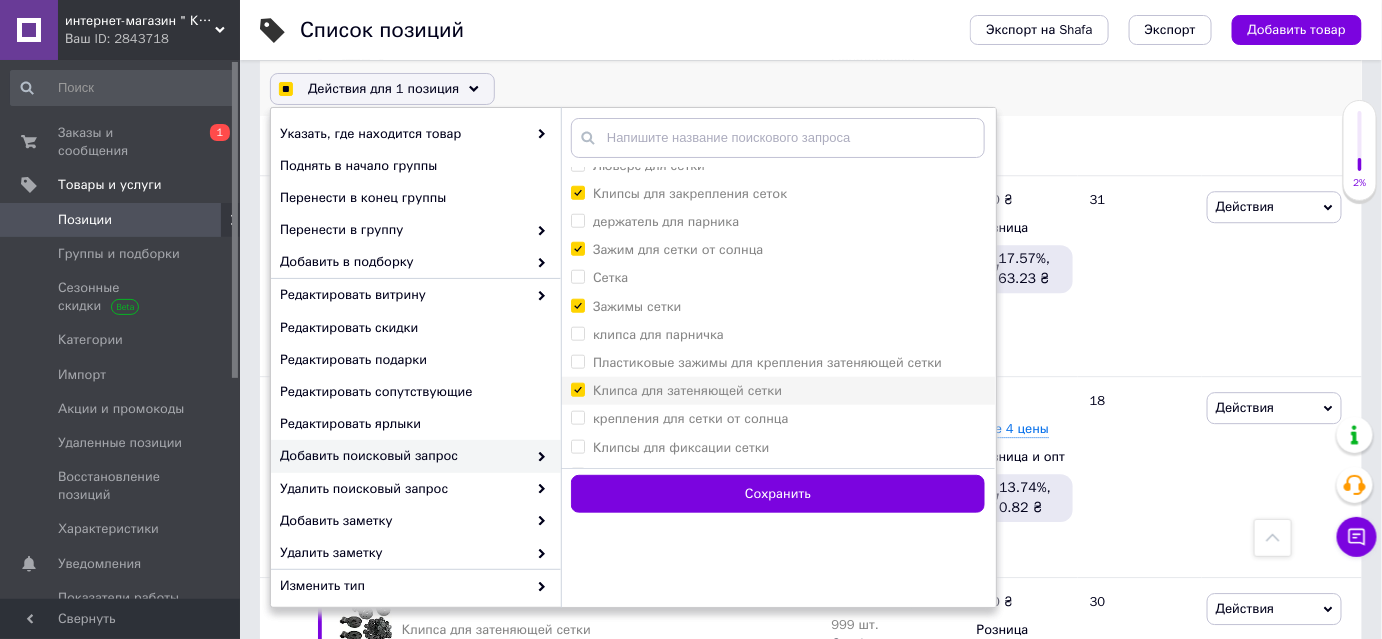 checkbox on "true" 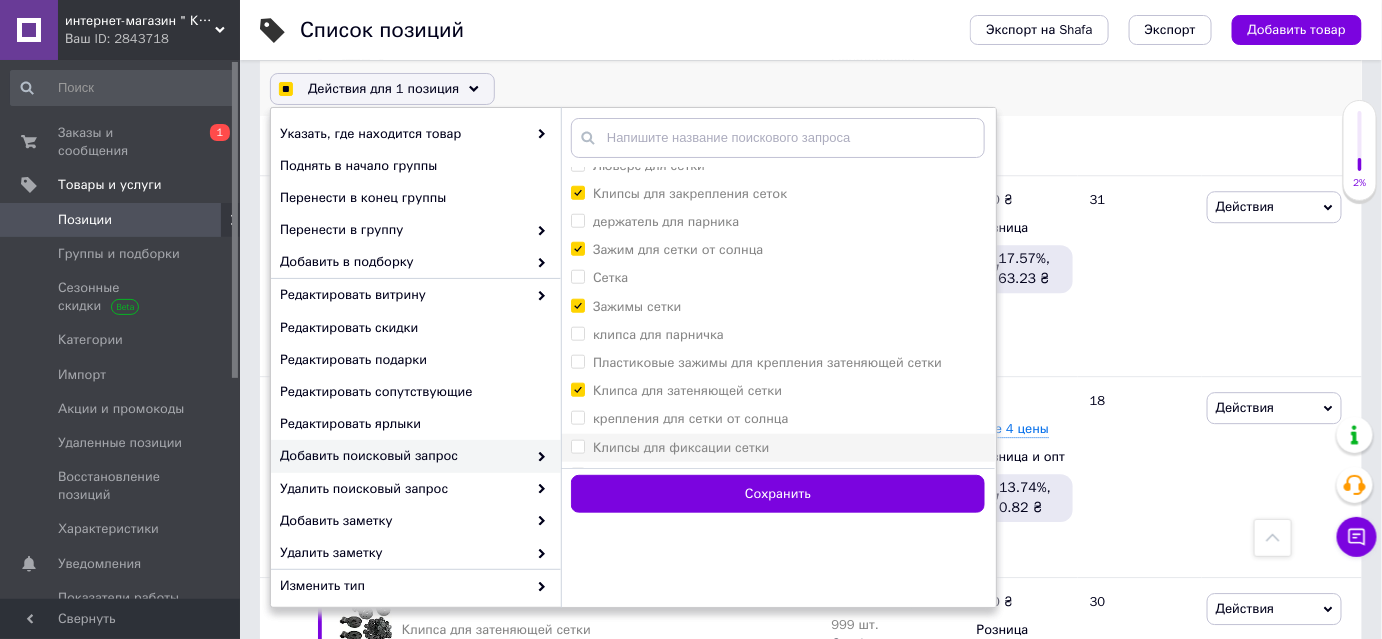 checkbox on "true" 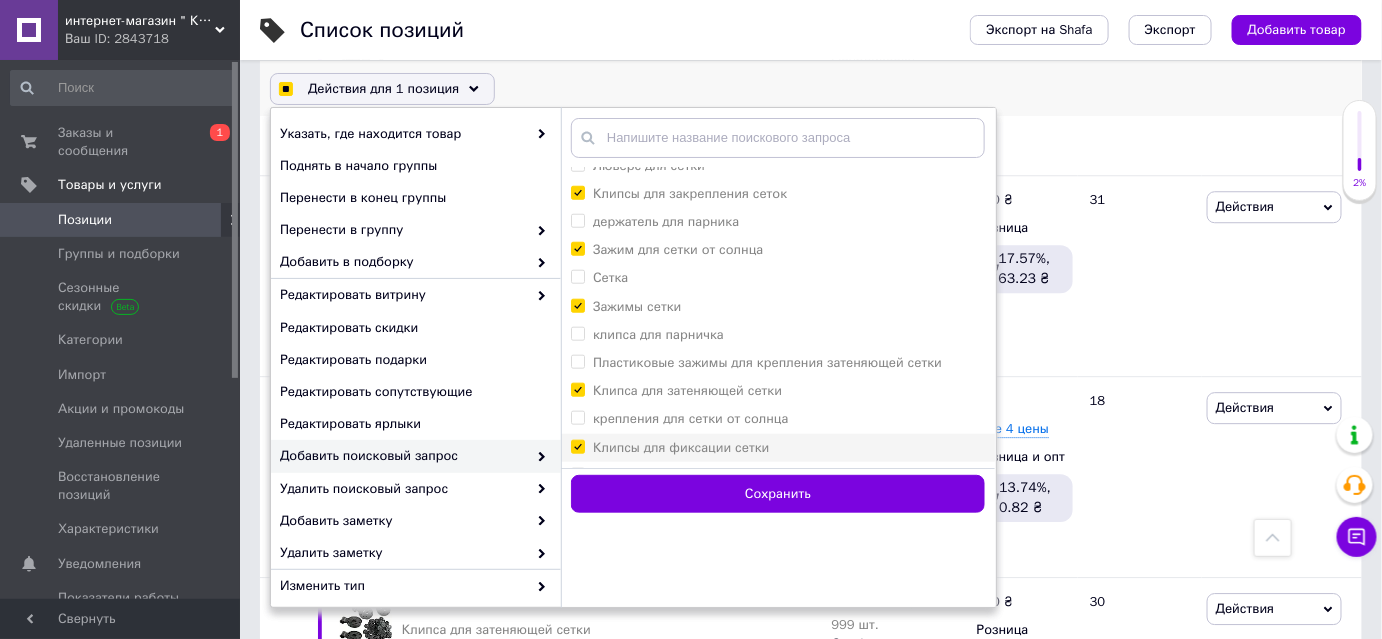 checkbox on "true" 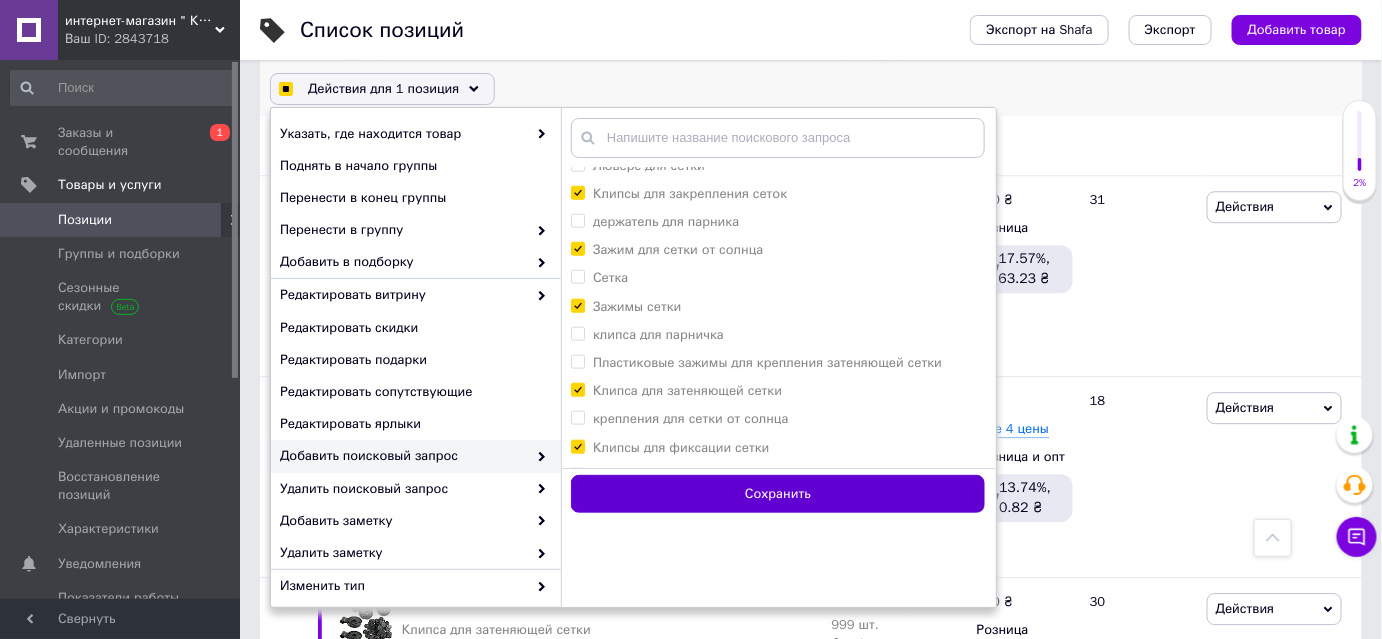 click on "Сохранить" at bounding box center [778, 494] 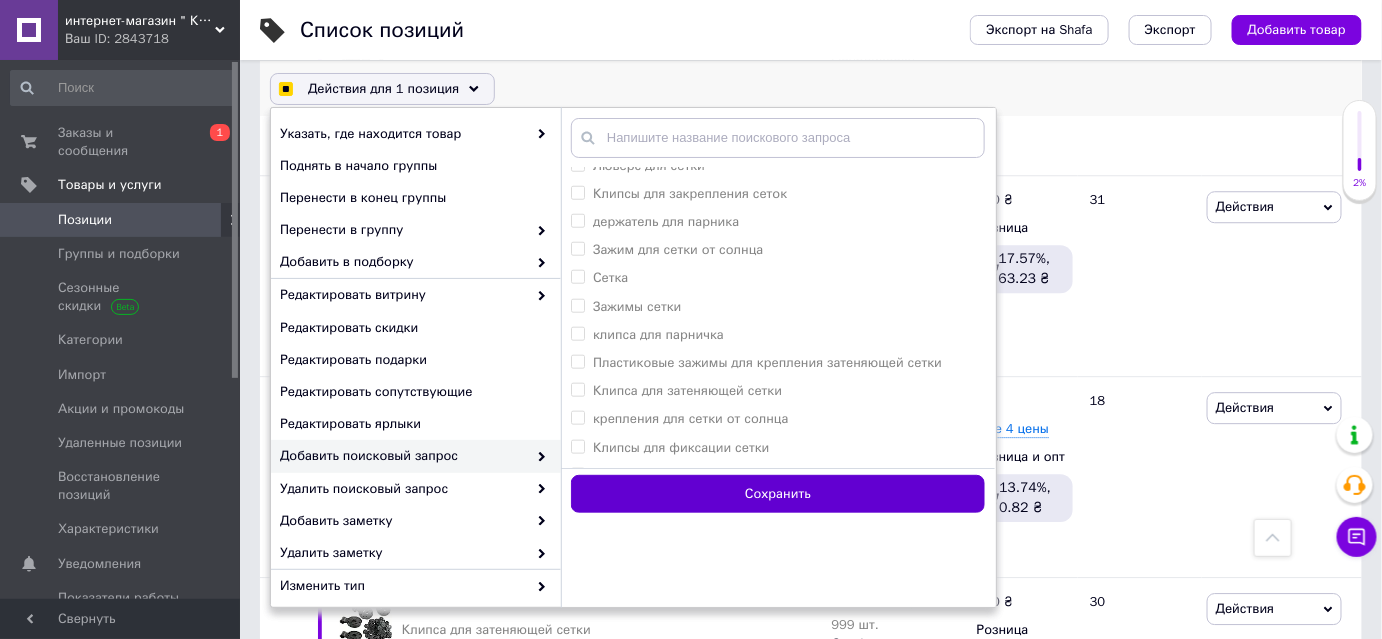 checkbox on "false" 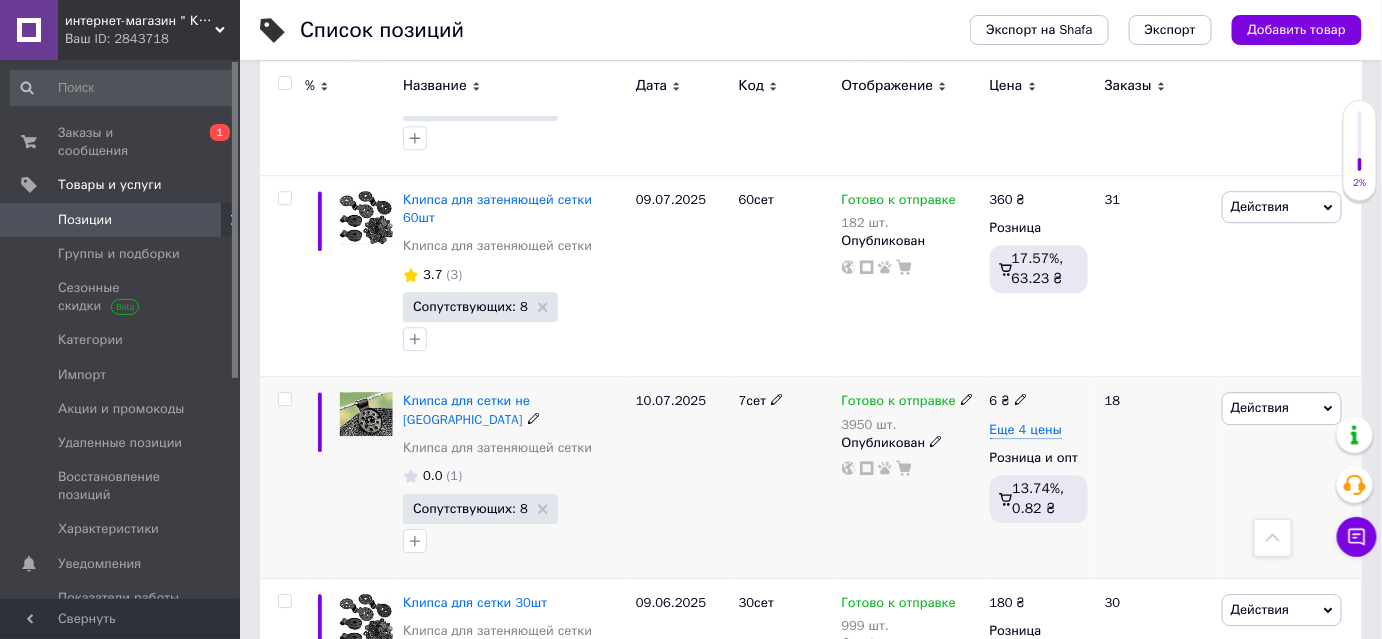 scroll, scrollTop: 1727, scrollLeft: 0, axis: vertical 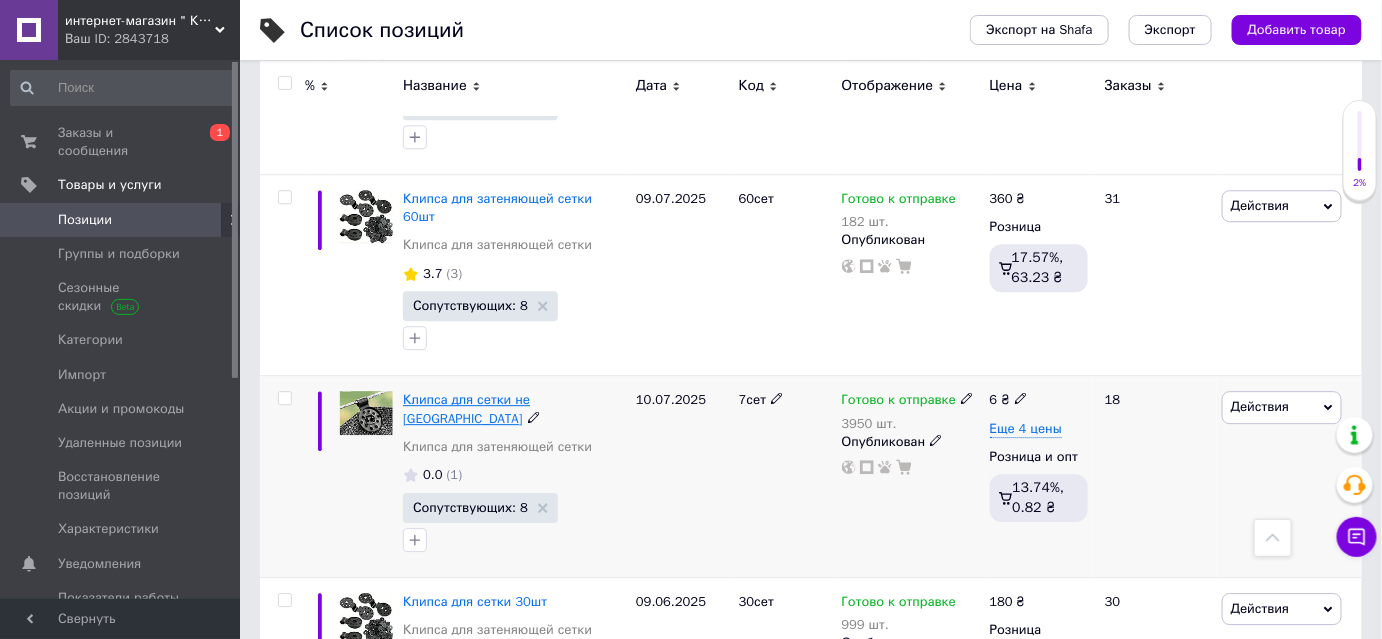 click on "Клипса для сетки не Китай" at bounding box center [466, 408] 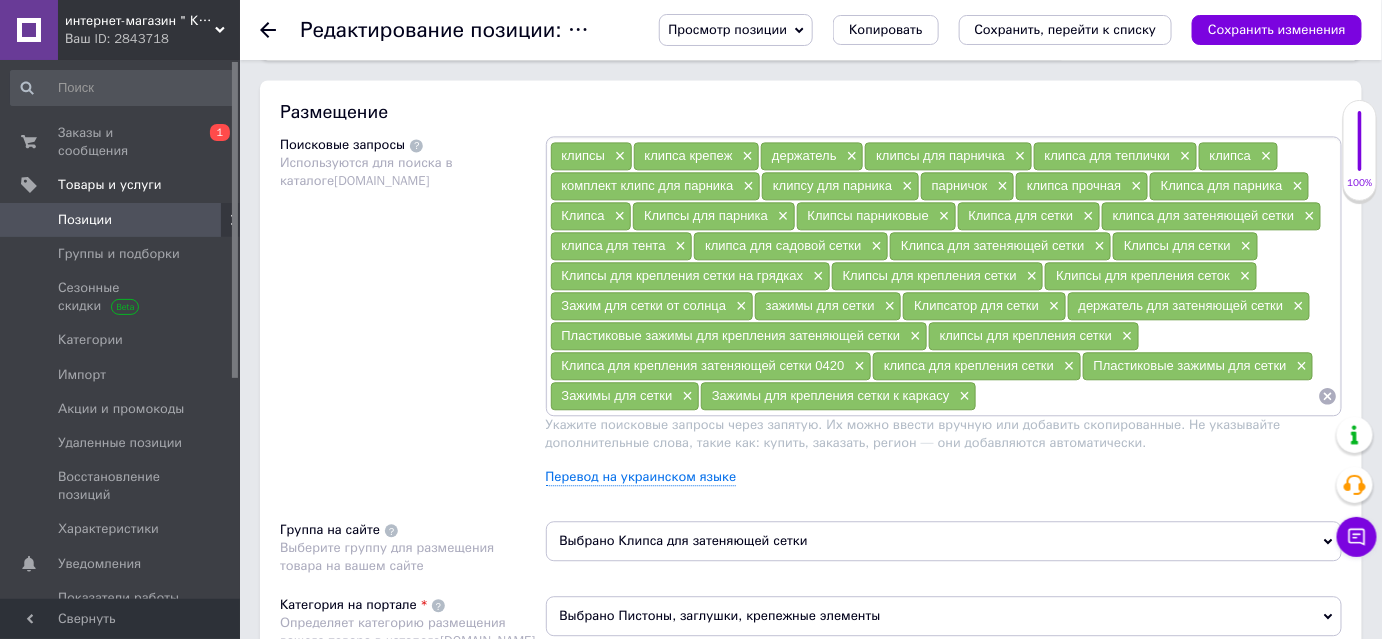 scroll, scrollTop: 1454, scrollLeft: 0, axis: vertical 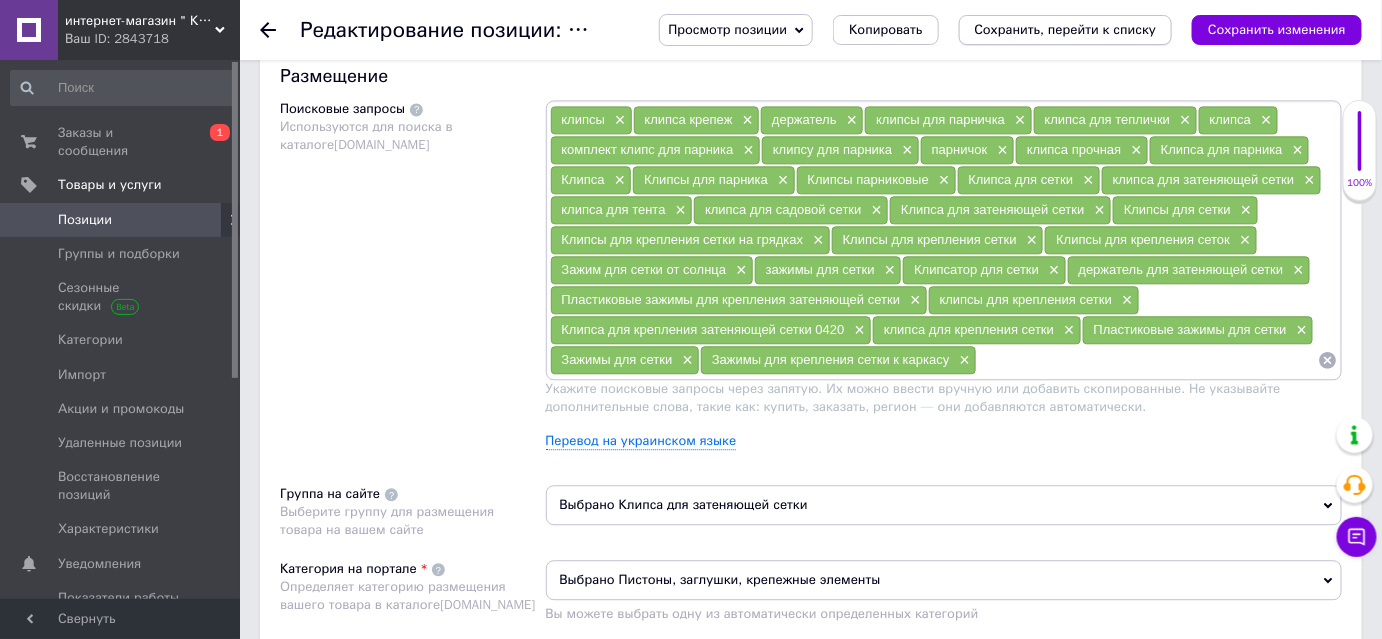 click on "Сохранить, перейти к списку" at bounding box center (1066, 29) 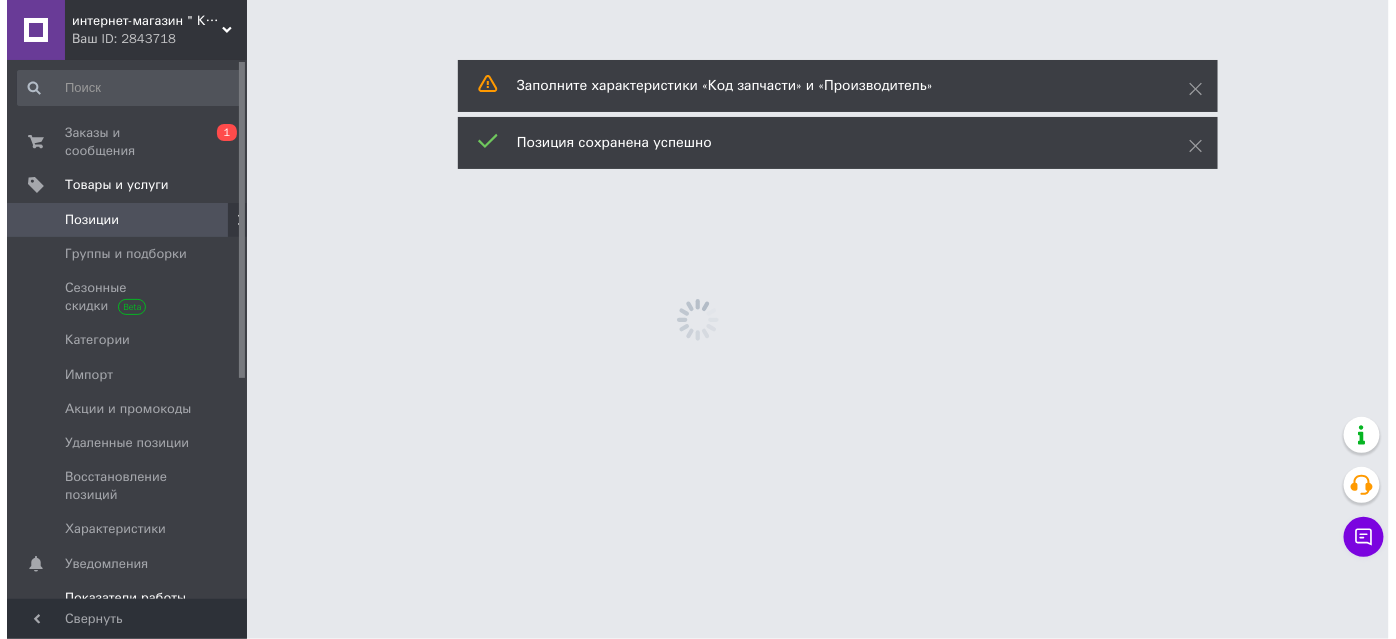 scroll, scrollTop: 0, scrollLeft: 0, axis: both 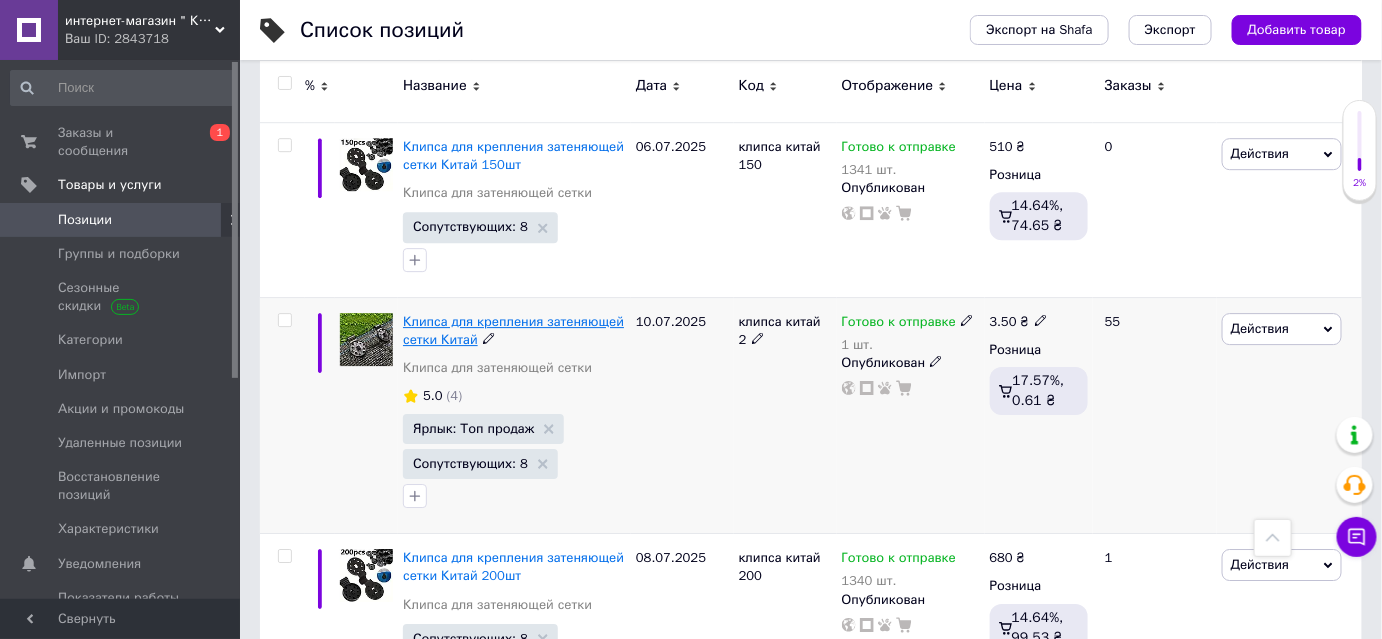 click on "Клипса для крепления затеняющей сетки Китай" at bounding box center [513, 330] 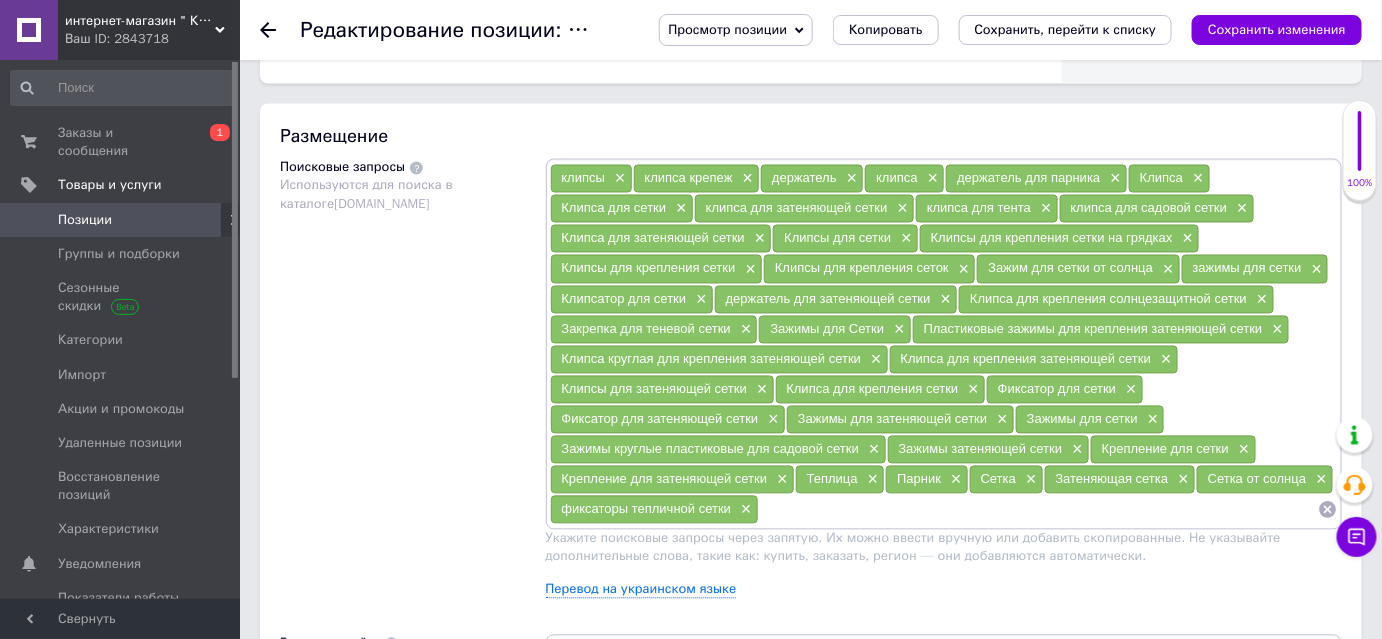 scroll, scrollTop: 1090, scrollLeft: 0, axis: vertical 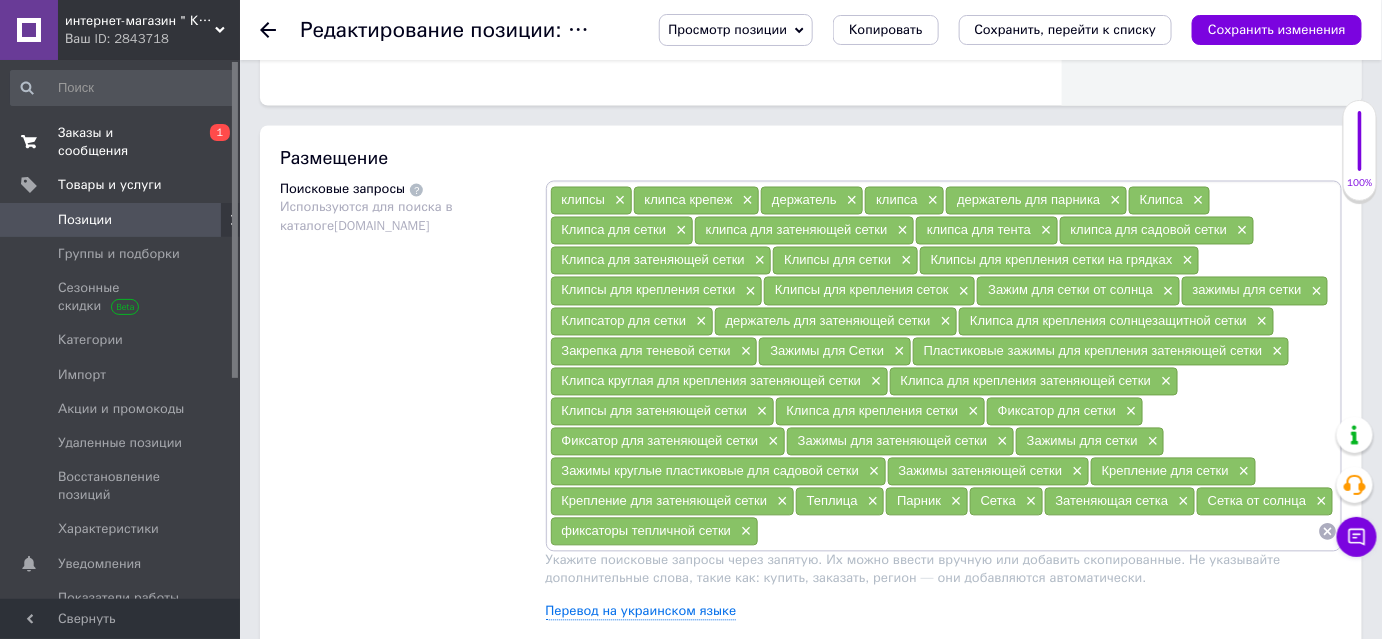 click on "Заказы и сообщения" at bounding box center [121, 142] 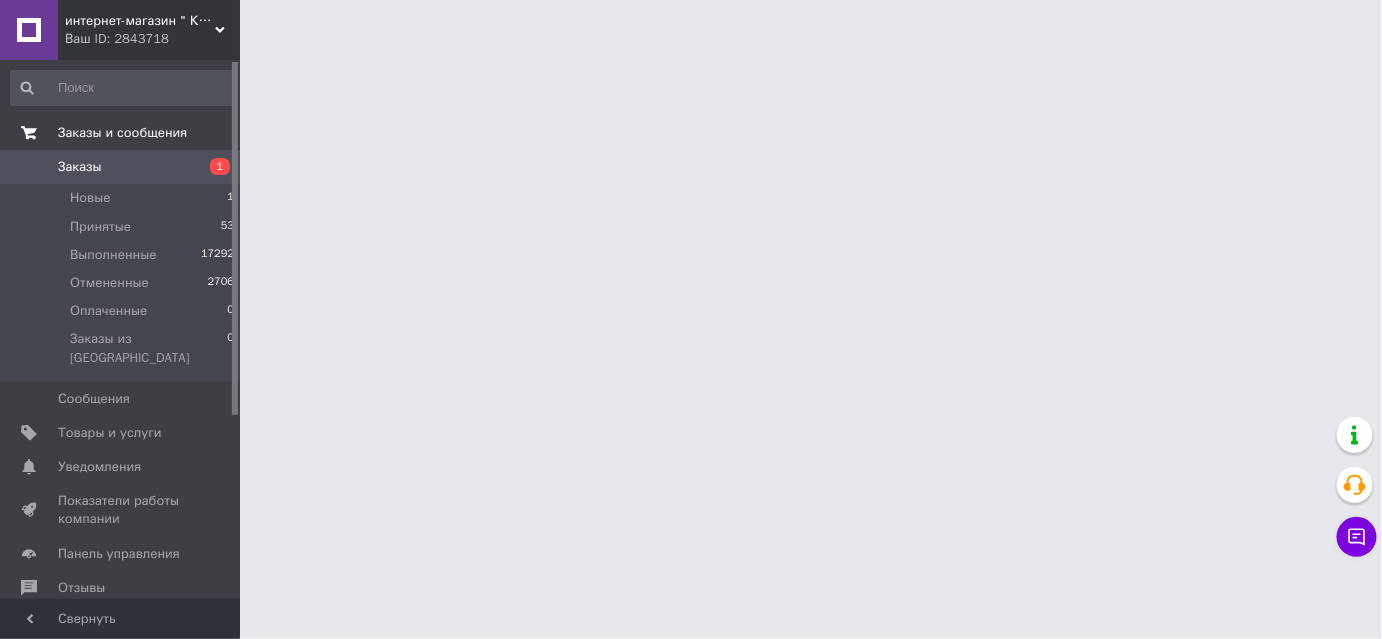 scroll, scrollTop: 0, scrollLeft: 0, axis: both 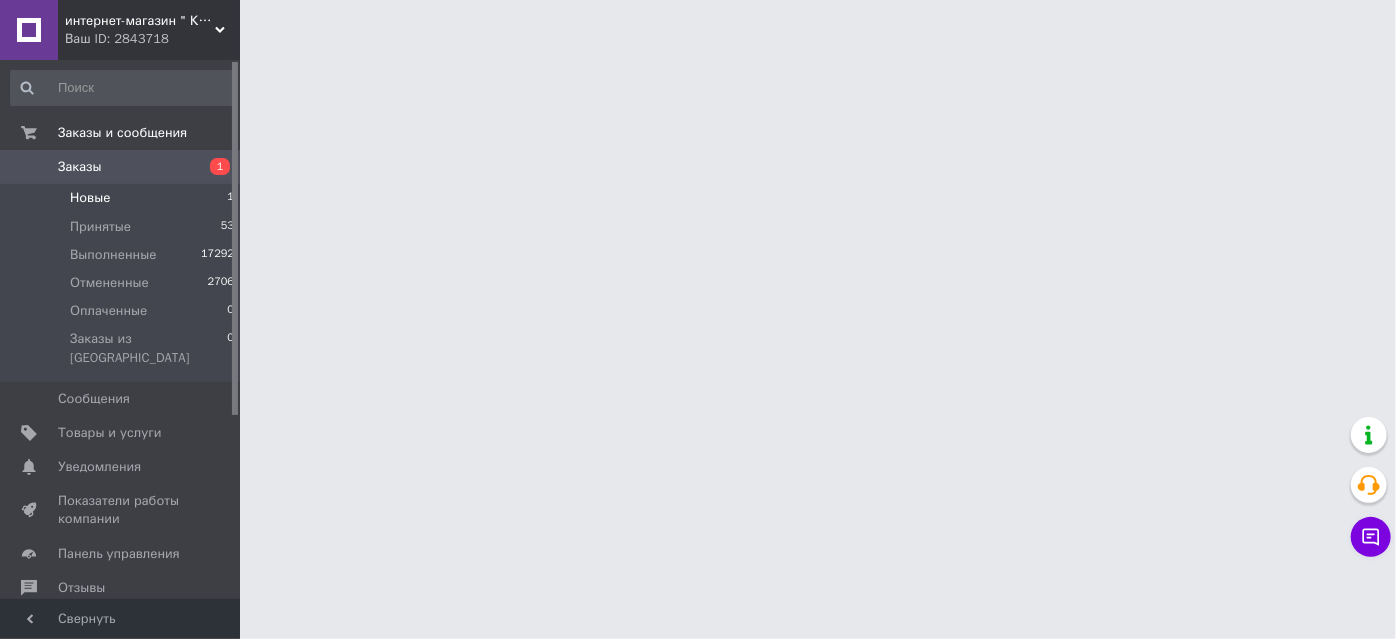 click on "Новые 1" at bounding box center [123, 198] 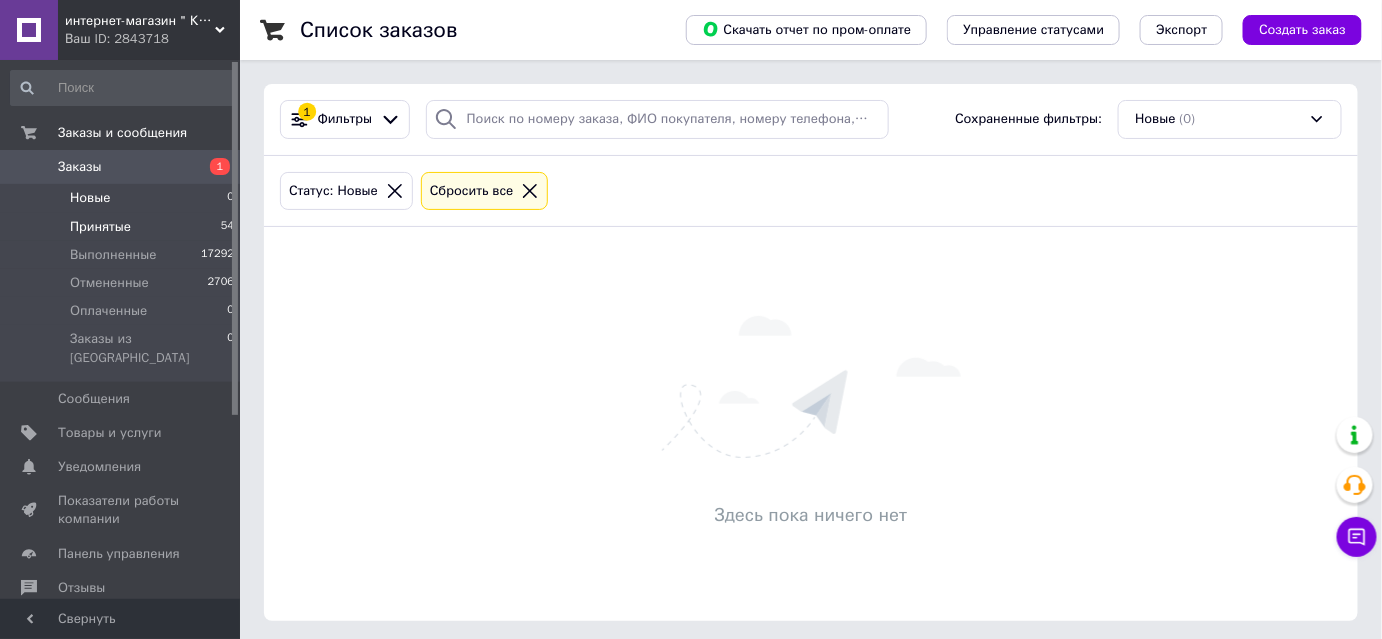 click on "Принятые" at bounding box center (100, 227) 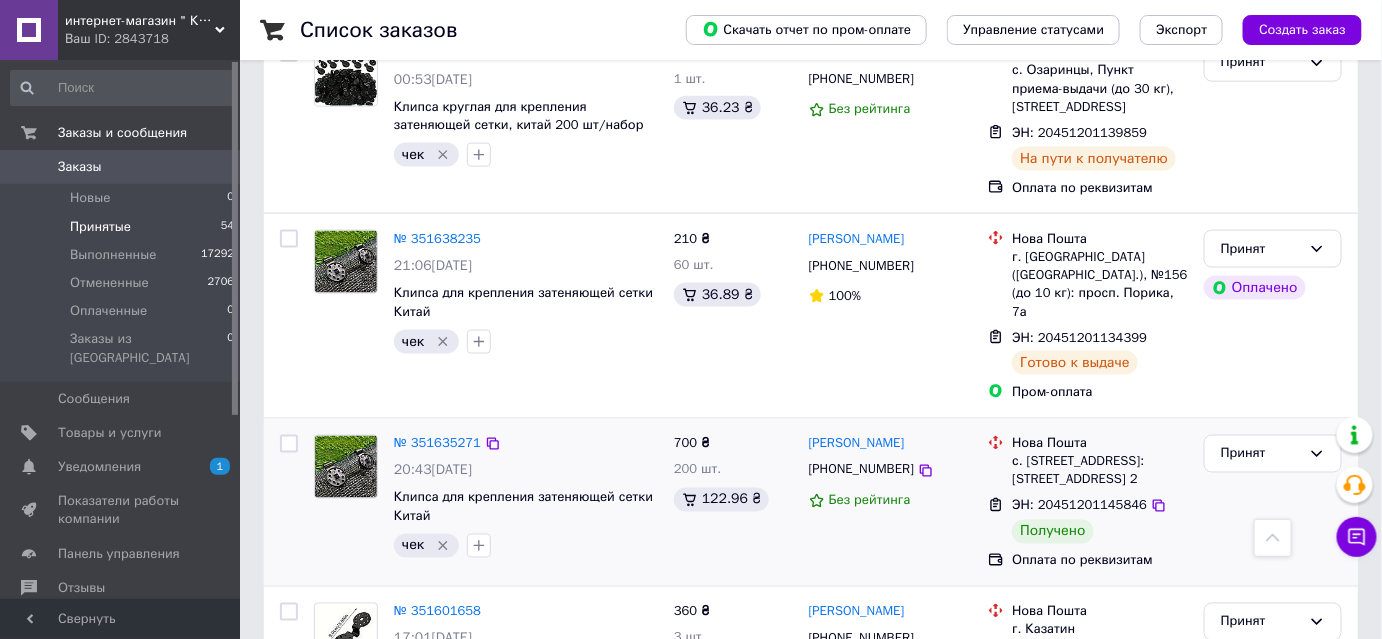 scroll, scrollTop: 3363, scrollLeft: 0, axis: vertical 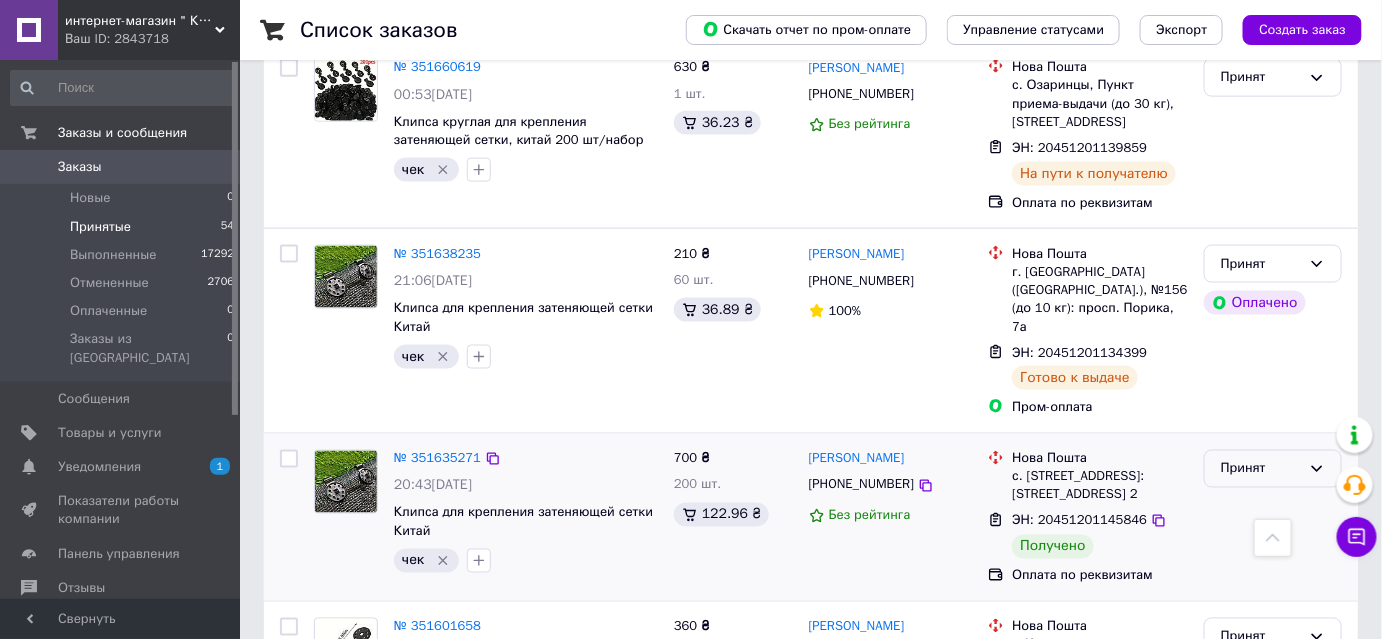 click on "Принят" at bounding box center [1261, 469] 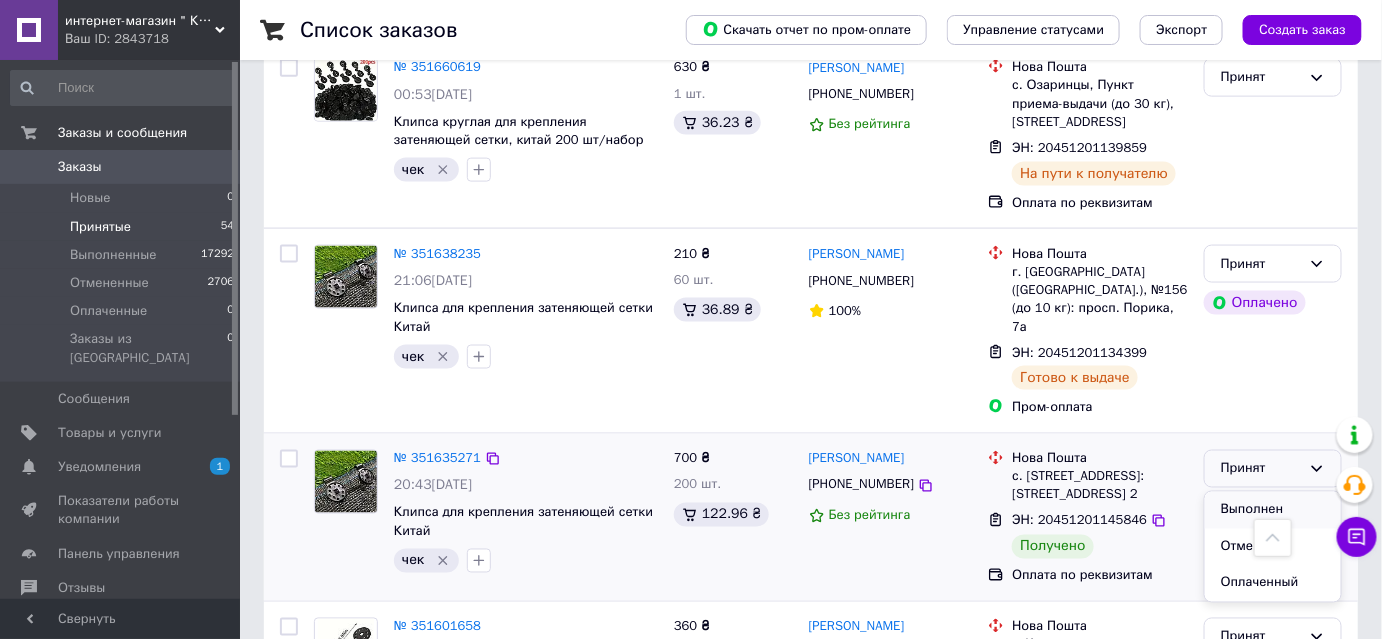 click on "Выполнен" at bounding box center (1273, 510) 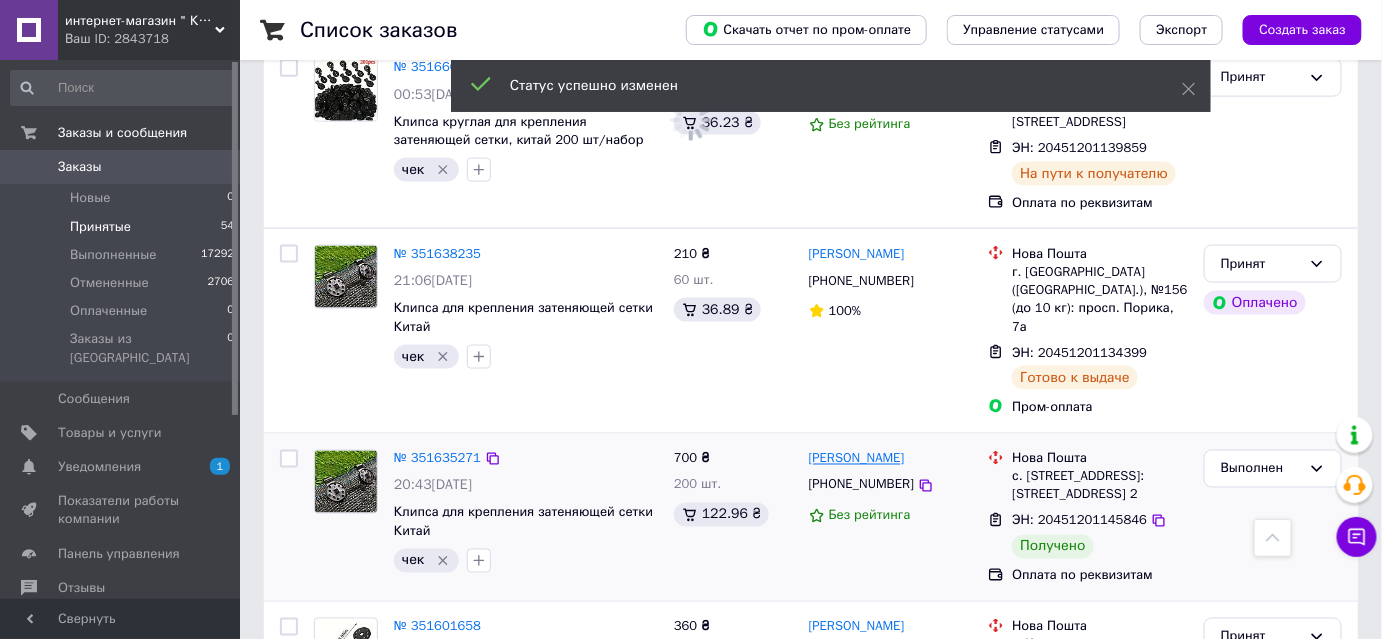 click on "[PERSON_NAME]" at bounding box center [857, 459] 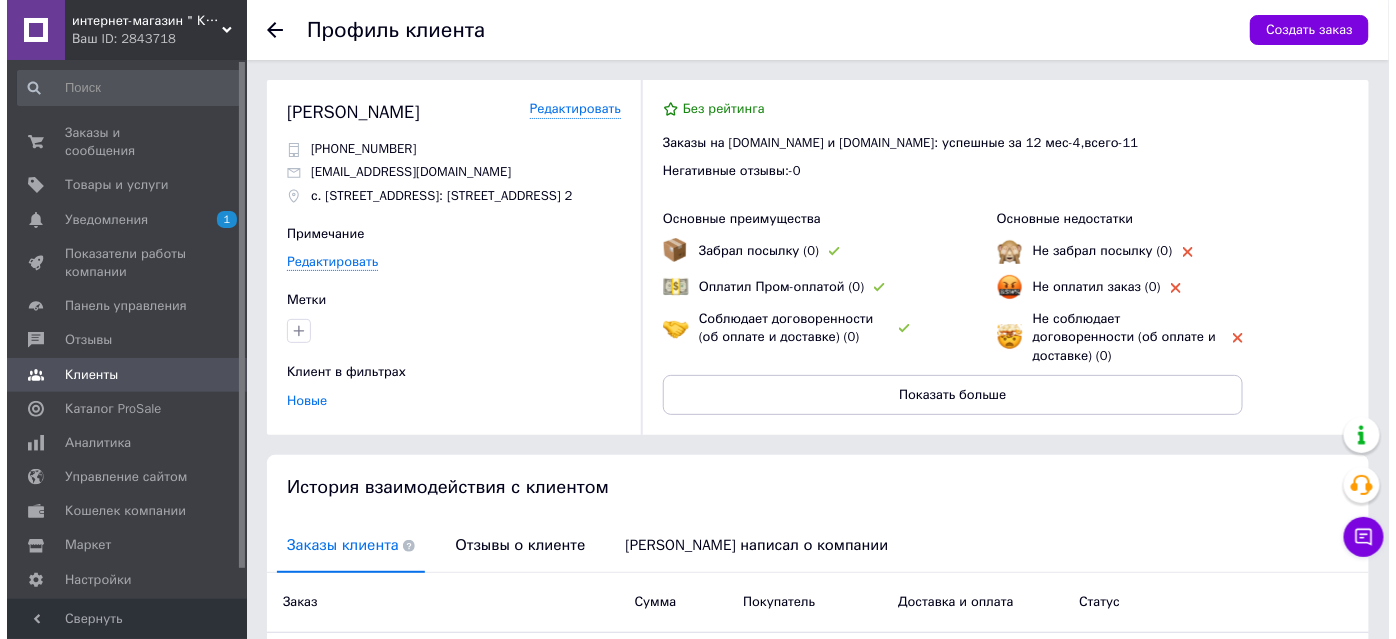 scroll, scrollTop: 344, scrollLeft: 0, axis: vertical 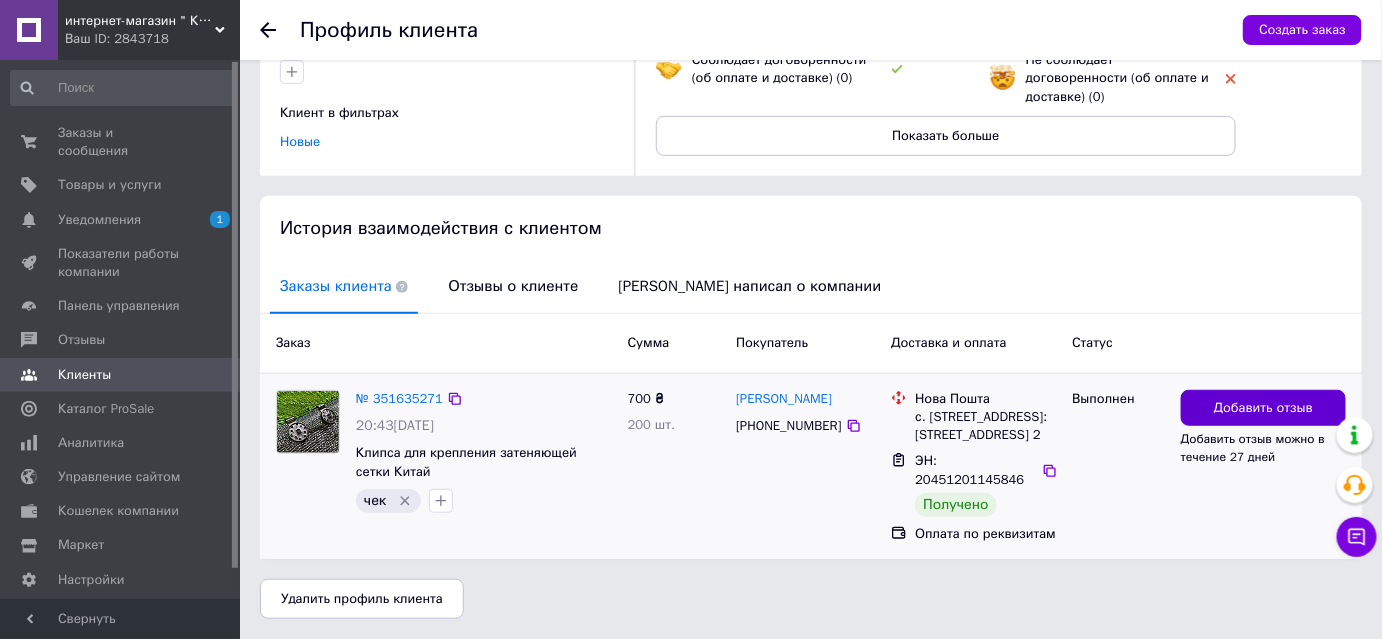 click on "Добавить отзыв" at bounding box center [1263, 408] 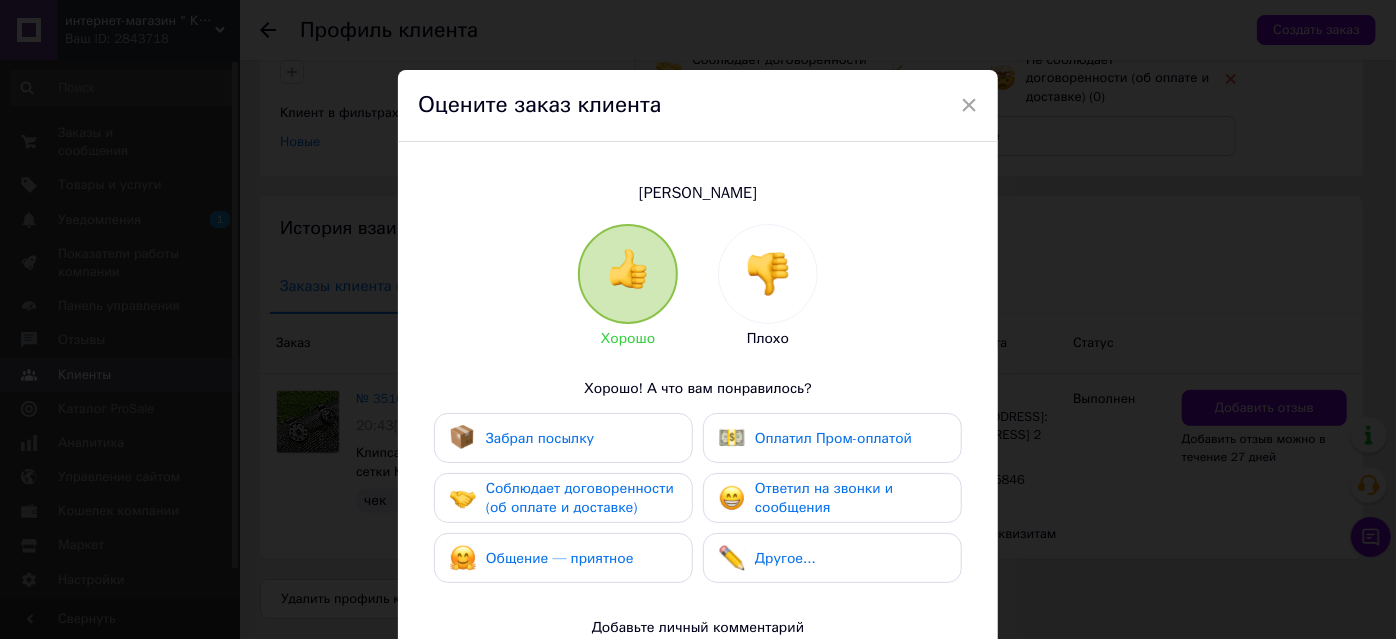 click on "Забрал посылку" at bounding box center [563, 438] 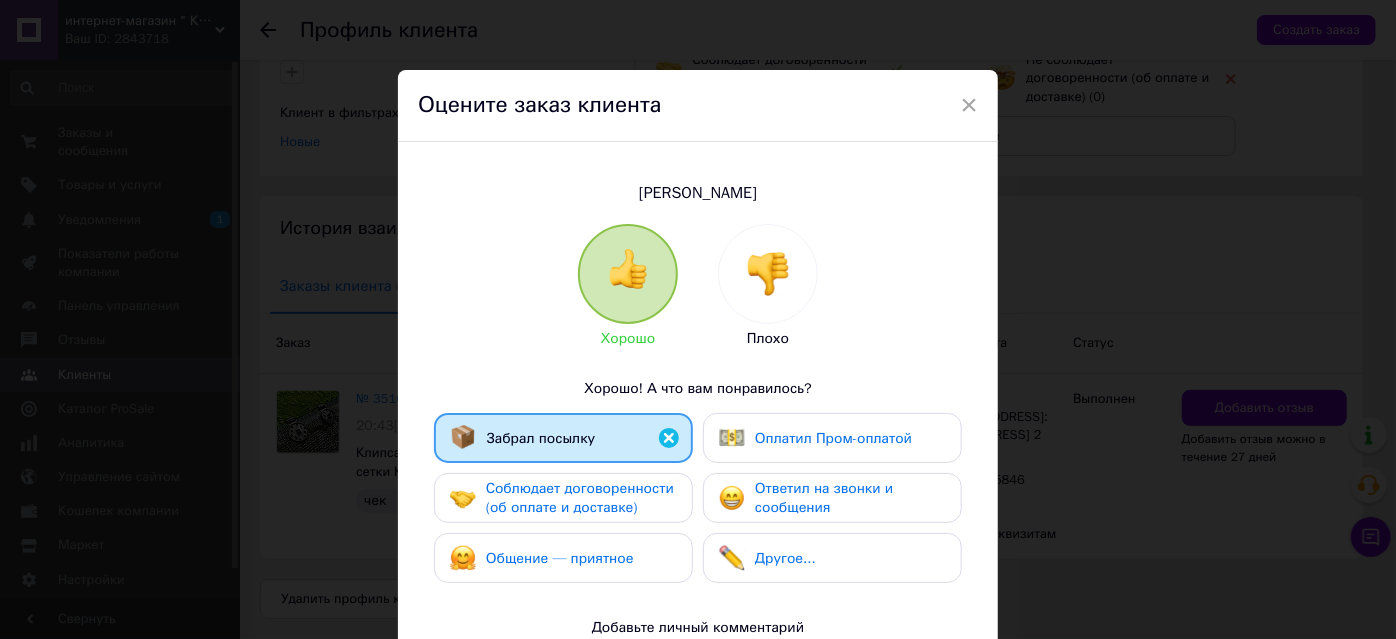 click on "Соблюдает договоренности (об оплате и доставке)" at bounding box center (580, 498) 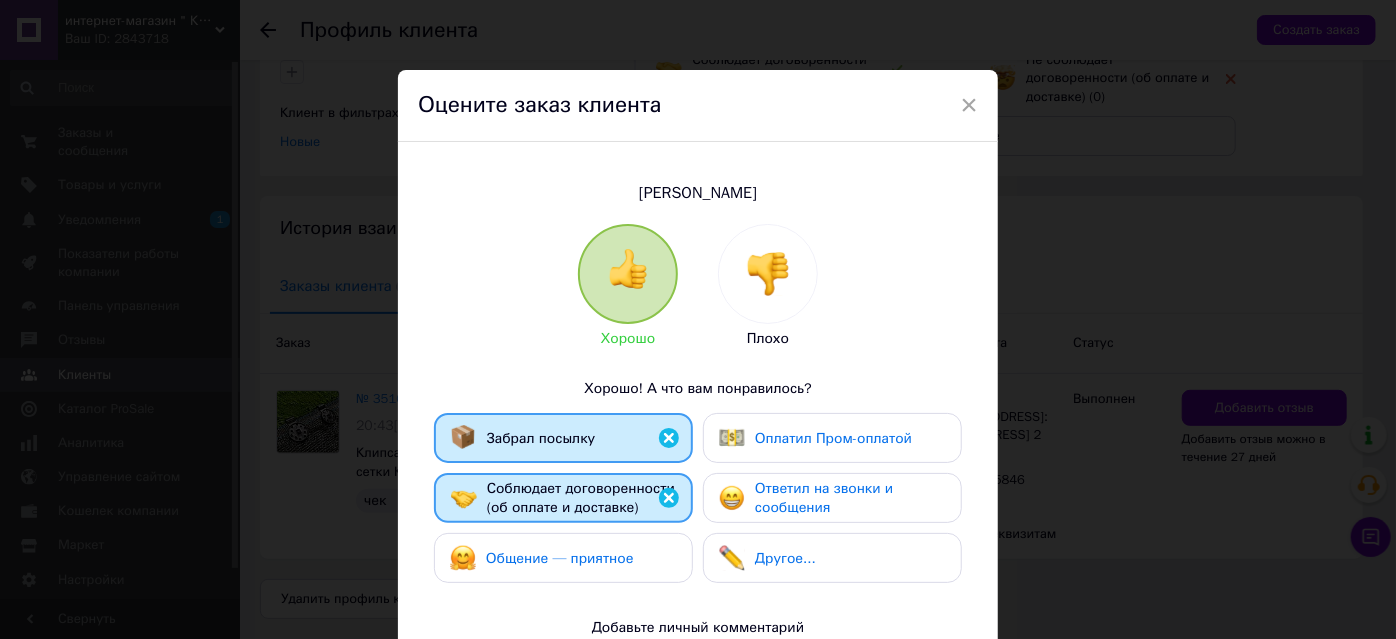 drag, startPoint x: 570, startPoint y: 544, endPoint x: 720, endPoint y: 495, distance: 157.8005 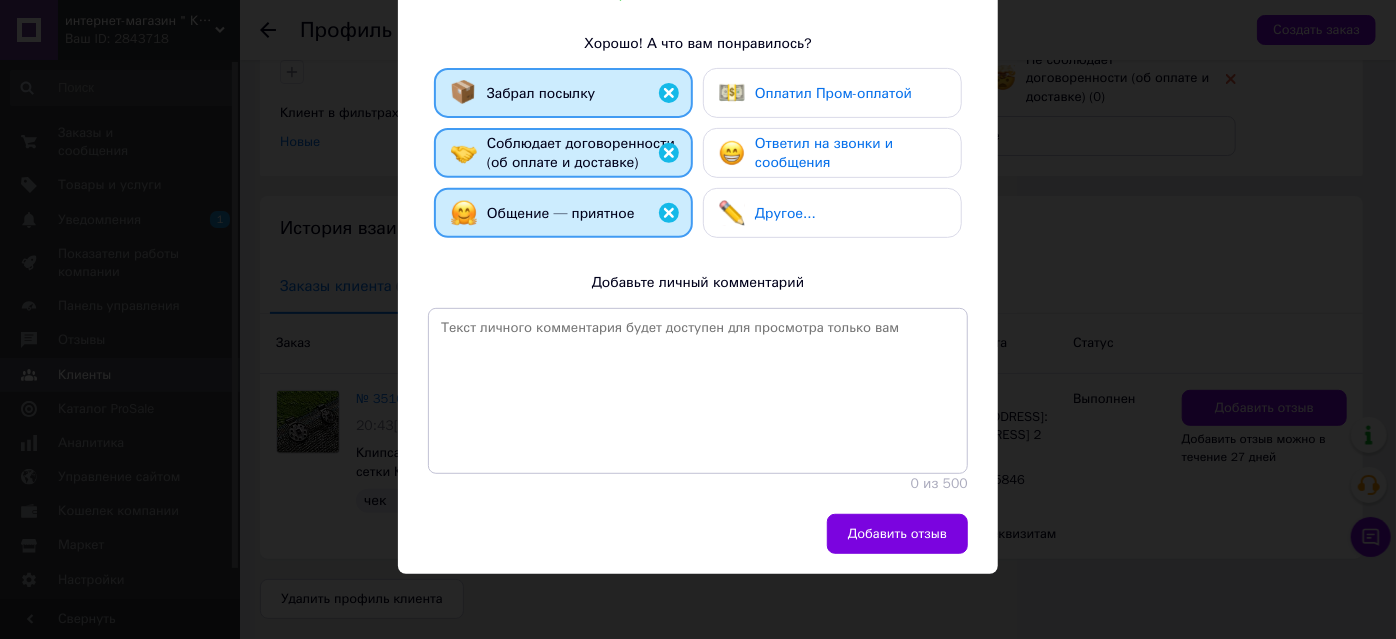 scroll, scrollTop: 349, scrollLeft: 0, axis: vertical 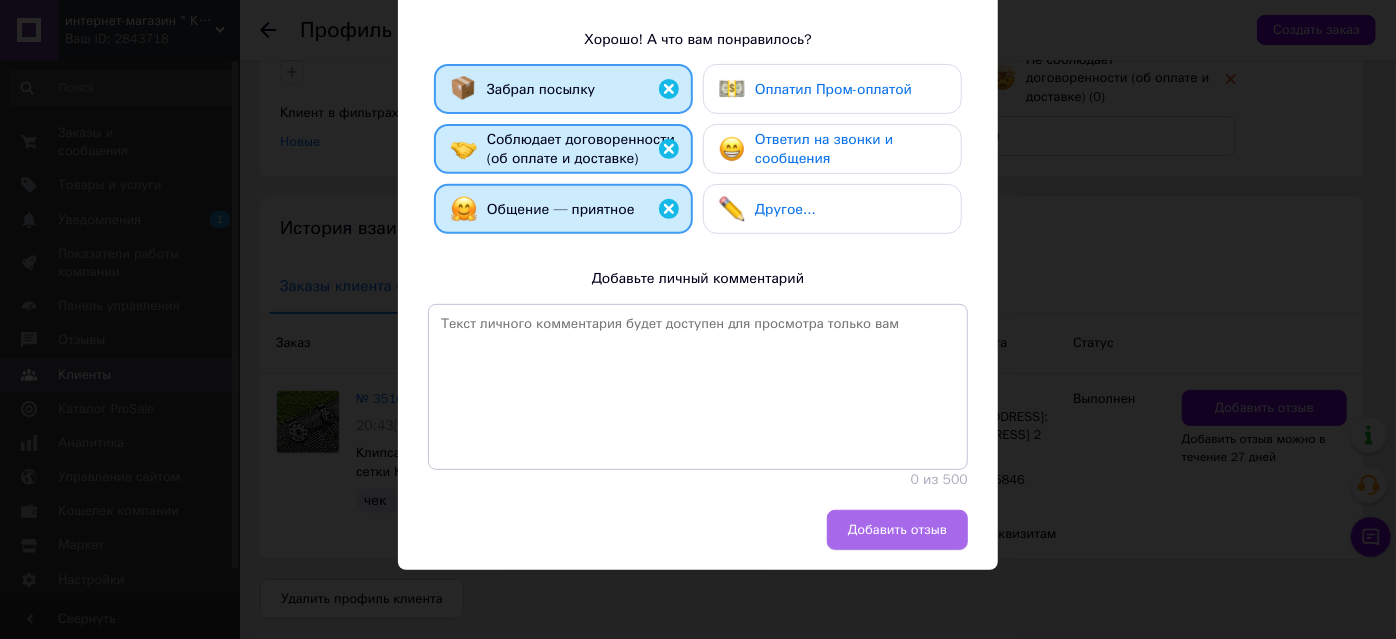 click on "Добавить отзыв" at bounding box center [897, 530] 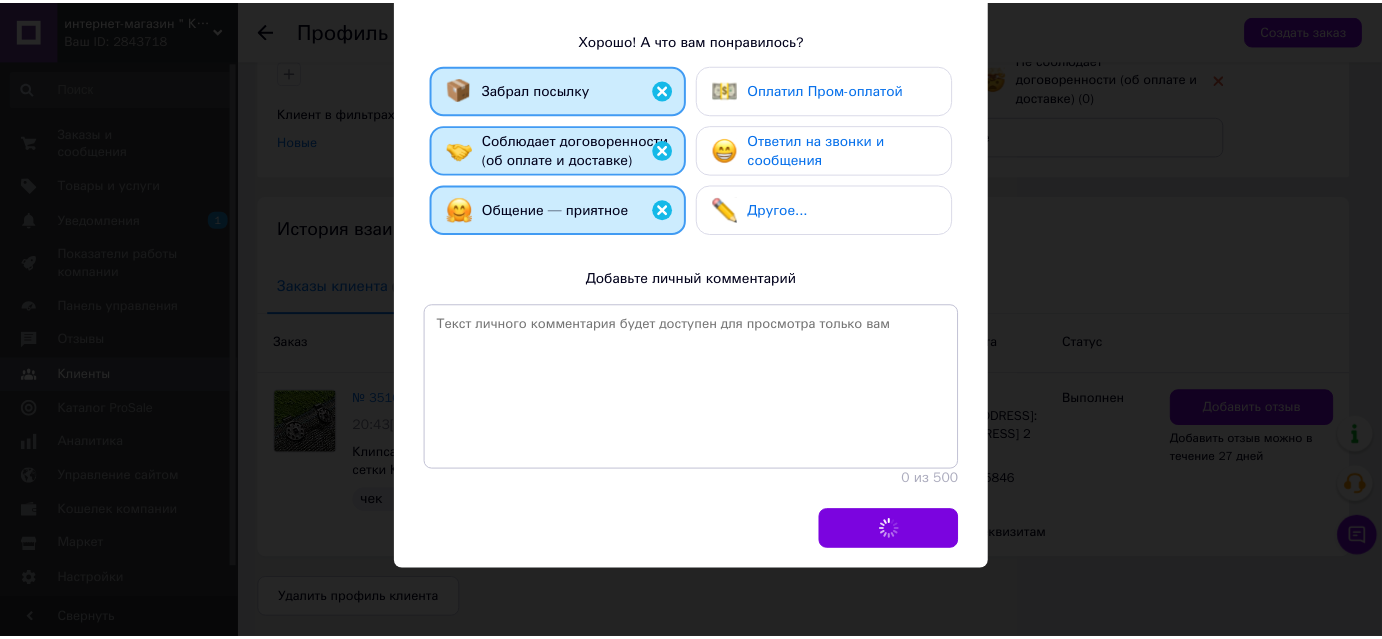 scroll, scrollTop: 325, scrollLeft: 0, axis: vertical 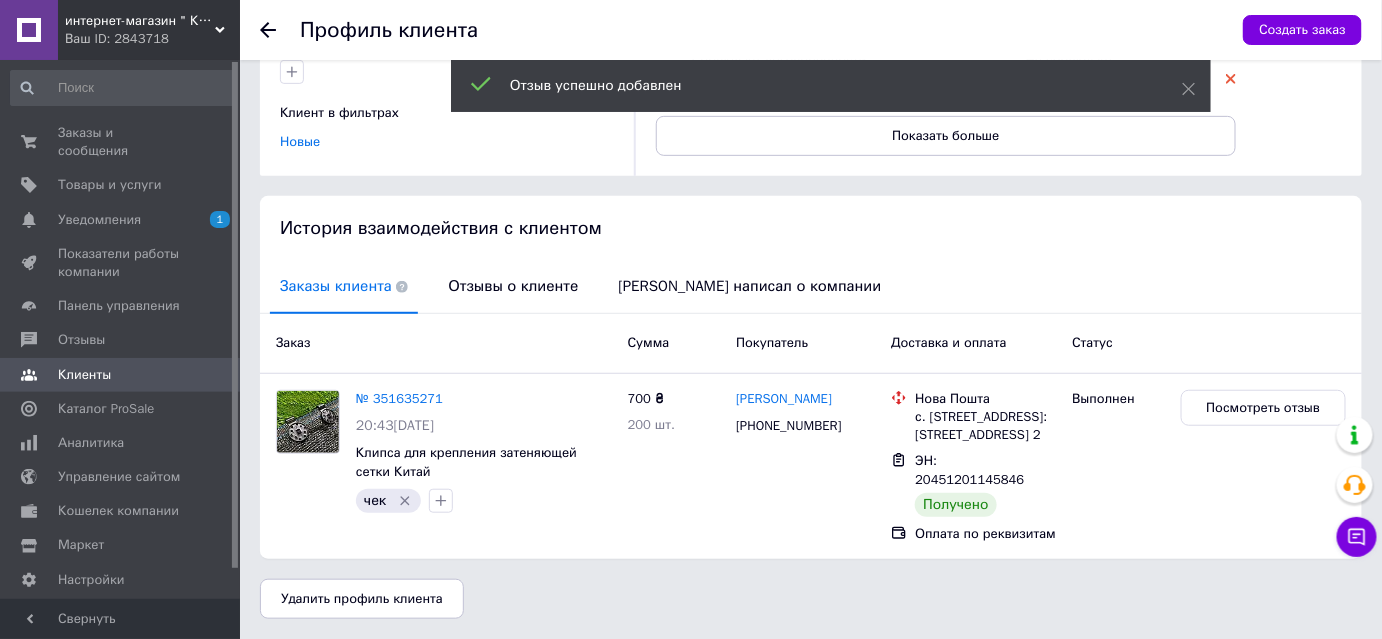 click 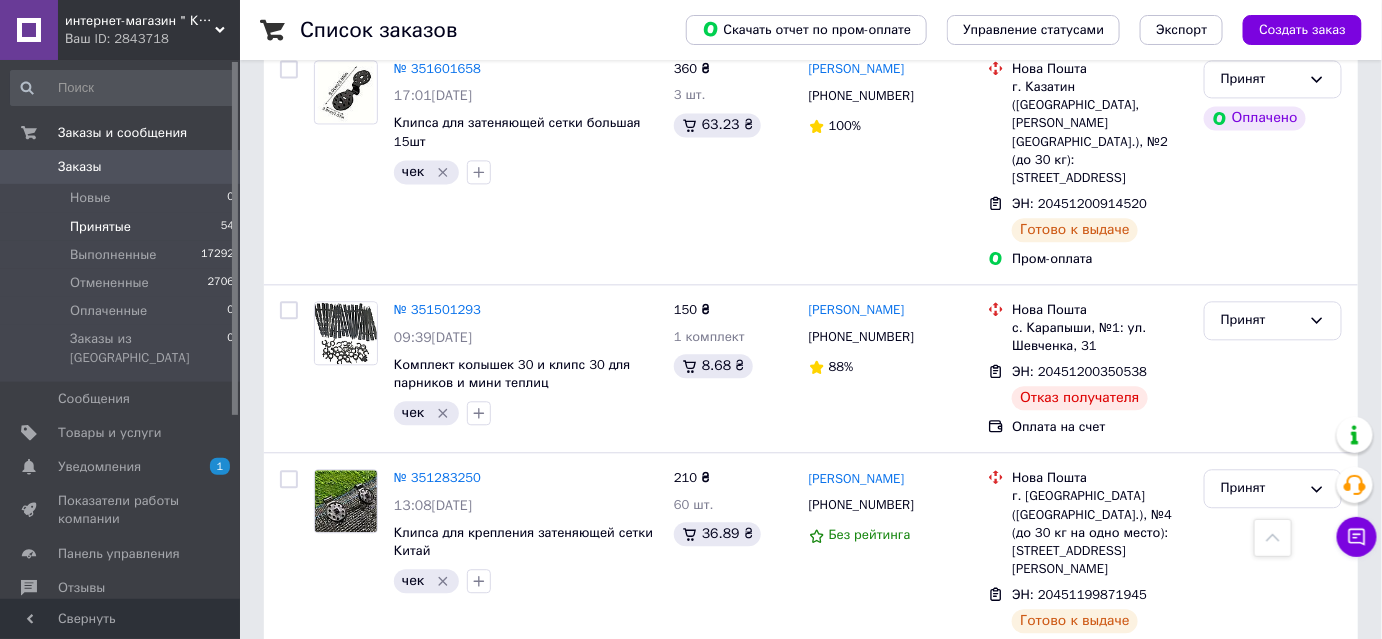scroll, scrollTop: 3818, scrollLeft: 0, axis: vertical 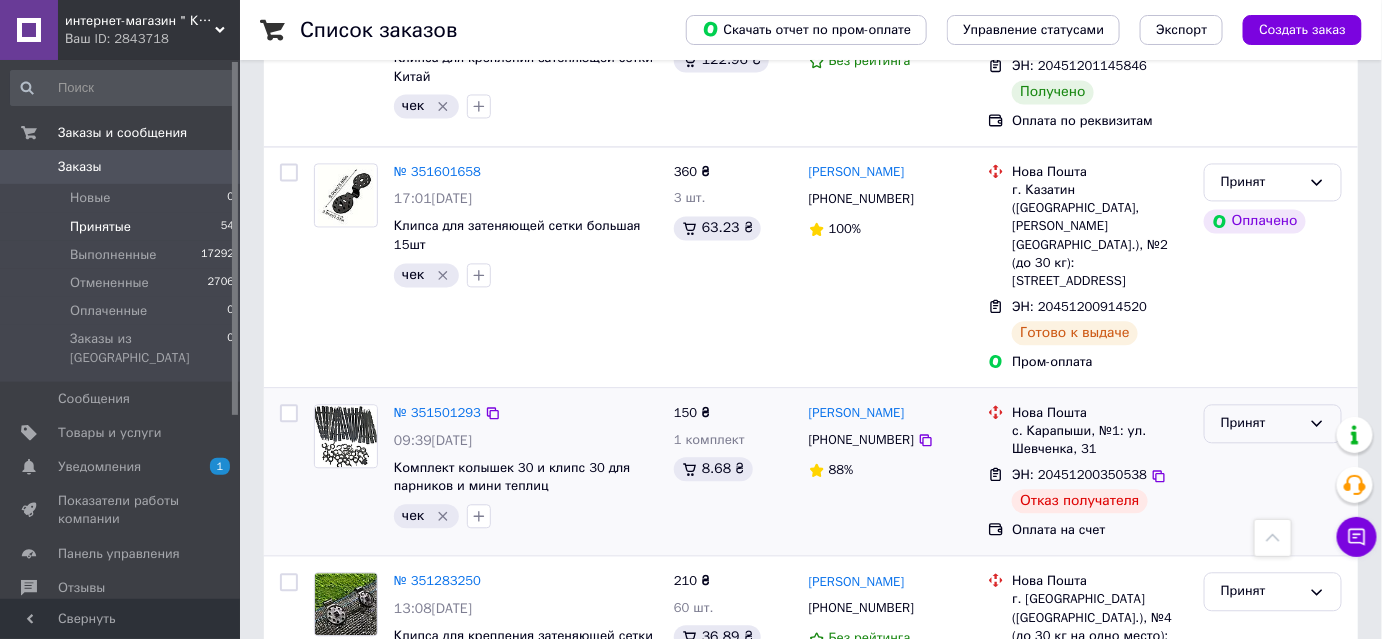 click on "Принят" at bounding box center (1261, 423) 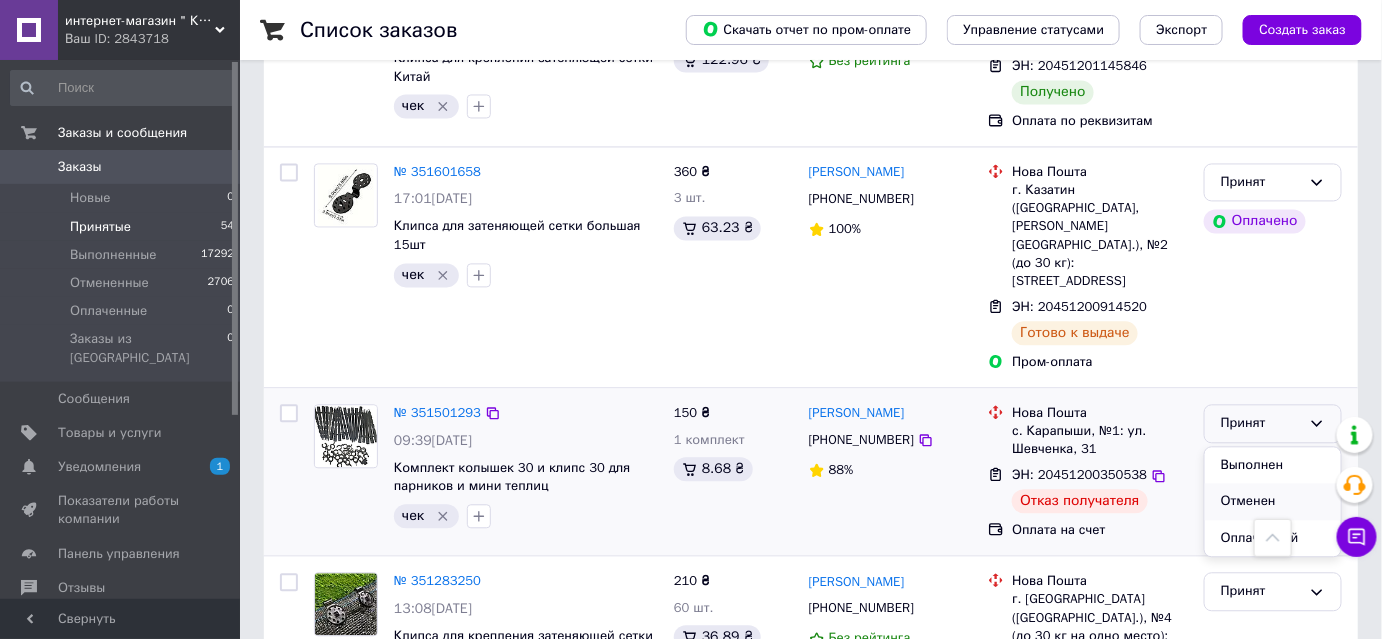 click on "Отменен" at bounding box center (1273, 501) 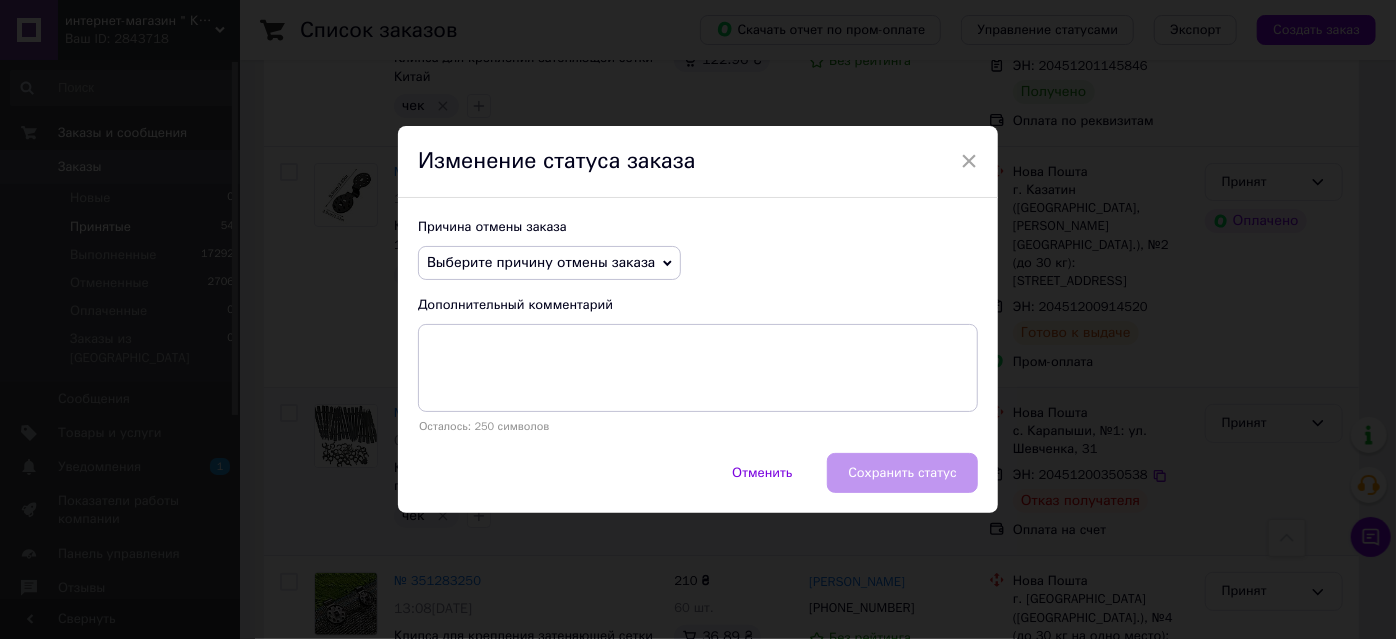 click 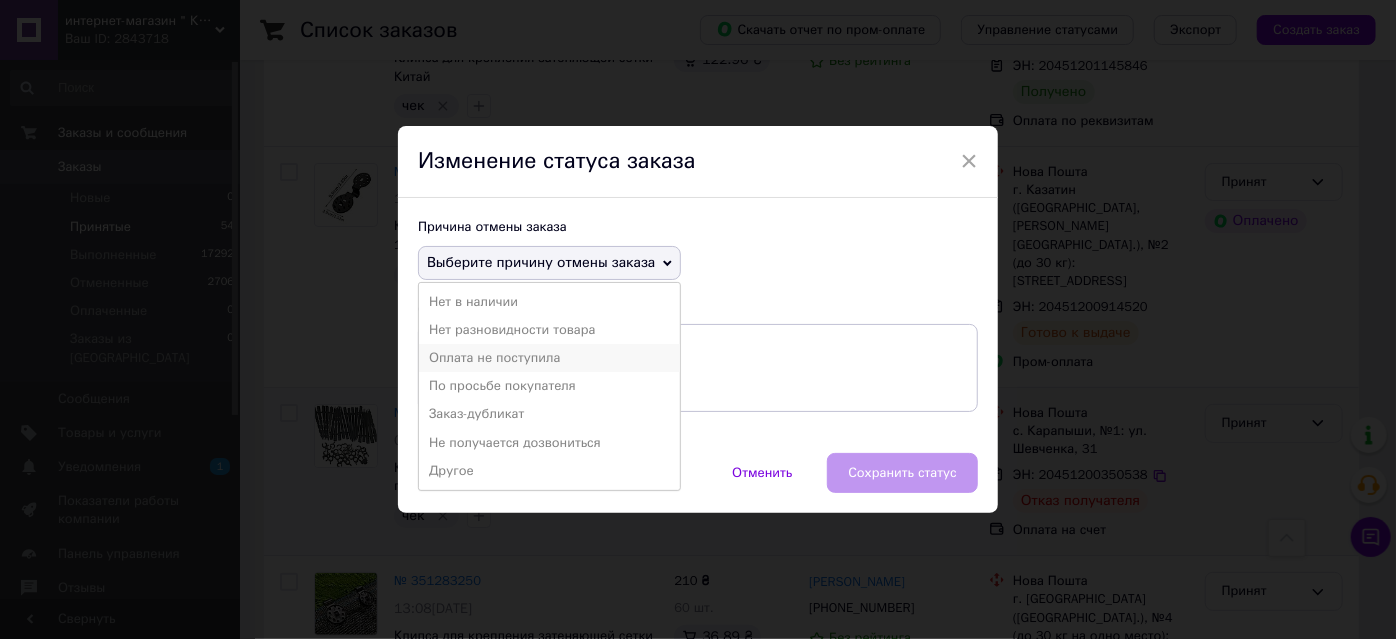 click on "Оплата не поступила" at bounding box center (549, 358) 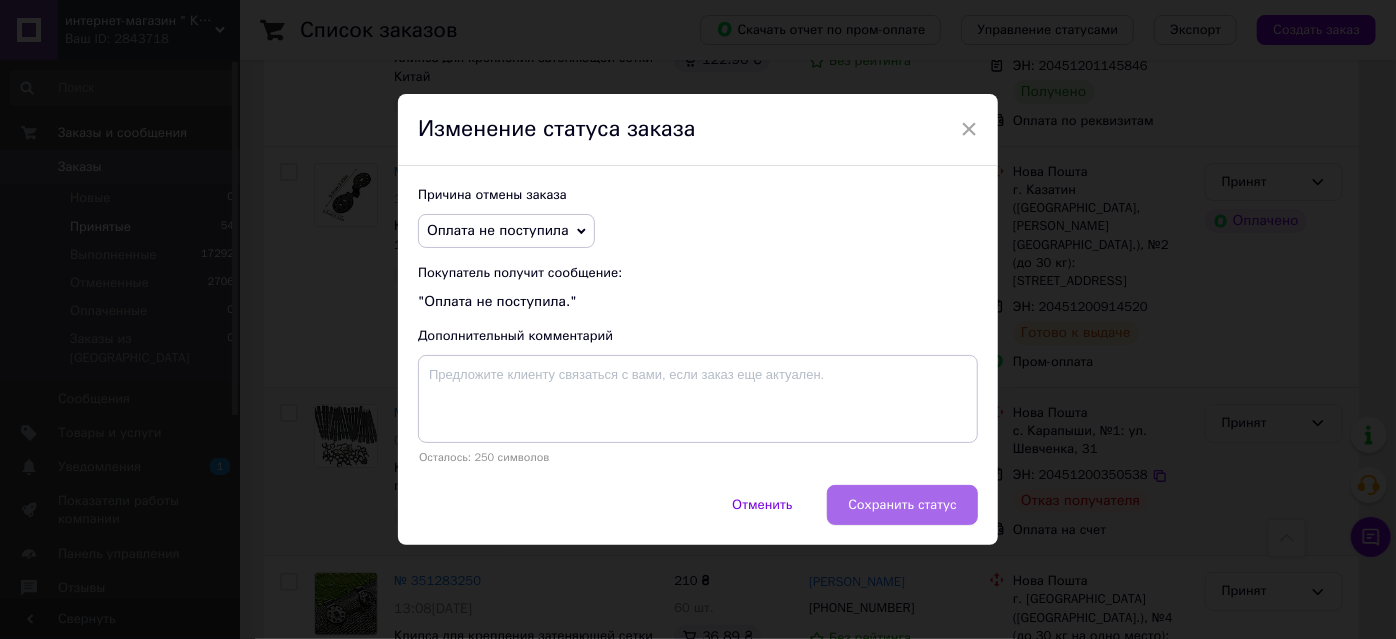 click on "Сохранить статус" at bounding box center [902, 505] 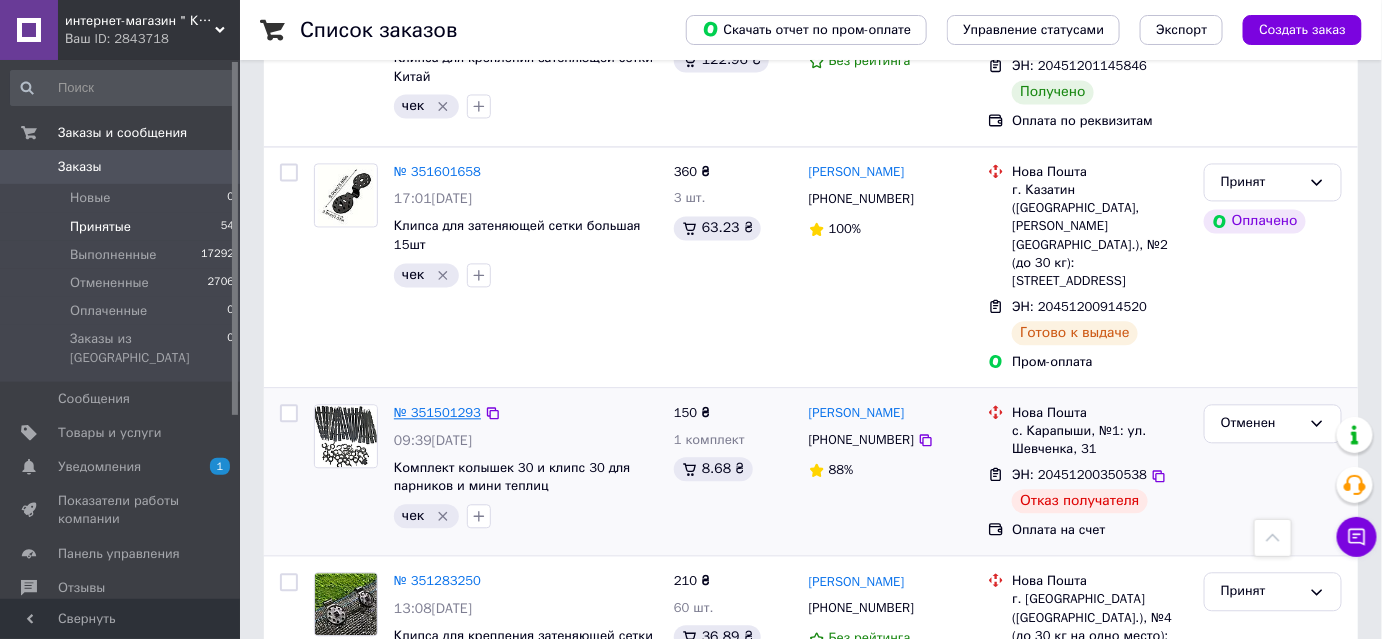 click on "№ 351501293" at bounding box center [437, 412] 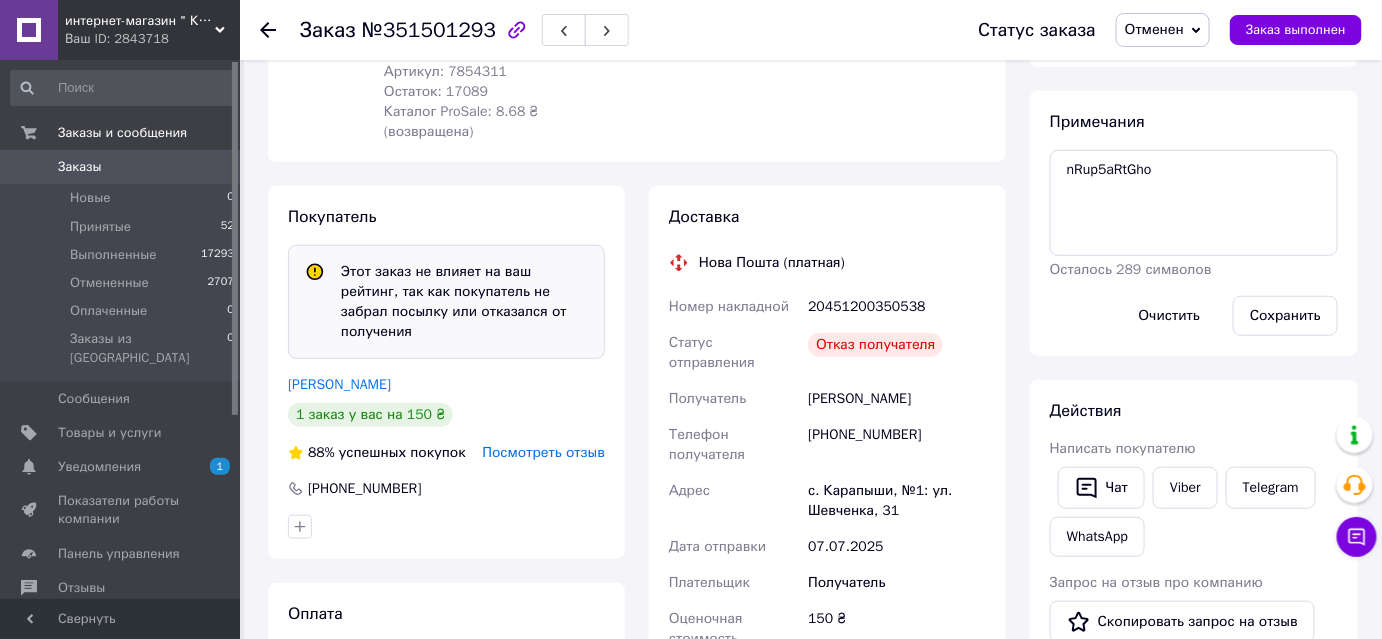 scroll, scrollTop: 274, scrollLeft: 0, axis: vertical 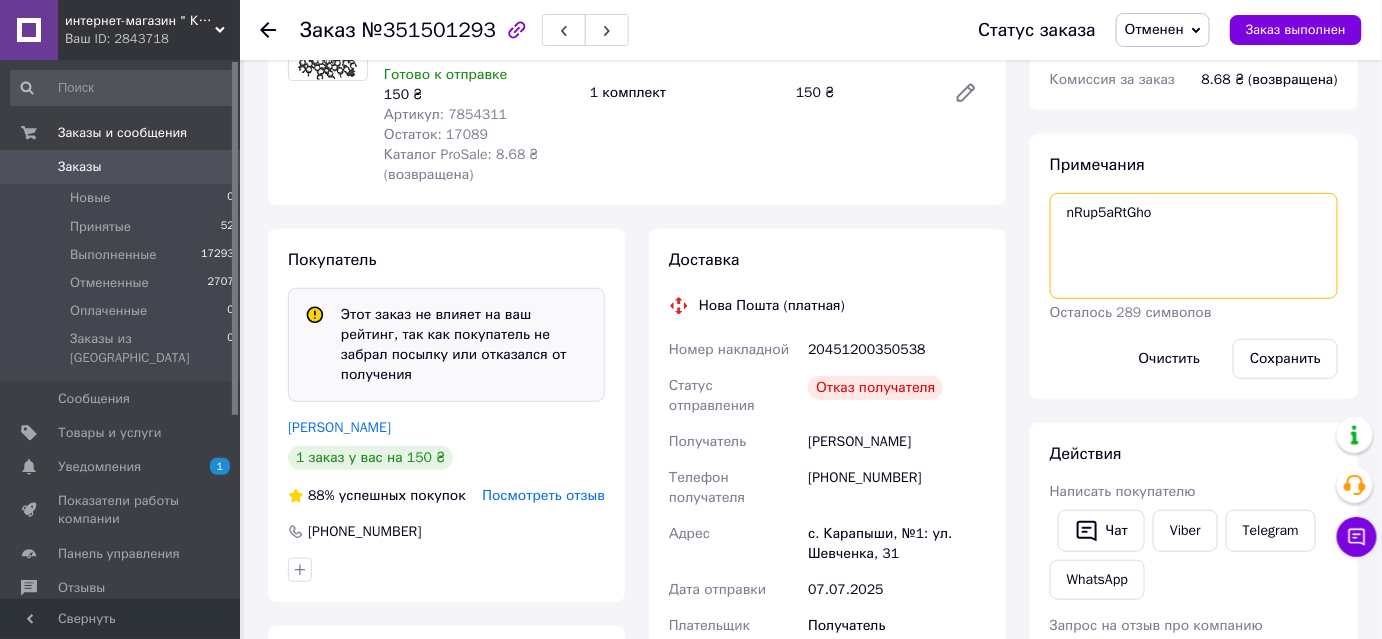 drag, startPoint x: 1160, startPoint y: 212, endPoint x: 1061, endPoint y: 219, distance: 99.24717 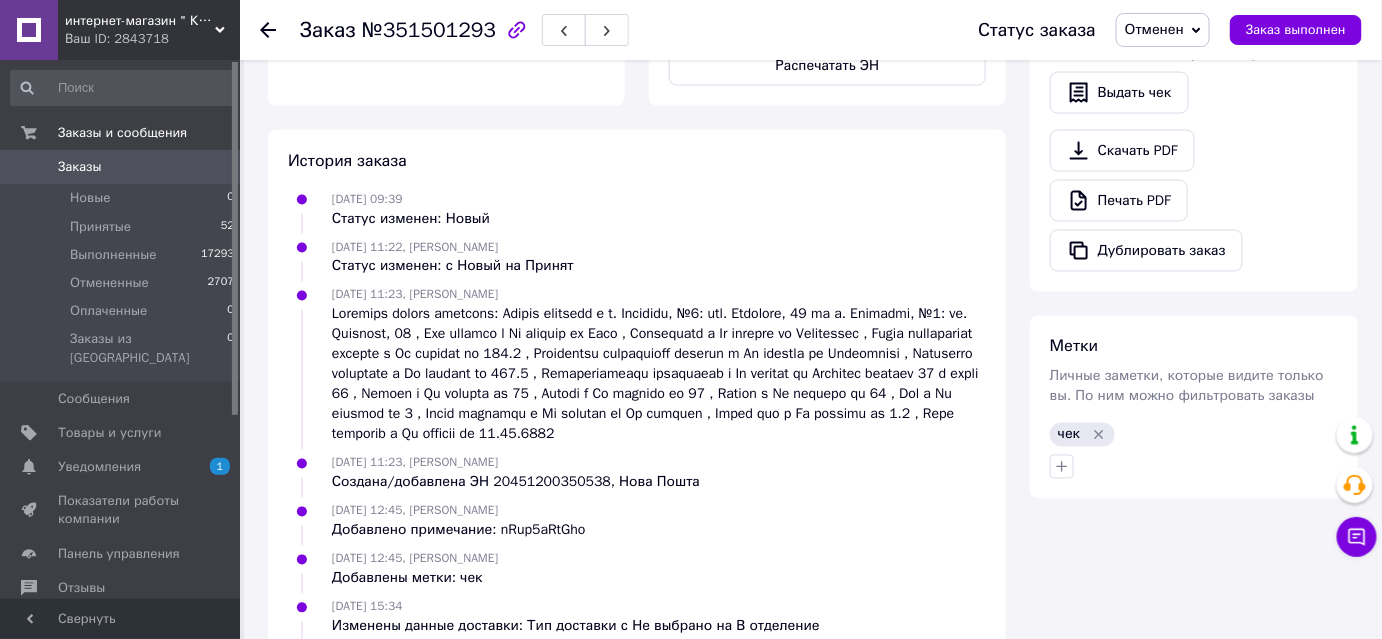 scroll, scrollTop: 1093, scrollLeft: 0, axis: vertical 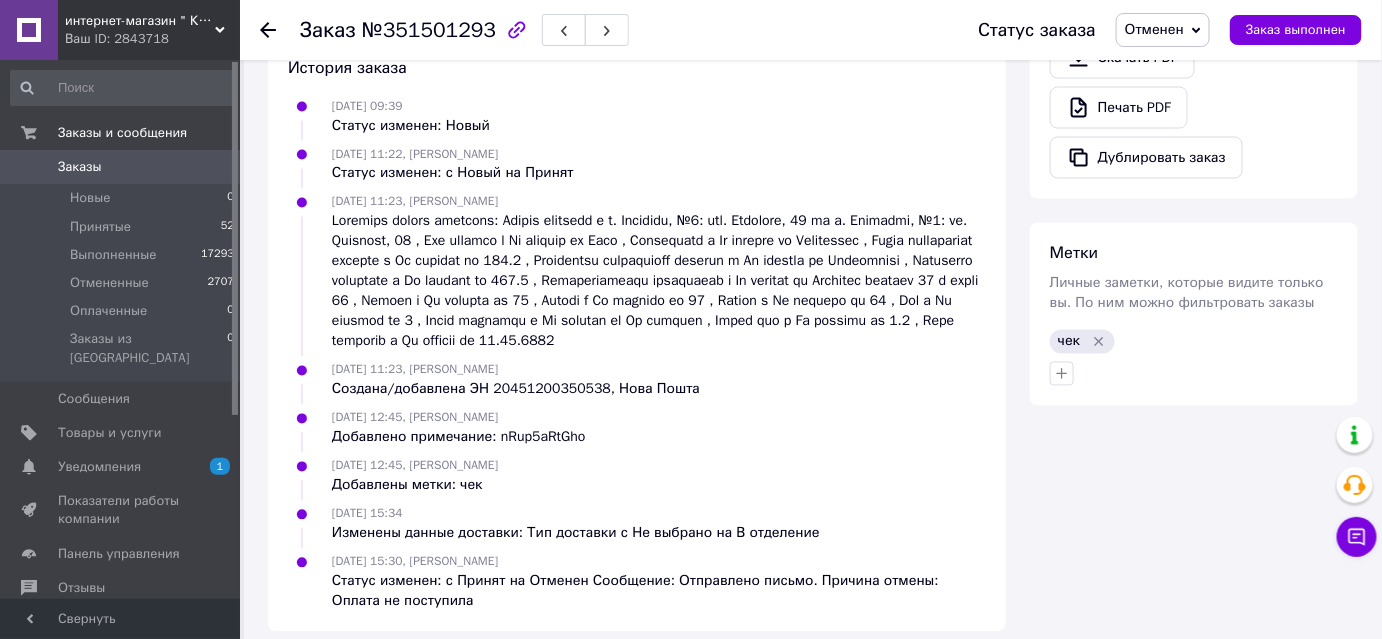 click 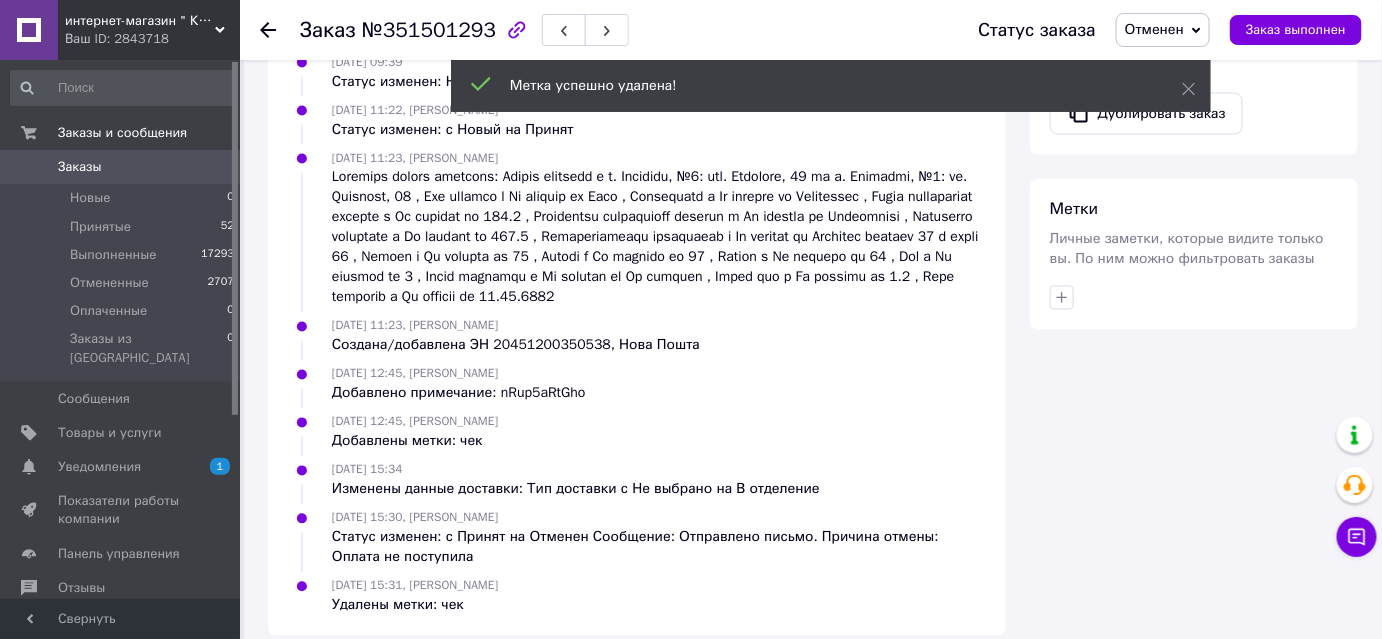 scroll, scrollTop: 1049, scrollLeft: 0, axis: vertical 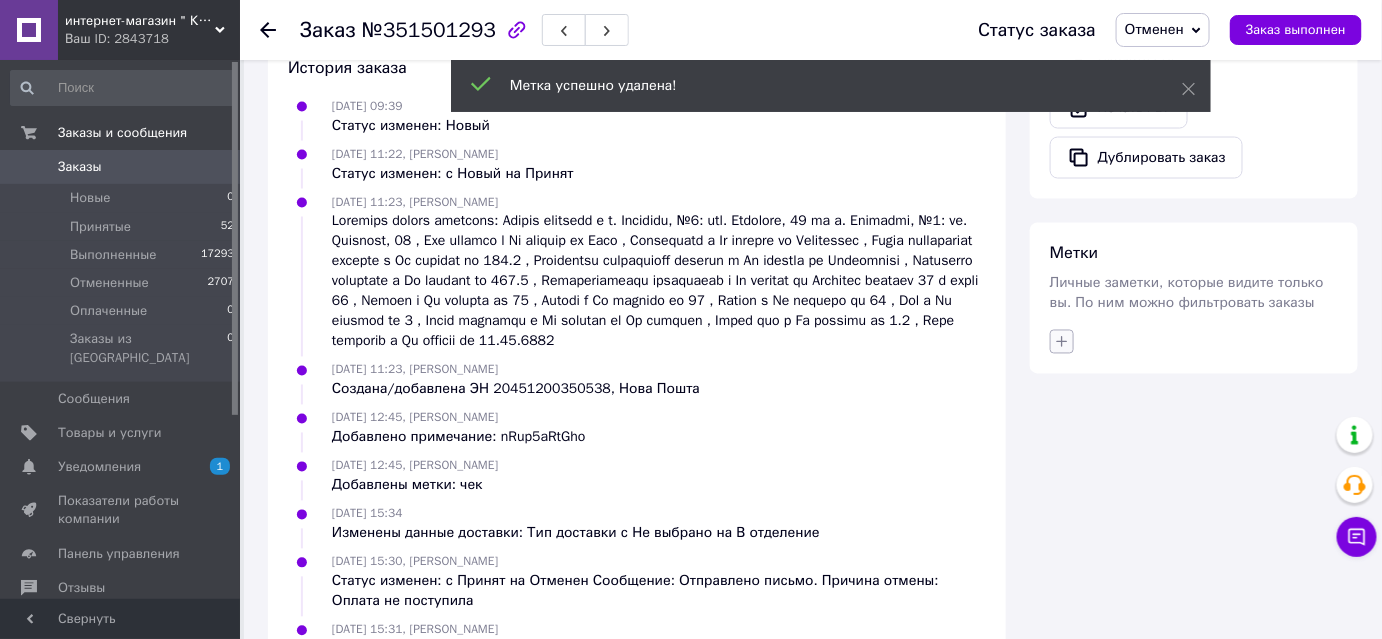 click 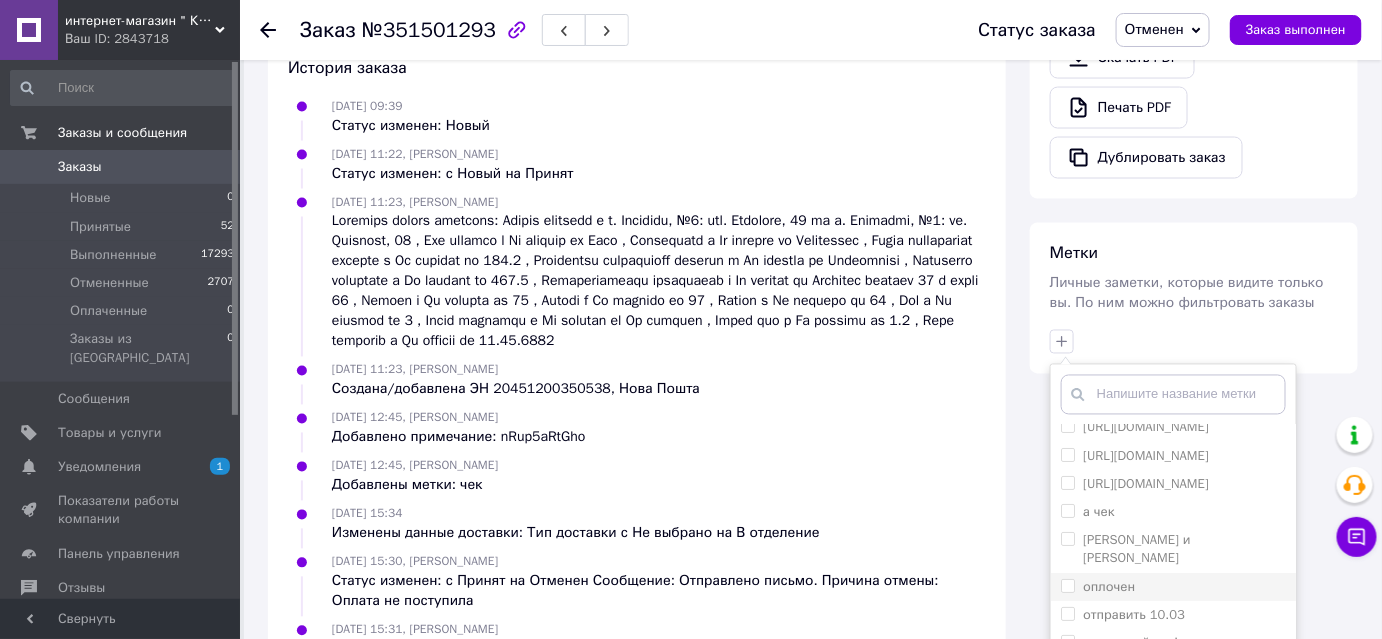 scroll, scrollTop: 167, scrollLeft: 0, axis: vertical 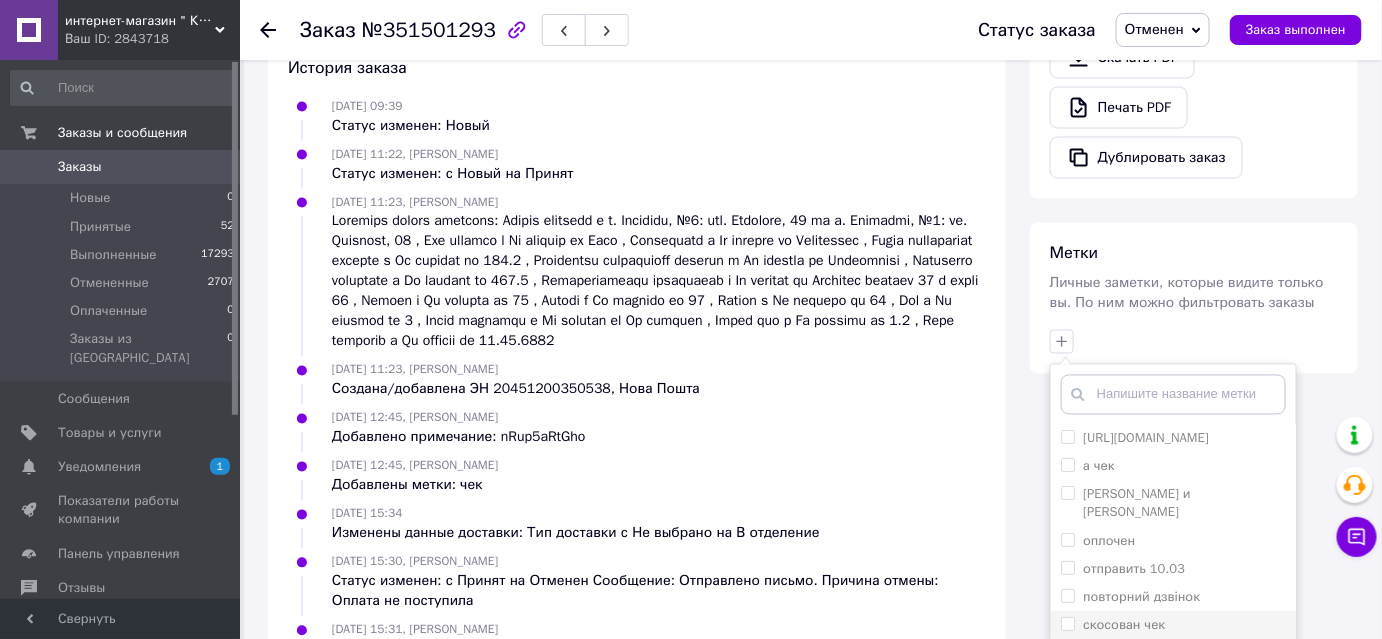 click on "скосован чек" at bounding box center (1124, 625) 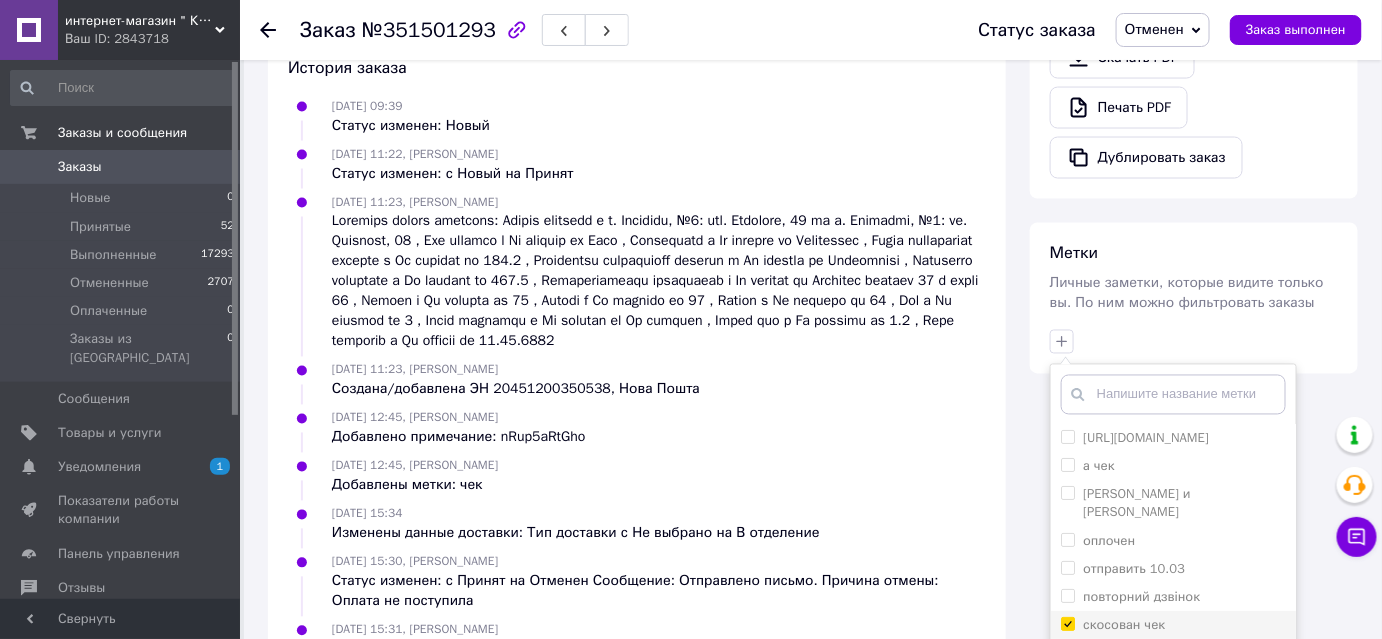 checkbox on "true" 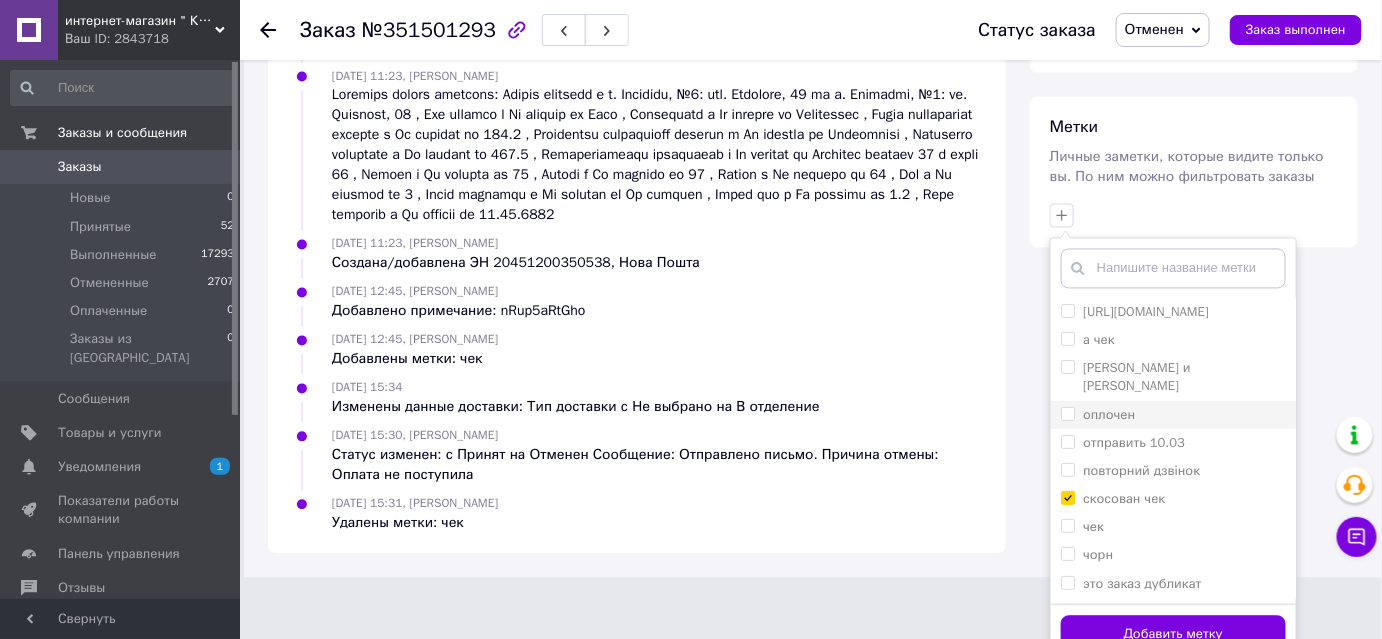 scroll, scrollTop: 1176, scrollLeft: 0, axis: vertical 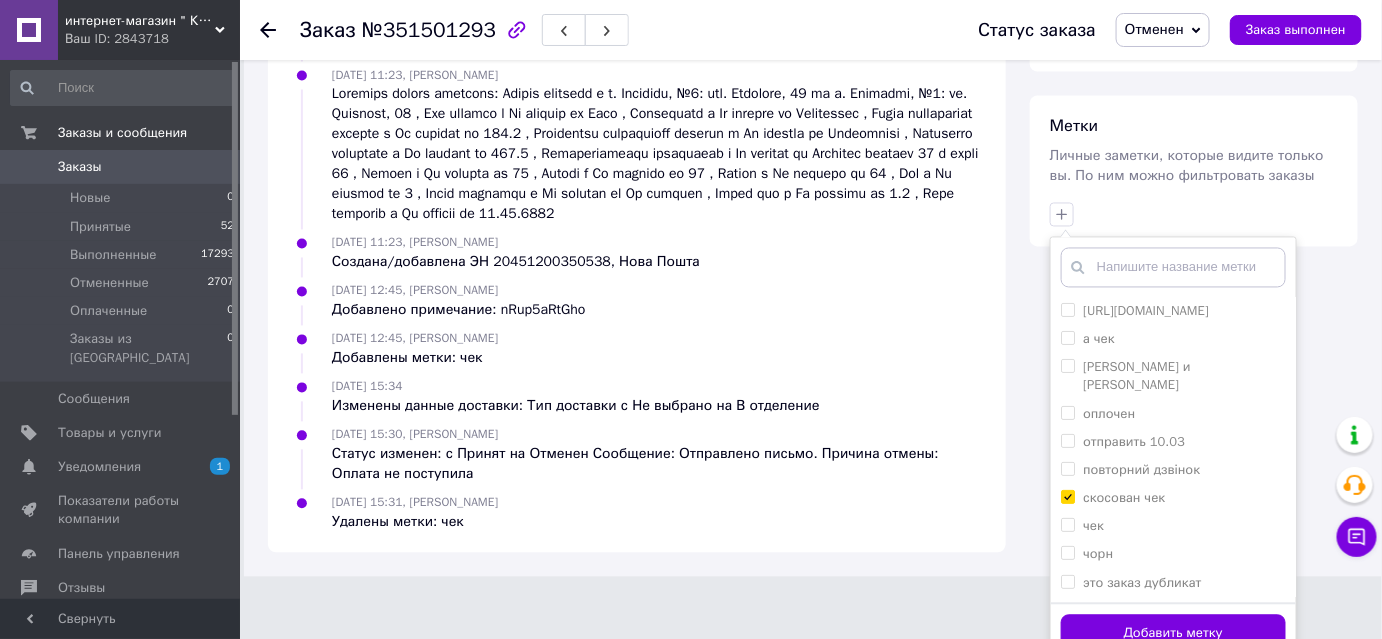 drag, startPoint x: 1168, startPoint y: 604, endPoint x: 1119, endPoint y: 594, distance: 50.01 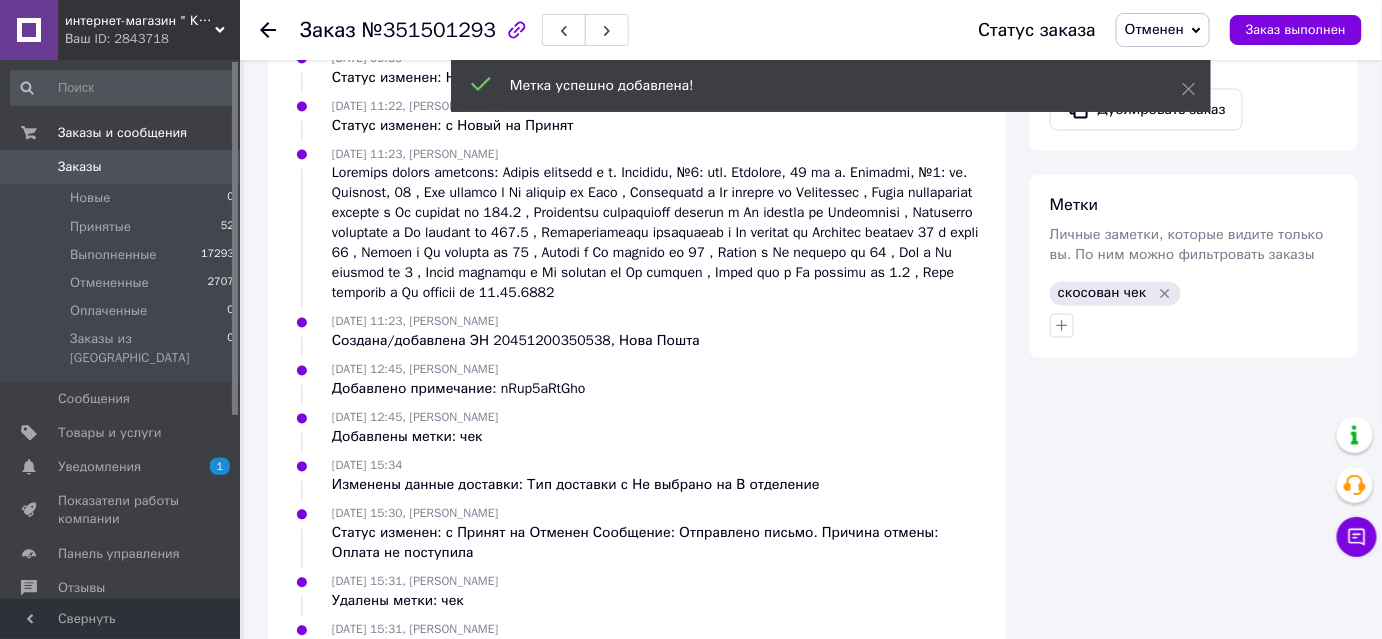 scroll, scrollTop: 1112, scrollLeft: 0, axis: vertical 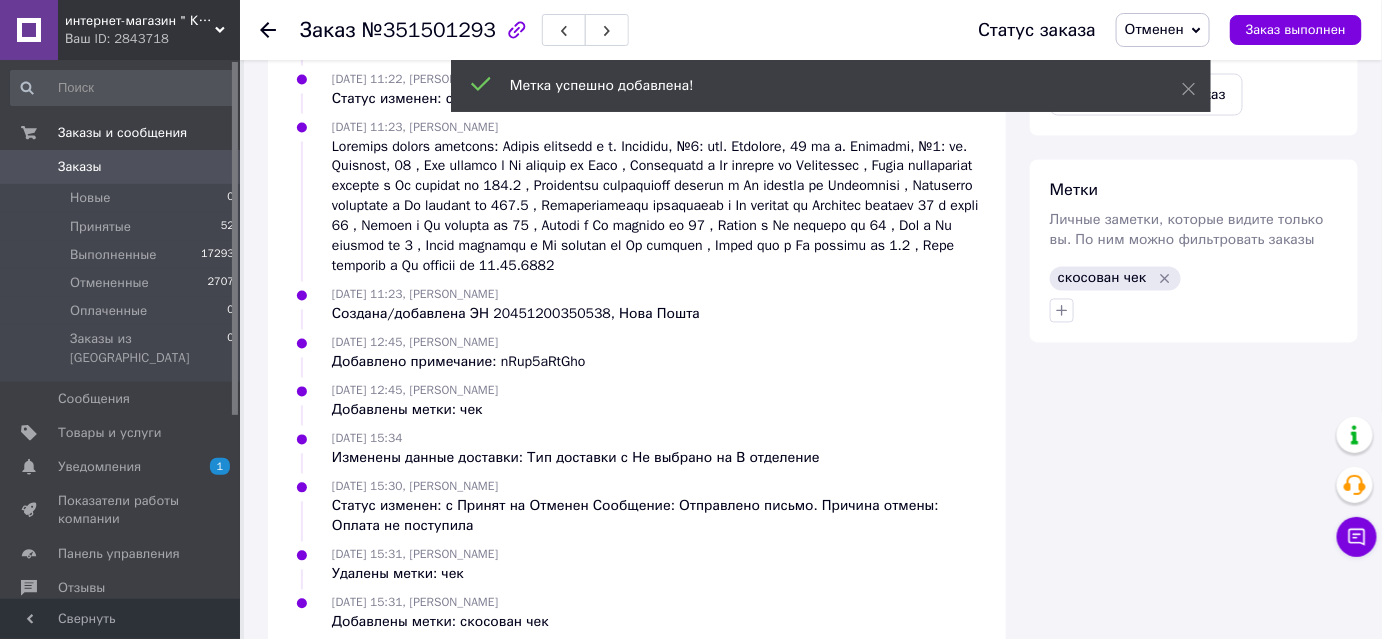 click 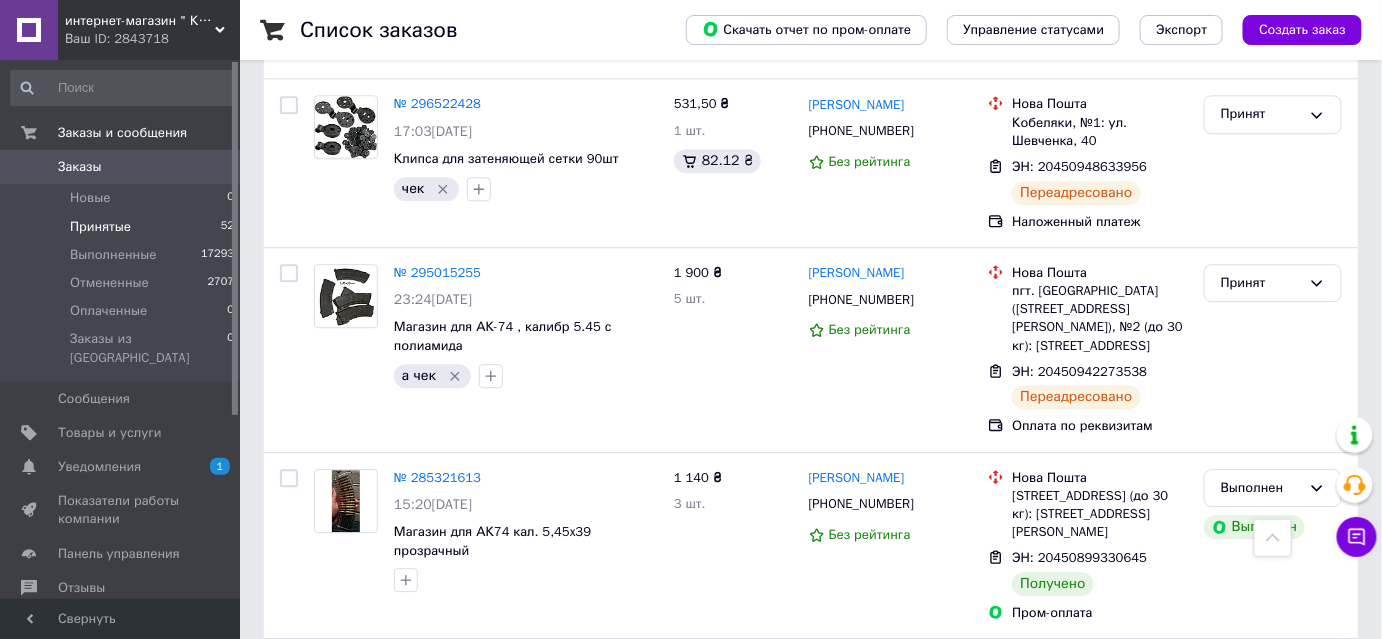 scroll, scrollTop: 4272, scrollLeft: 0, axis: vertical 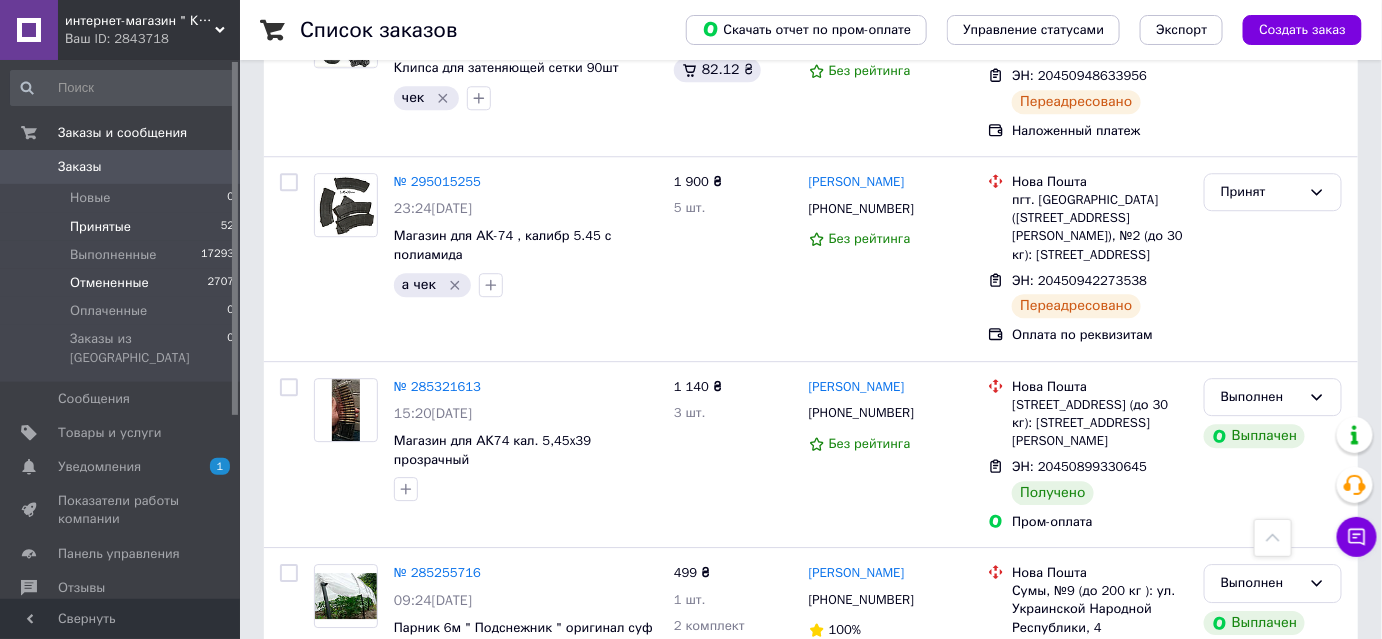 click on "Отмененные" at bounding box center (109, 283) 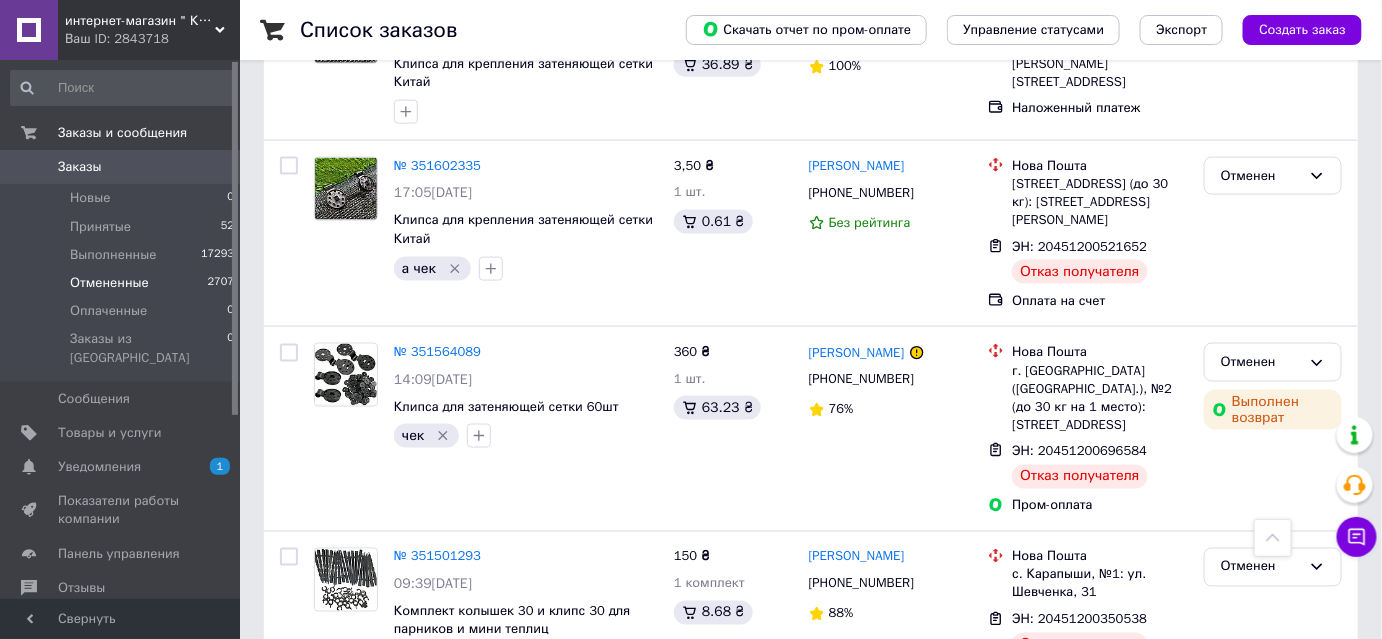 scroll, scrollTop: 1000, scrollLeft: 0, axis: vertical 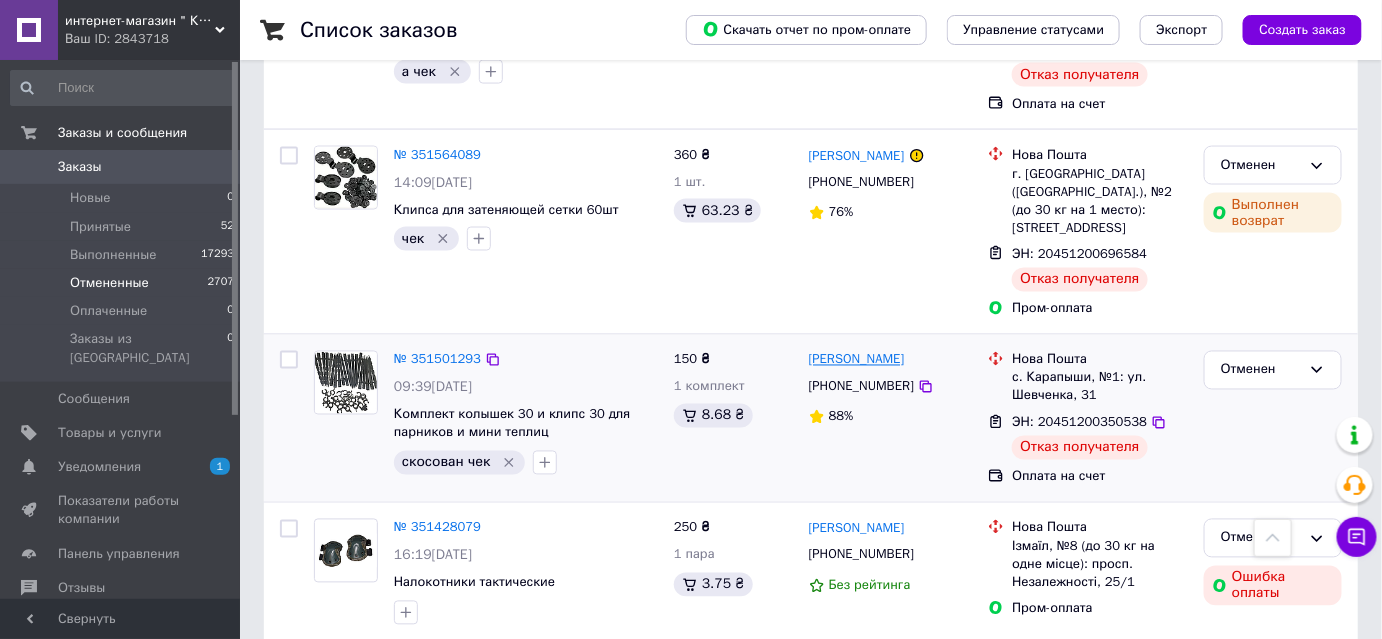 click on "Людмила Ситник" at bounding box center [857, 360] 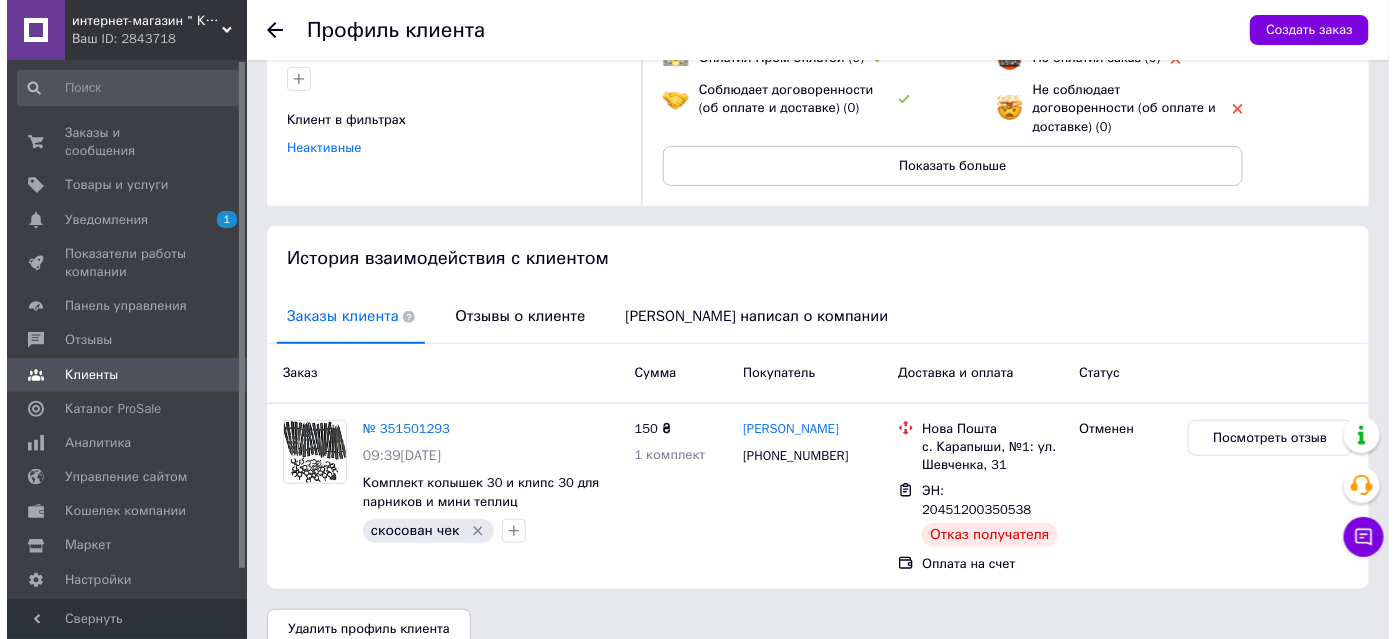 scroll, scrollTop: 240, scrollLeft: 0, axis: vertical 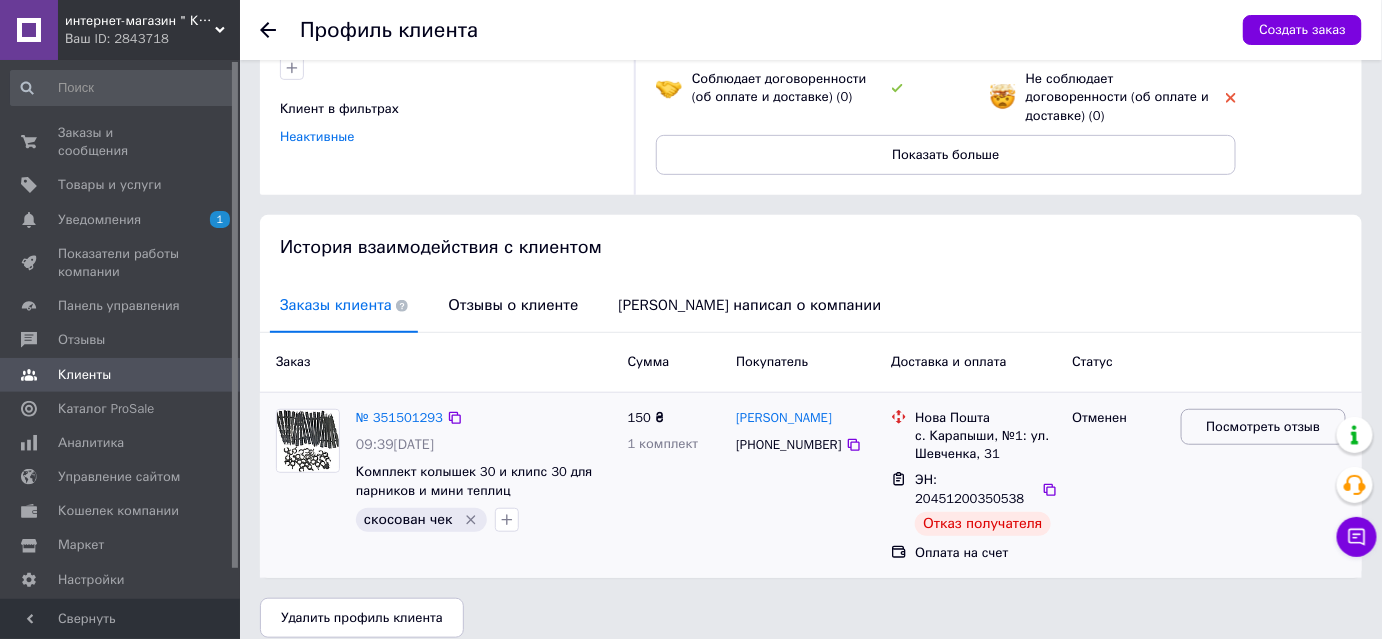 click on "Посмотреть отзыв" at bounding box center [1264, 427] 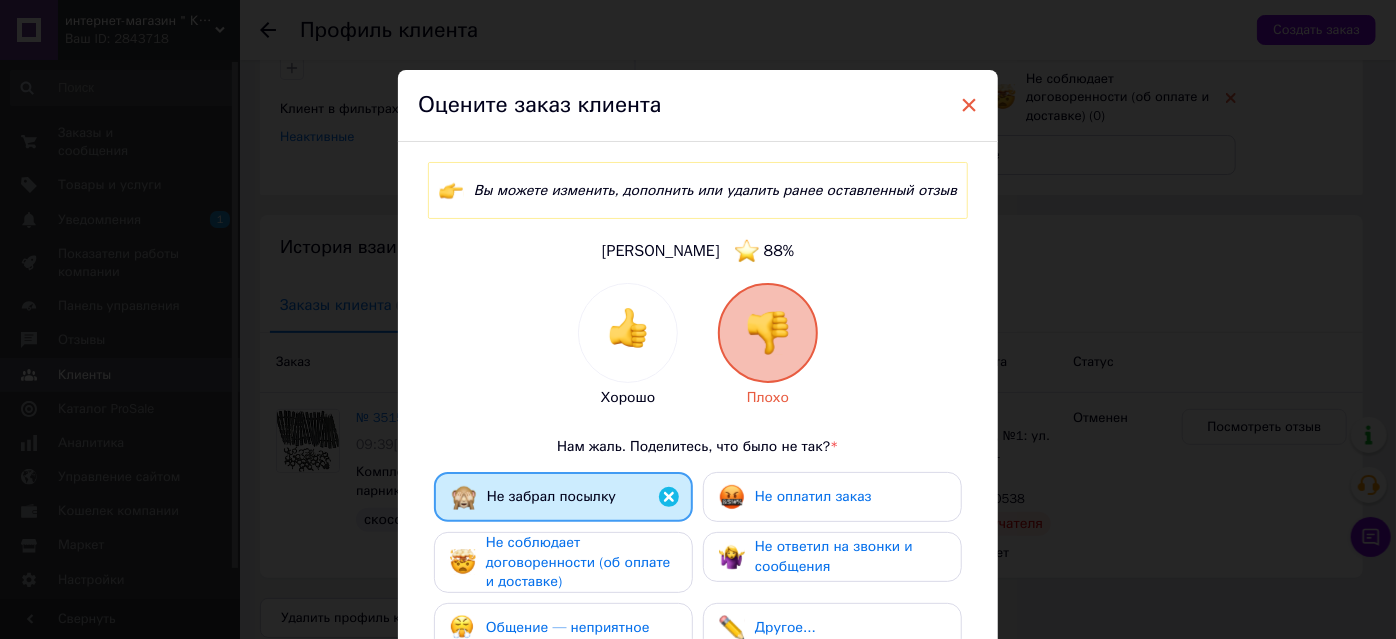 click on "×" at bounding box center (969, 105) 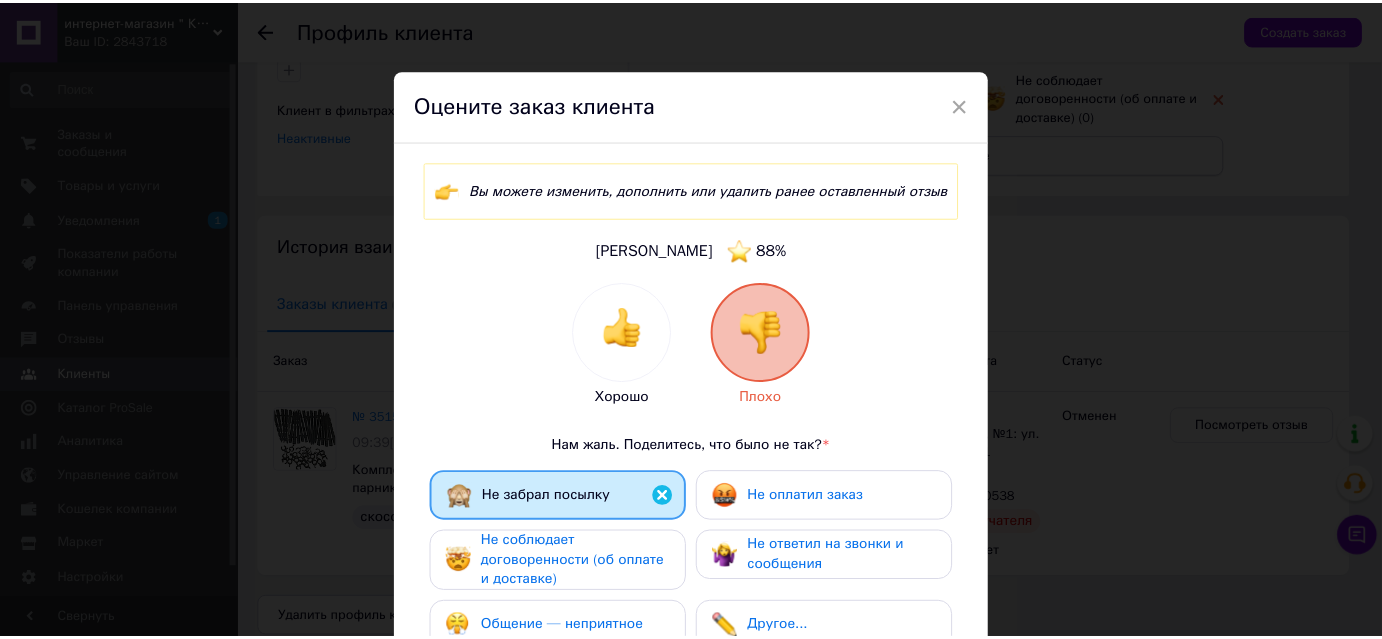 scroll, scrollTop: 221, scrollLeft: 0, axis: vertical 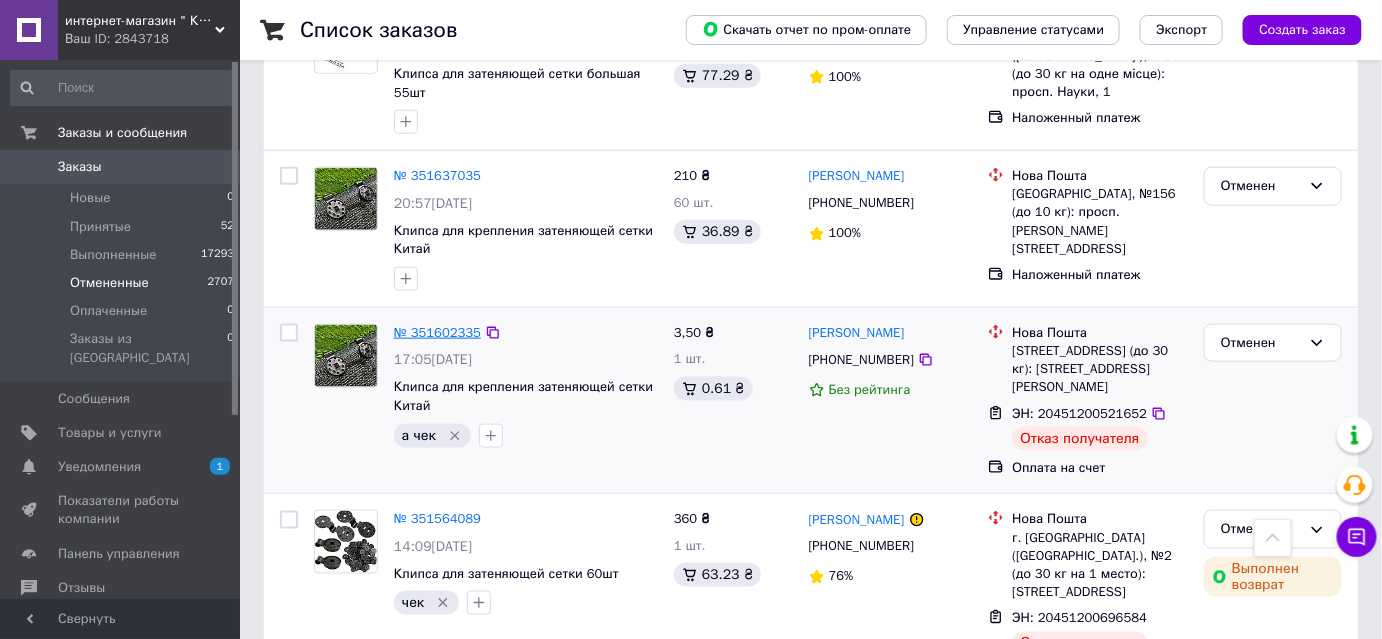 click on "№ 351602335" at bounding box center (437, 332) 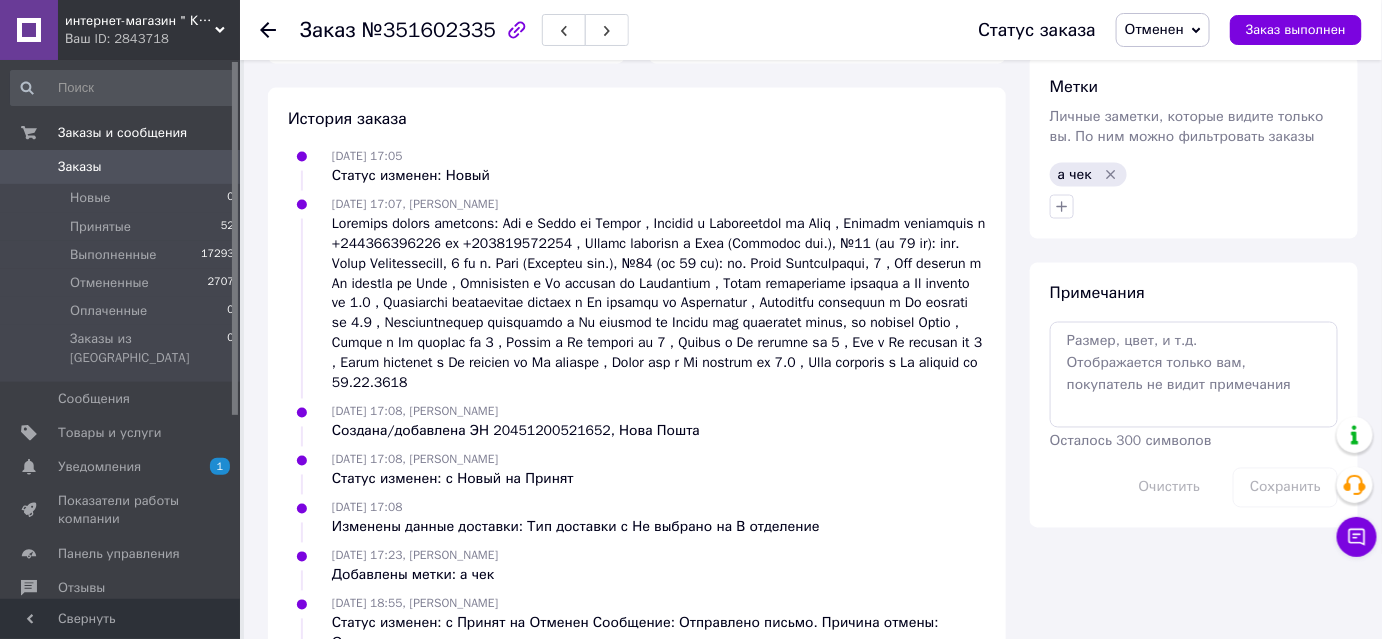 scroll, scrollTop: 784, scrollLeft: 0, axis: vertical 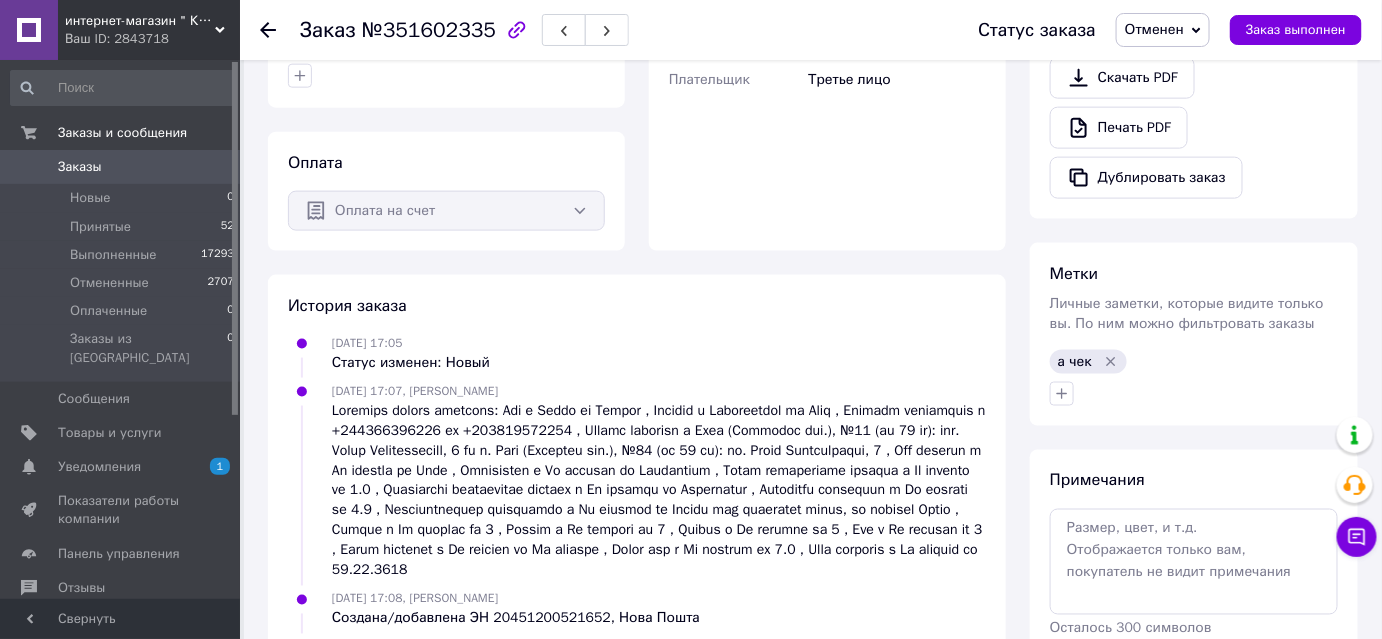 click 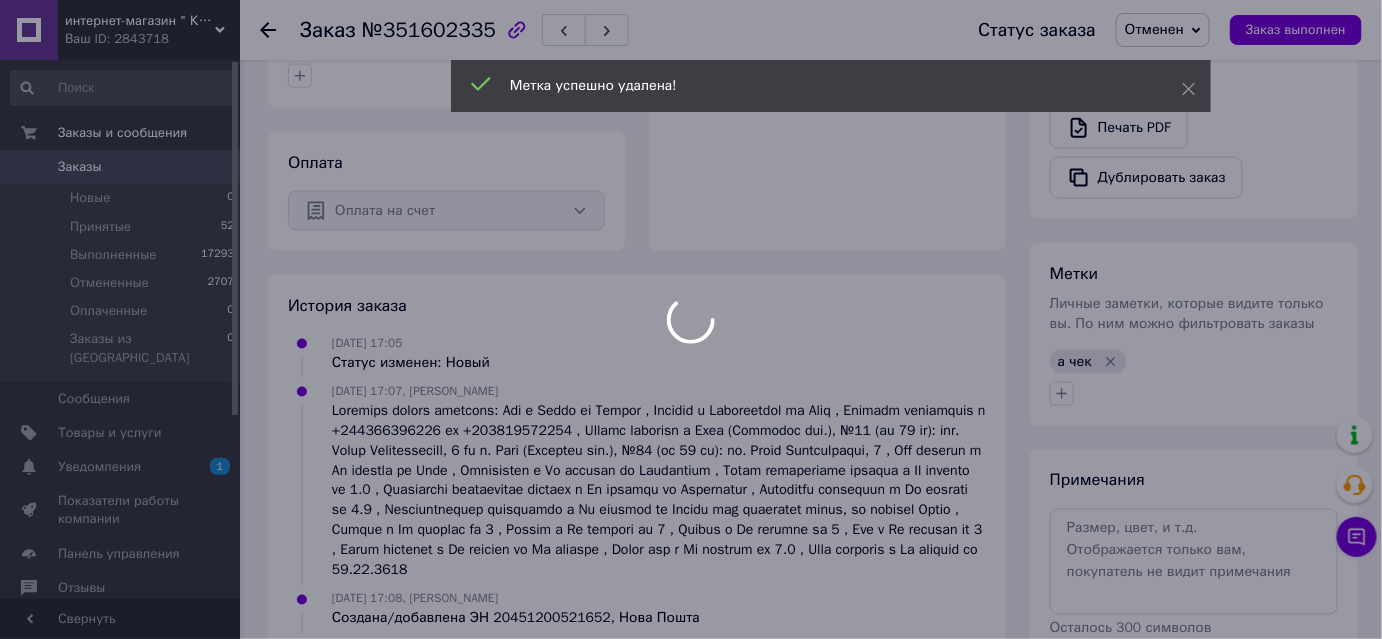scroll, scrollTop: 4, scrollLeft: 0, axis: vertical 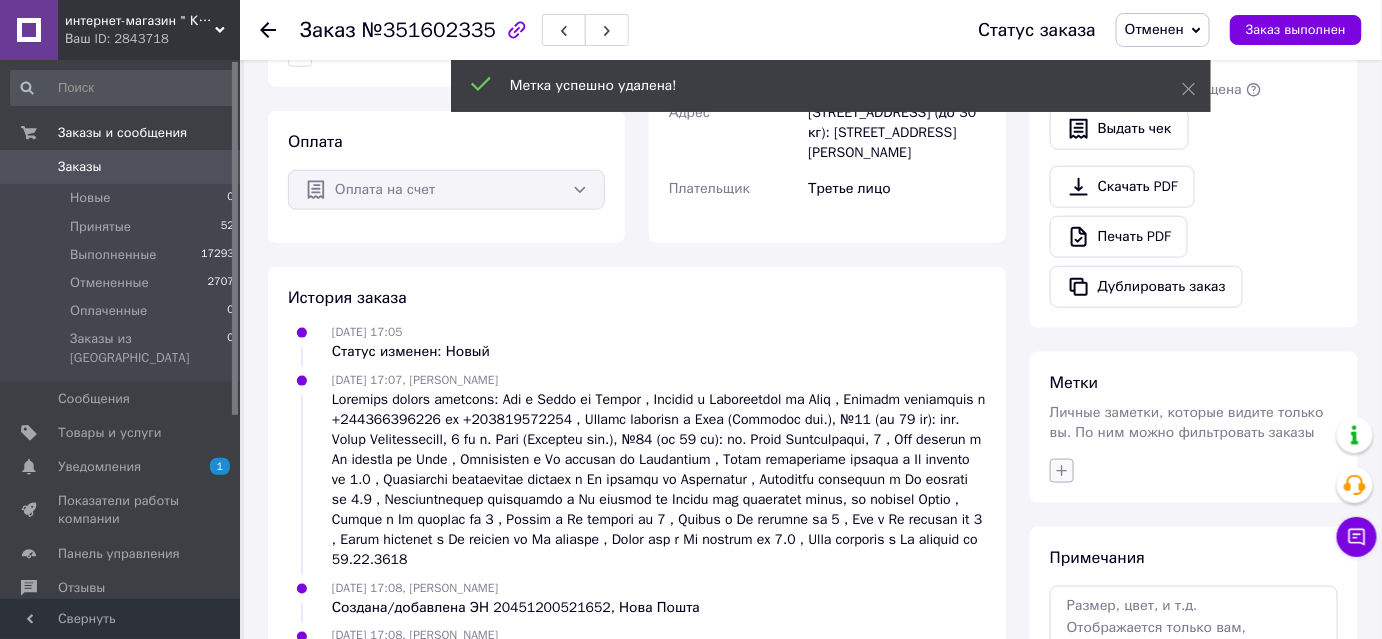 click 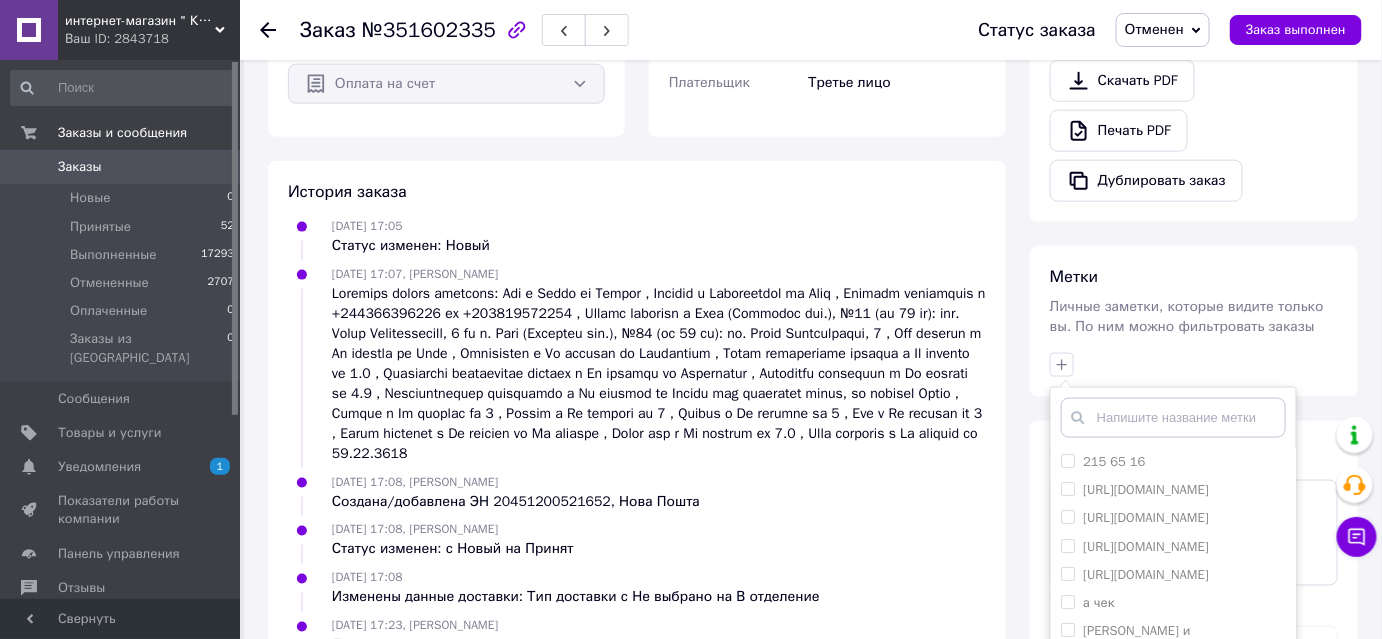 scroll, scrollTop: 904, scrollLeft: 0, axis: vertical 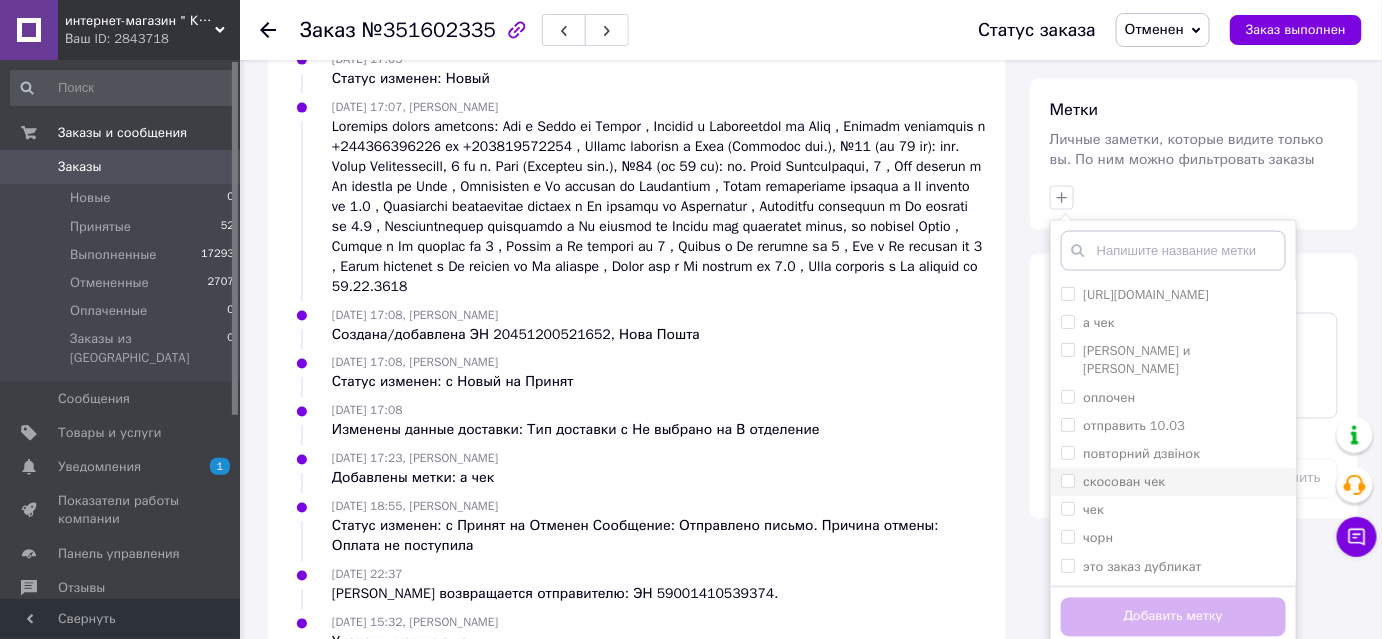 click on "скосован чек" at bounding box center [1124, 481] 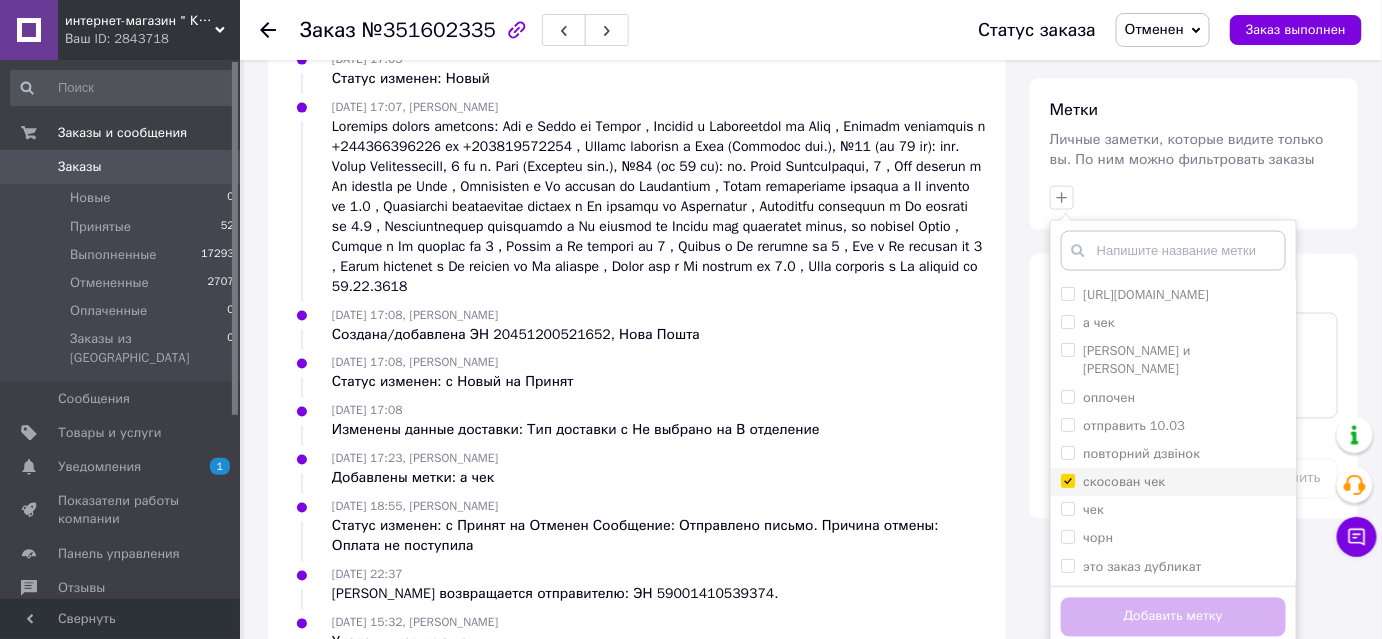 checkbox on "true" 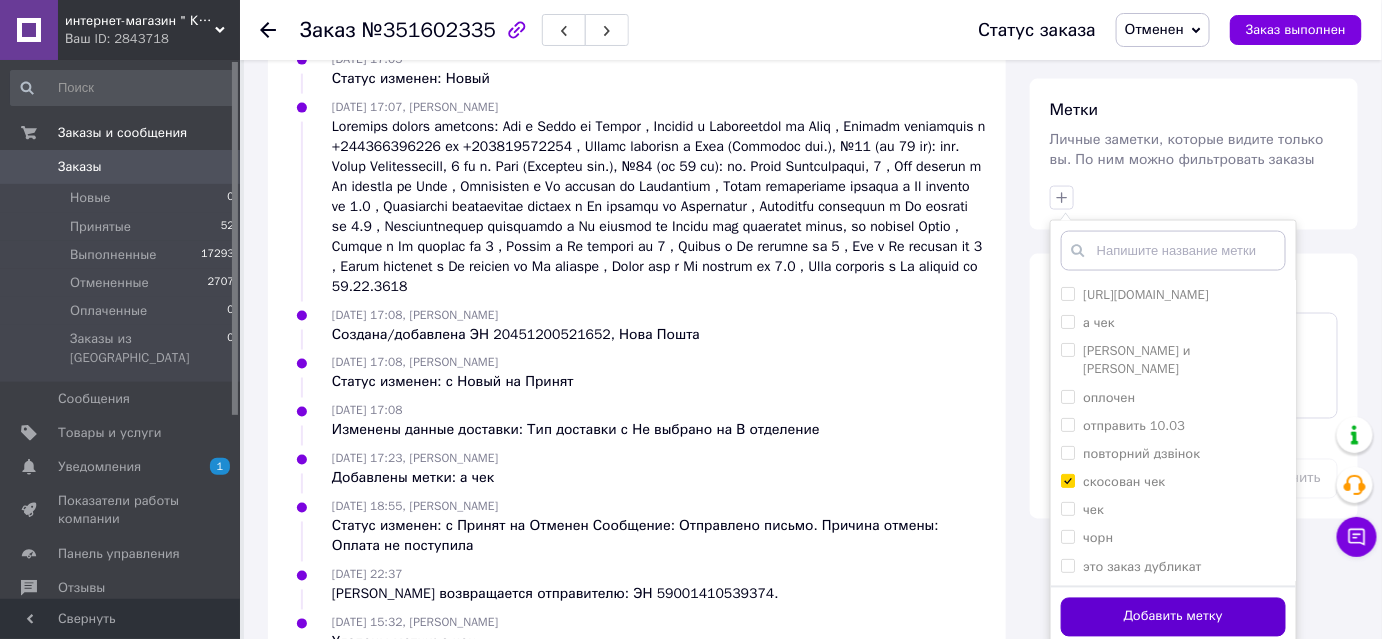 click on "Добавить метку" at bounding box center [1173, 617] 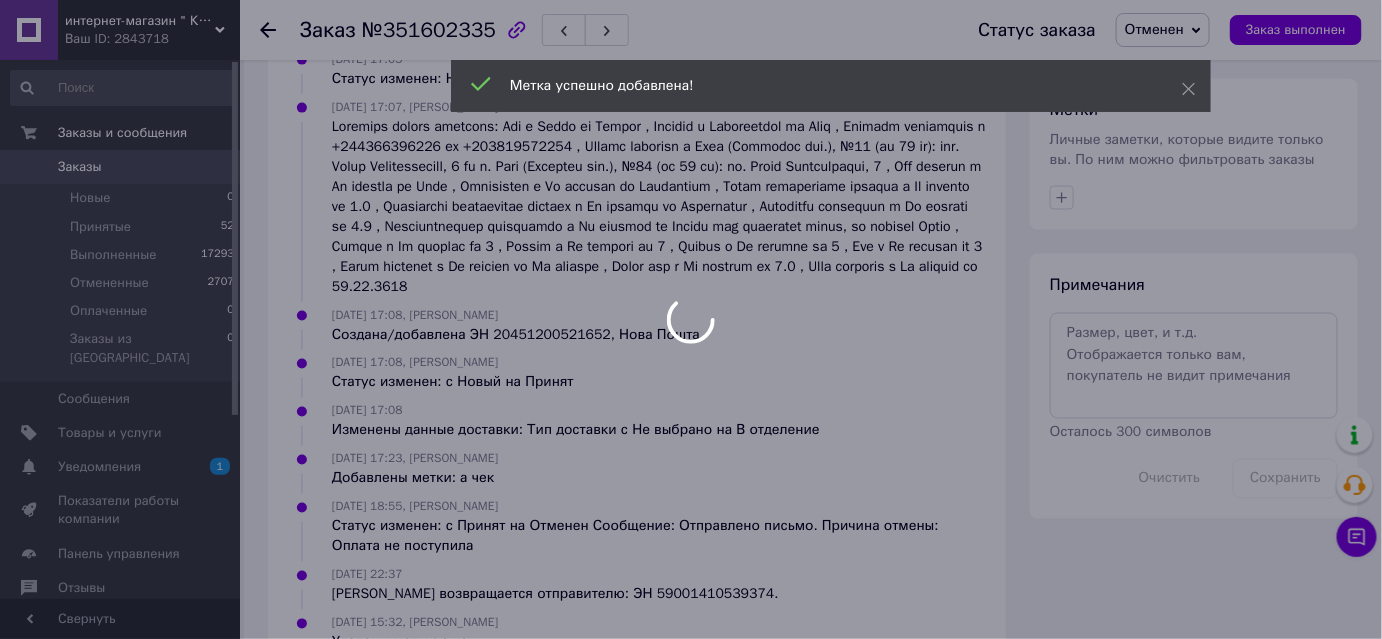 scroll, scrollTop: 52, scrollLeft: 0, axis: vertical 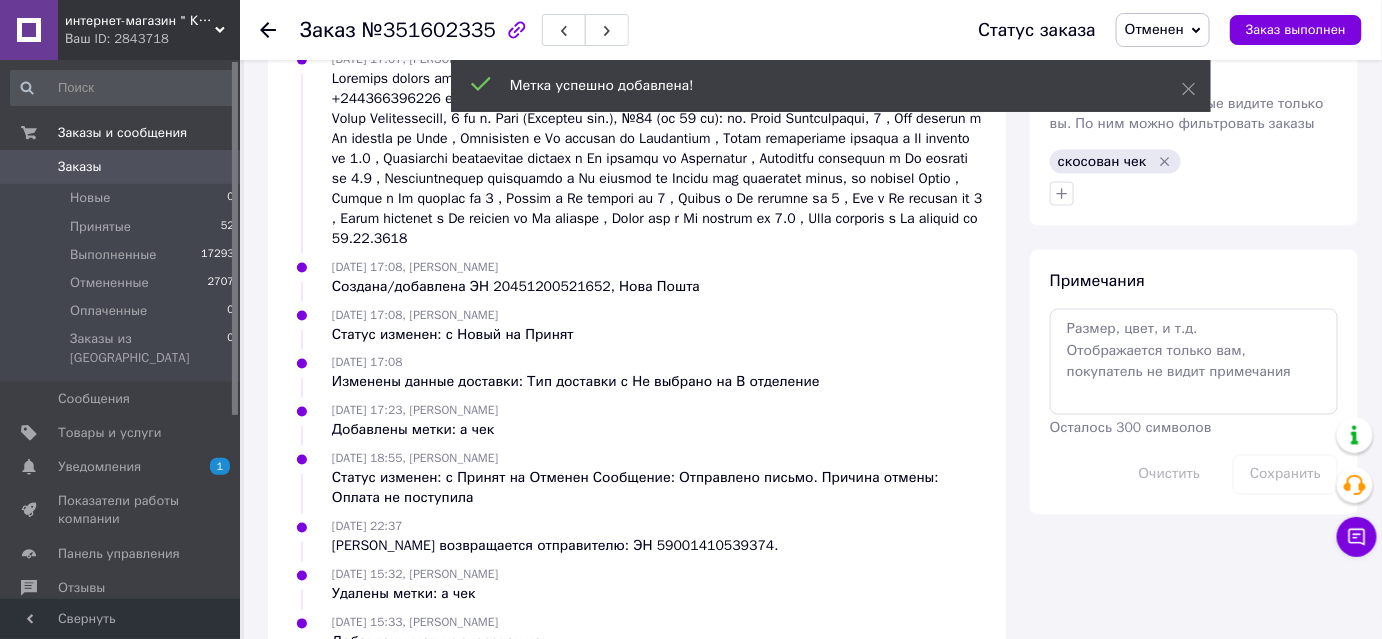 click 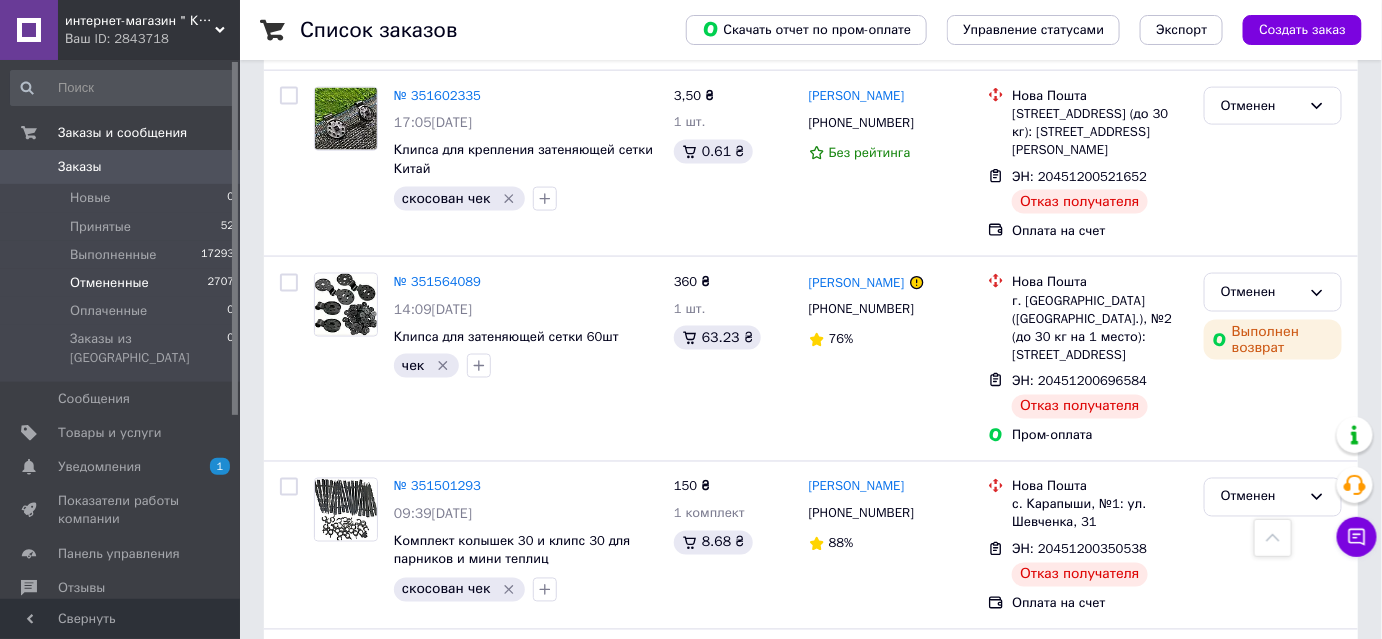 scroll, scrollTop: 909, scrollLeft: 0, axis: vertical 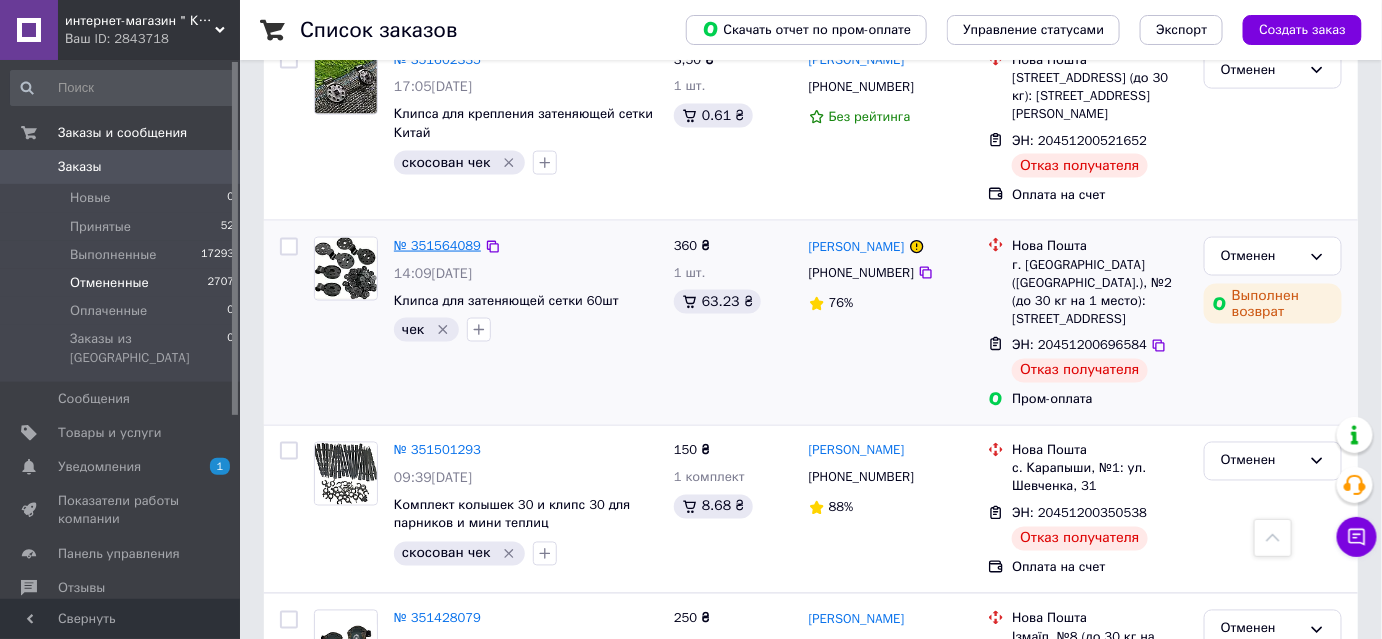 click on "№ 351564089" at bounding box center [437, 245] 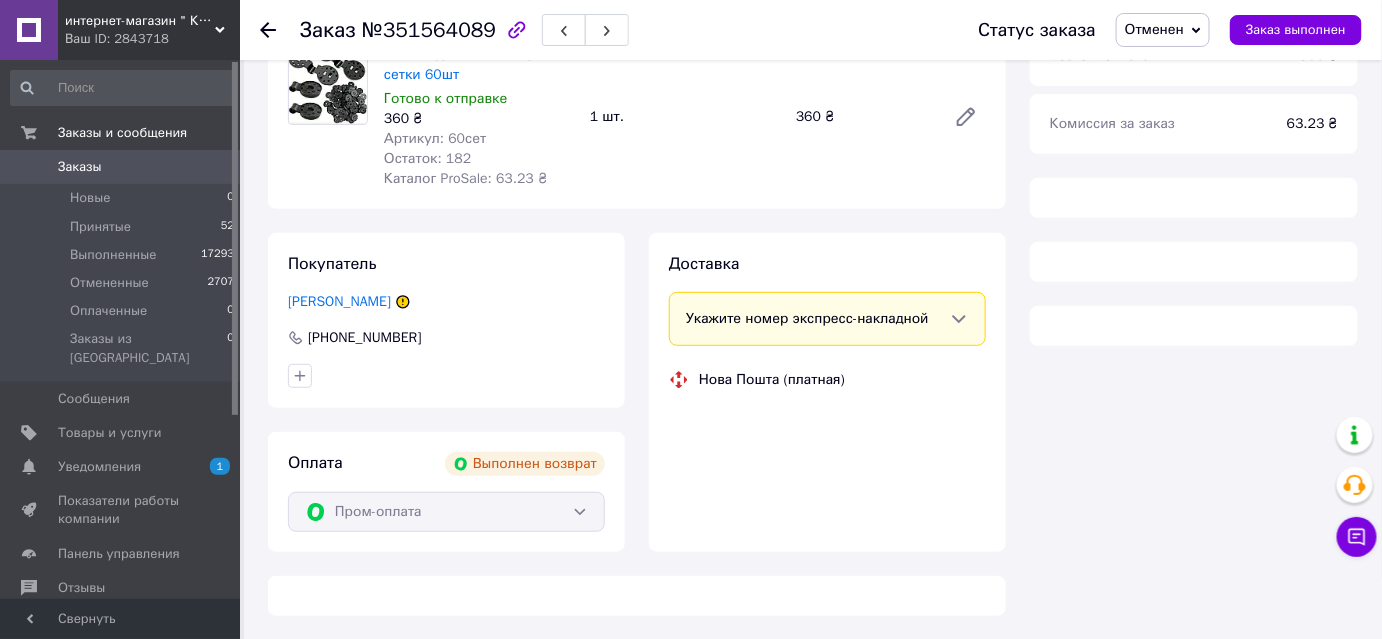 scroll, scrollTop: 909, scrollLeft: 0, axis: vertical 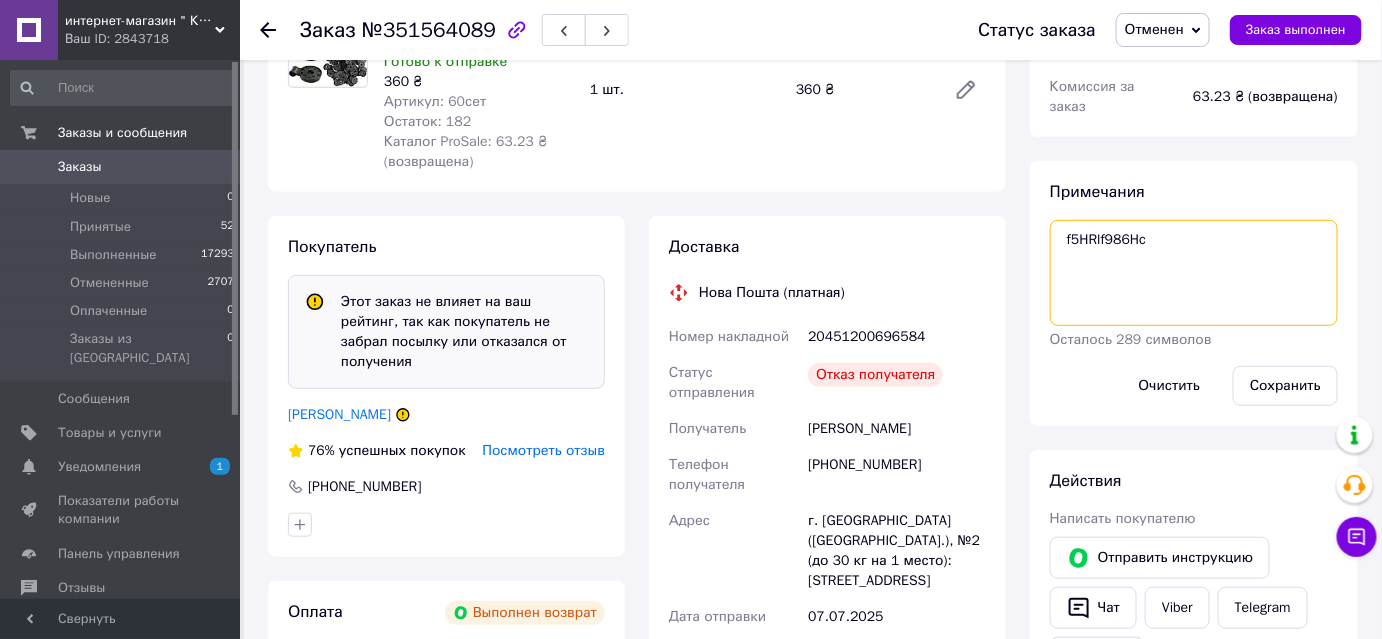 drag, startPoint x: 1145, startPoint y: 220, endPoint x: 1061, endPoint y: 226, distance: 84.21401 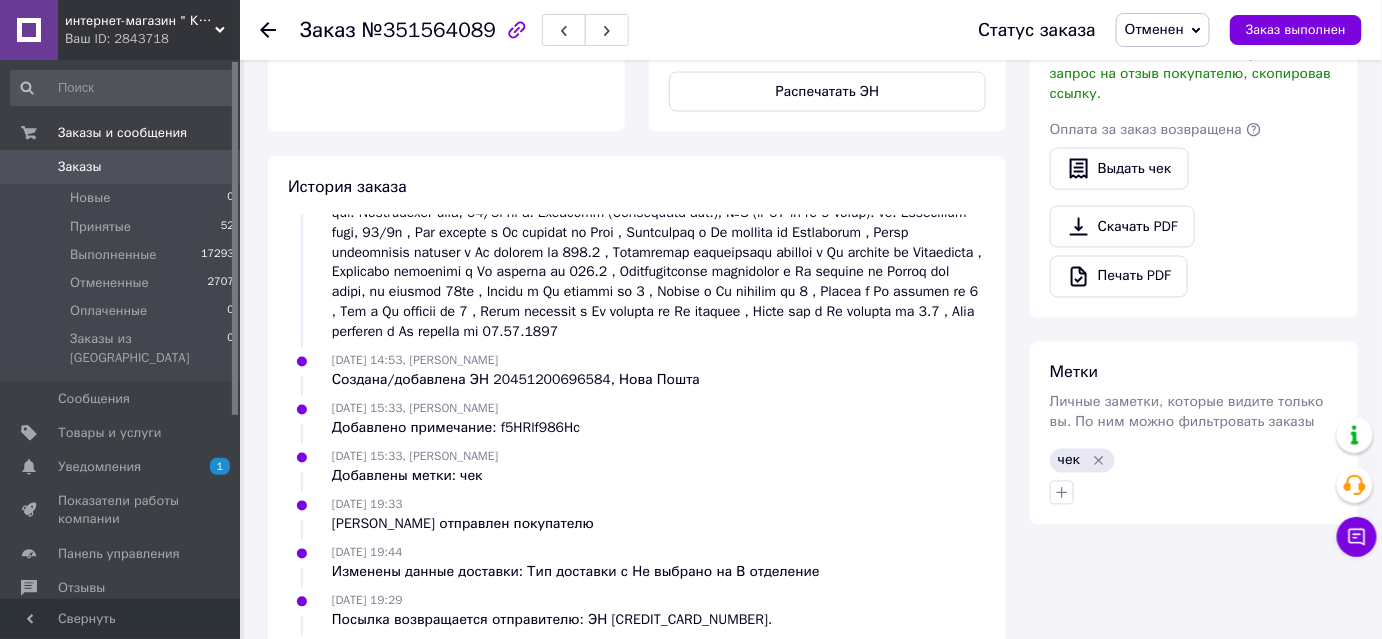 scroll, scrollTop: 1176, scrollLeft: 0, axis: vertical 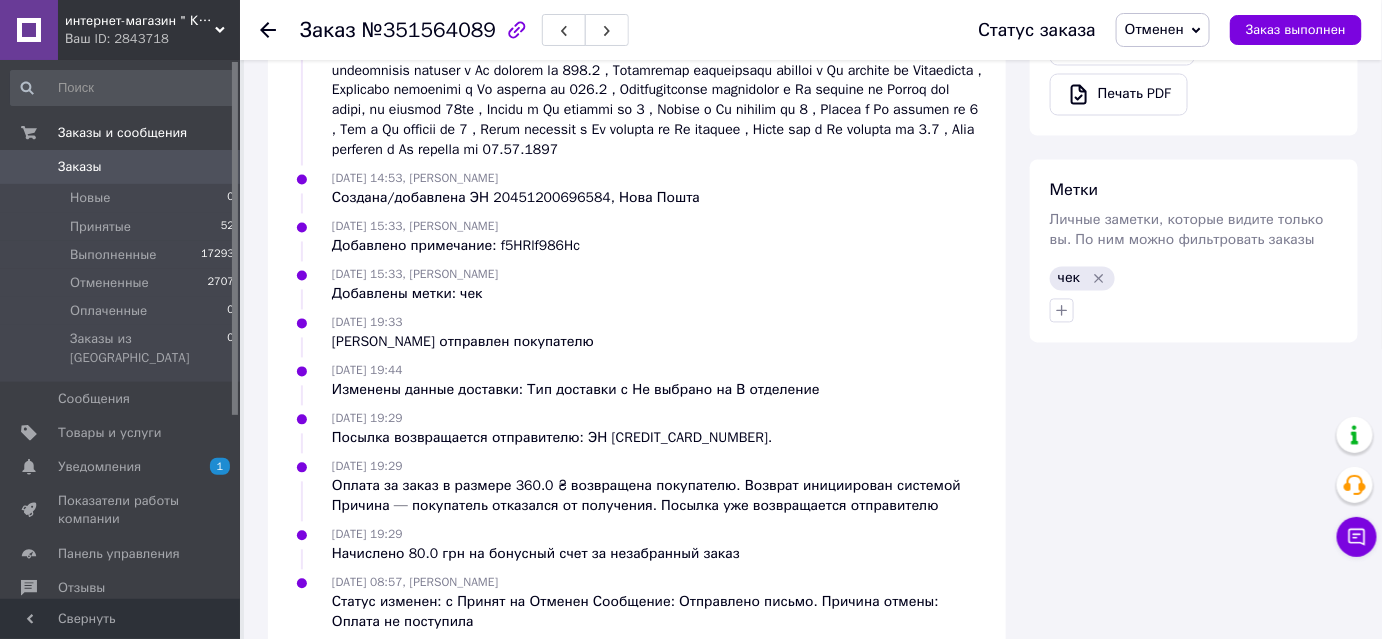 click 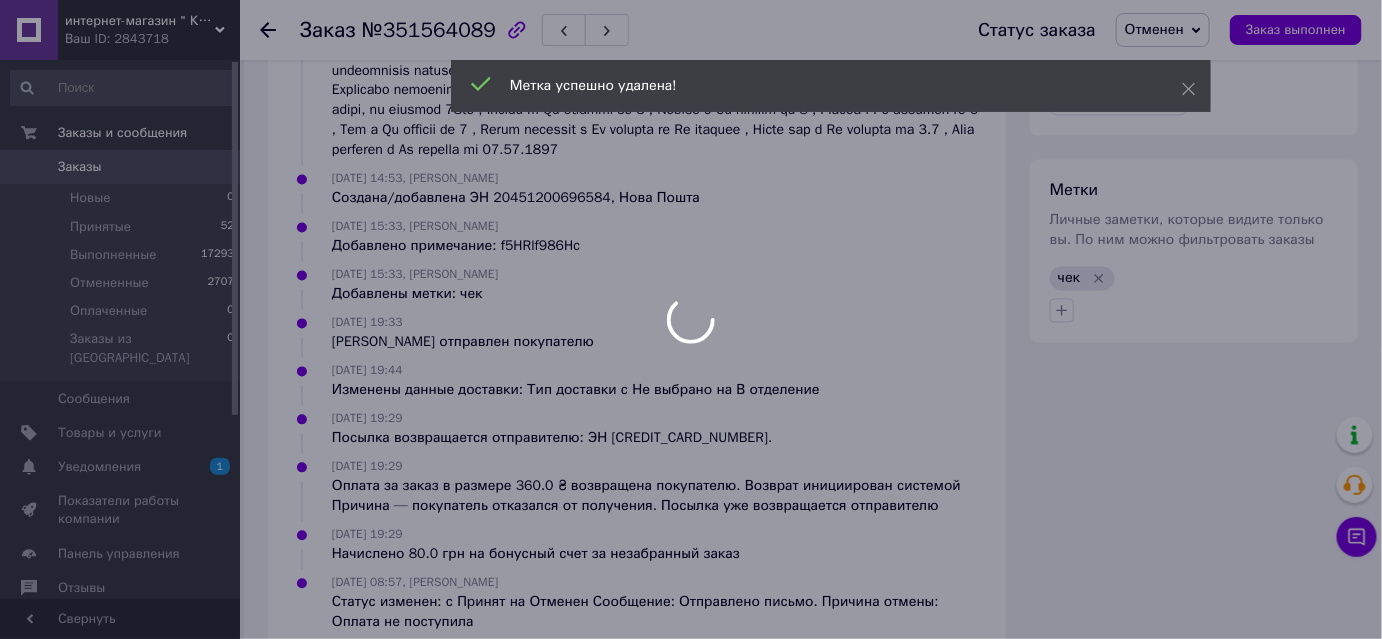scroll, scrollTop: 360, scrollLeft: 0, axis: vertical 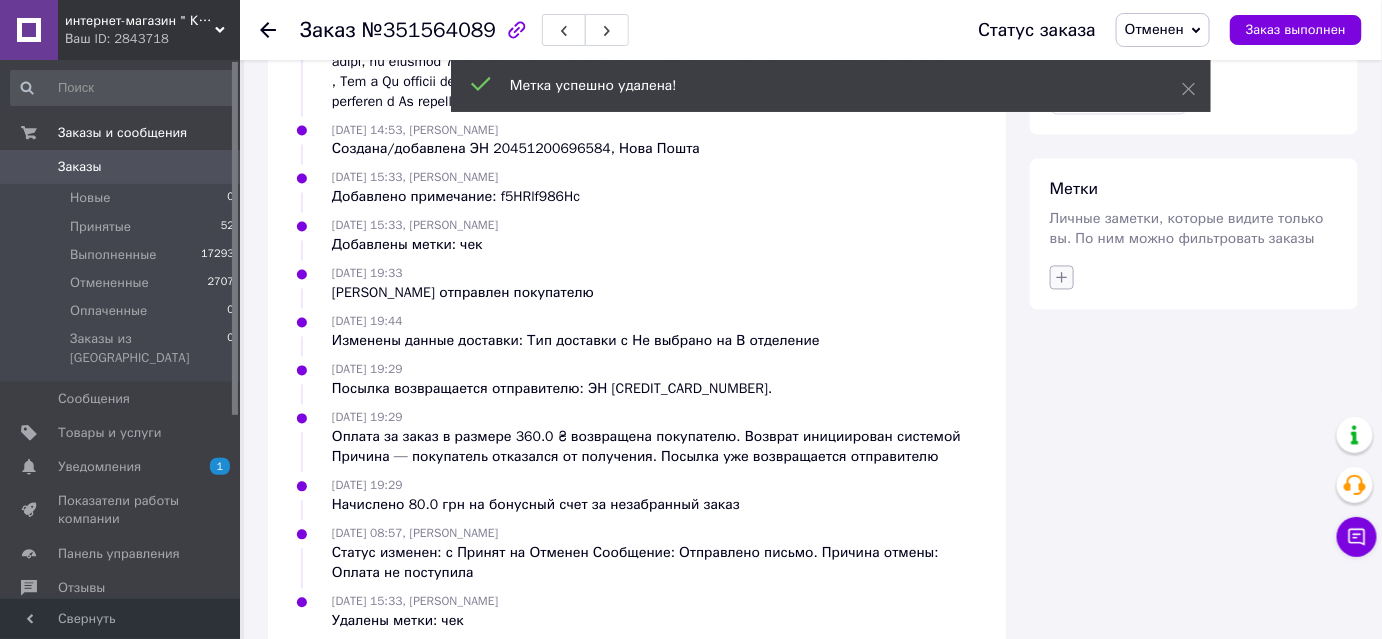 click 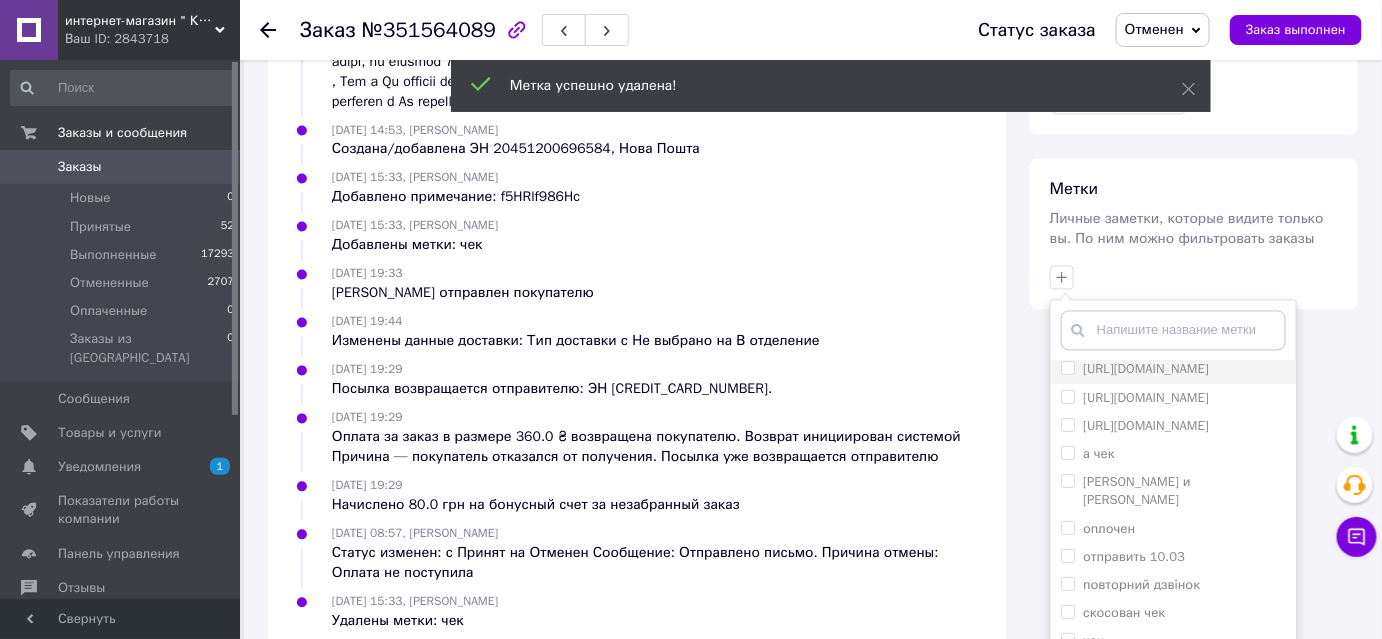scroll, scrollTop: 167, scrollLeft: 0, axis: vertical 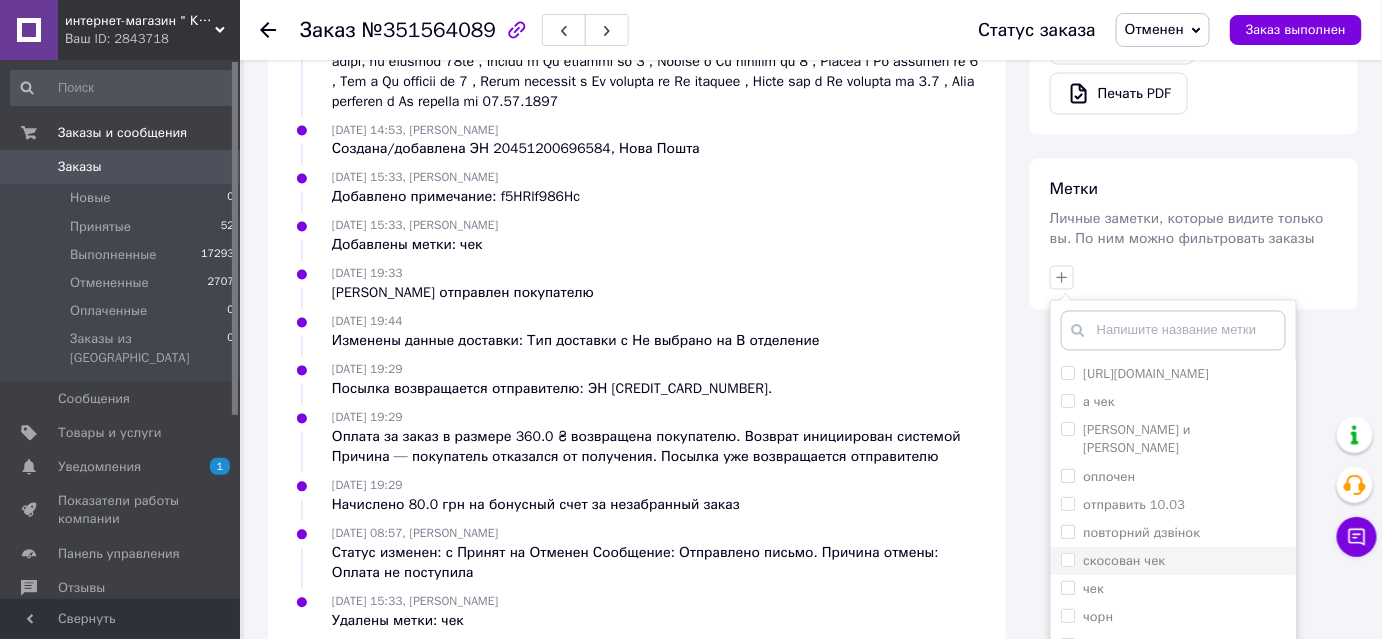 click on "скосован чек" at bounding box center (1124, 561) 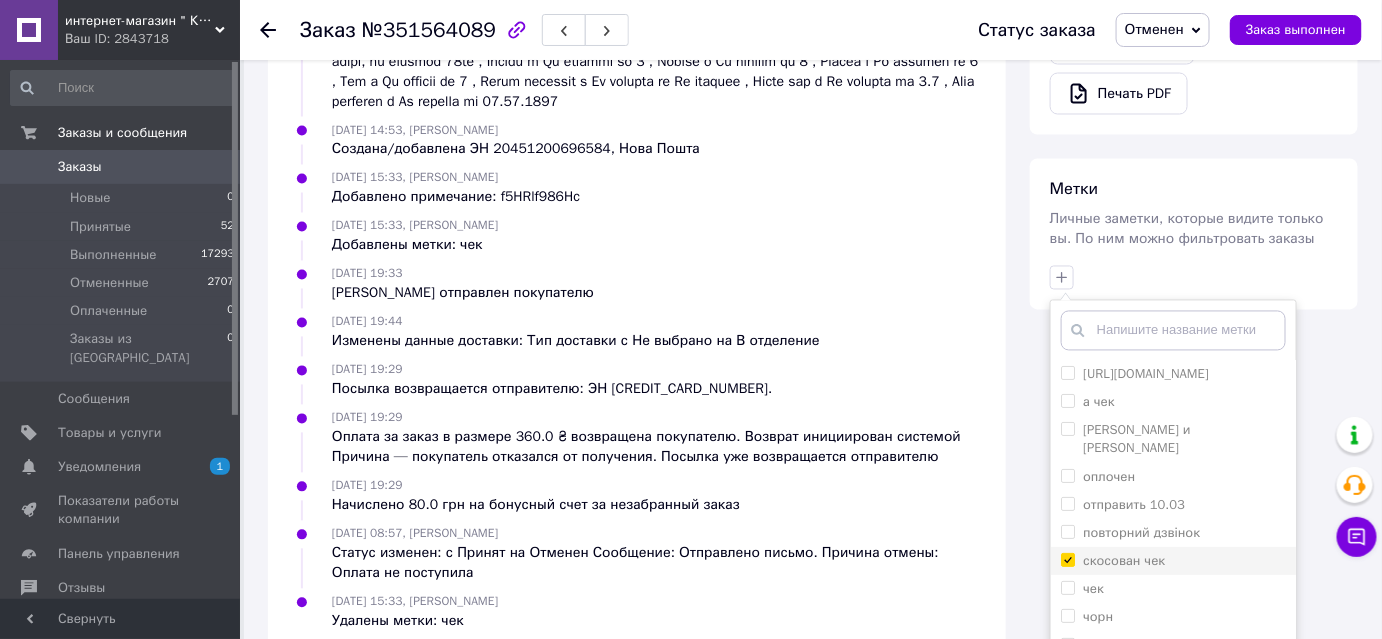 checkbox on "true" 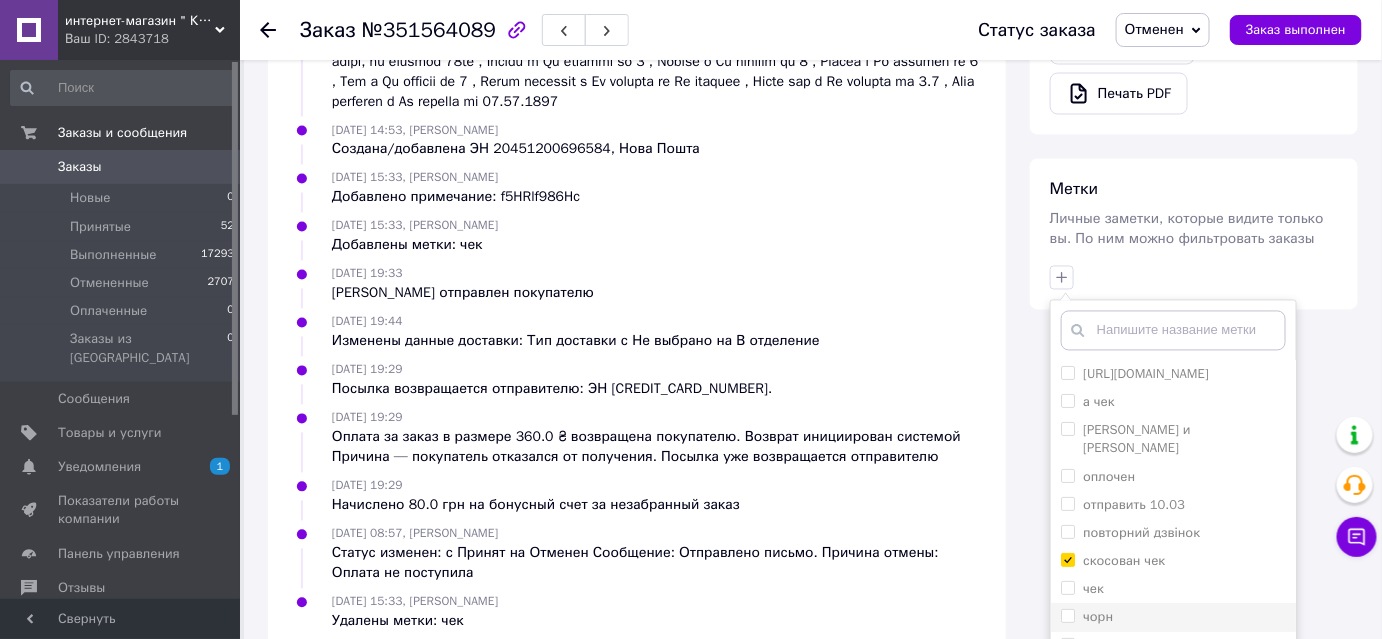 scroll, scrollTop: 1176, scrollLeft: 0, axis: vertical 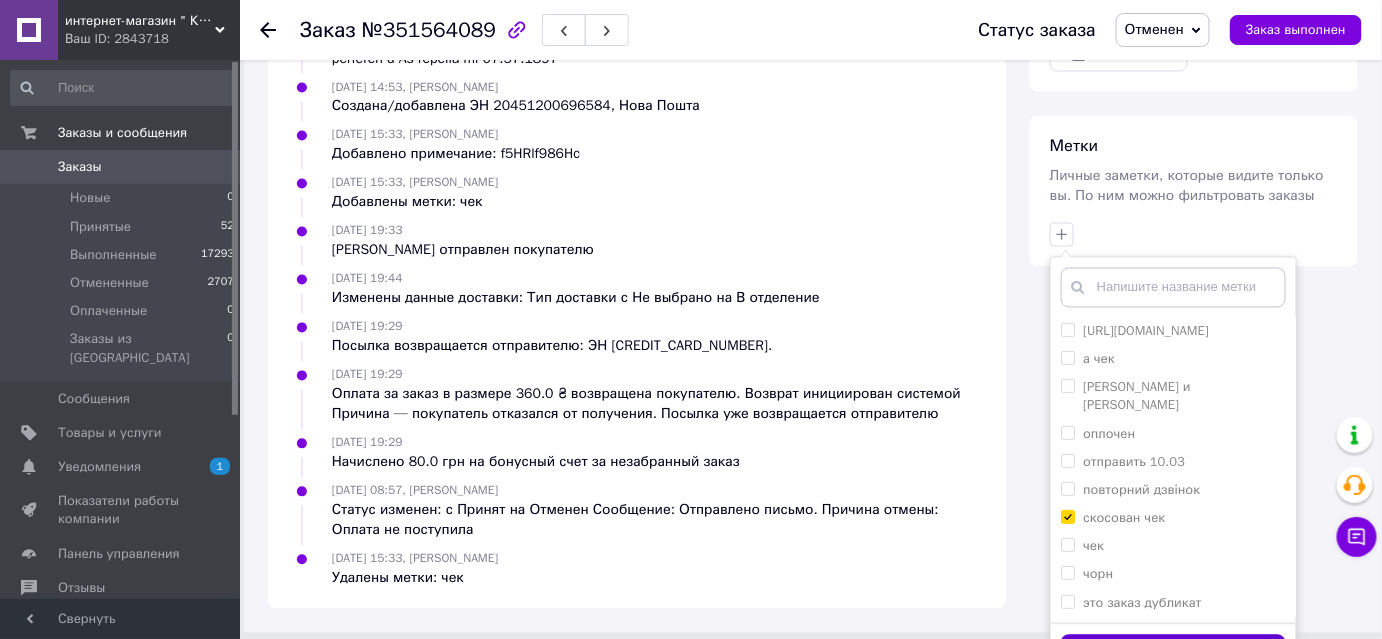click on "Добавить метку" at bounding box center (1173, 654) 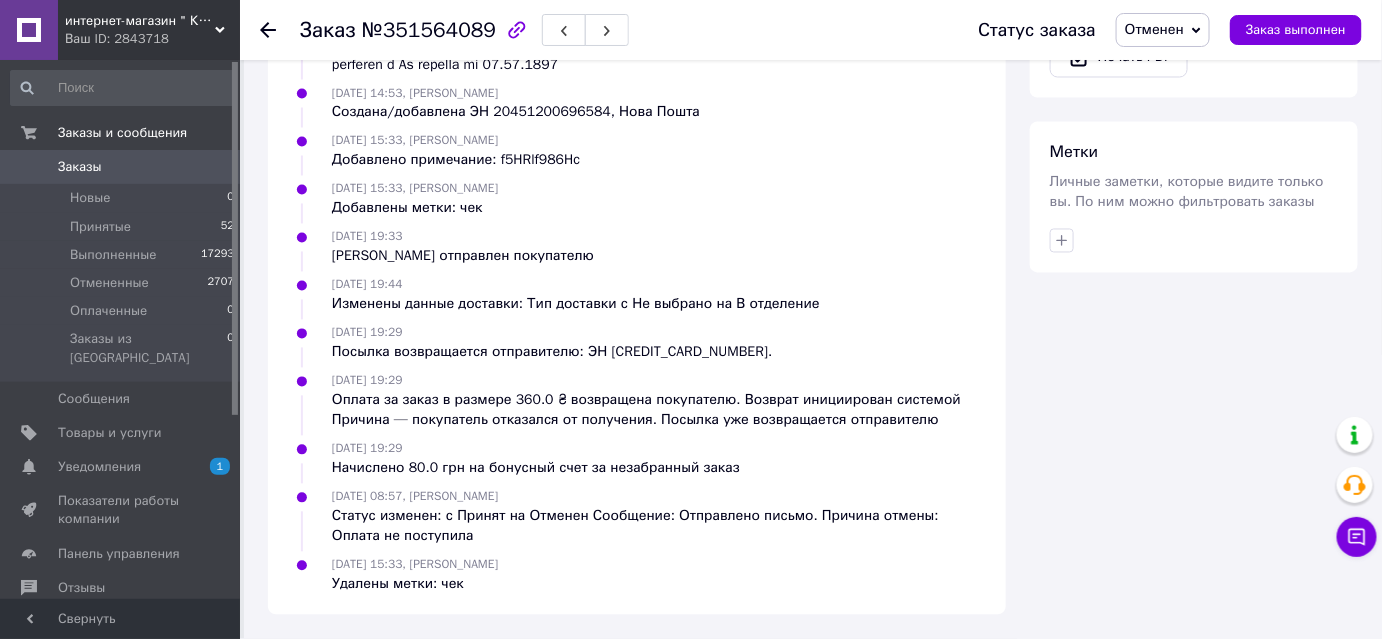 scroll, scrollTop: 1133, scrollLeft: 0, axis: vertical 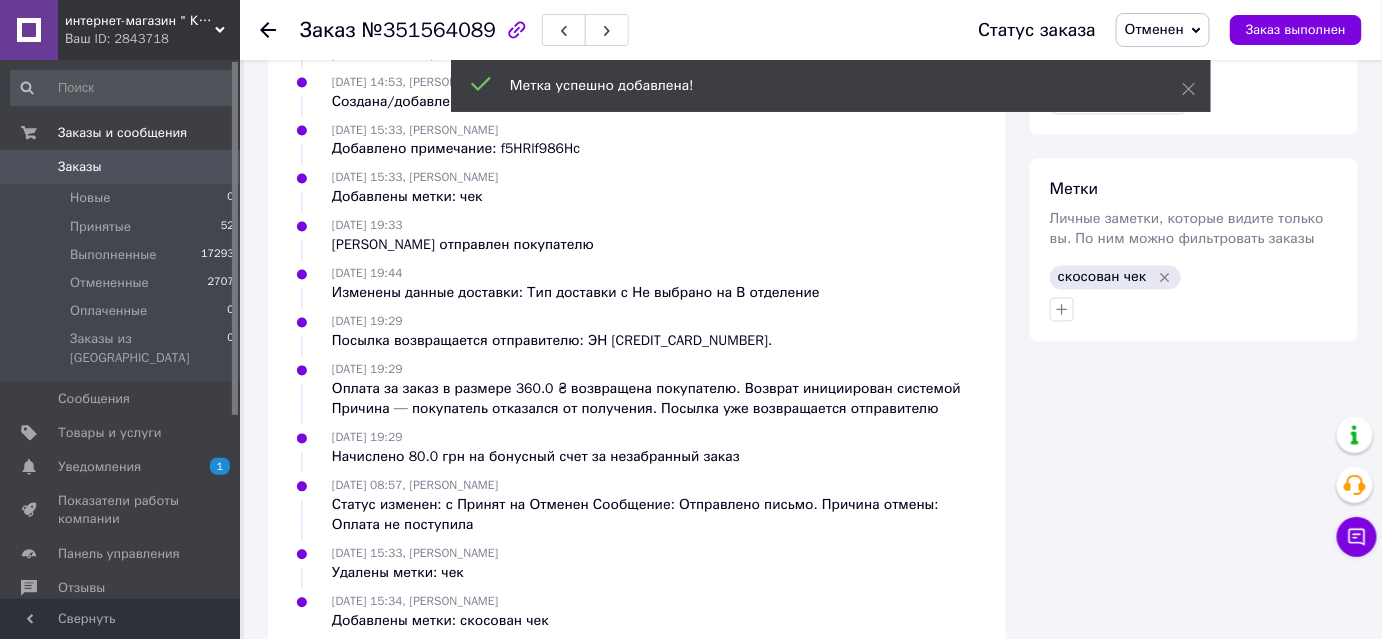 click 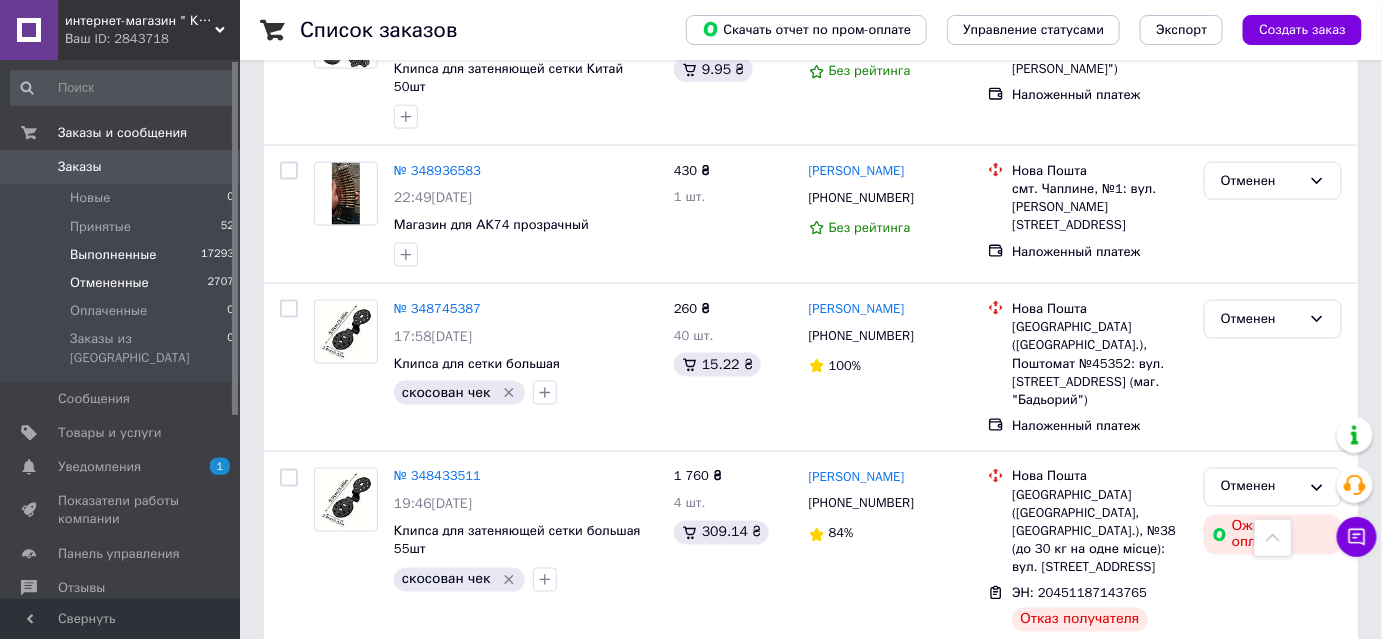 scroll, scrollTop: 2909, scrollLeft: 0, axis: vertical 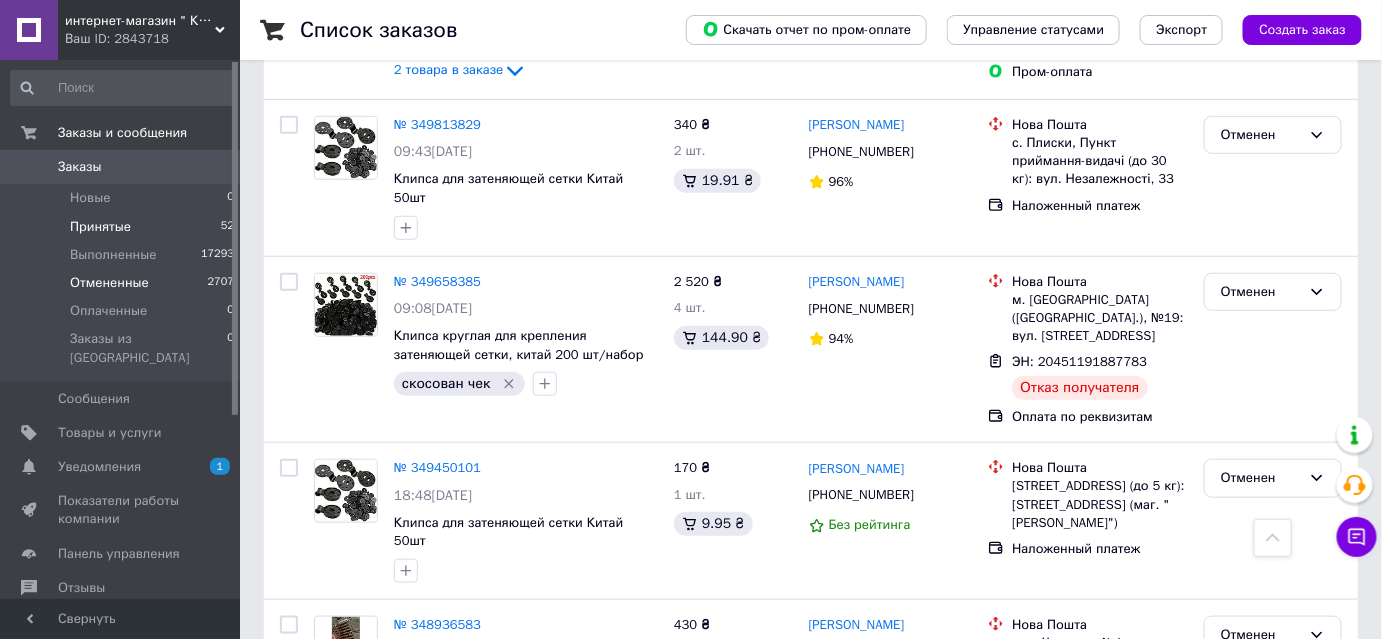 click on "Принятые" at bounding box center [100, 227] 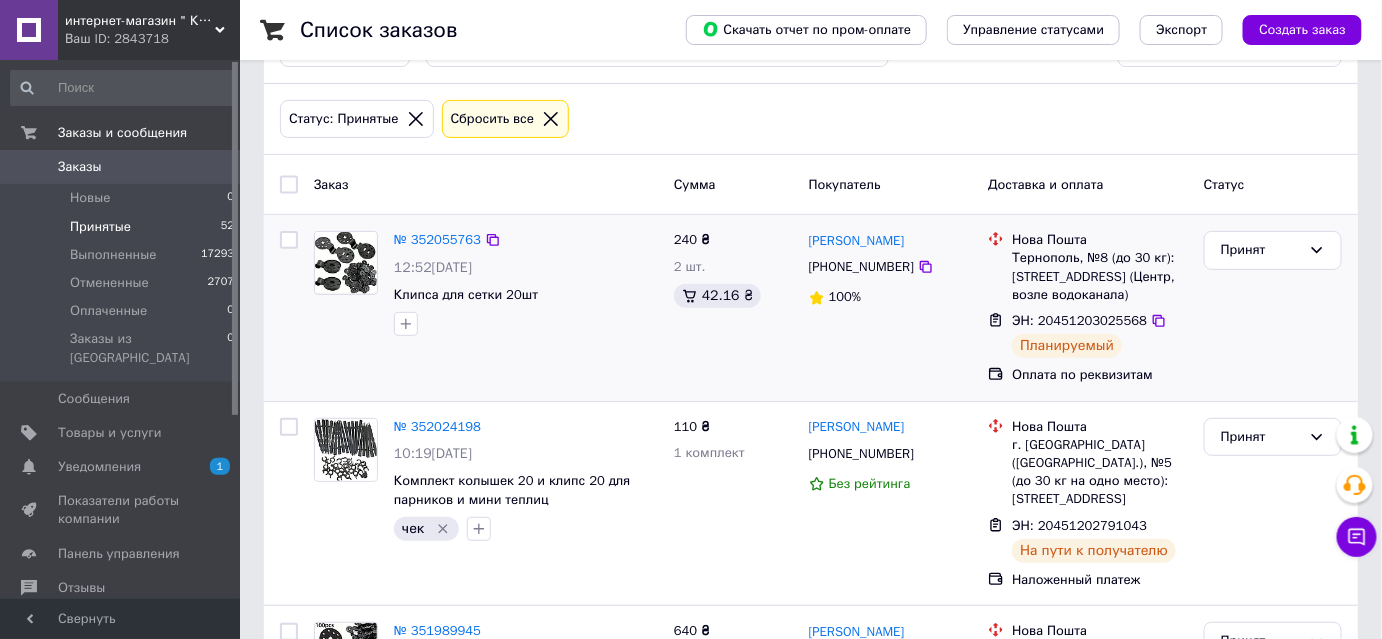 scroll, scrollTop: 181, scrollLeft: 0, axis: vertical 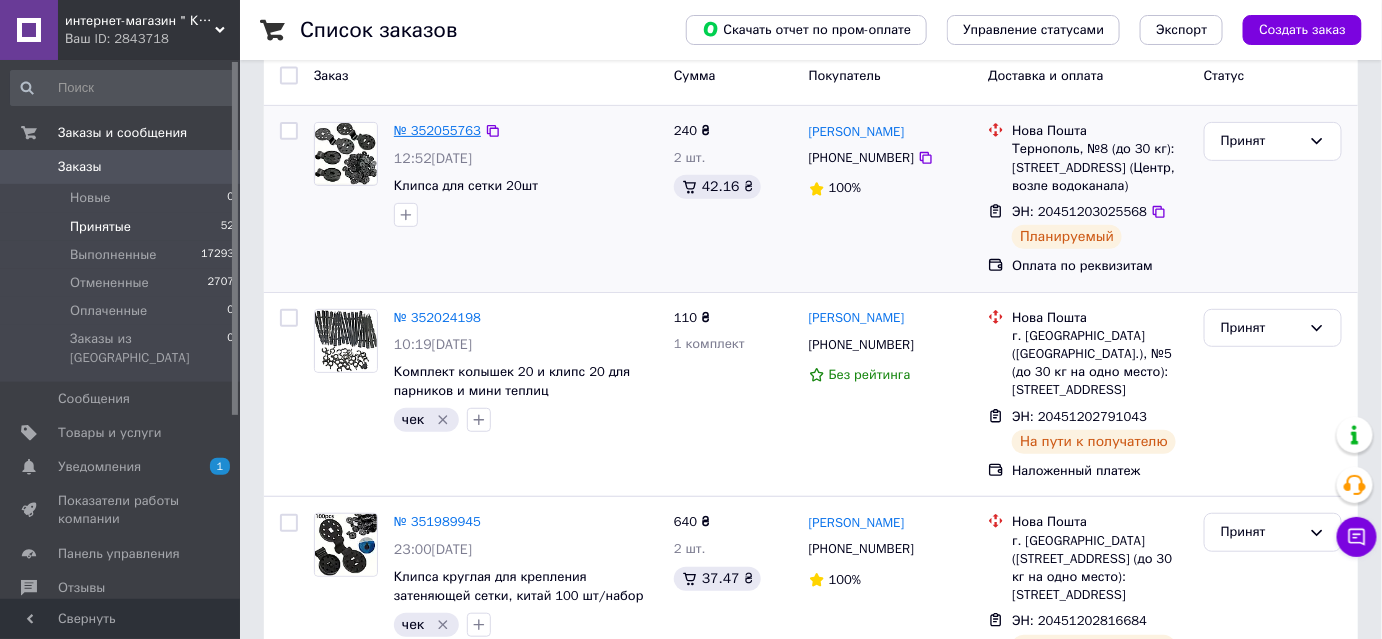 click on "№ 352055763" at bounding box center [437, 130] 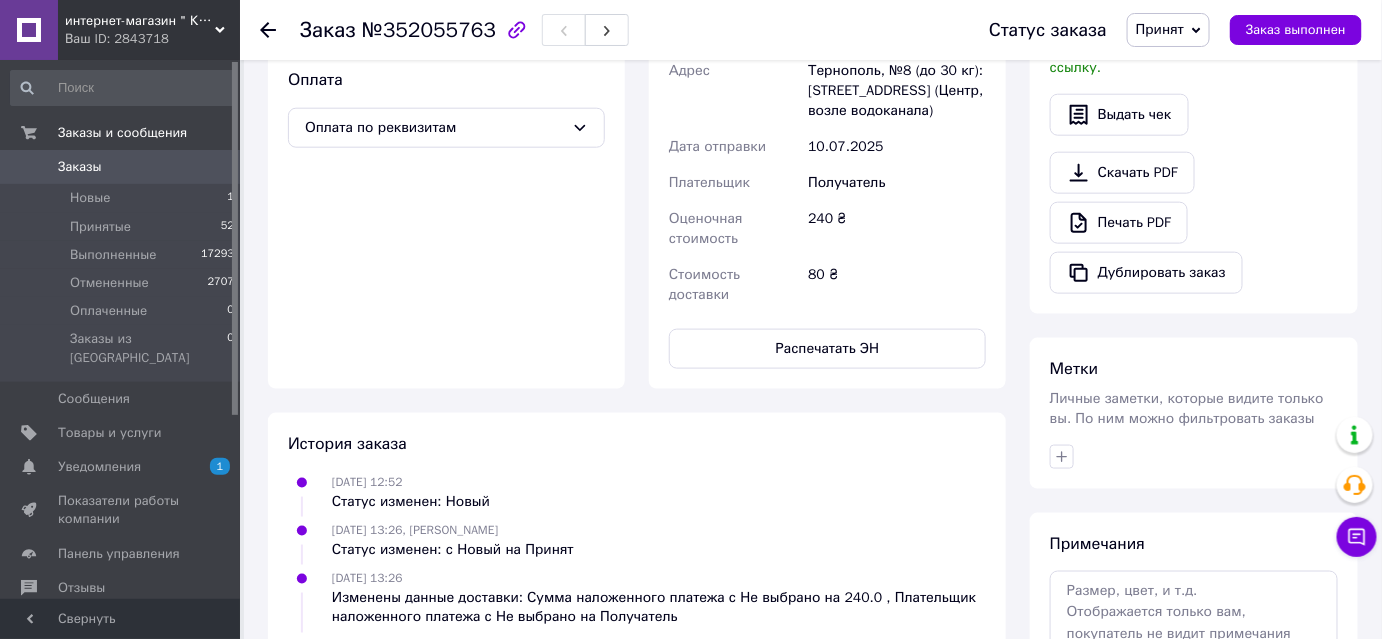 scroll, scrollTop: 818, scrollLeft: 0, axis: vertical 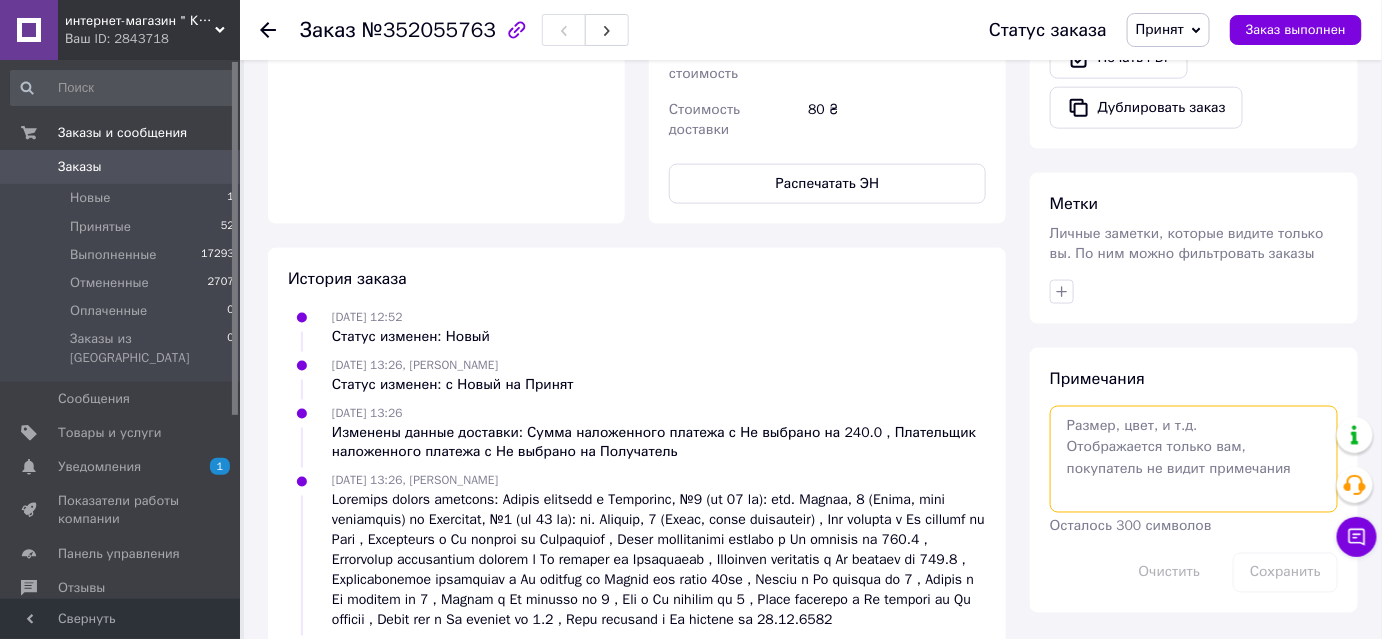 click at bounding box center (1194, 459) 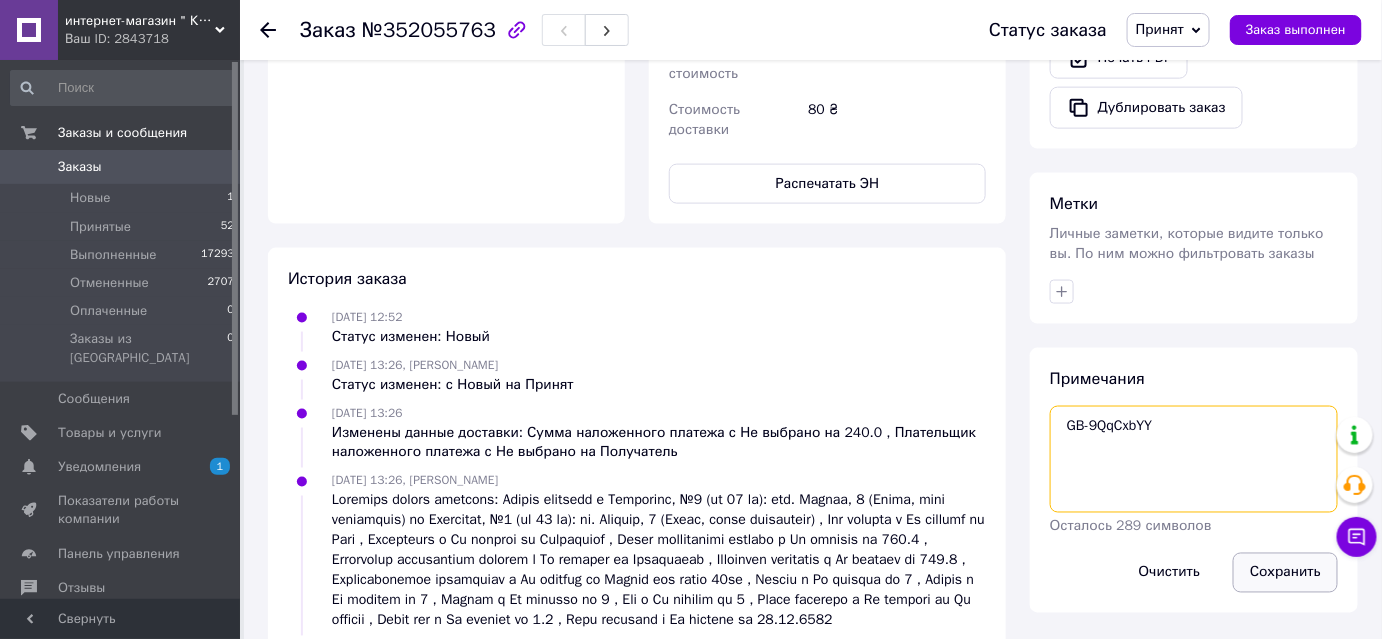 type on "GB-9QqCxbYY" 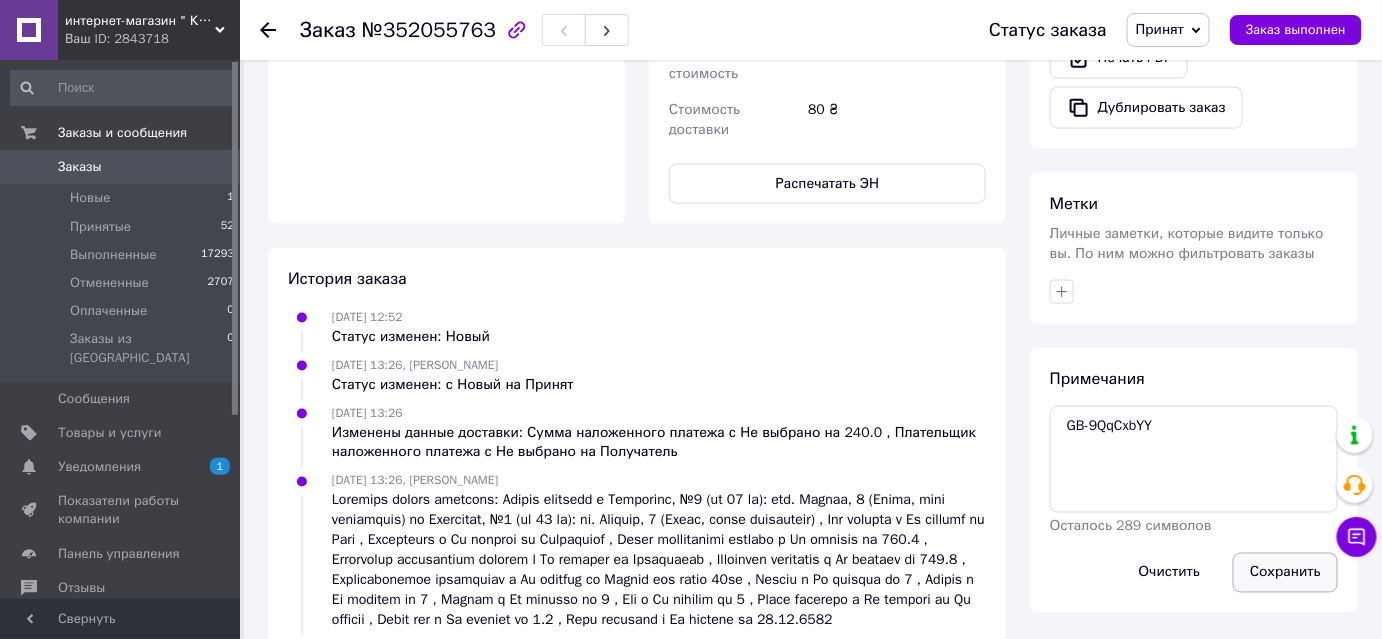 click on "Сохранить" at bounding box center (1285, 573) 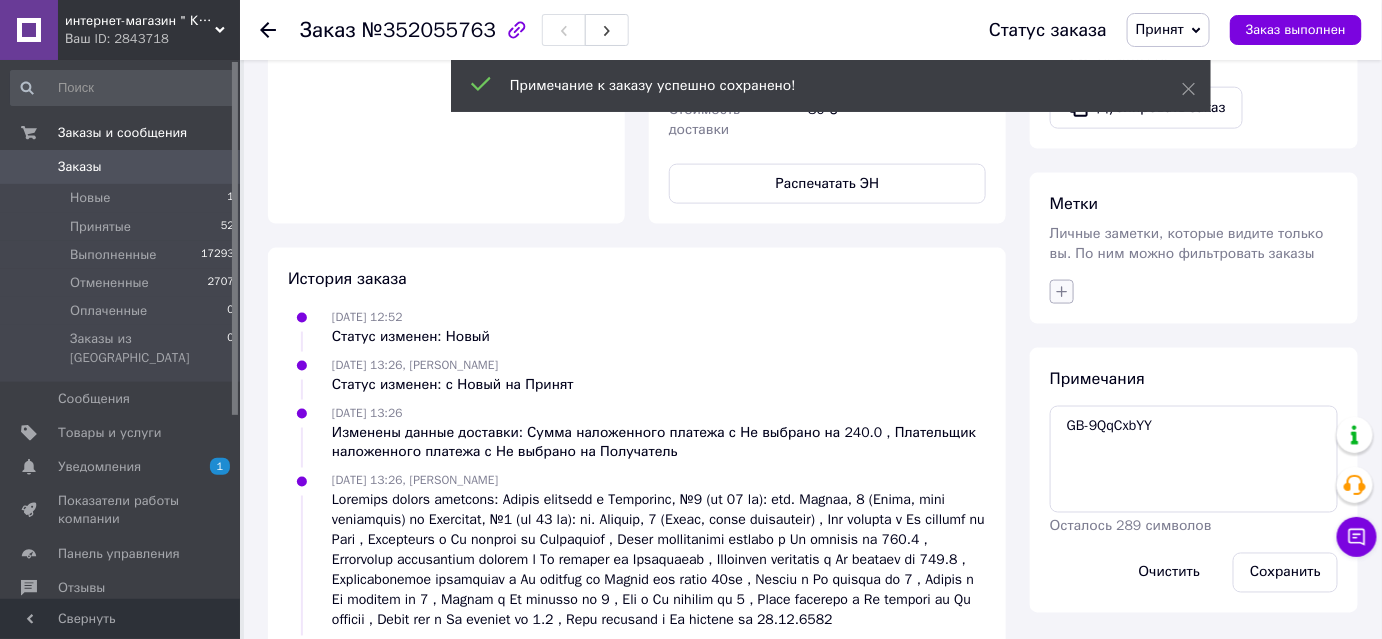 click 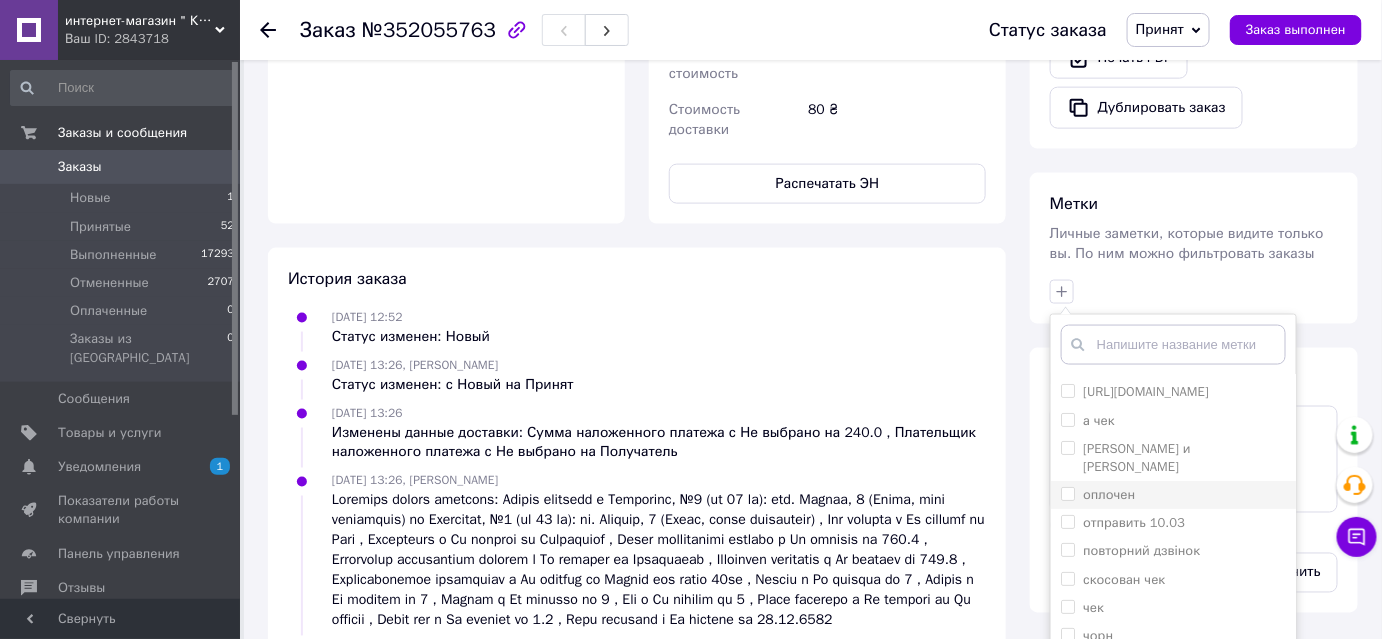 scroll, scrollTop: 167, scrollLeft: 0, axis: vertical 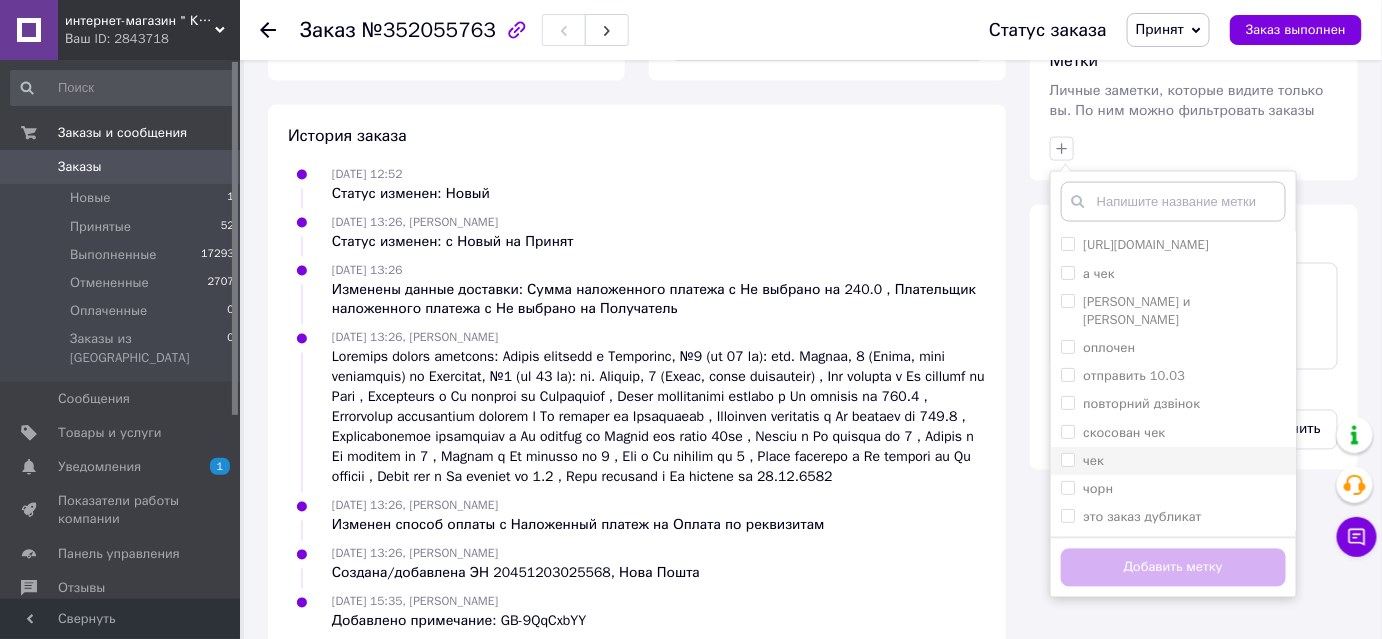 click on "чек" at bounding box center [1093, 460] 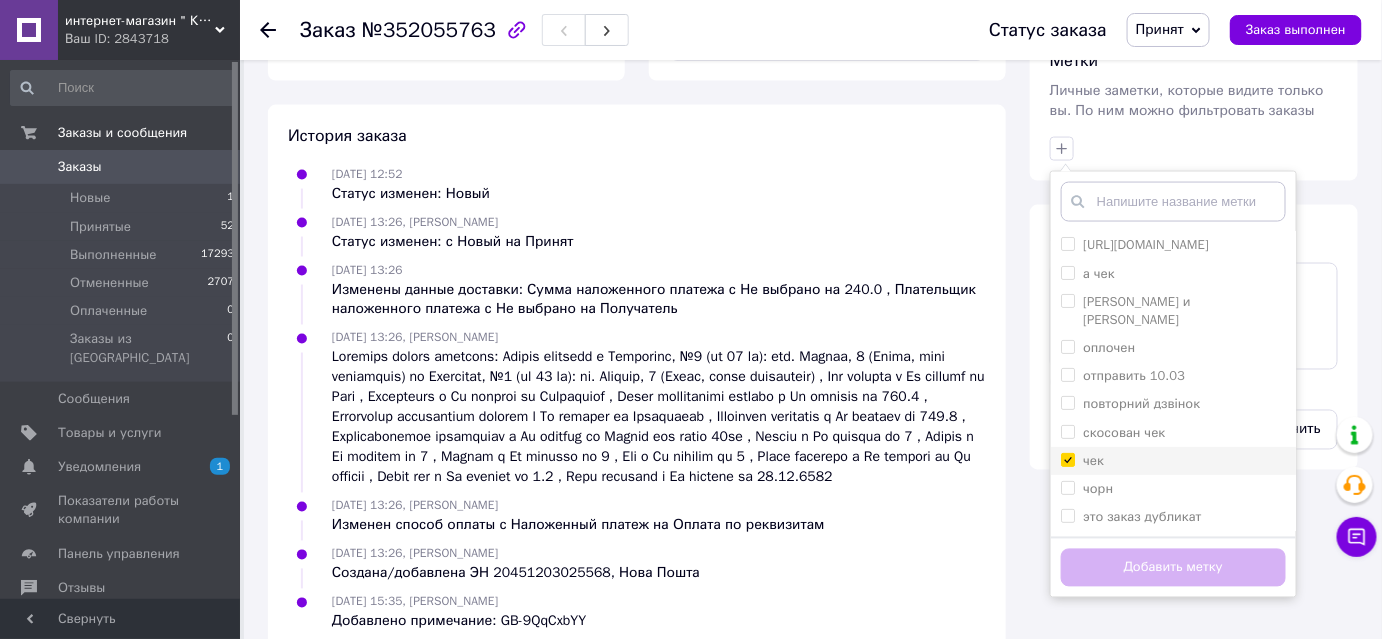 checkbox on "true" 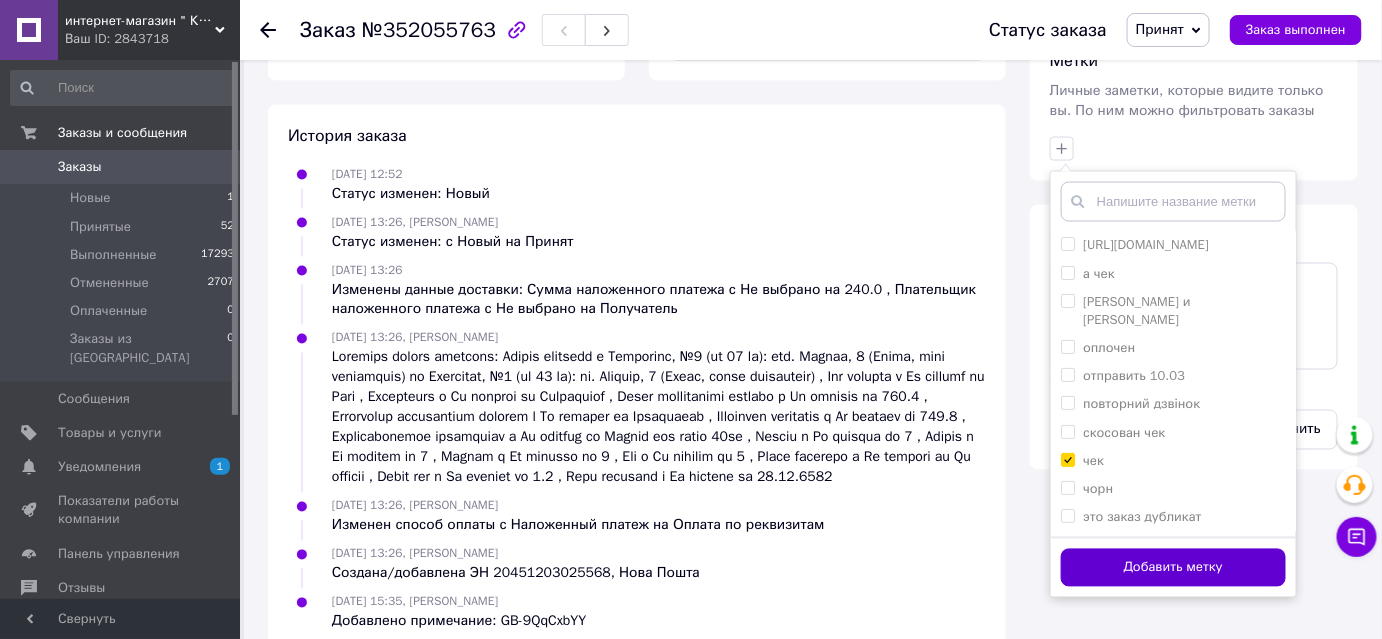 click on "Добавить метку" at bounding box center (1173, 568) 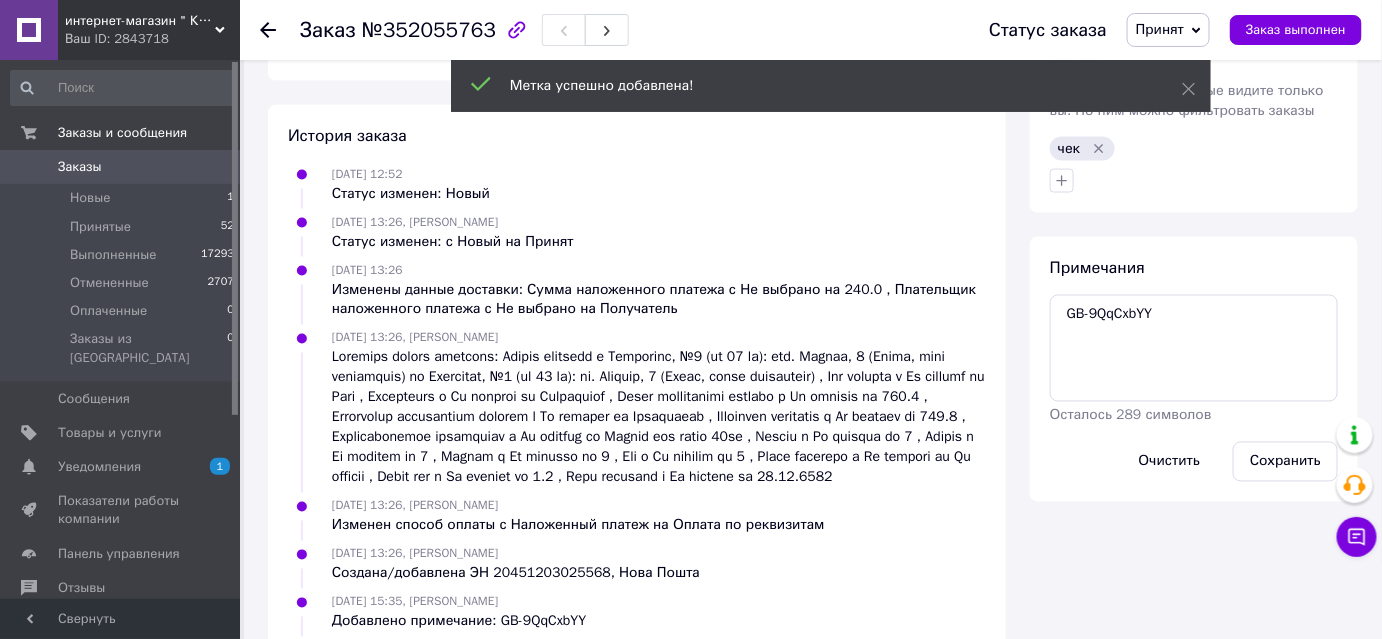 click 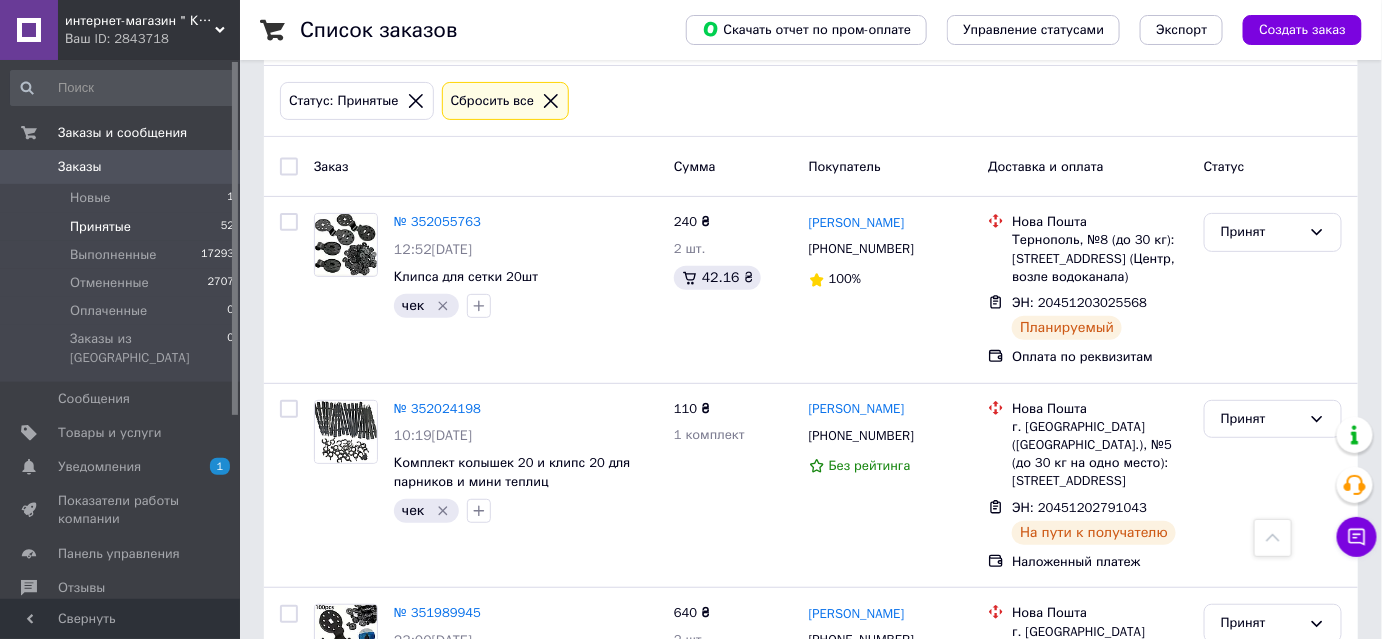 scroll, scrollTop: 0, scrollLeft: 0, axis: both 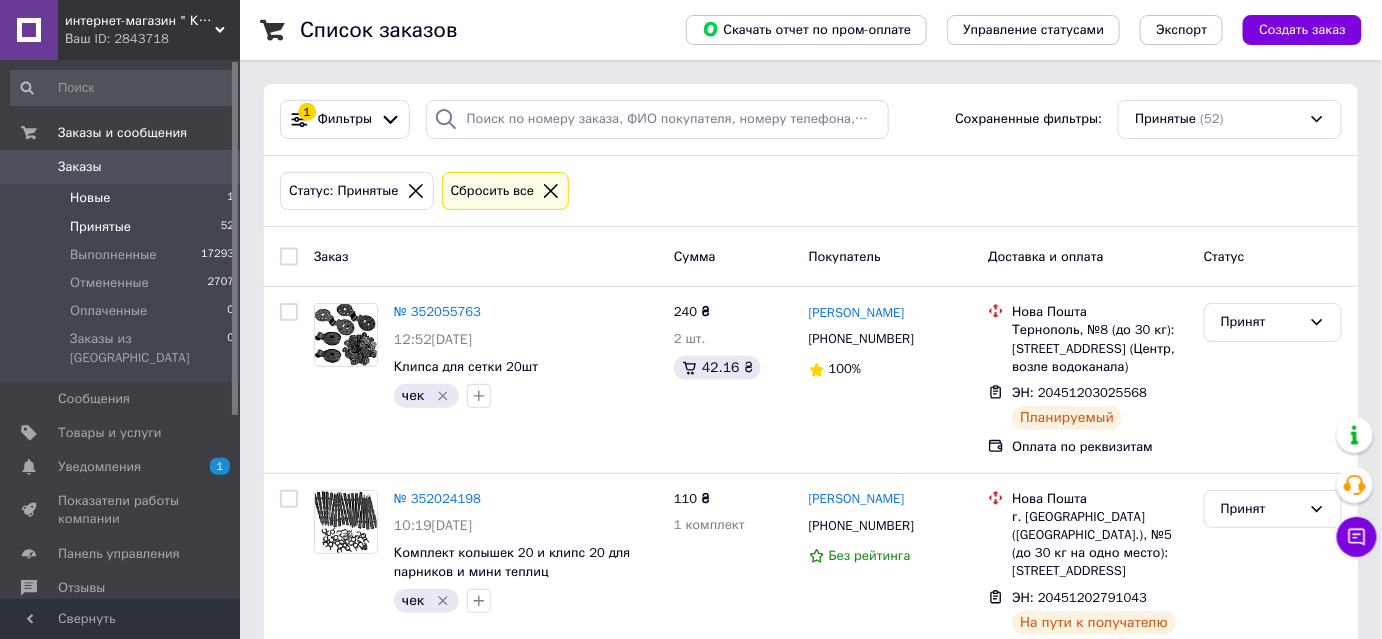 click on "Новые" at bounding box center [90, 198] 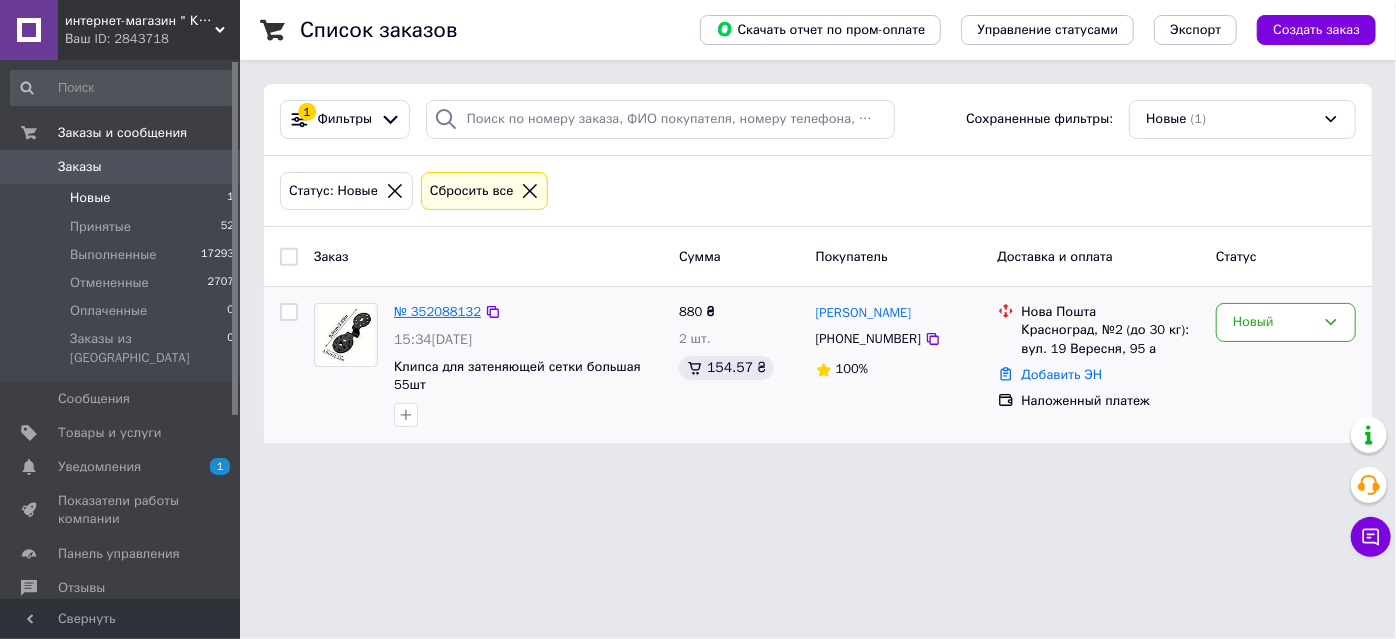 click on "№ 352088132" at bounding box center [437, 311] 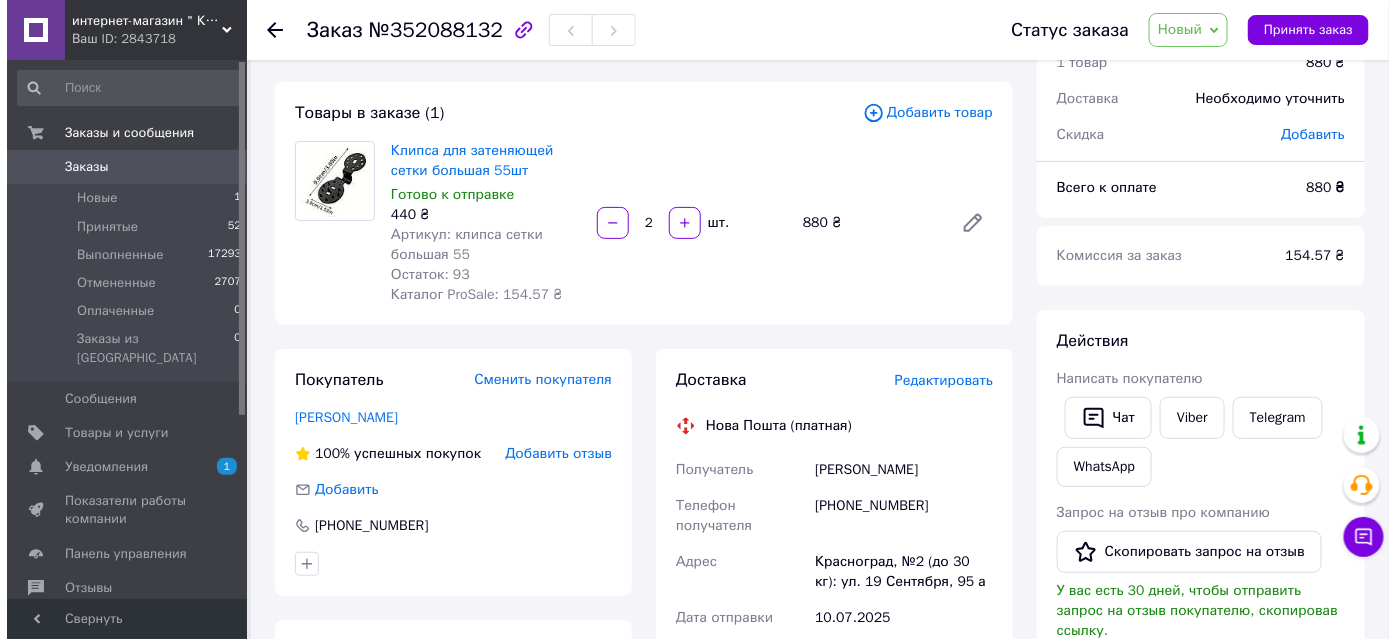 scroll, scrollTop: 272, scrollLeft: 0, axis: vertical 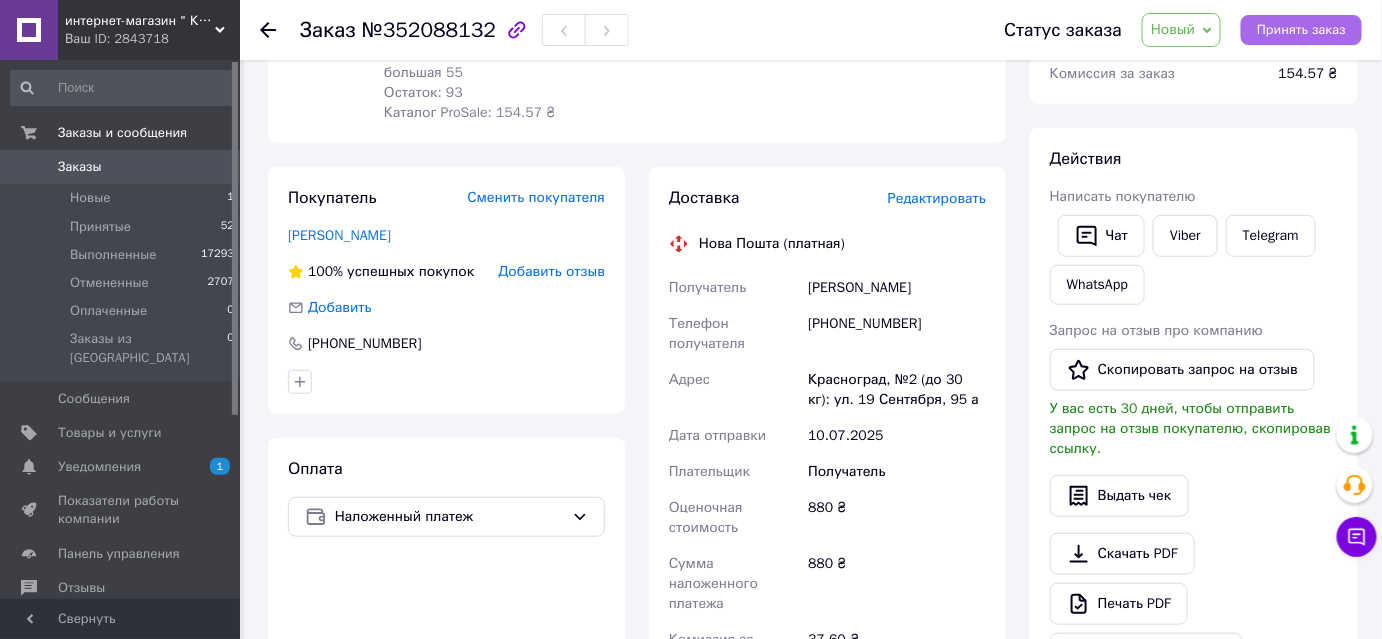click on "Принять заказ" at bounding box center [1301, 30] 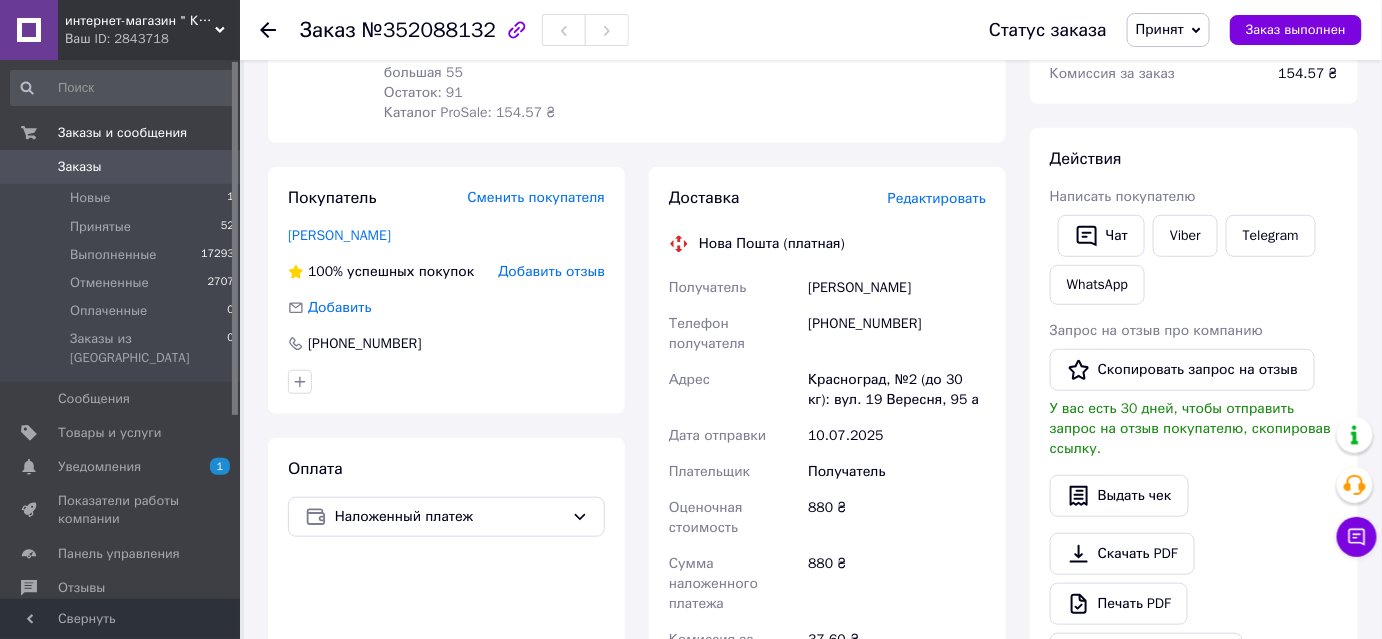 click on "Редактировать" at bounding box center (937, 198) 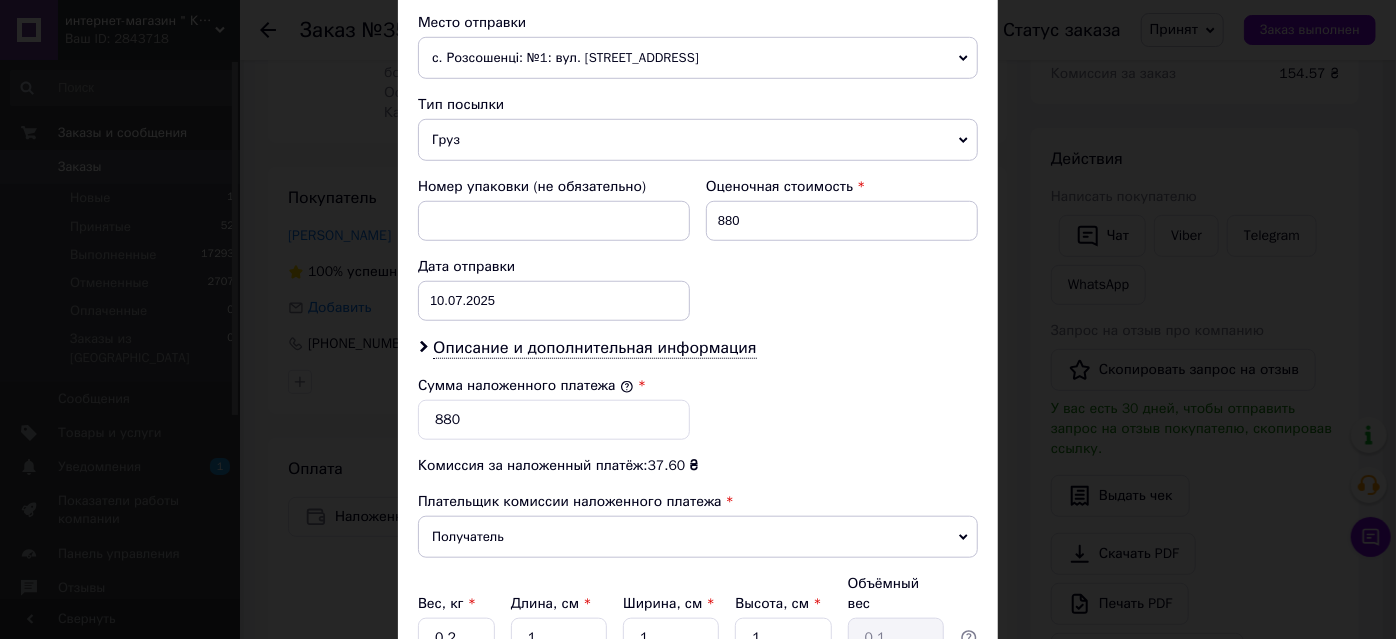 scroll, scrollTop: 878, scrollLeft: 0, axis: vertical 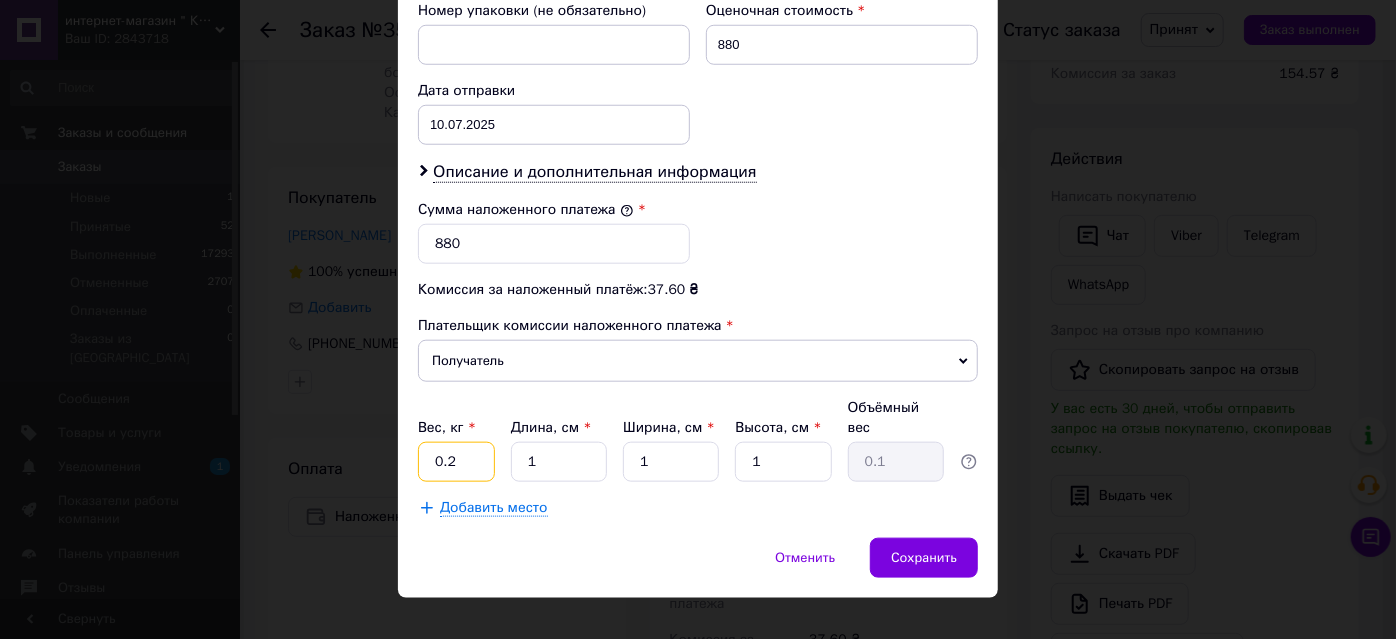 drag, startPoint x: 456, startPoint y: 440, endPoint x: 432, endPoint y: 444, distance: 24.33105 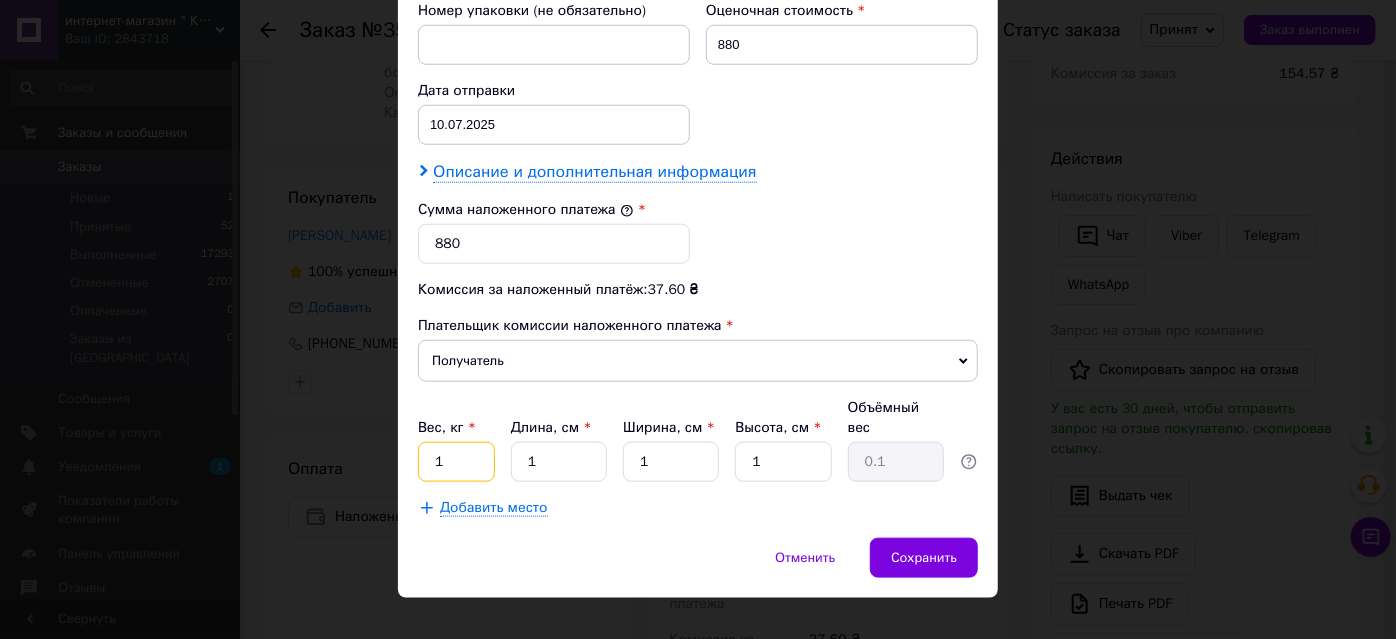 type on "1" 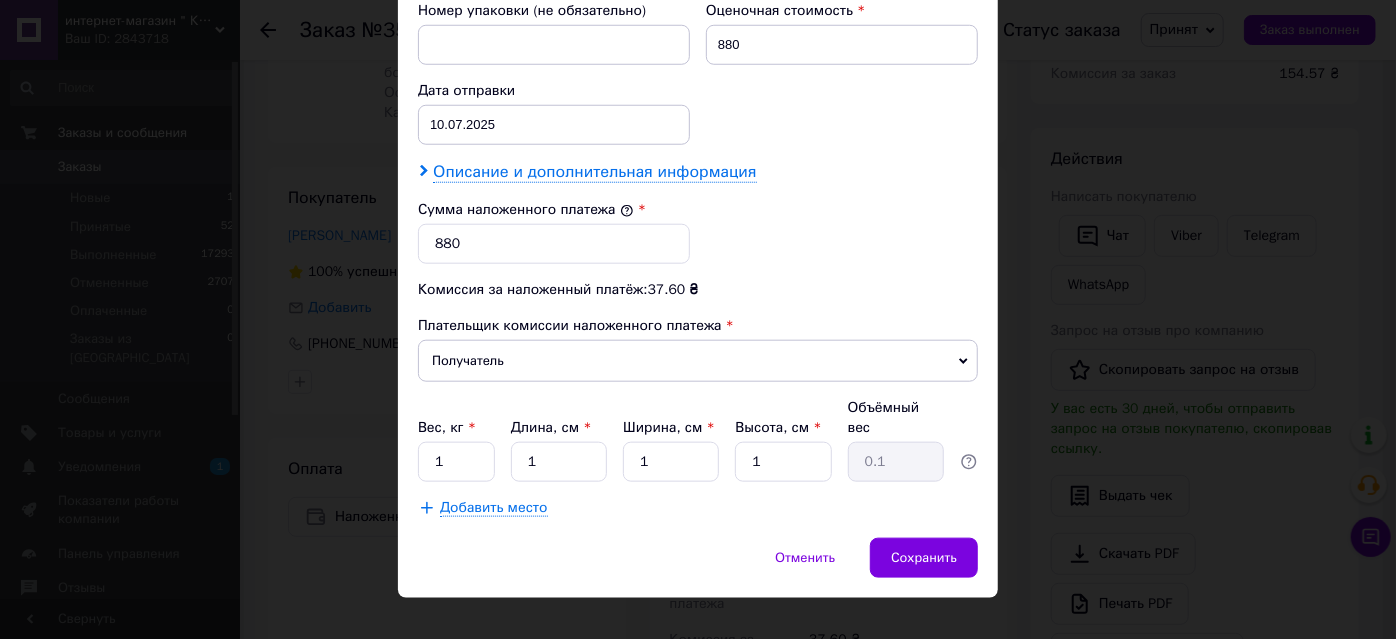 click on "Описание и дополнительная информация" at bounding box center [594, 172] 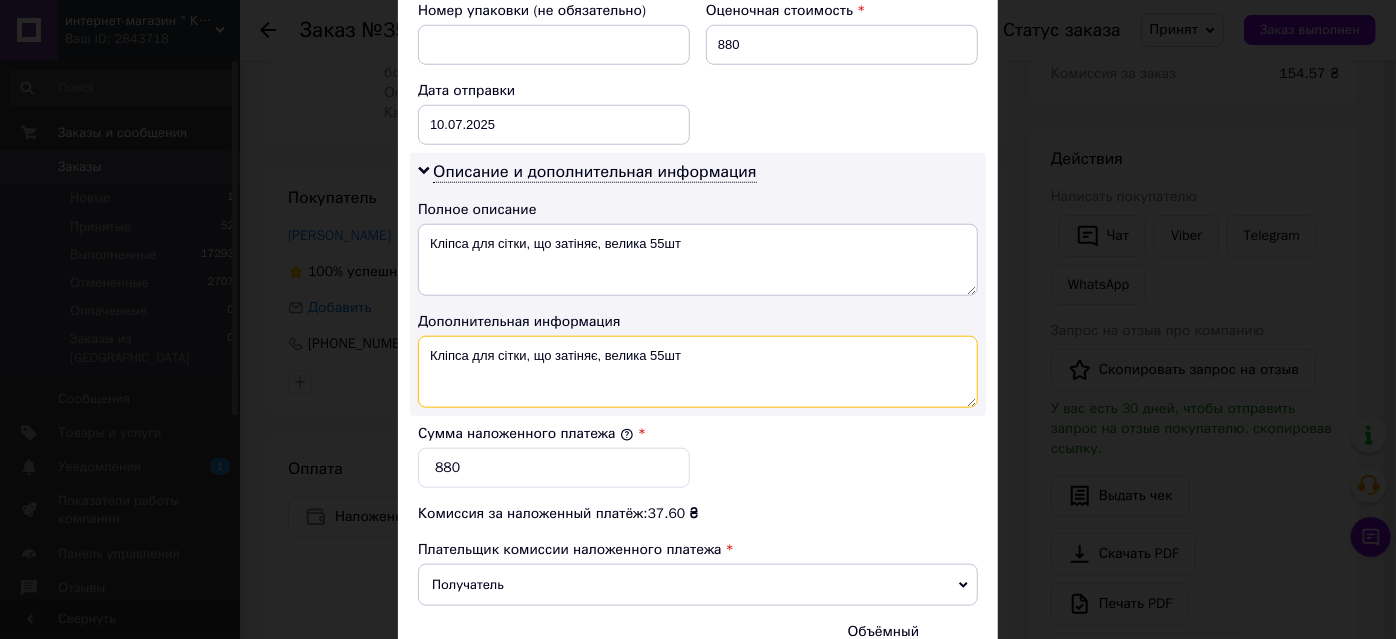 click on "Кліпса для сітки, що затіняє, велика 55шт" at bounding box center (698, 372) 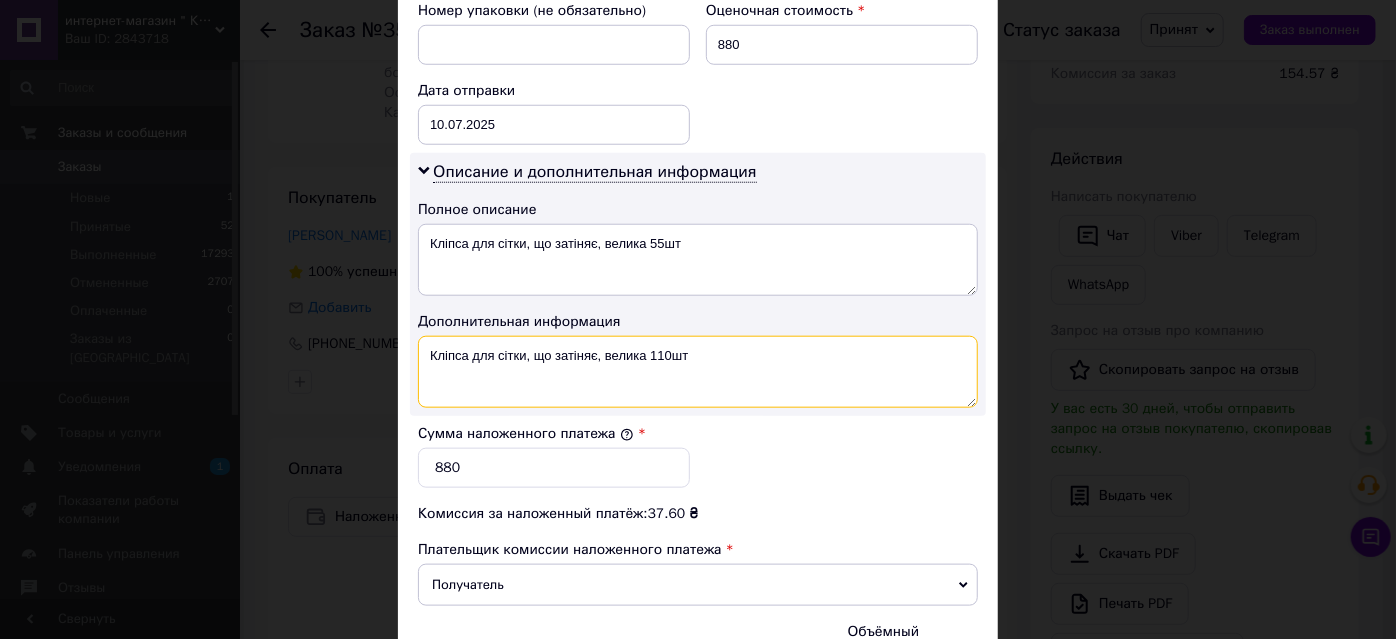 type on "Кліпса для сітки, що затіняє, велика 110шт" 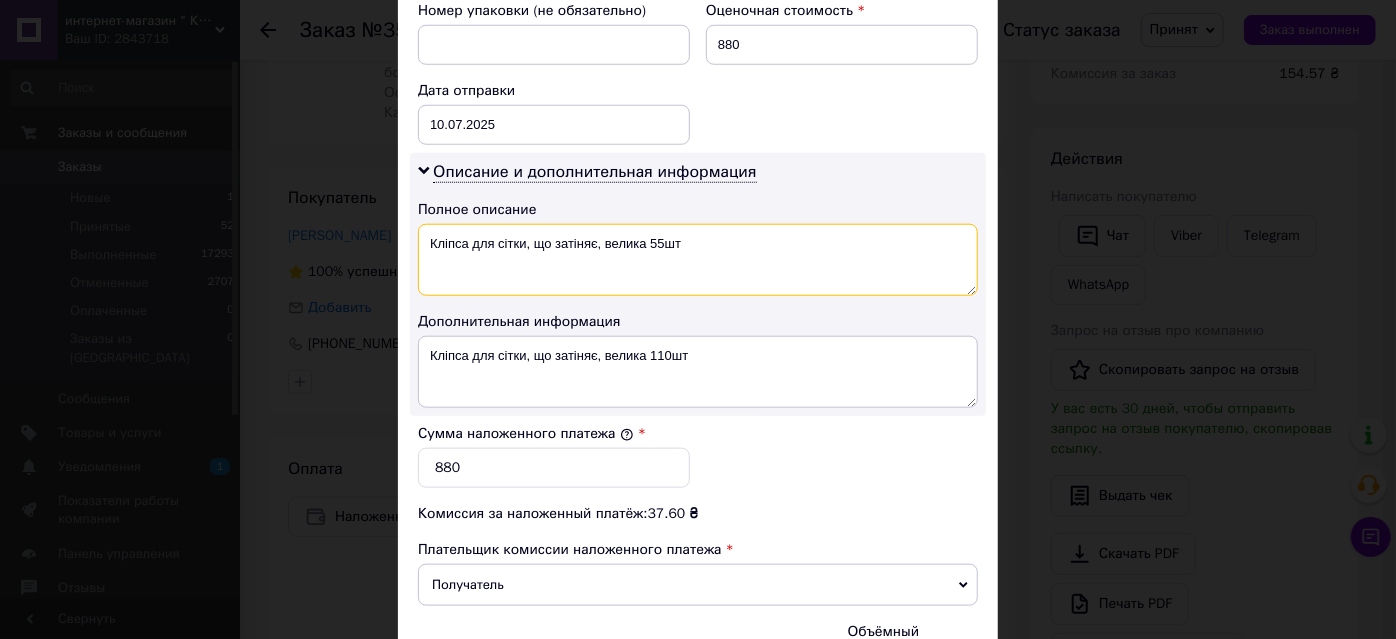 click on "Кліпса для сітки, що затіняє, велика 55шт" at bounding box center [698, 260] 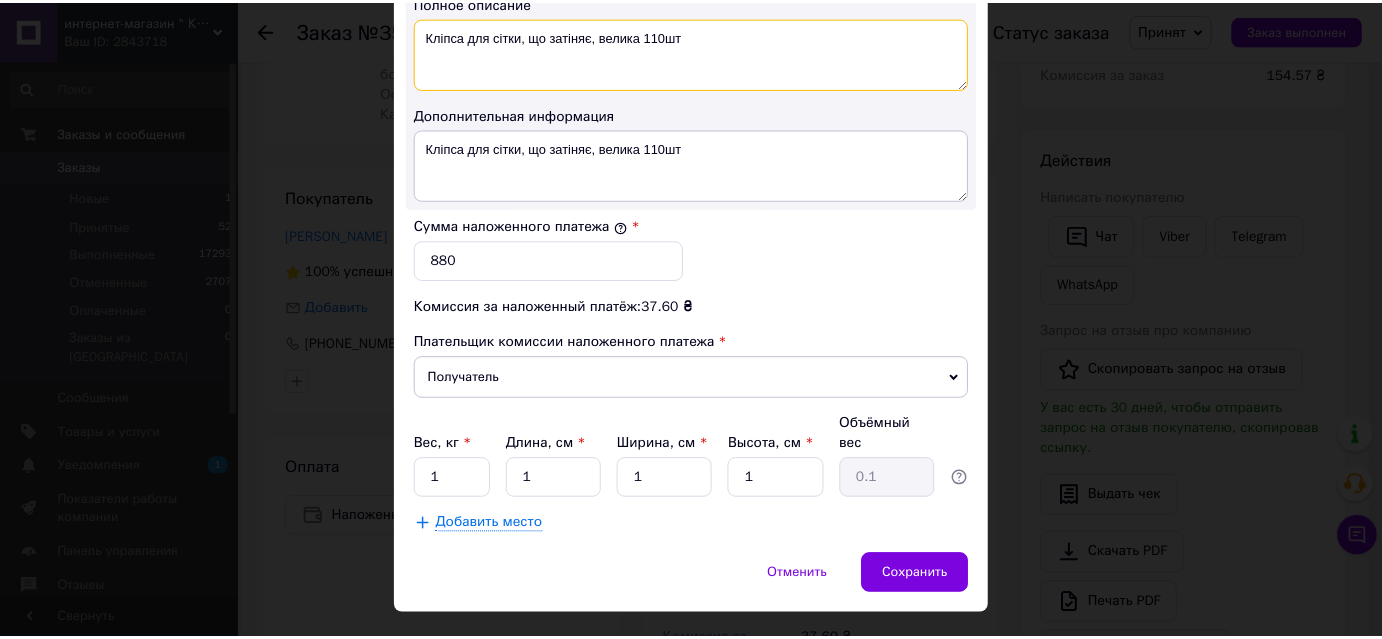 scroll, scrollTop: 1101, scrollLeft: 0, axis: vertical 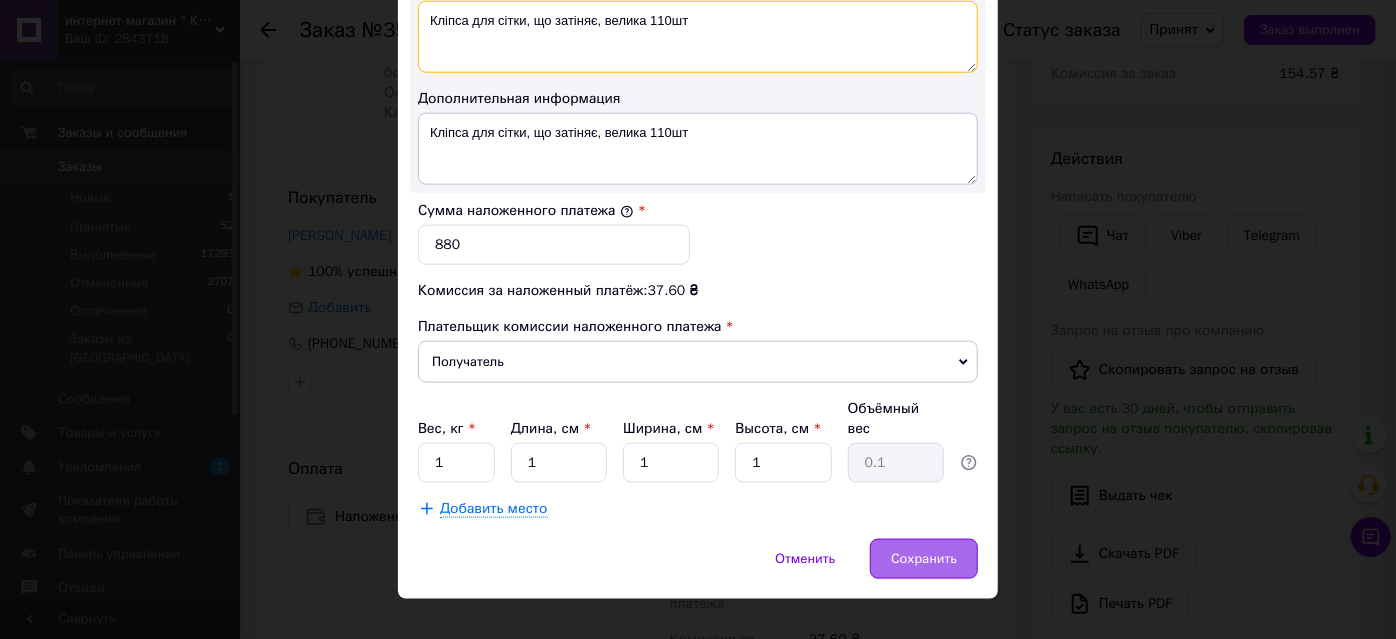 type on "Кліпса для сітки, що затіняє, велика 110шт" 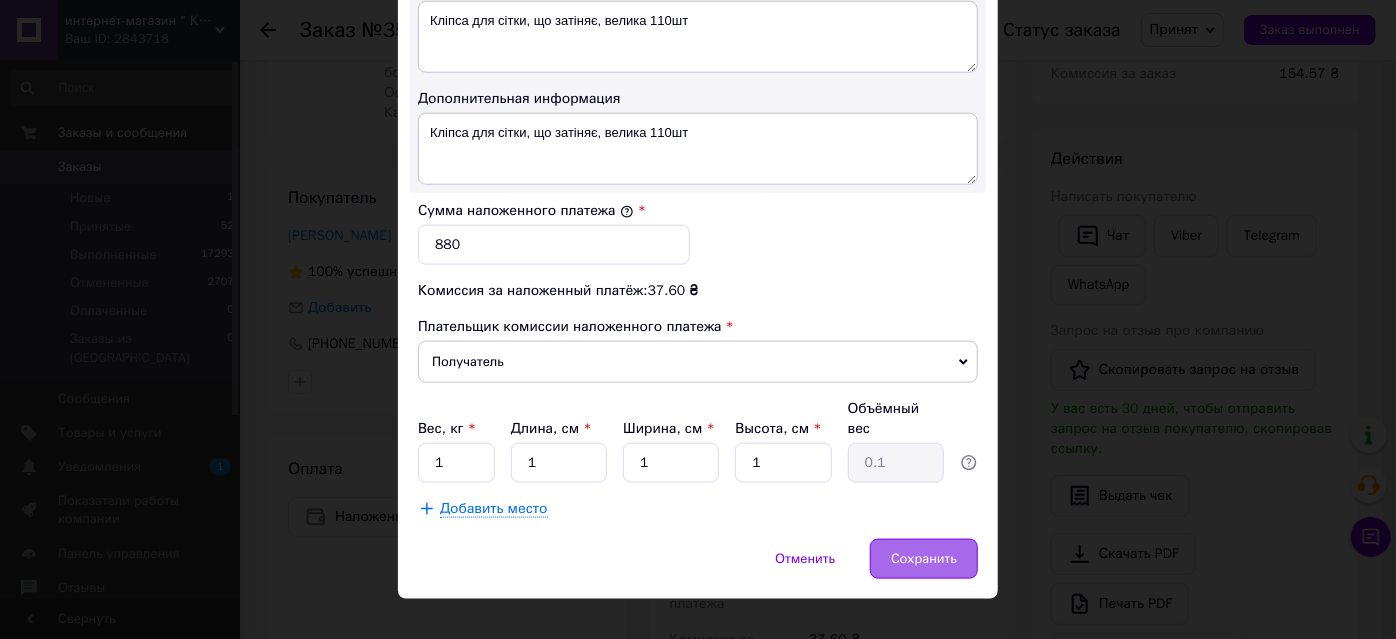 click on "Сохранить" at bounding box center [924, 559] 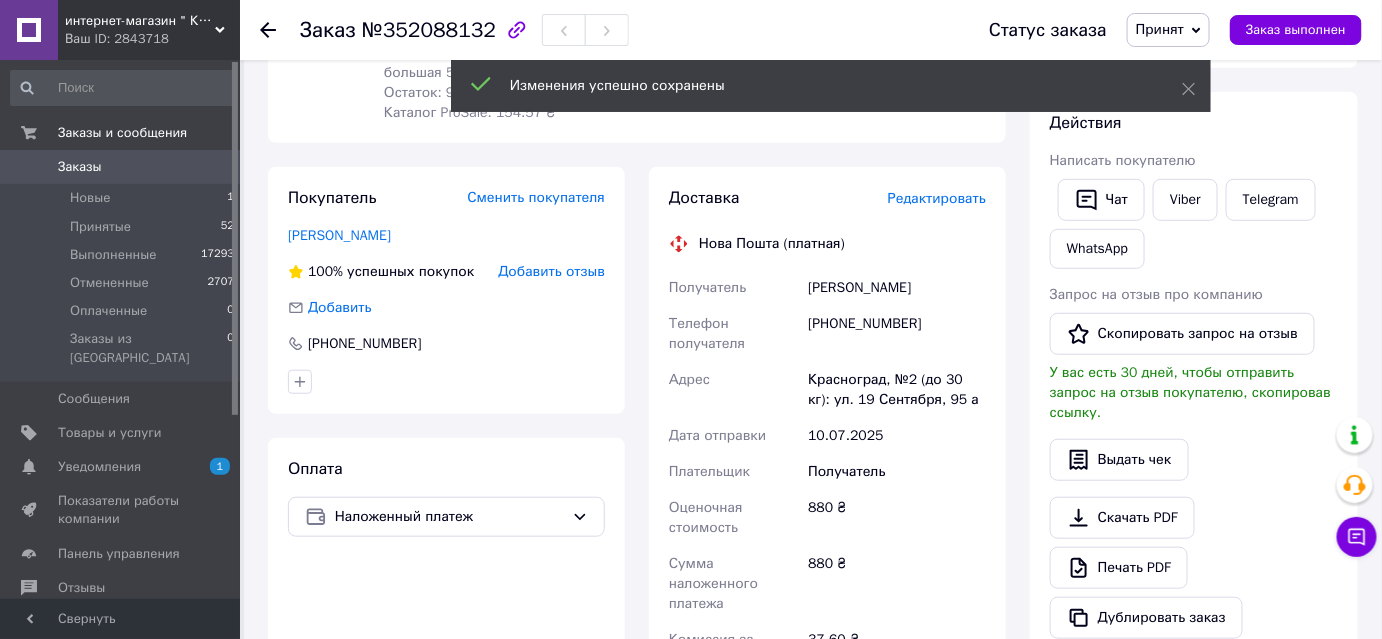 scroll, scrollTop: 363, scrollLeft: 0, axis: vertical 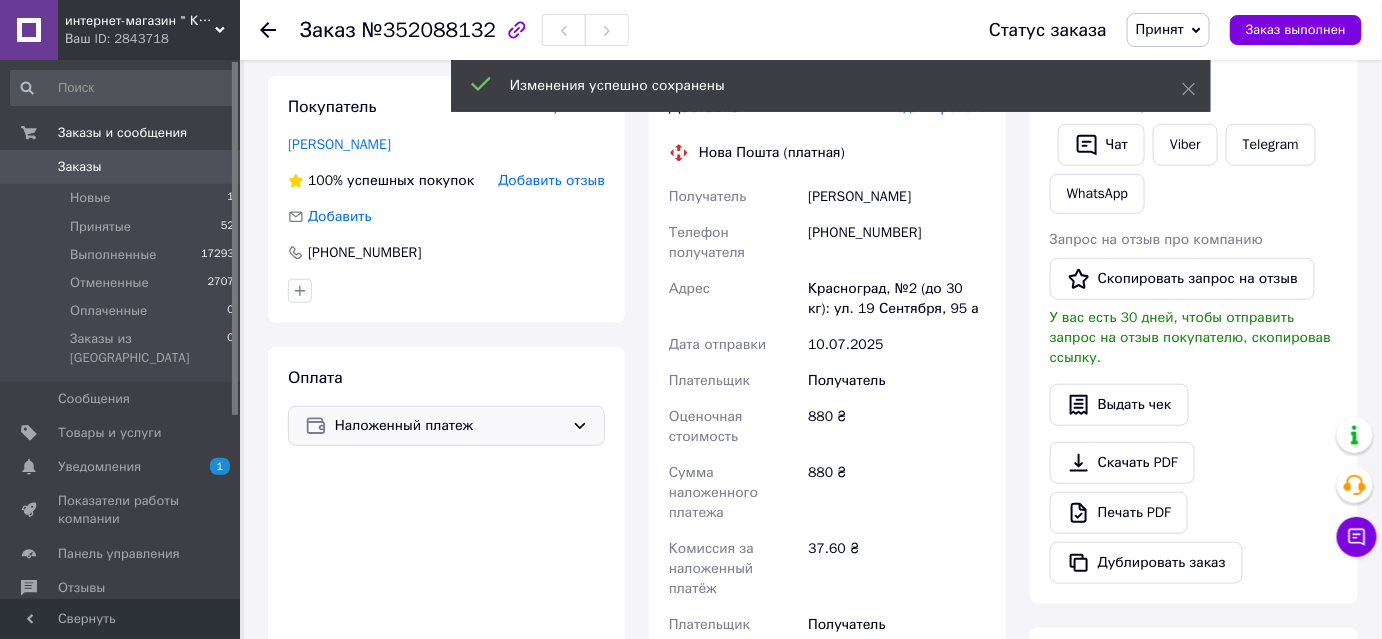 click on "Наложенный платеж" at bounding box center (449, 426) 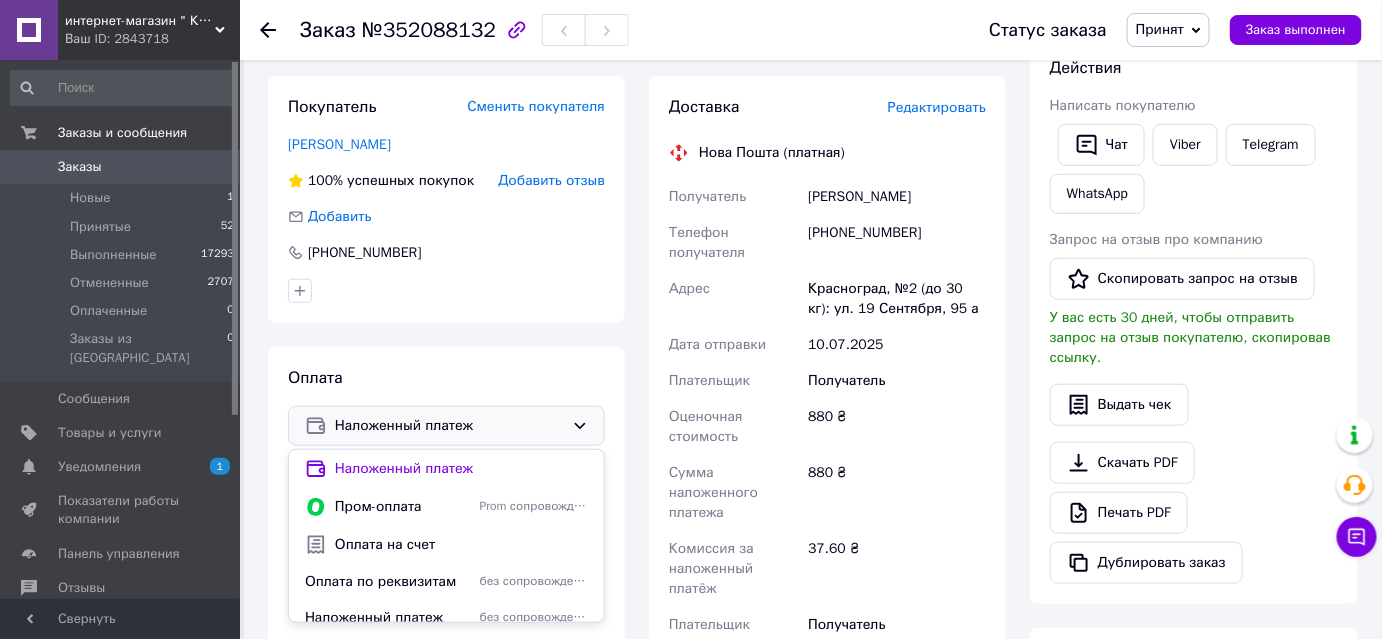 click on "Оплата по реквизитам" at bounding box center (388, 582) 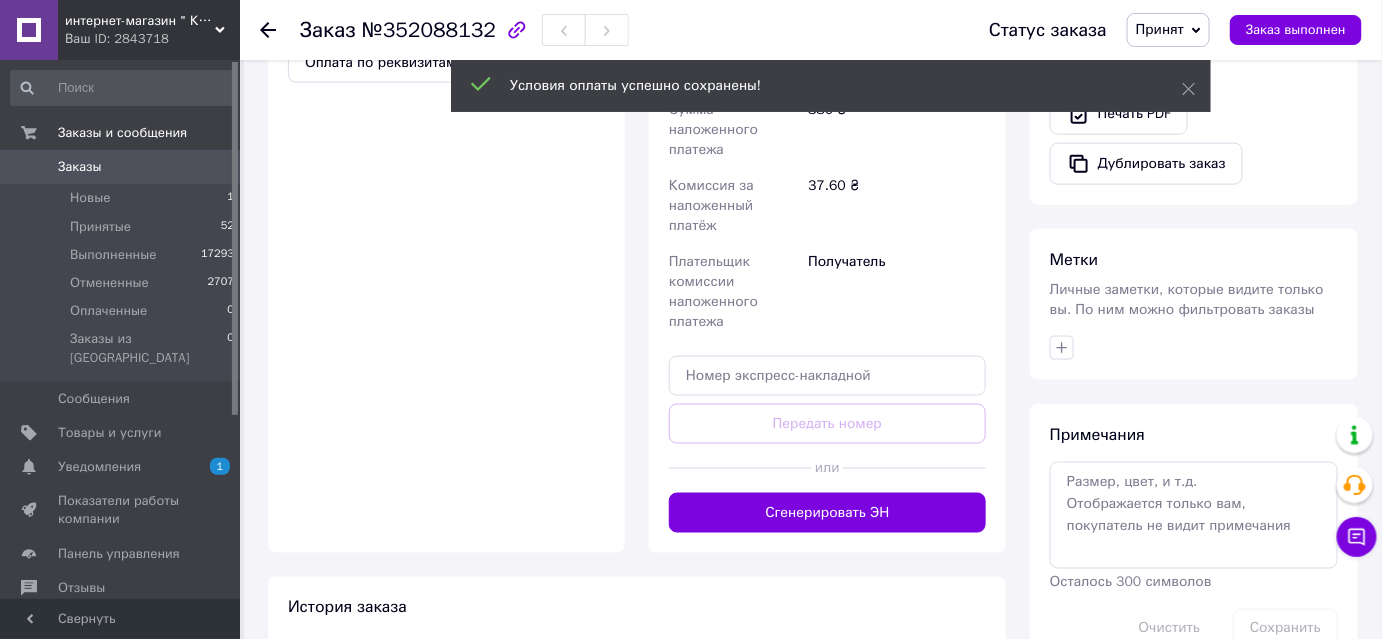 scroll, scrollTop: 727, scrollLeft: 0, axis: vertical 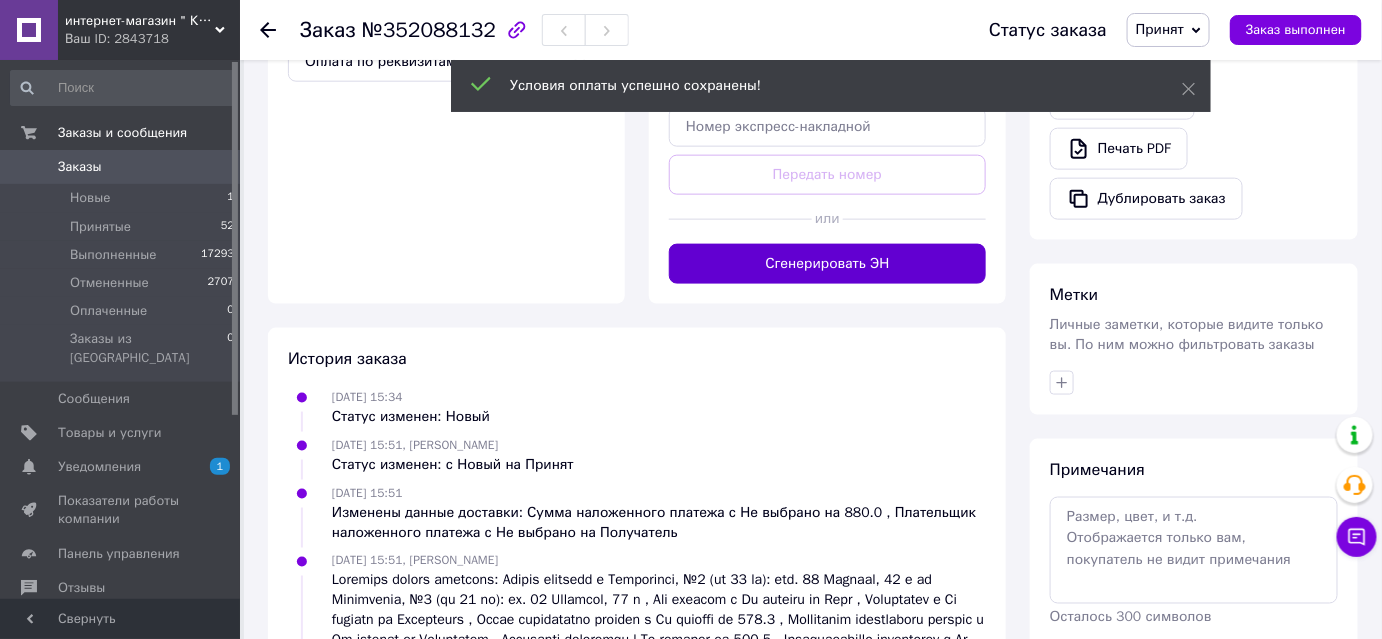 click on "Сгенерировать ЭН" at bounding box center [827, 264] 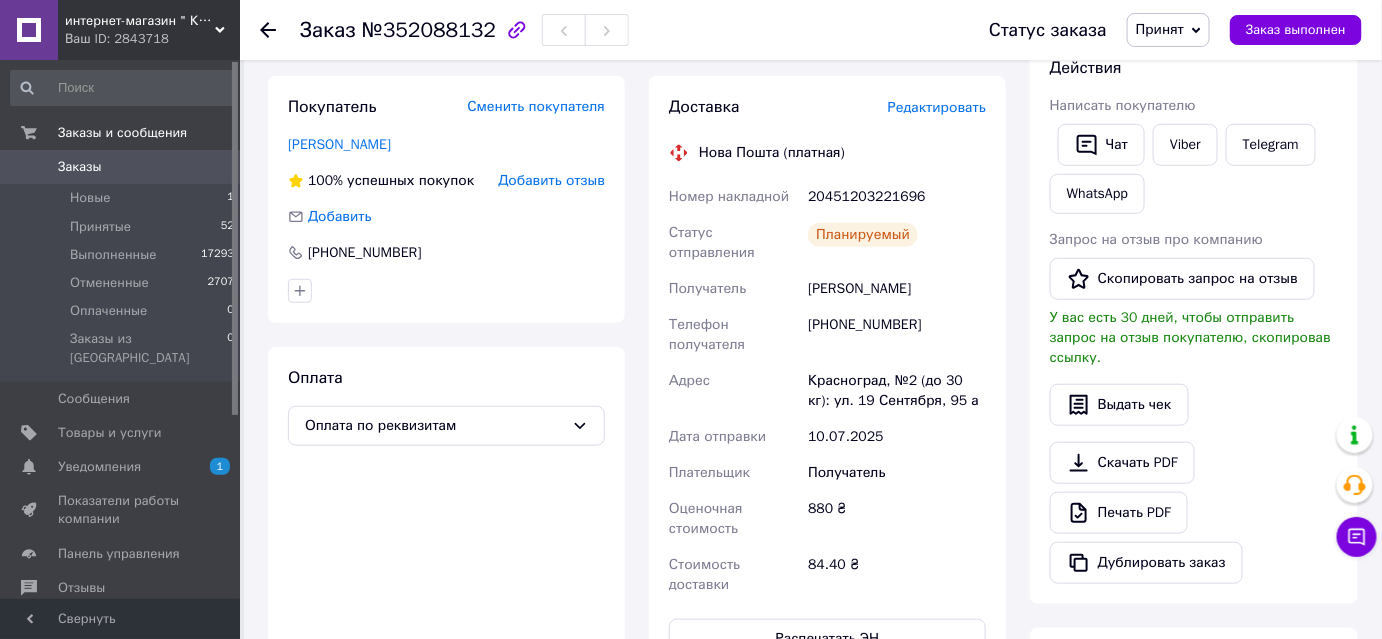 scroll, scrollTop: 0, scrollLeft: 0, axis: both 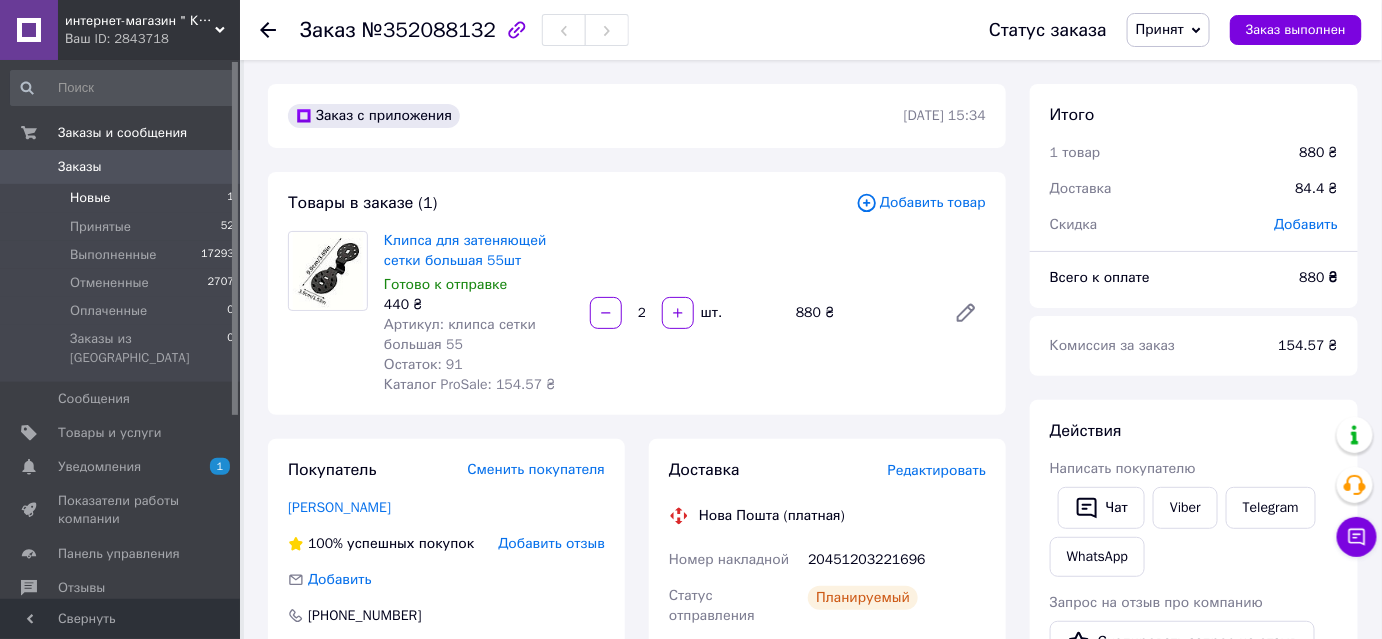 click on "Новые" at bounding box center (90, 198) 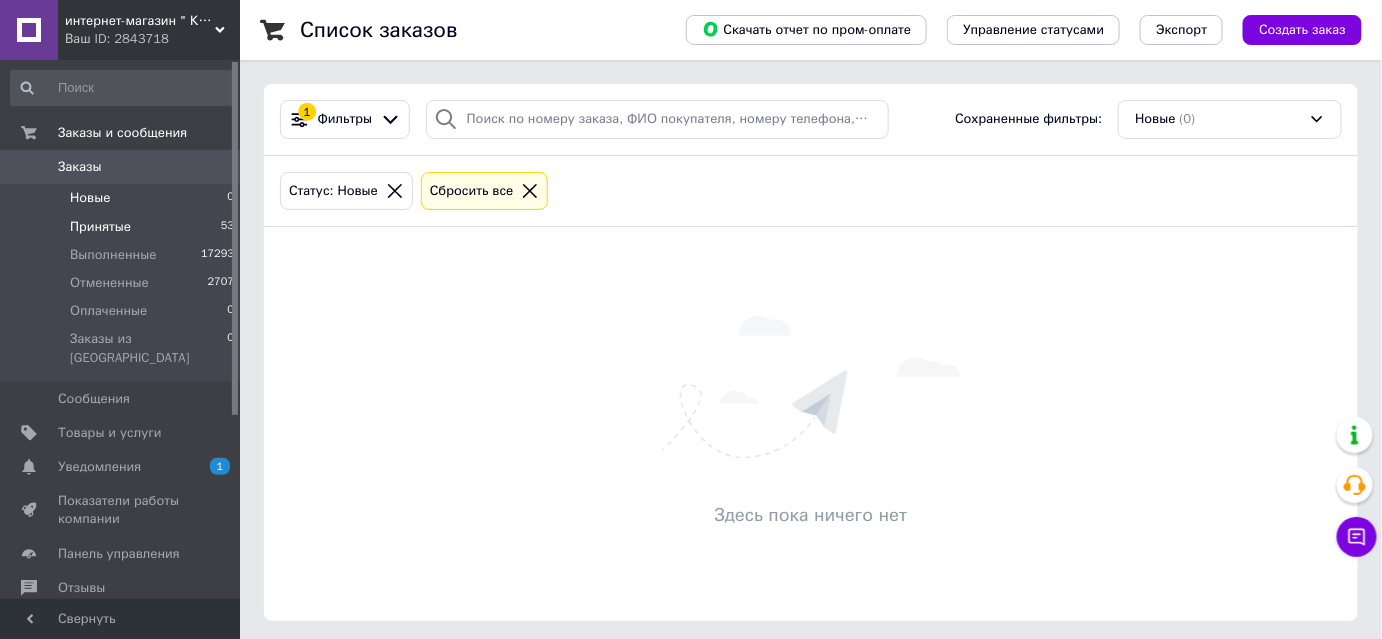 click on "Принятые" at bounding box center (100, 227) 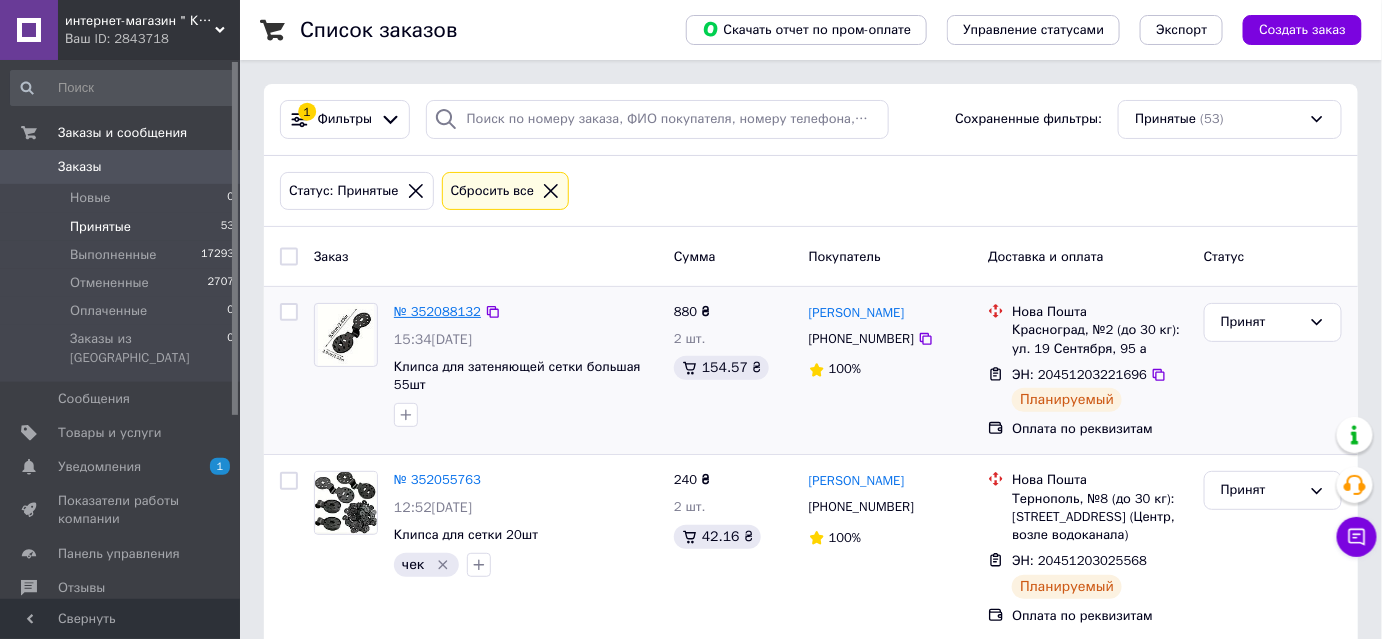 click on "№ 352088132" at bounding box center (437, 311) 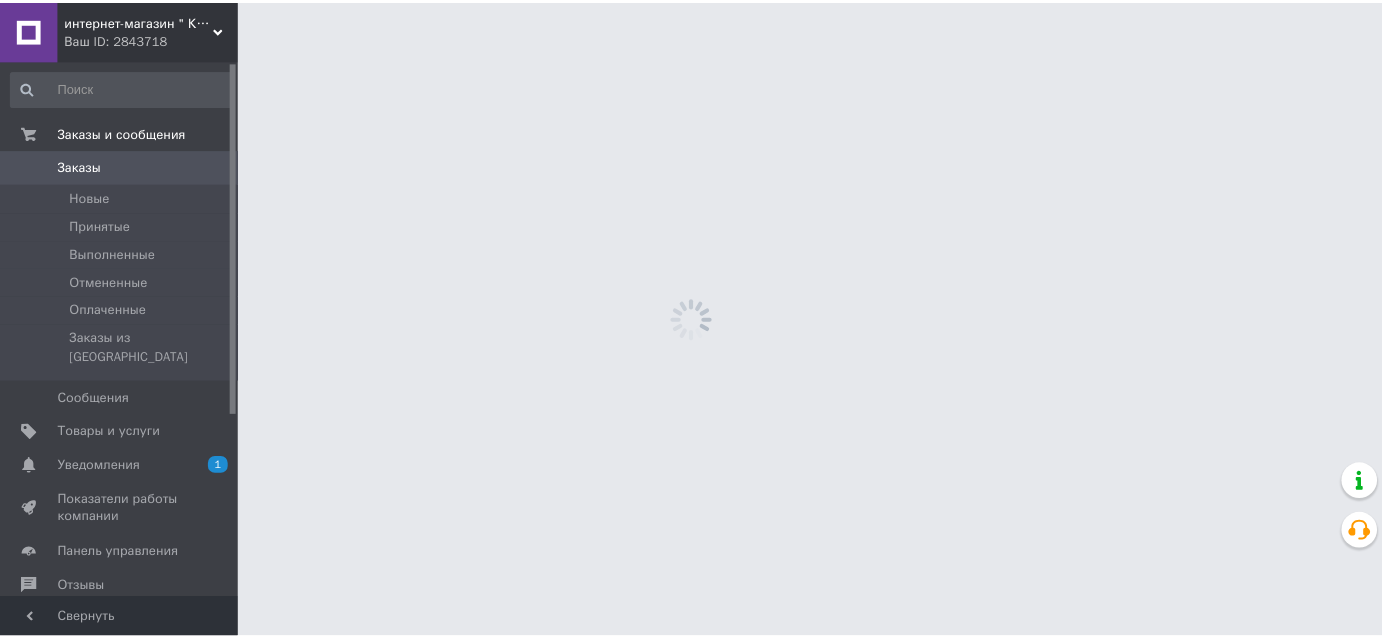 scroll, scrollTop: 0, scrollLeft: 0, axis: both 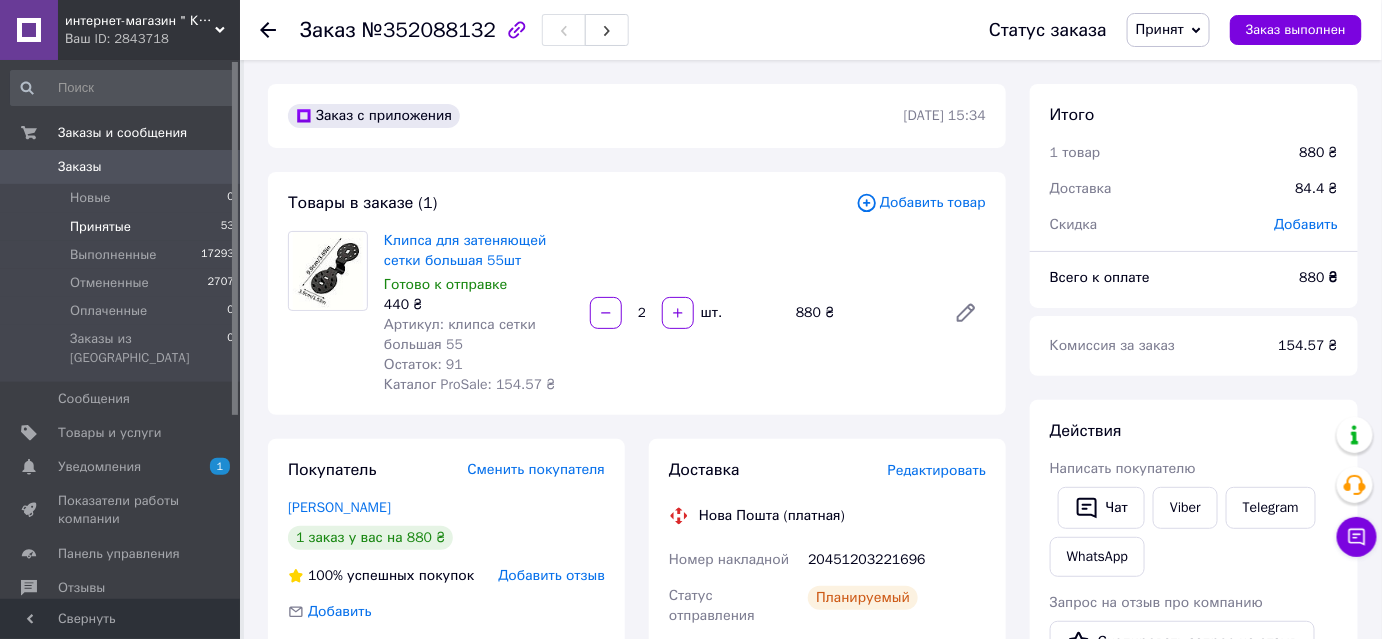 click on "Принятые" at bounding box center (100, 227) 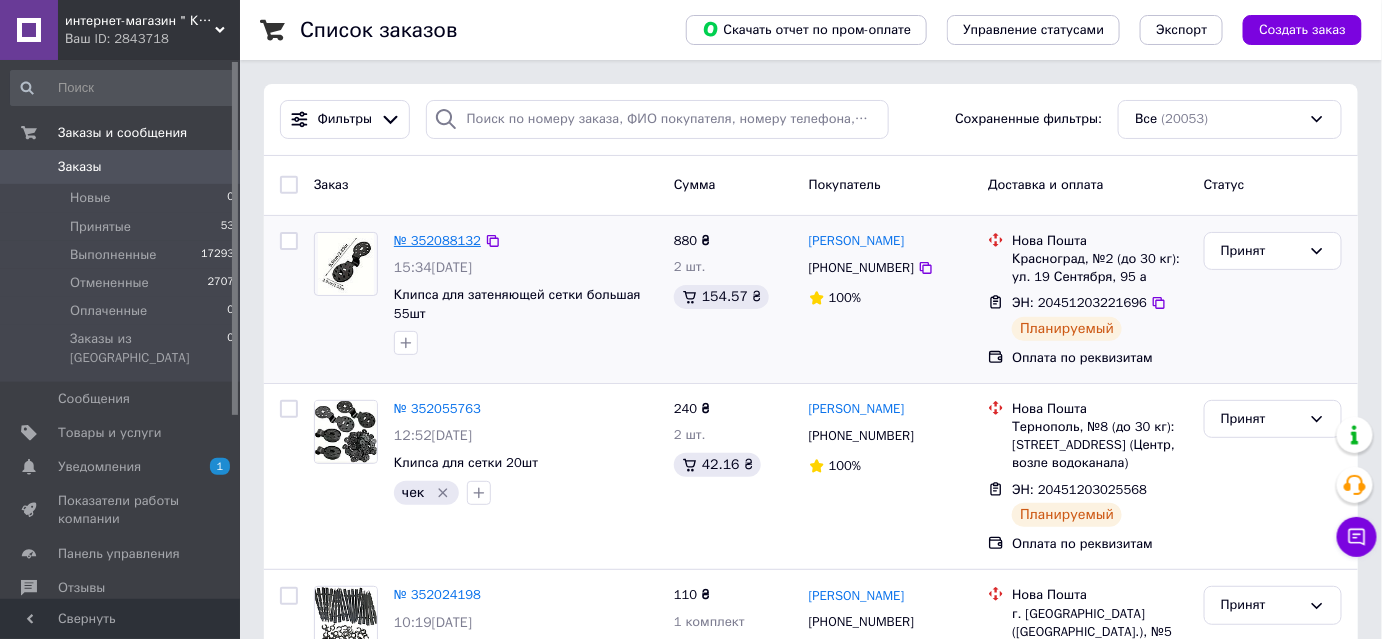 click on "№ 352088132" at bounding box center [437, 240] 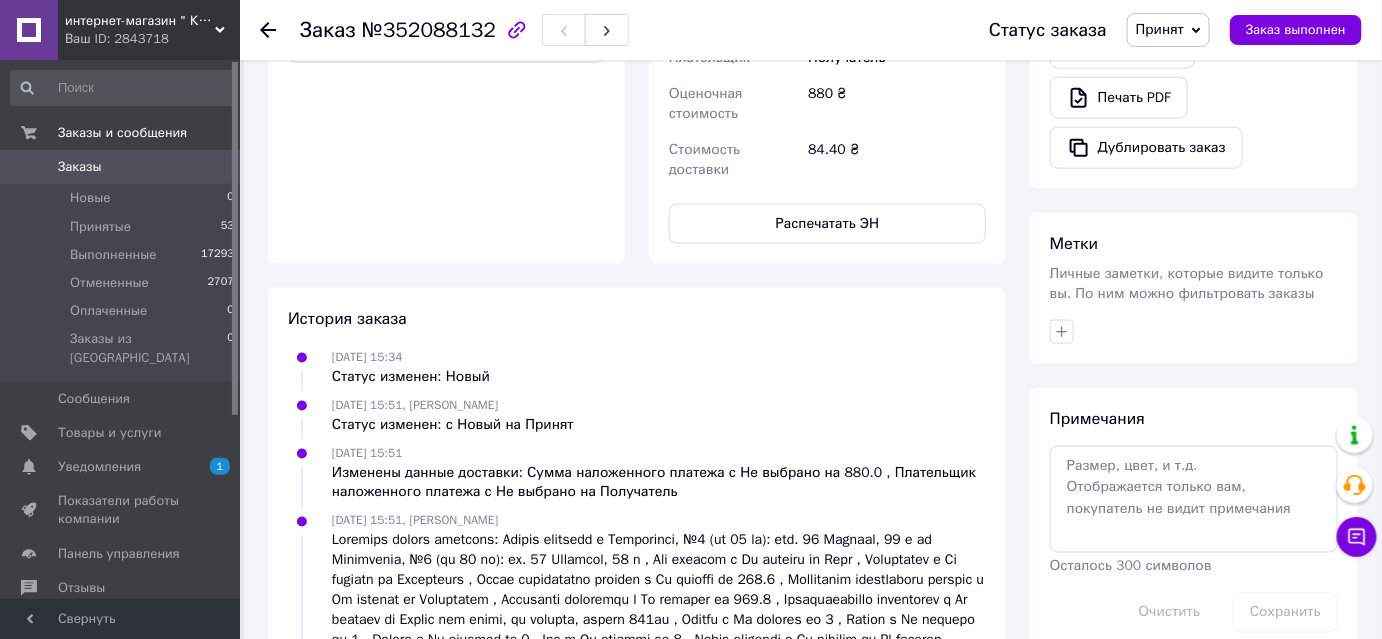 scroll, scrollTop: 933, scrollLeft: 0, axis: vertical 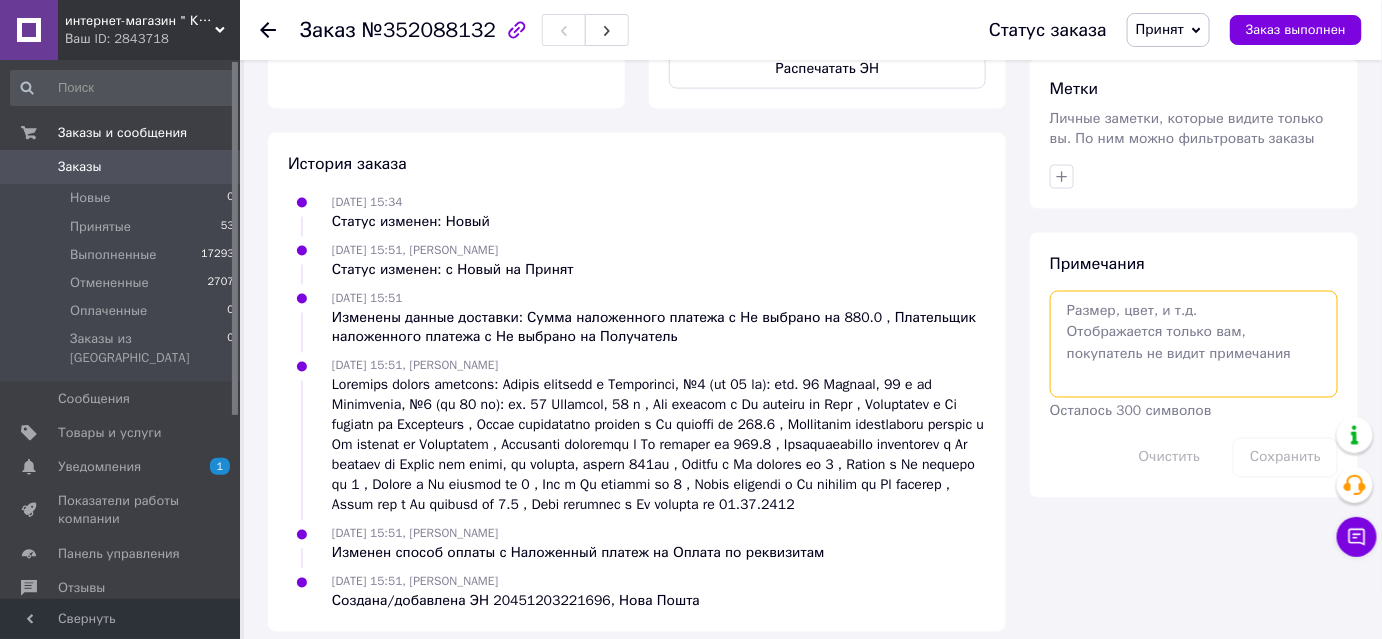 click at bounding box center (1194, 344) 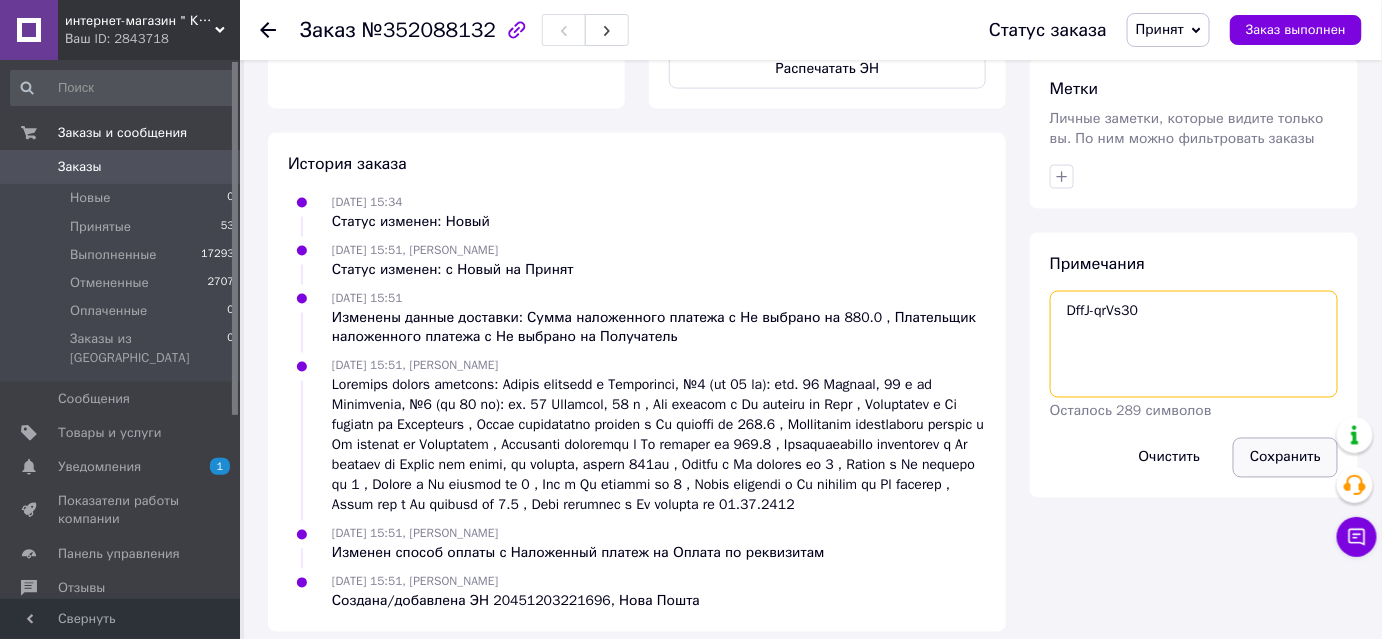 type on "DffJ-qrVs30" 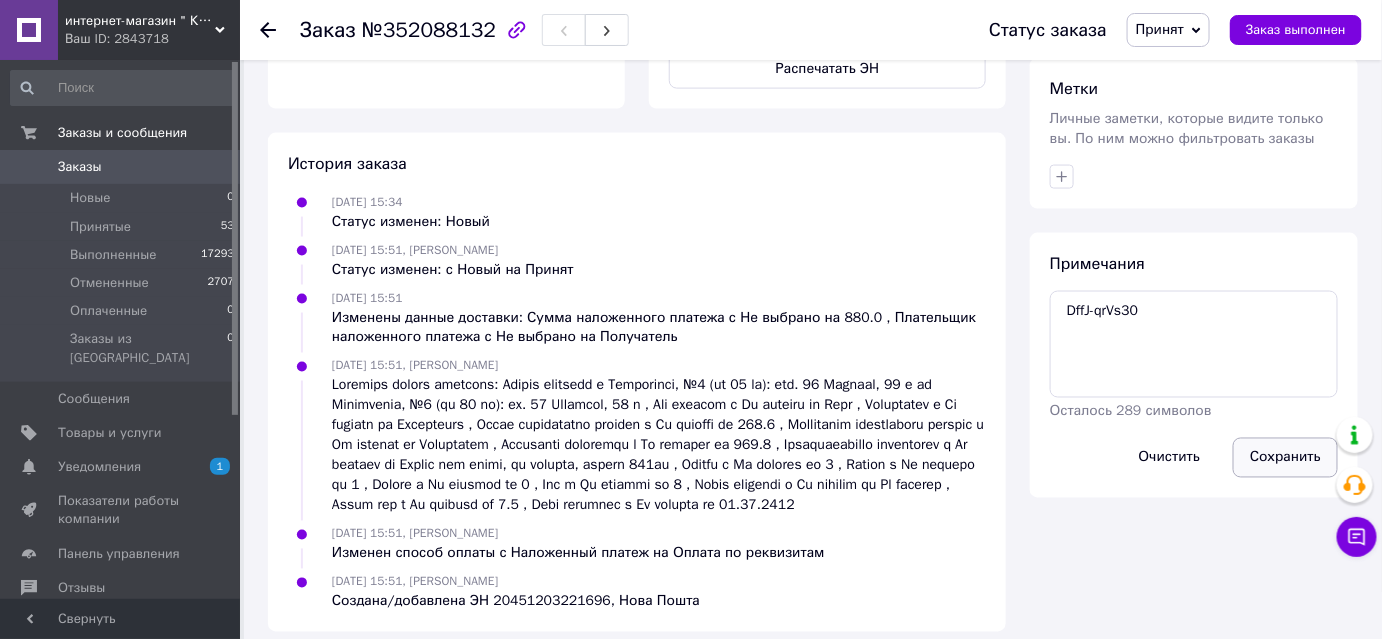 click on "Сохранить" at bounding box center (1285, 458) 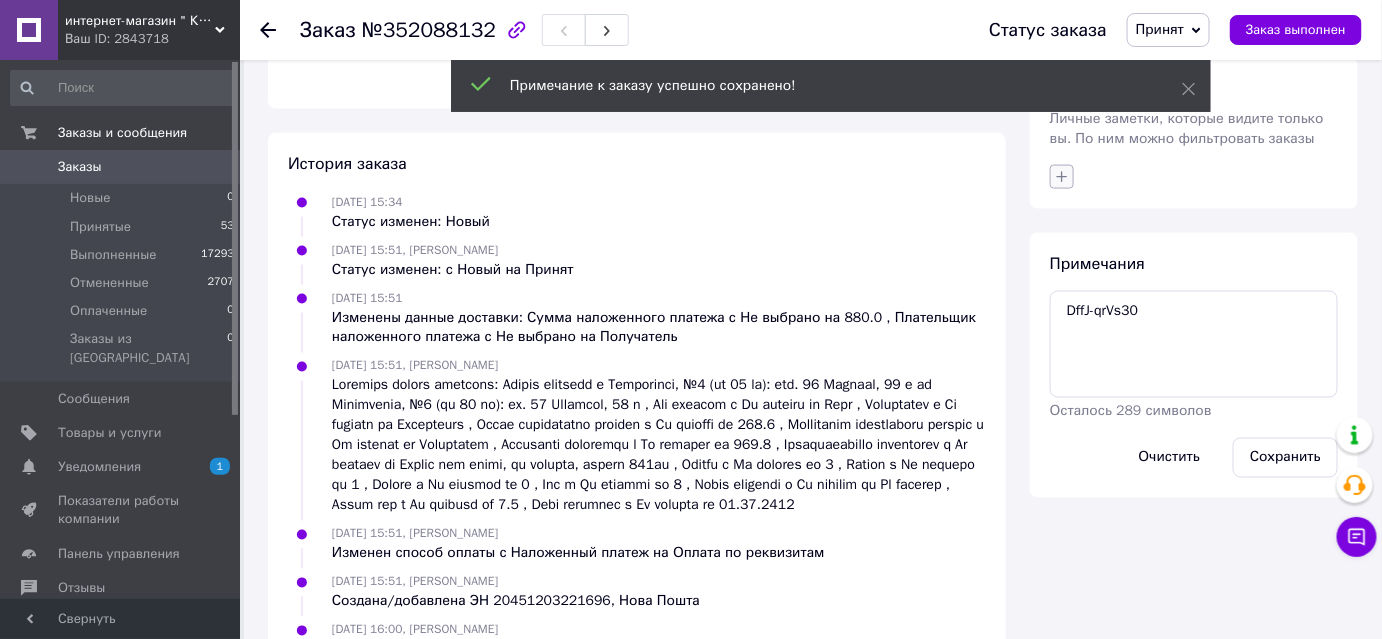 click 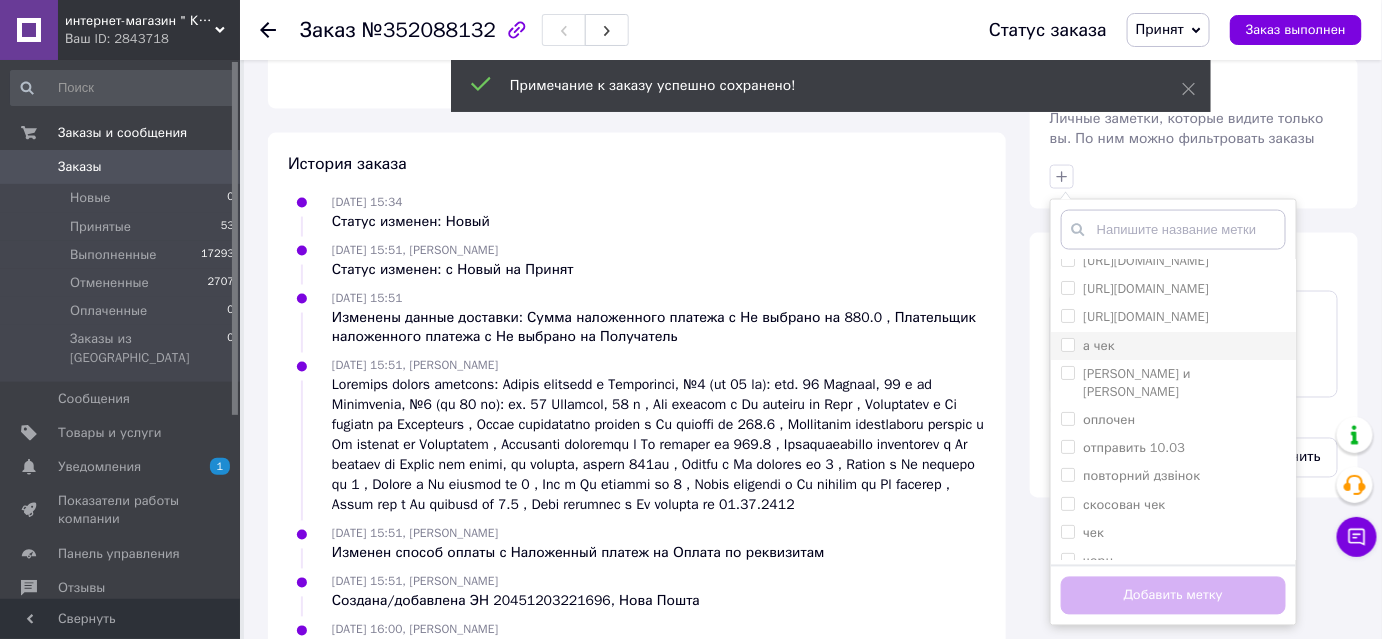 scroll, scrollTop: 167, scrollLeft: 0, axis: vertical 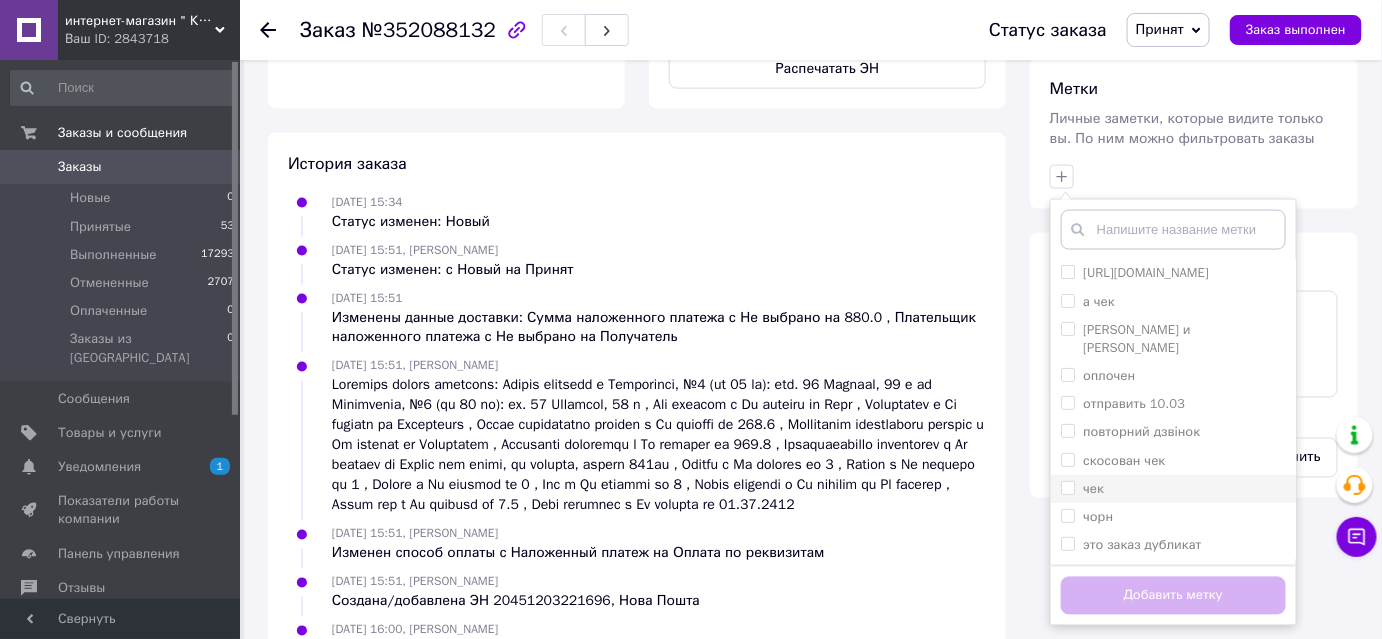 click on "чек" at bounding box center [1173, 489] 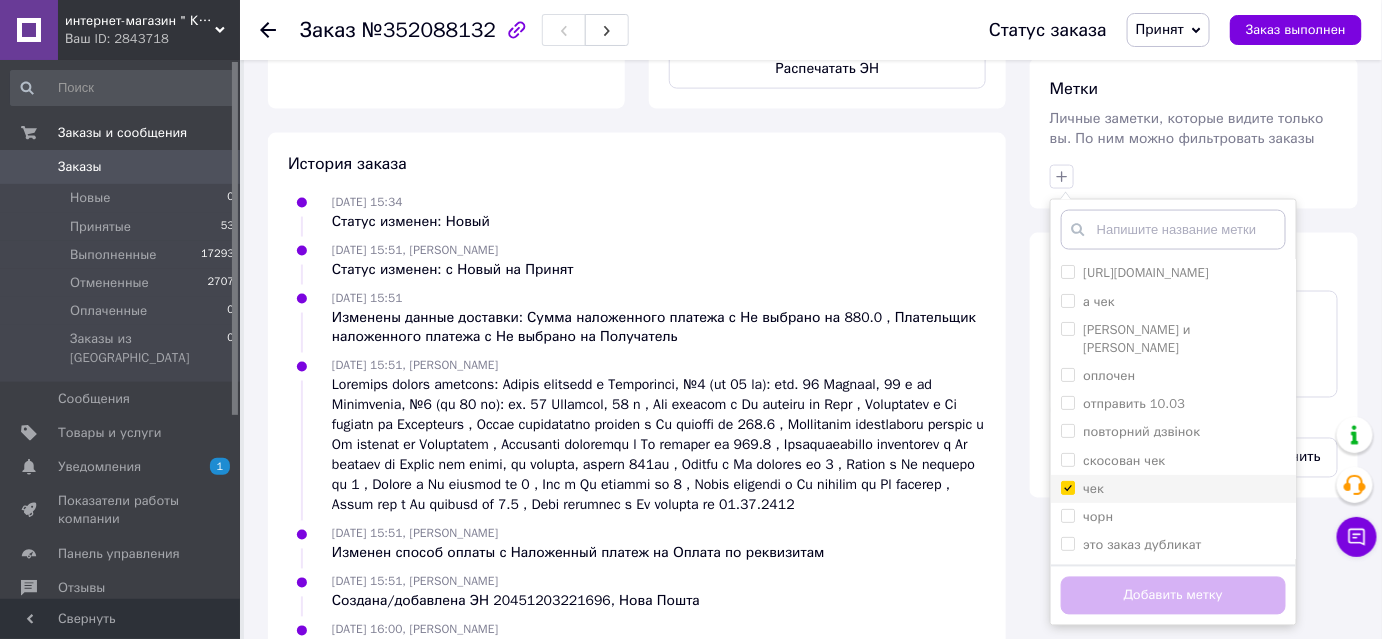 checkbox on "true" 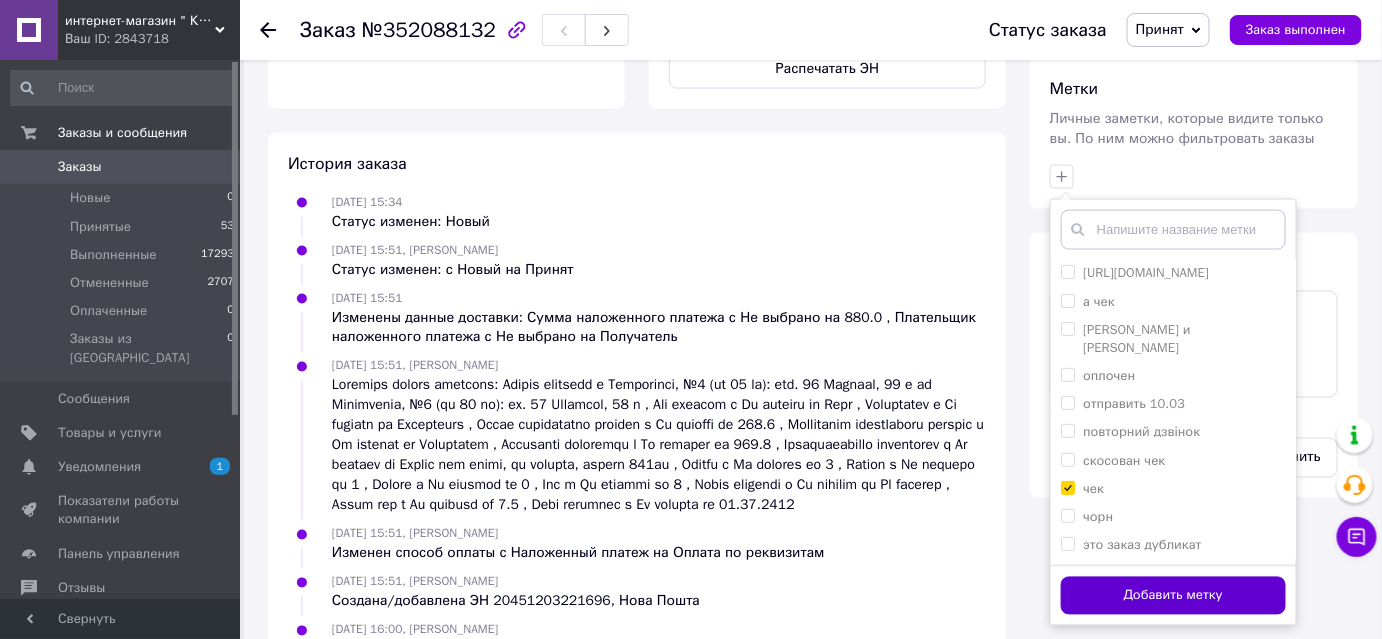 click on "Добавить метку" at bounding box center (1173, 596) 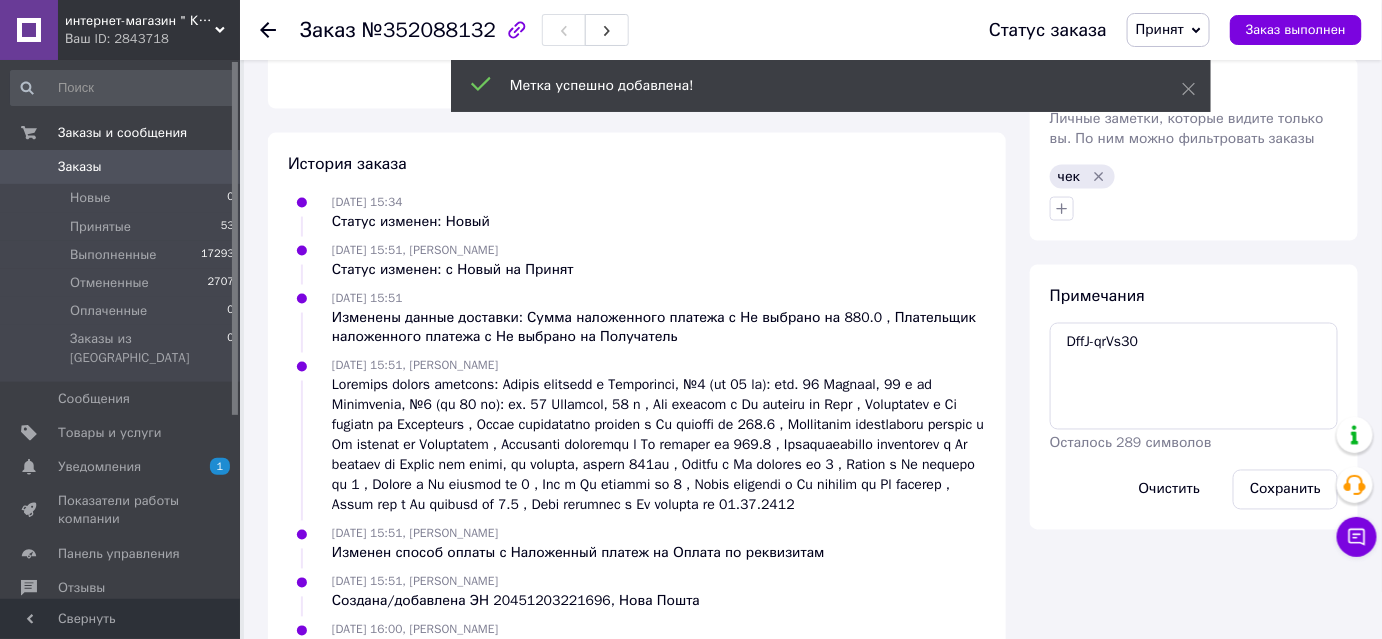 click 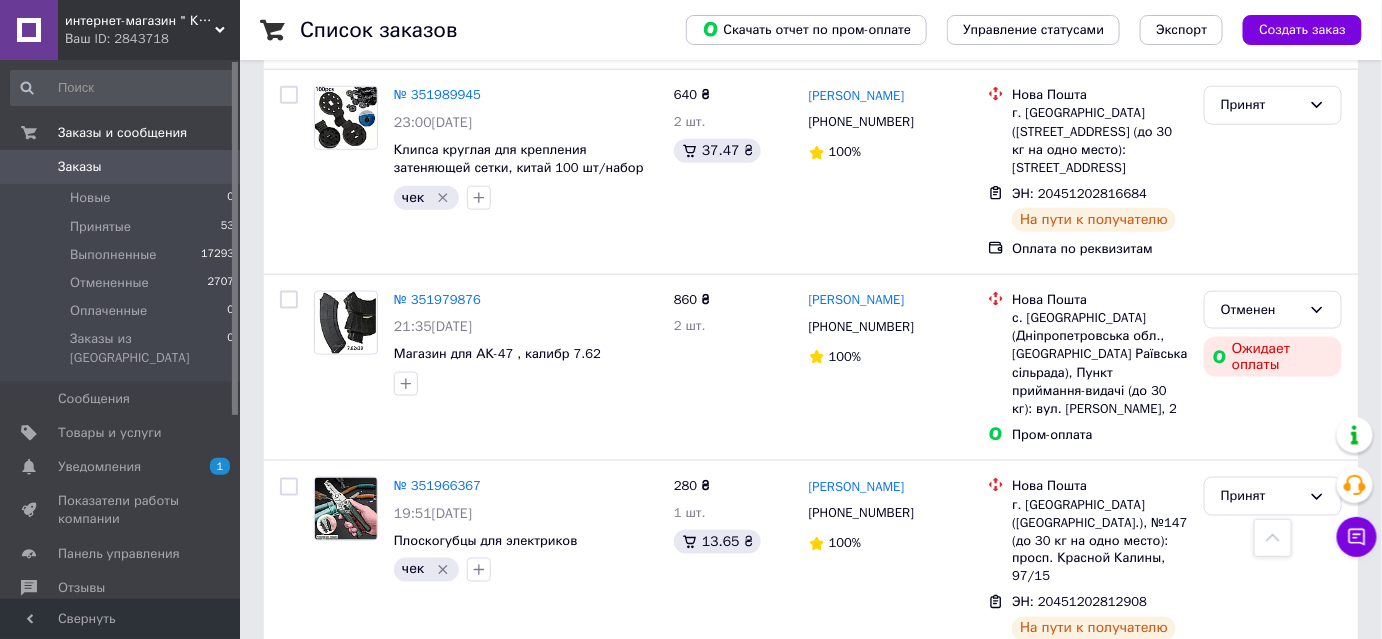 scroll, scrollTop: 727, scrollLeft: 0, axis: vertical 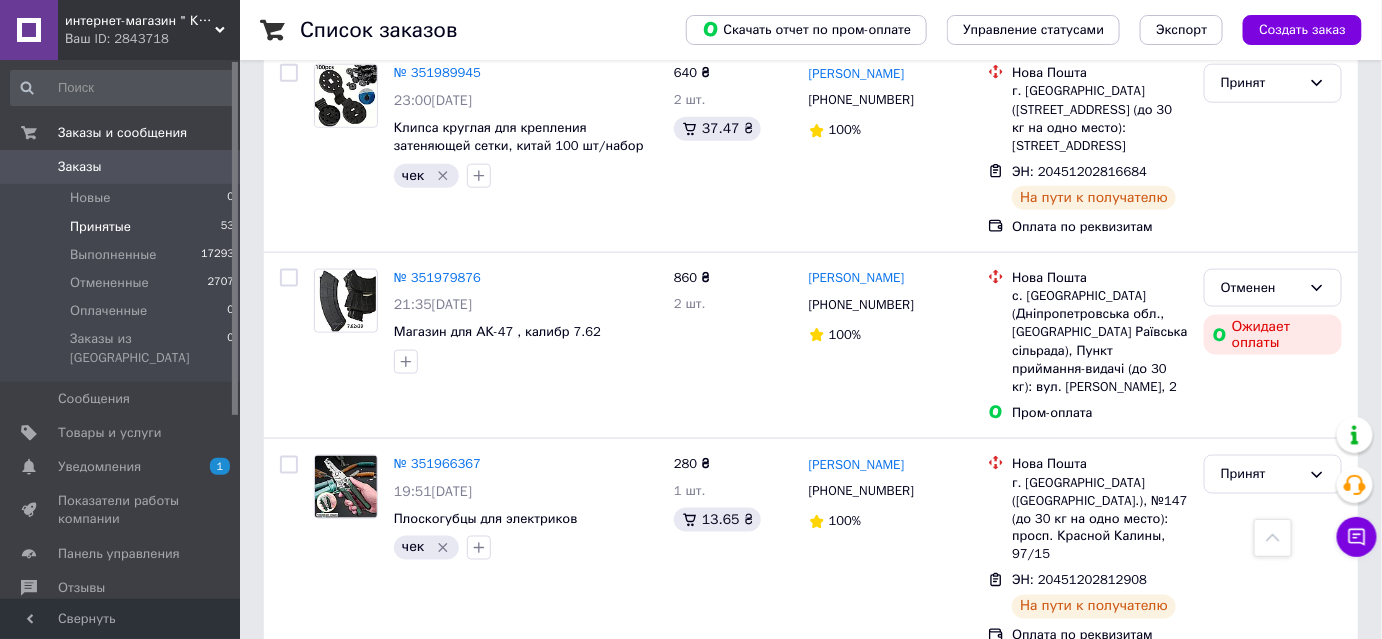 click on "Принятые" at bounding box center (100, 227) 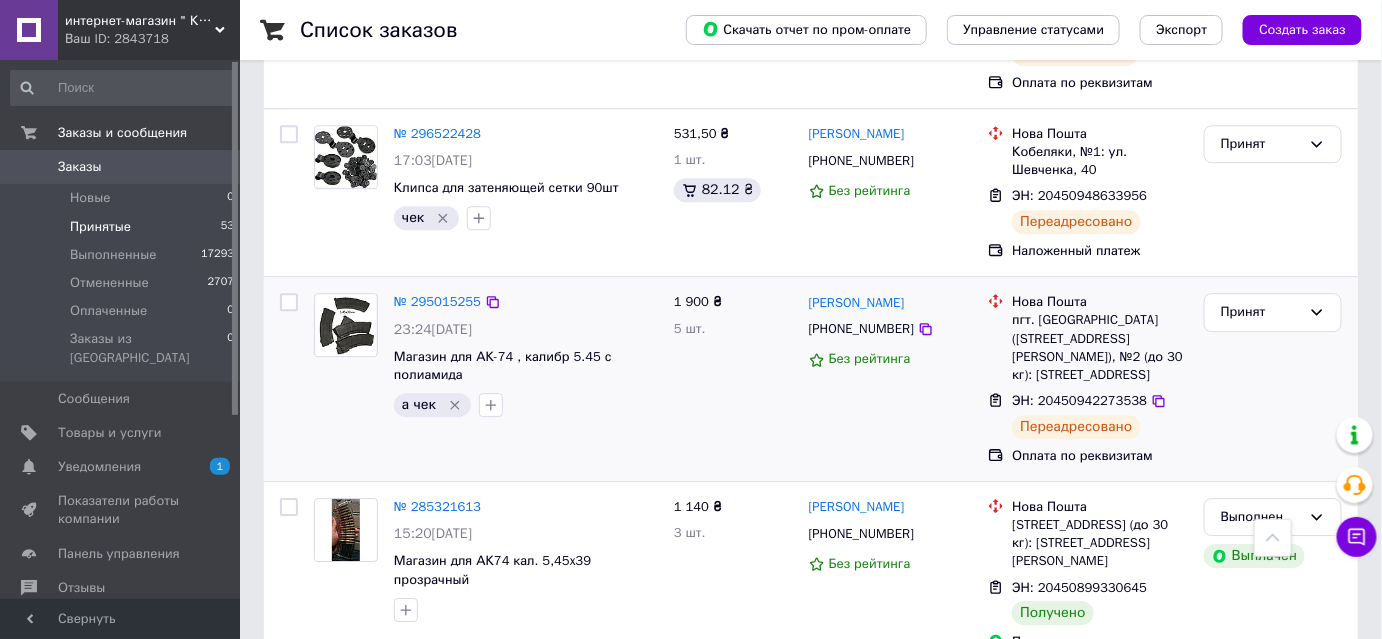 scroll, scrollTop: 4454, scrollLeft: 0, axis: vertical 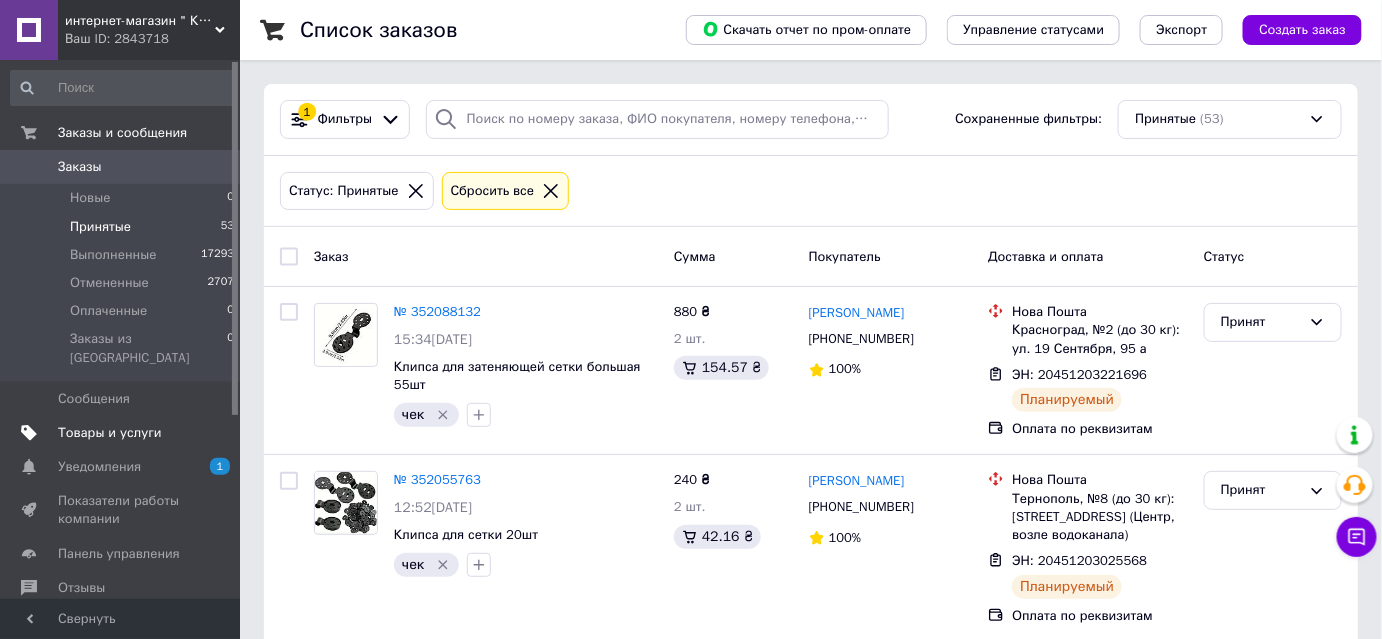 click on "Товары и услуги" at bounding box center (110, 433) 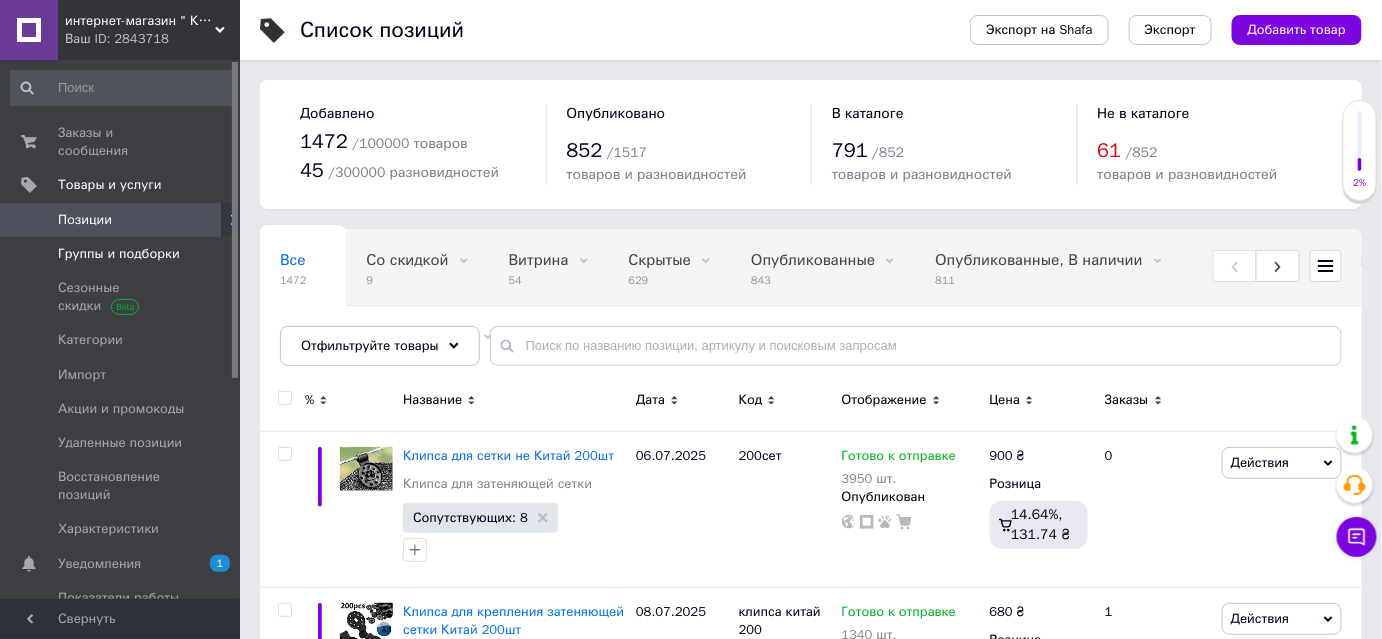 click on "Группы и подборки" at bounding box center [119, 254] 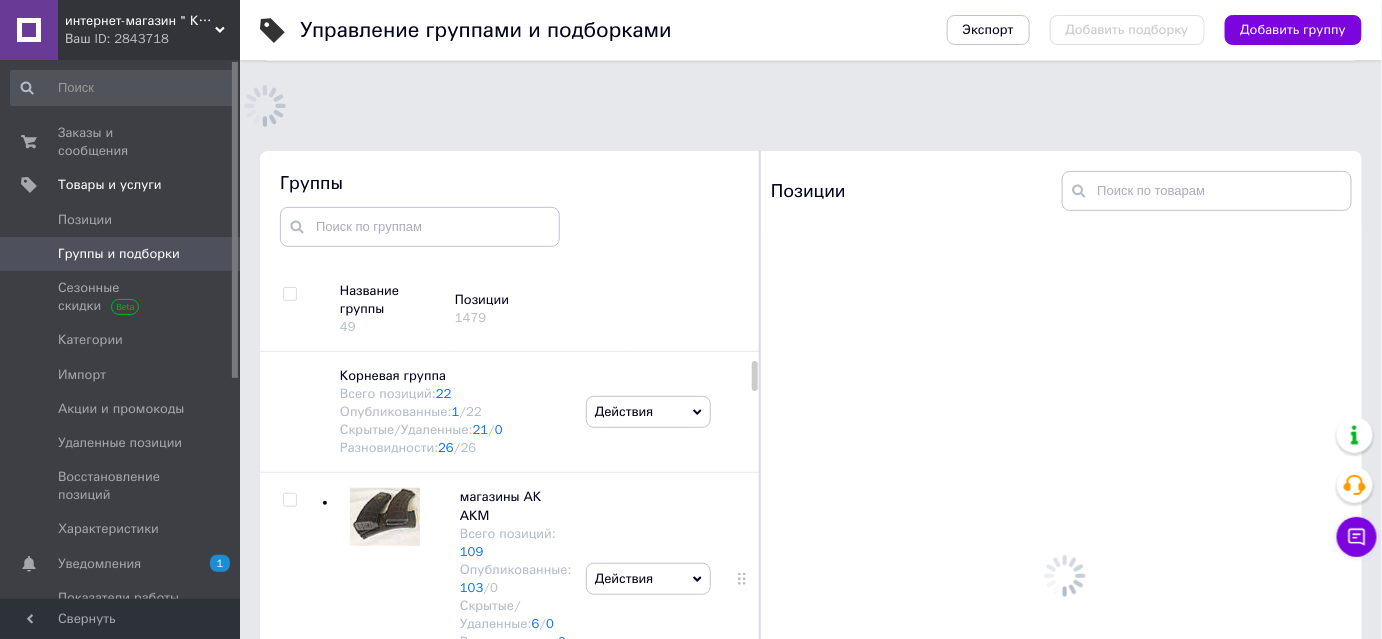 scroll, scrollTop: 182, scrollLeft: 0, axis: vertical 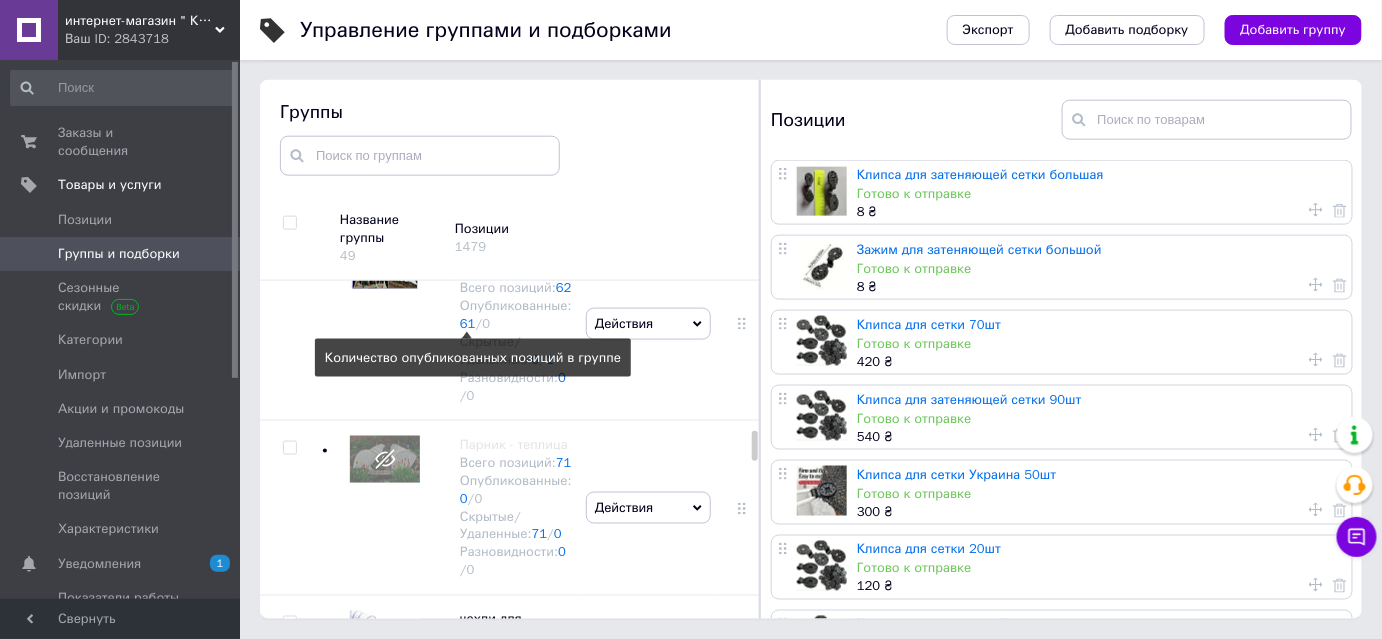 click on "61" at bounding box center [468, 323] 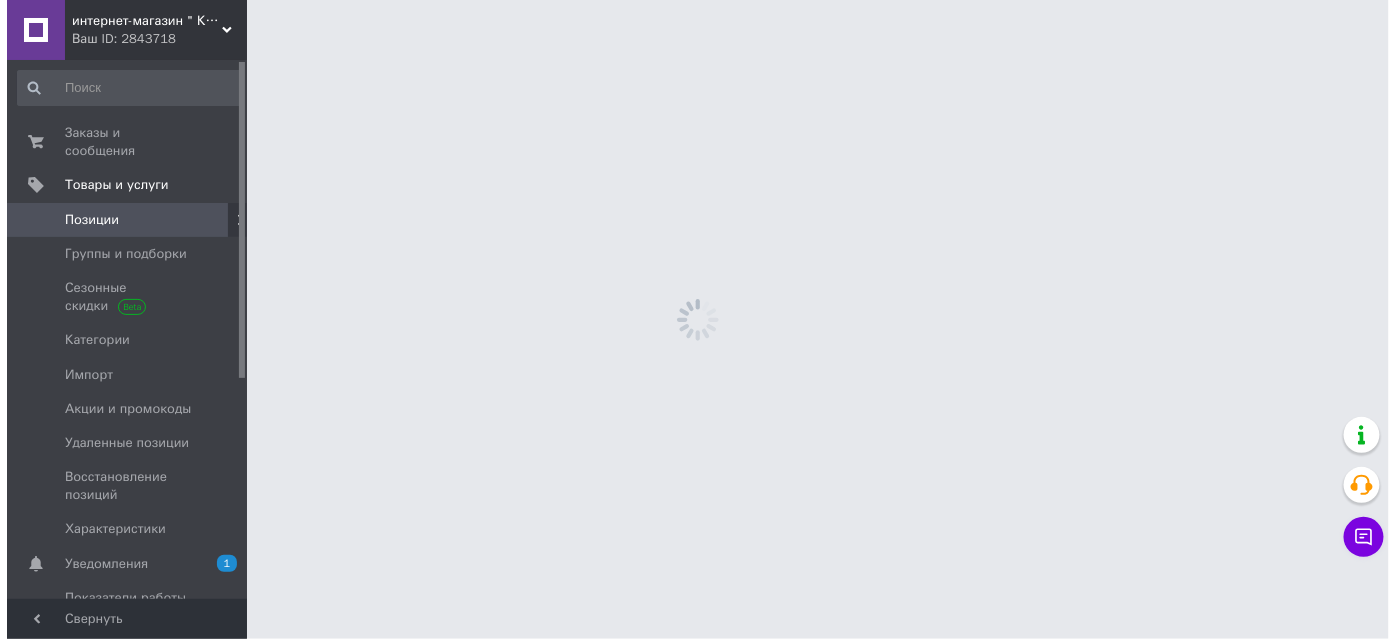 scroll, scrollTop: 0, scrollLeft: 0, axis: both 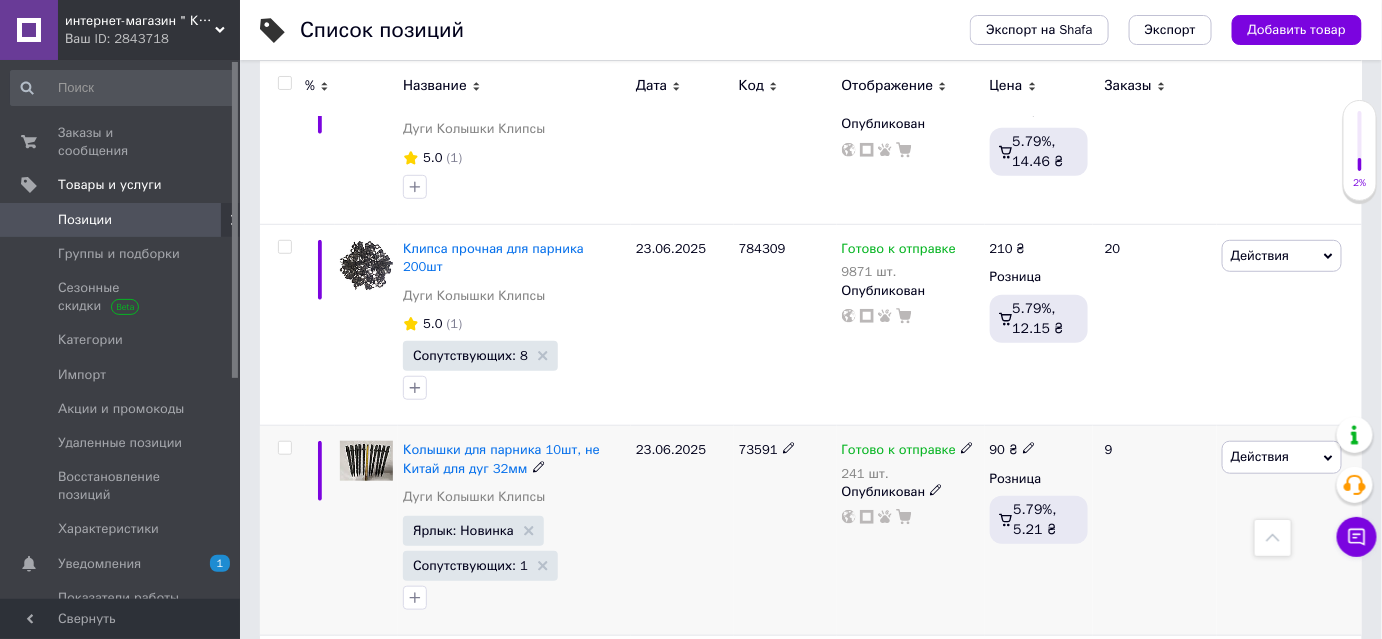 click 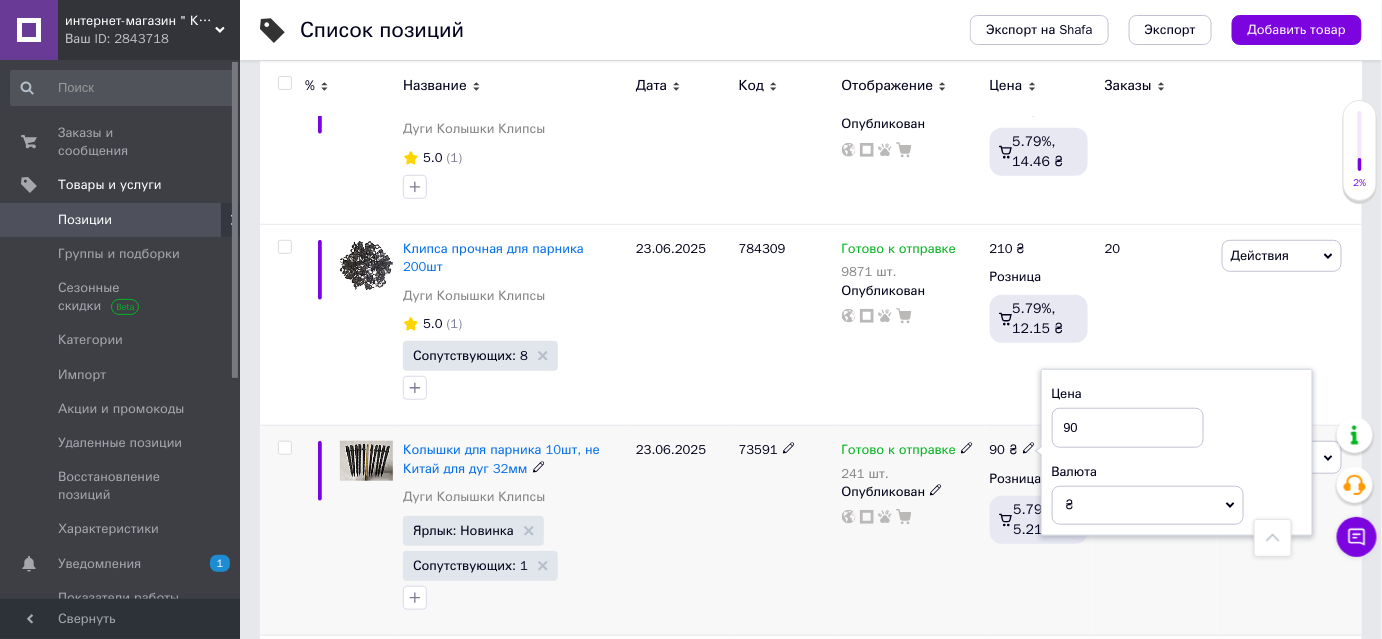 drag, startPoint x: 1086, startPoint y: 158, endPoint x: 1063, endPoint y: 164, distance: 23.769728 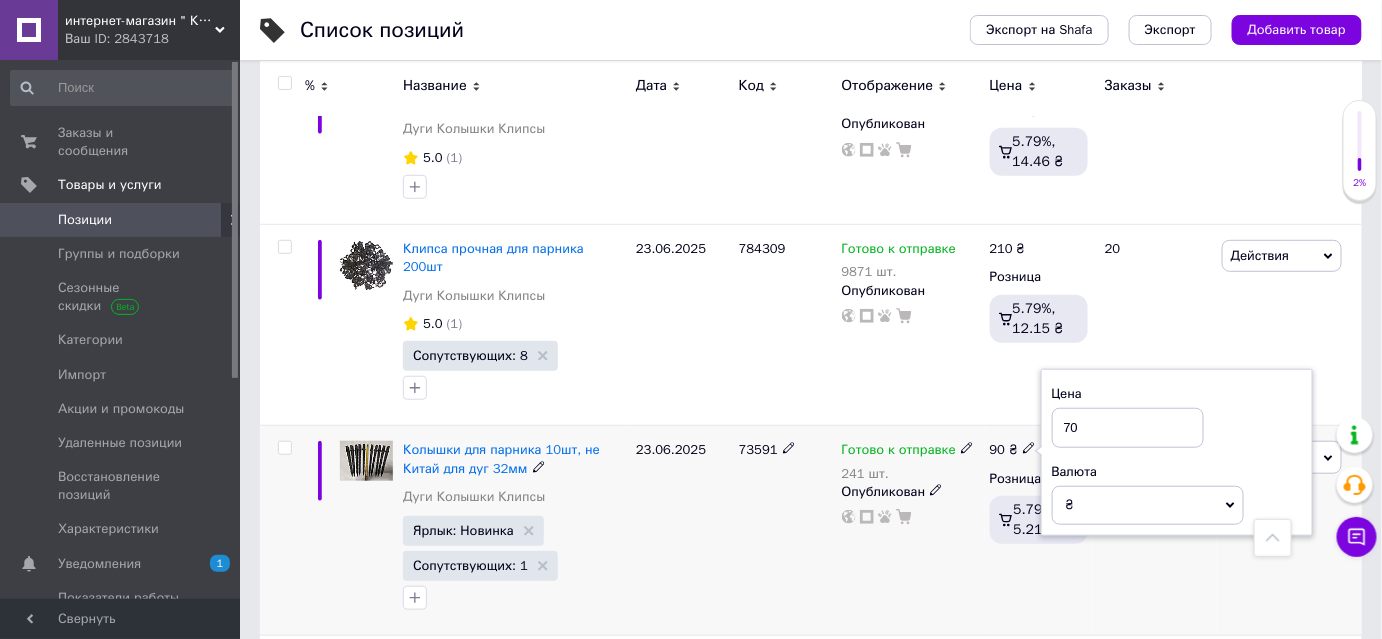 type on "70" 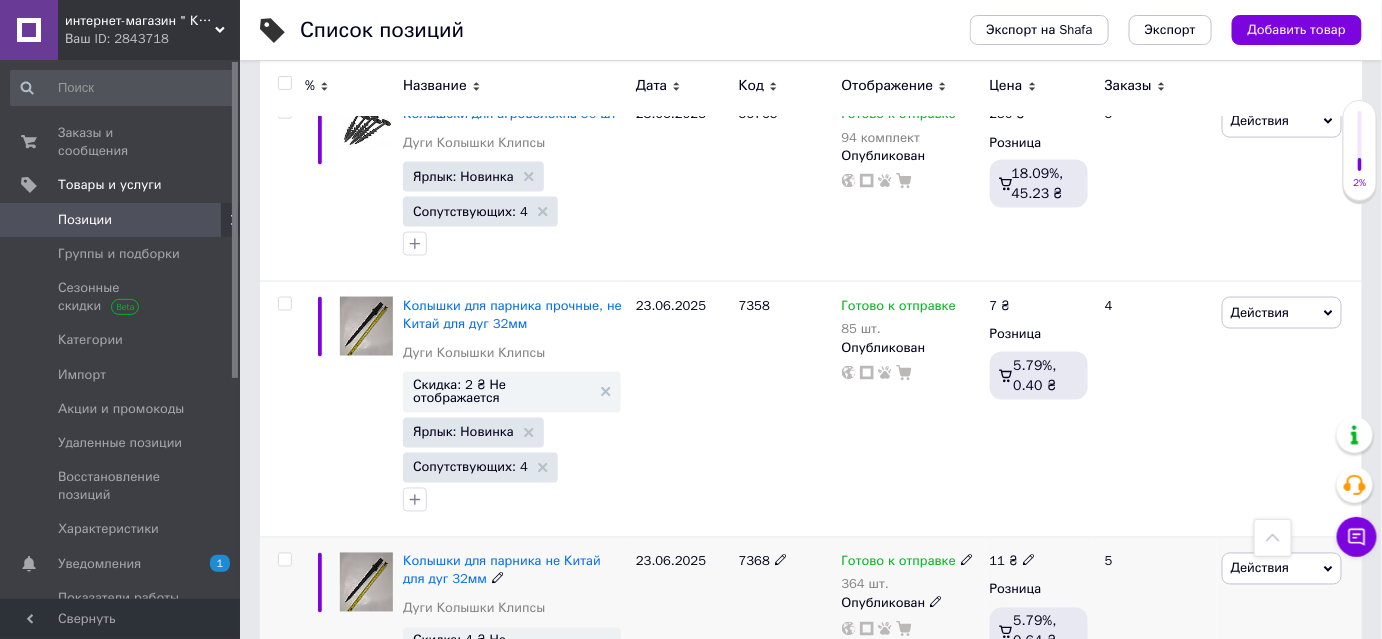 scroll, scrollTop: 10818, scrollLeft: 0, axis: vertical 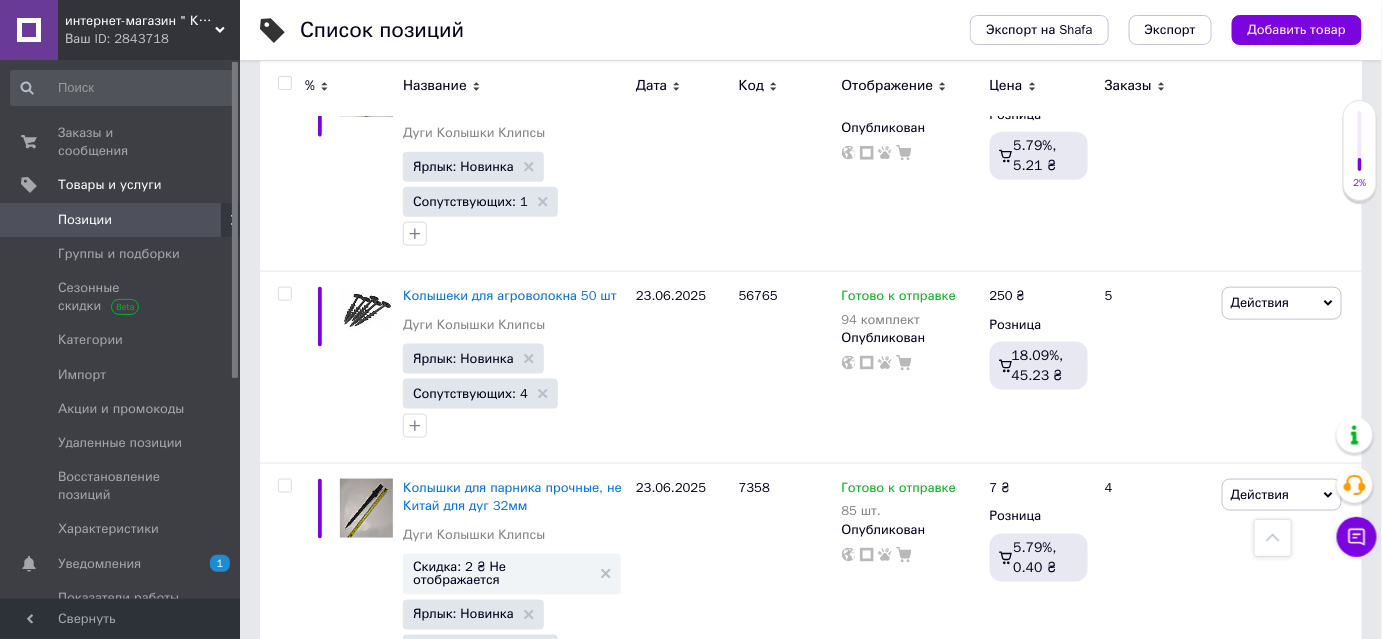 click 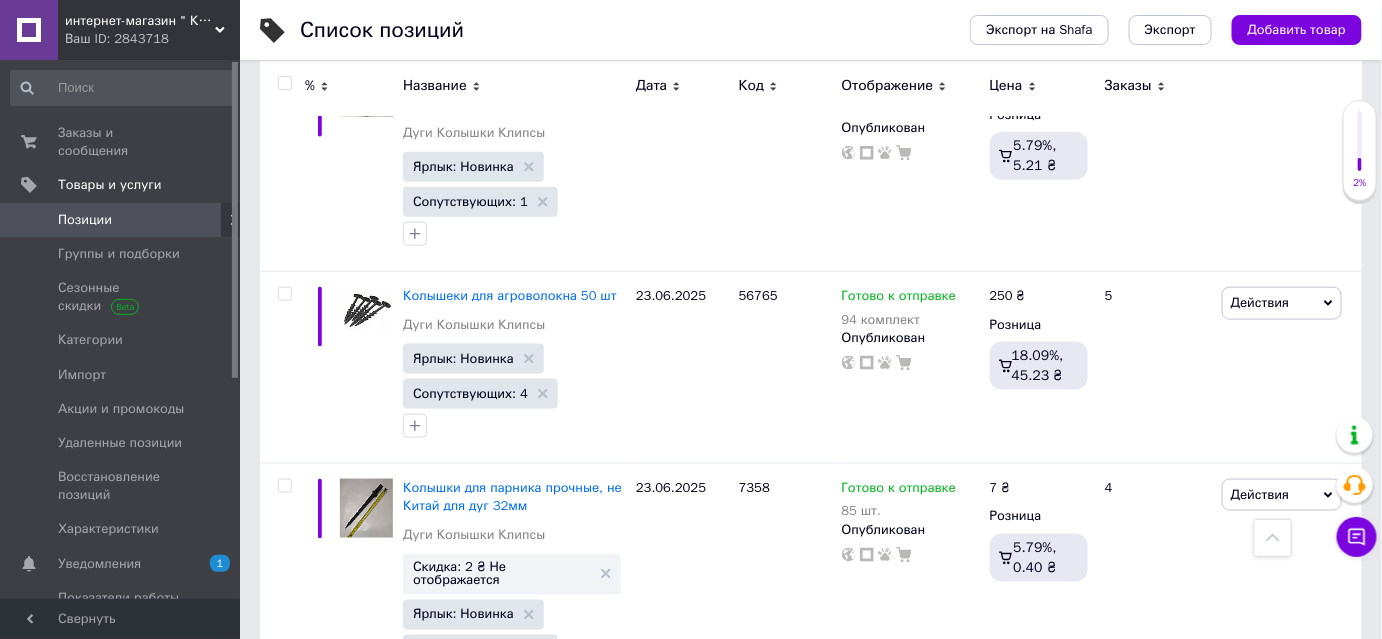 click on "11" at bounding box center (1128, 722) 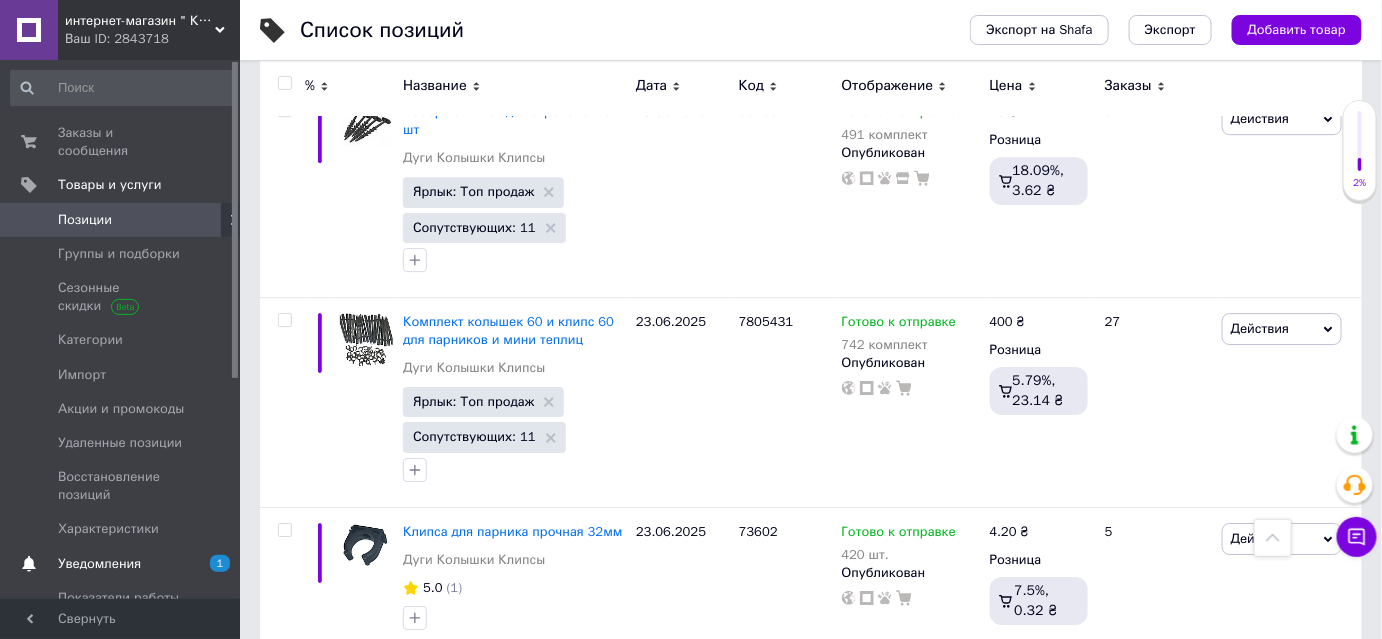 click on "Уведомления" at bounding box center (99, 564) 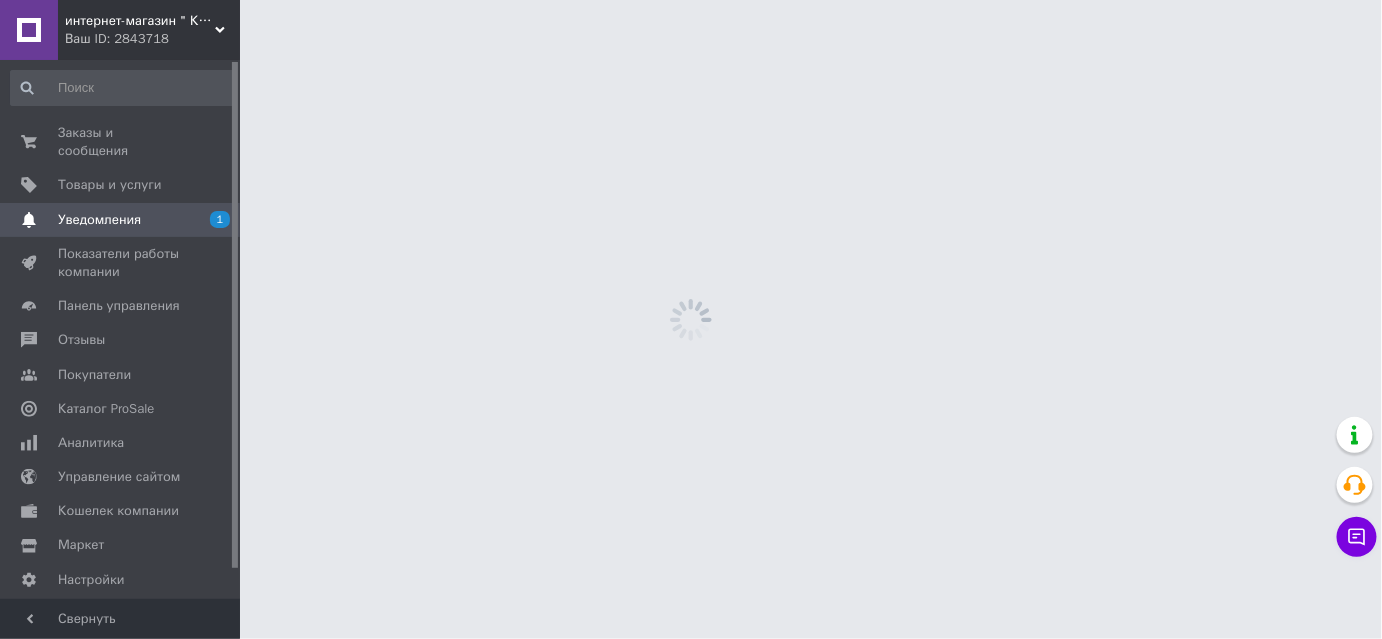 scroll, scrollTop: 0, scrollLeft: 0, axis: both 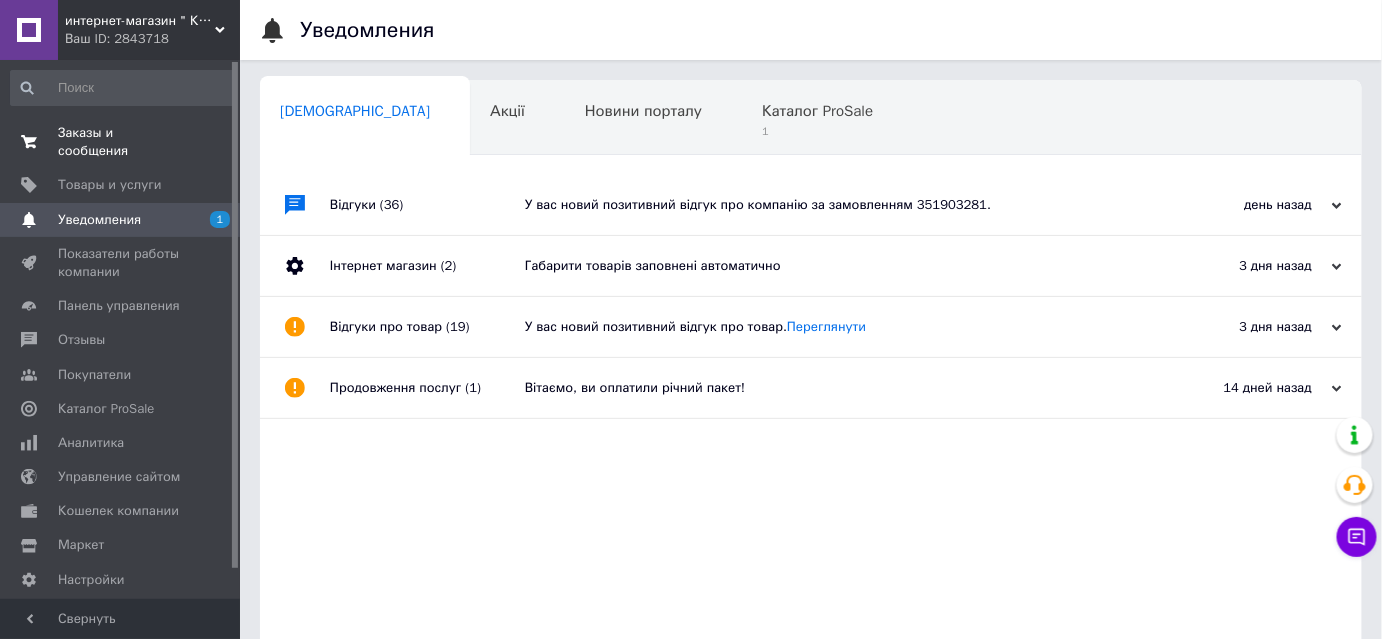 click on "Заказы и сообщения" at bounding box center (121, 142) 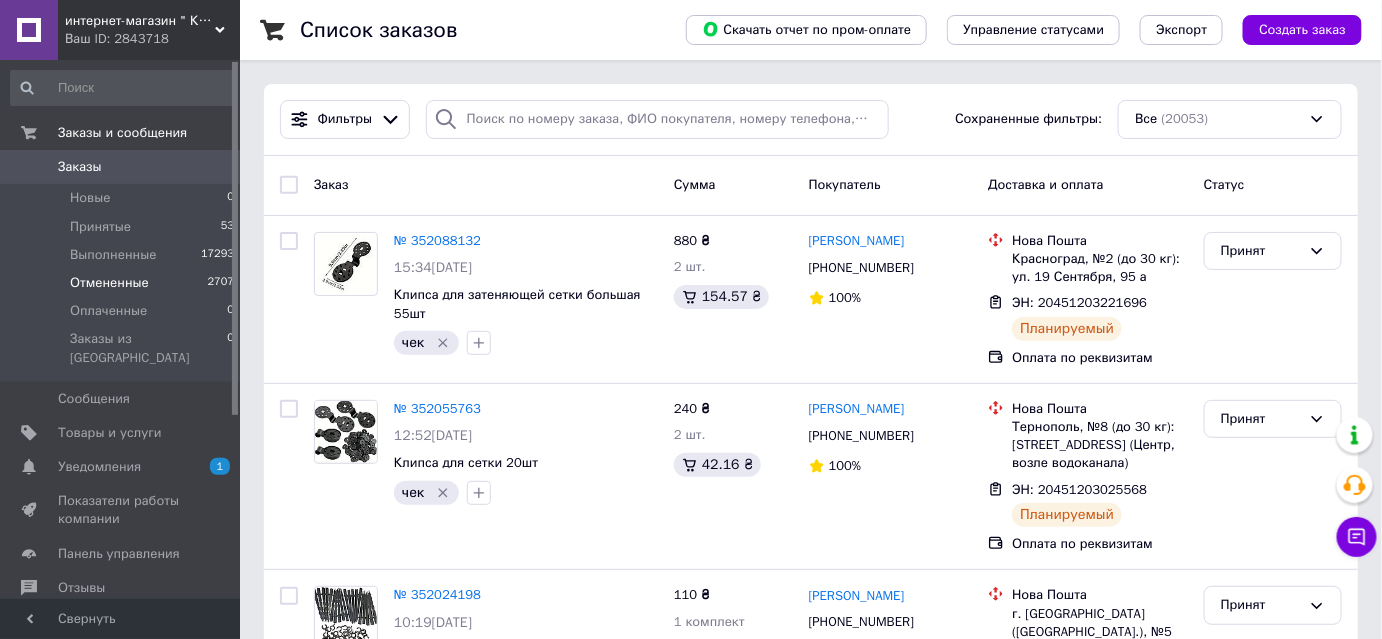 click on "Отмененные" at bounding box center (109, 283) 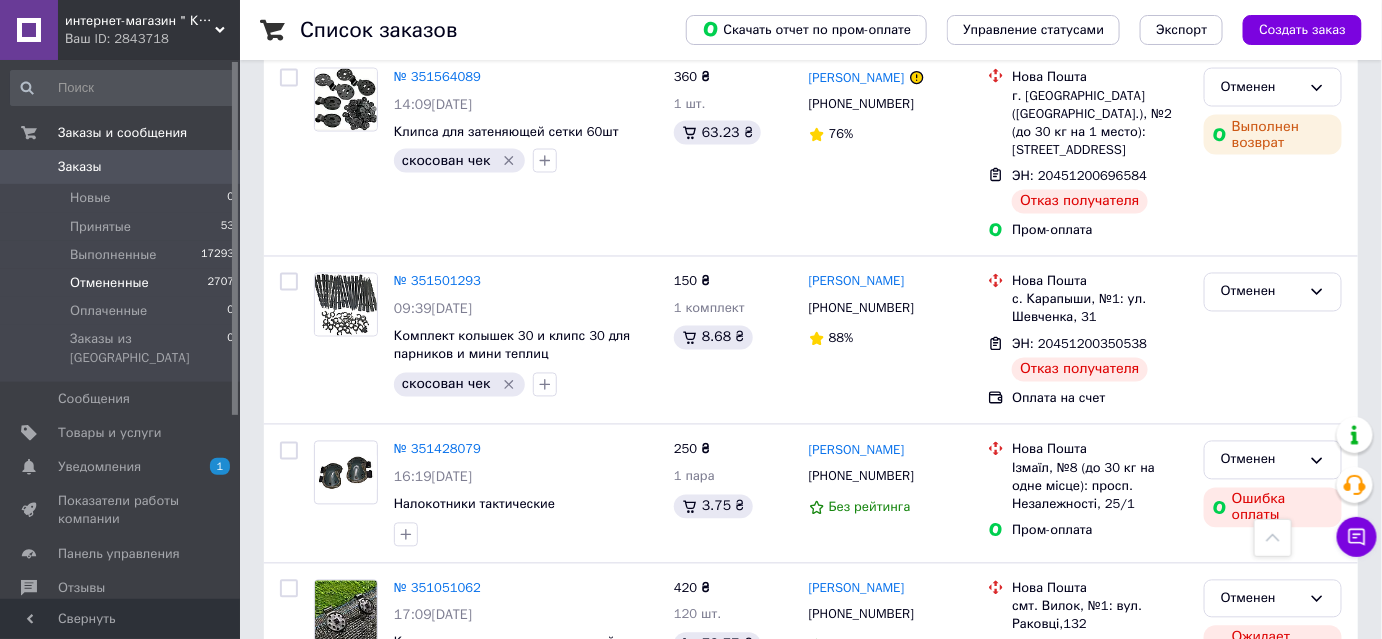 scroll, scrollTop: 1090, scrollLeft: 0, axis: vertical 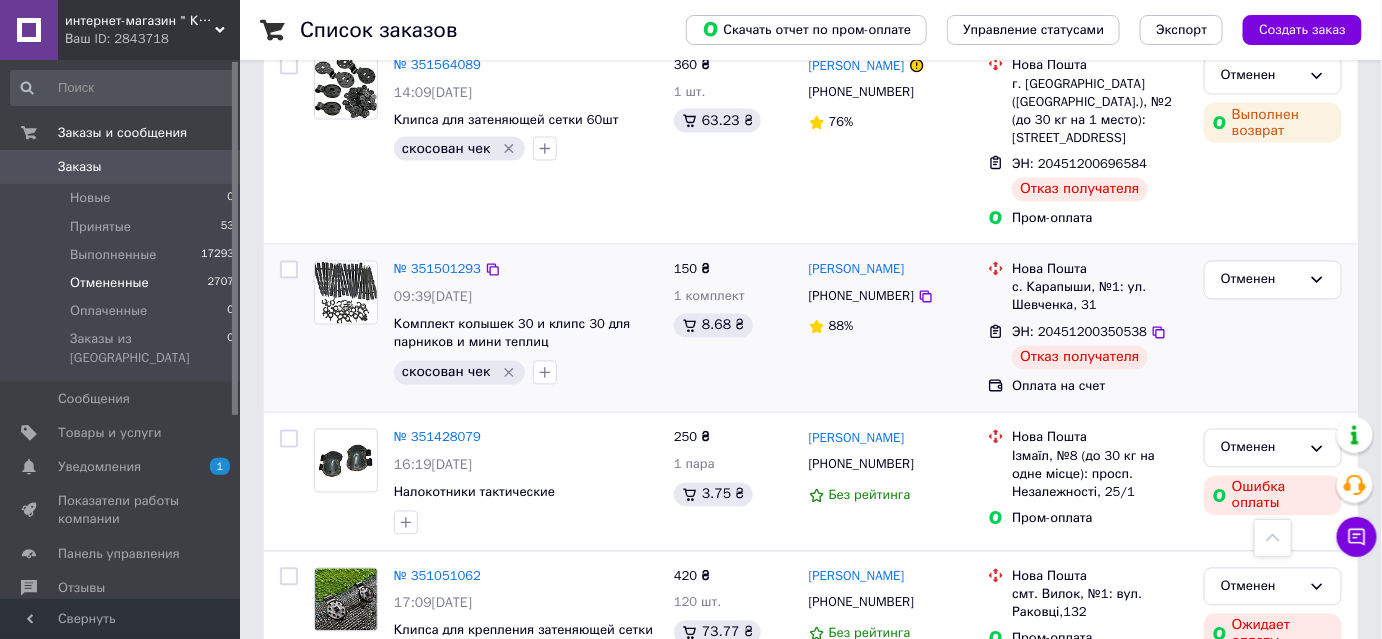 drag, startPoint x: 102, startPoint y: 226, endPoint x: 590, endPoint y: 308, distance: 494.8414 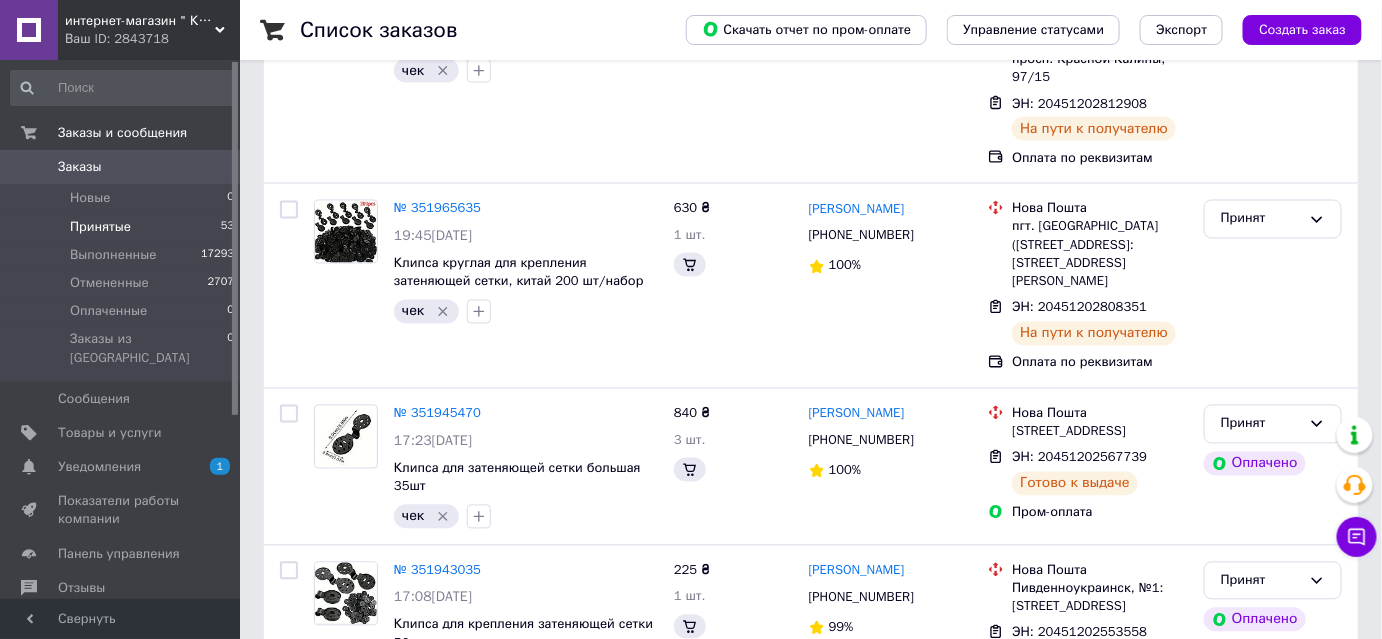 scroll, scrollTop: 0, scrollLeft: 0, axis: both 